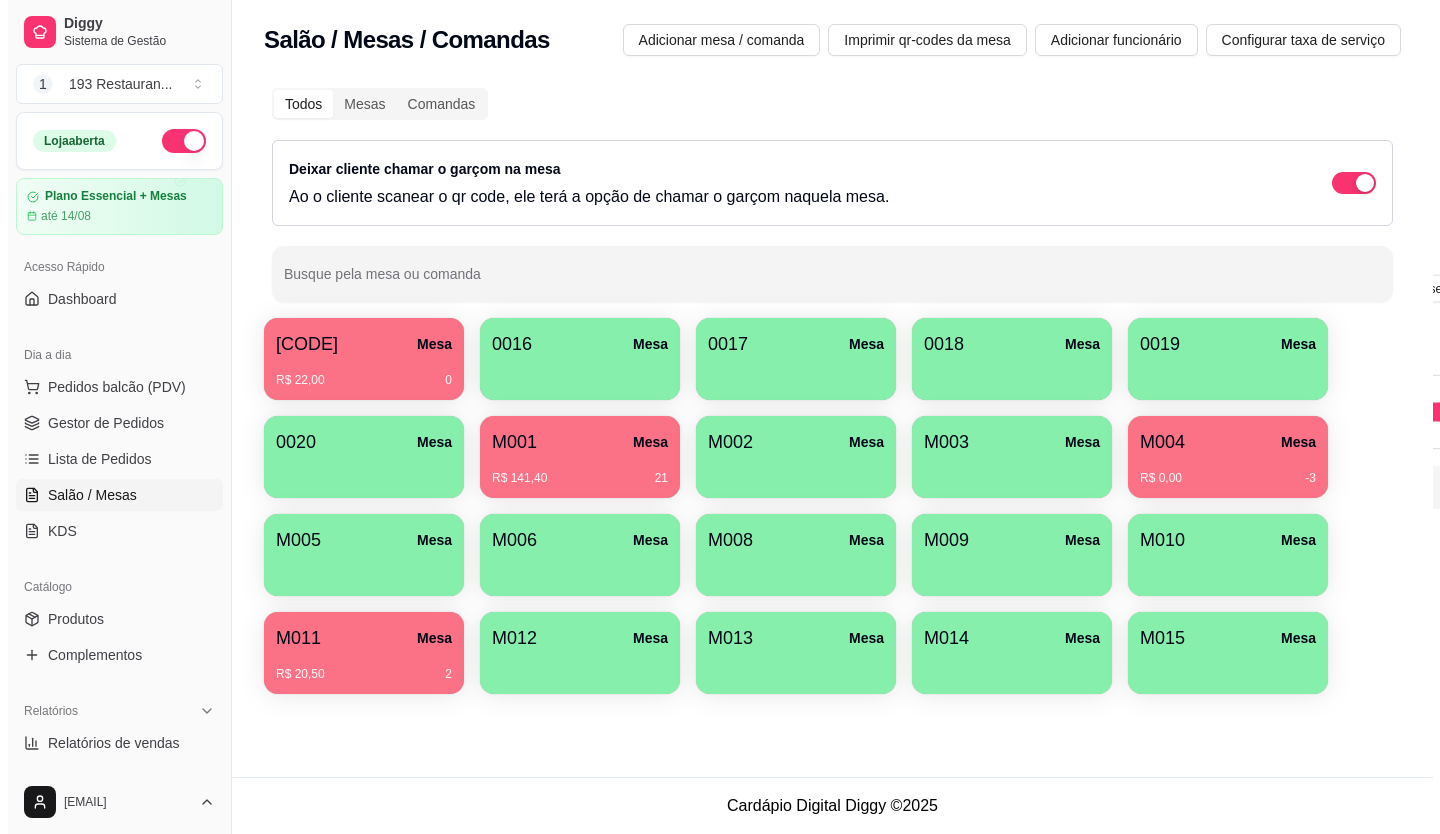 scroll, scrollTop: 0, scrollLeft: 0, axis: both 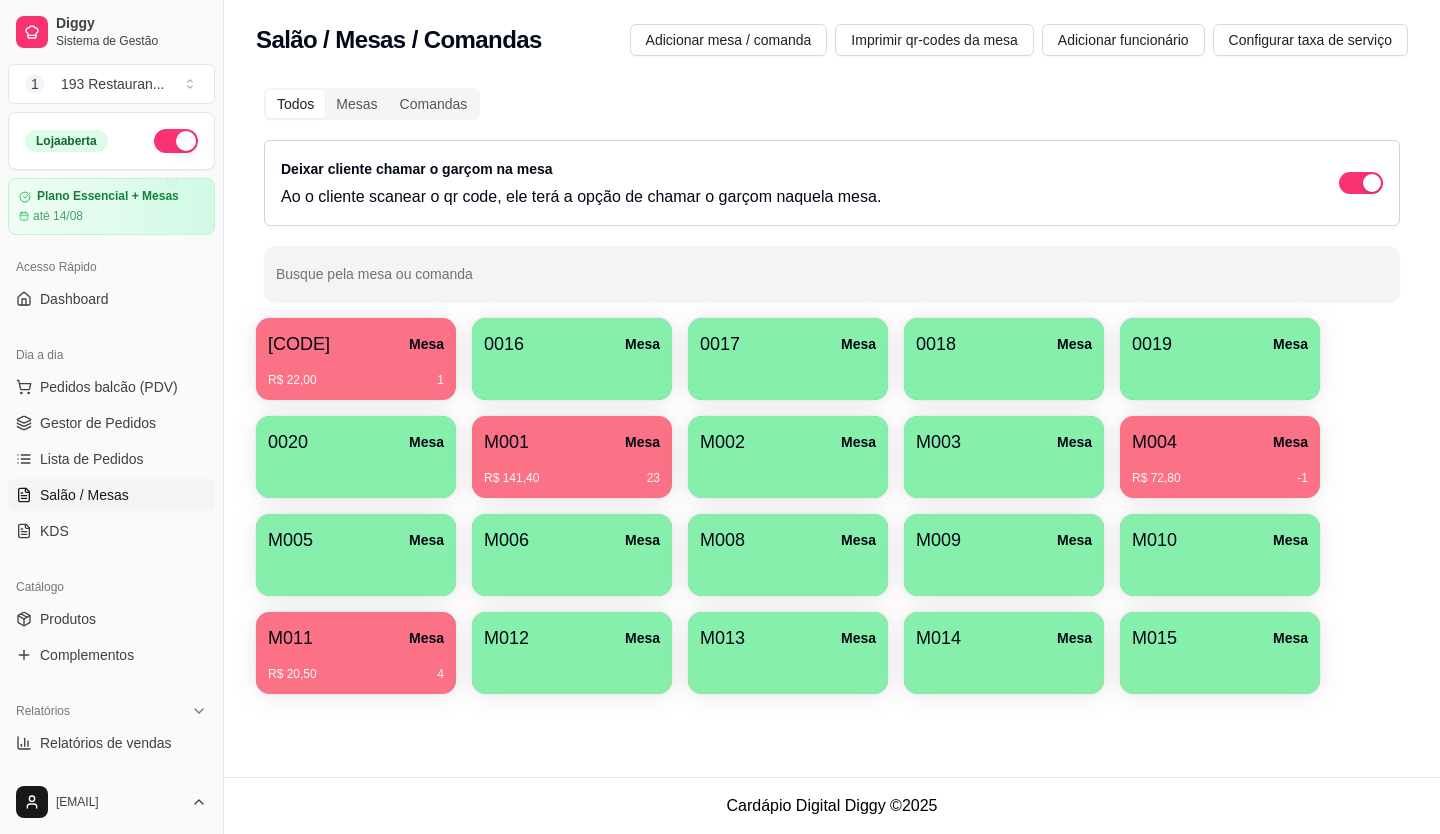 click on "M001 Mesa" at bounding box center (572, 442) 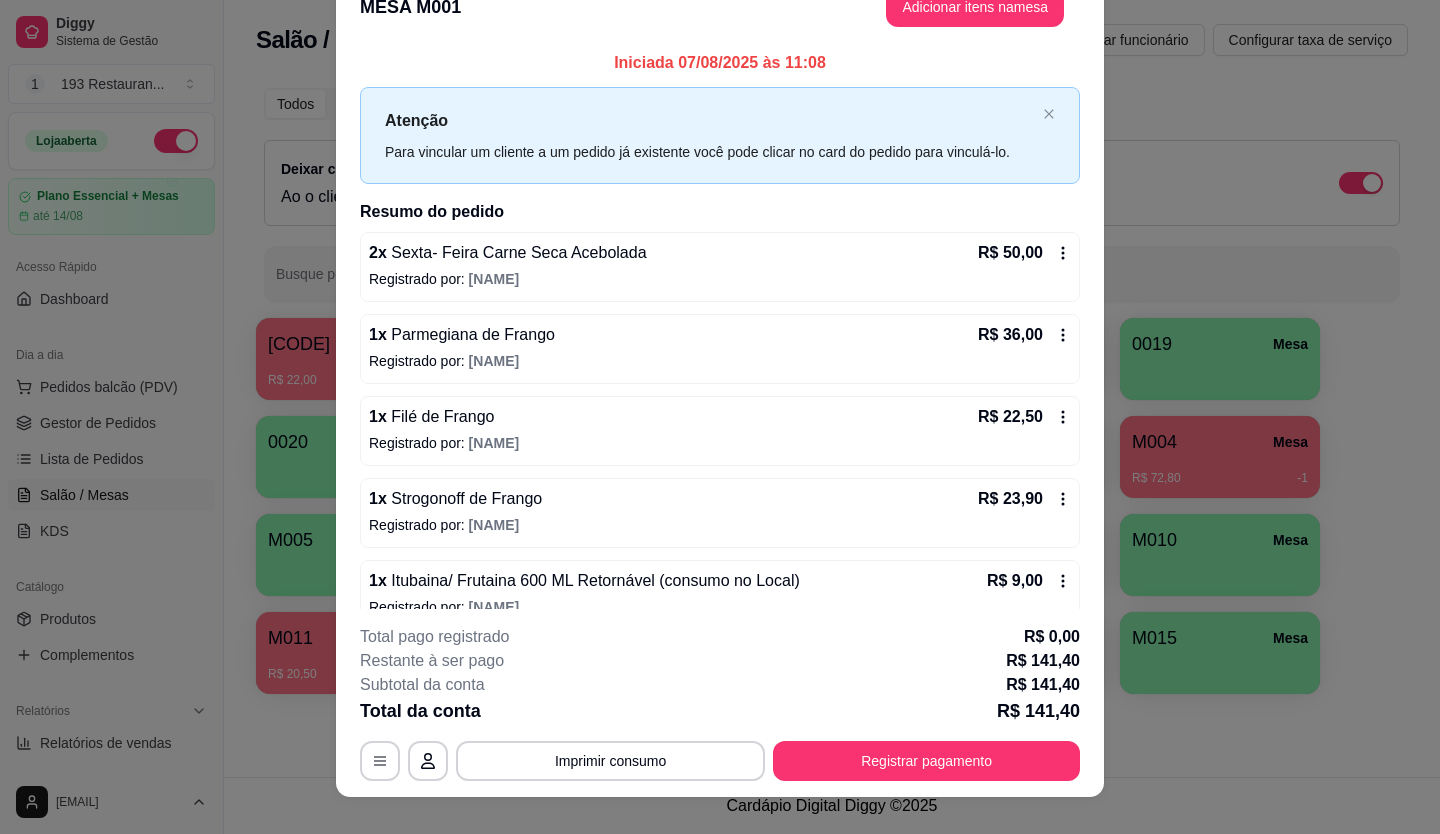 scroll, scrollTop: 60, scrollLeft: 0, axis: vertical 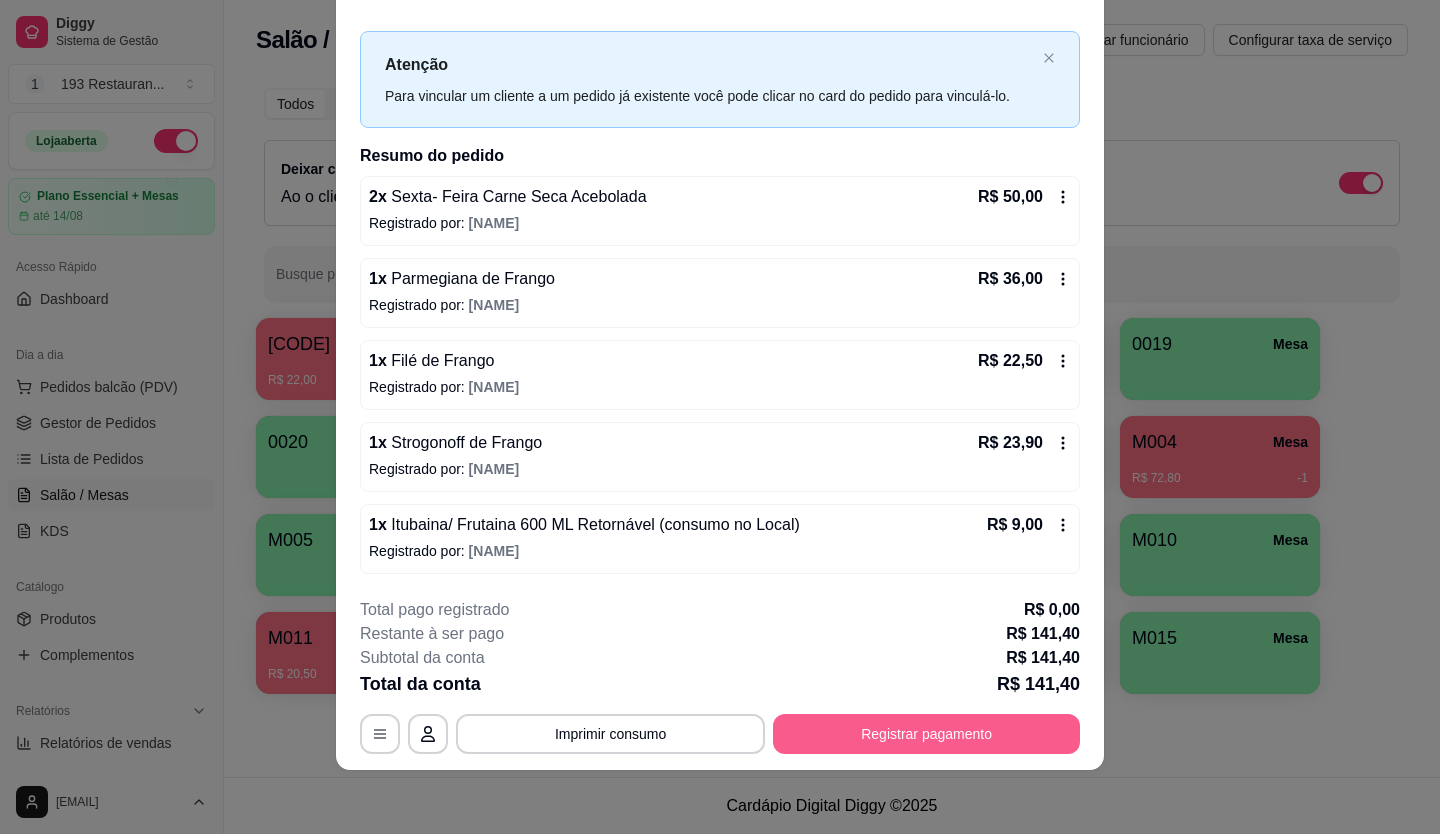click on "Registrar pagamento" at bounding box center (926, 734) 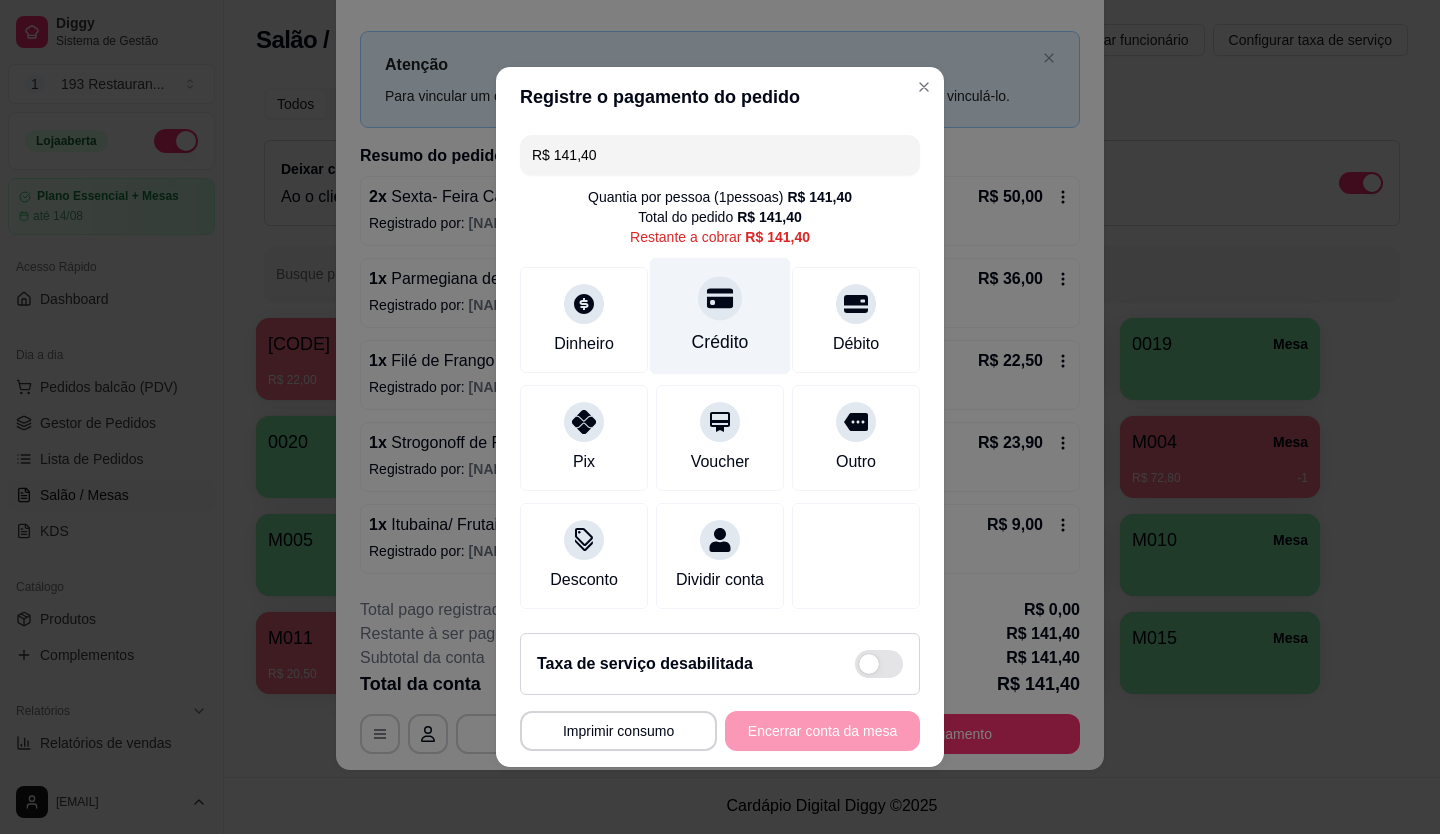 click on "Crédito" at bounding box center (720, 342) 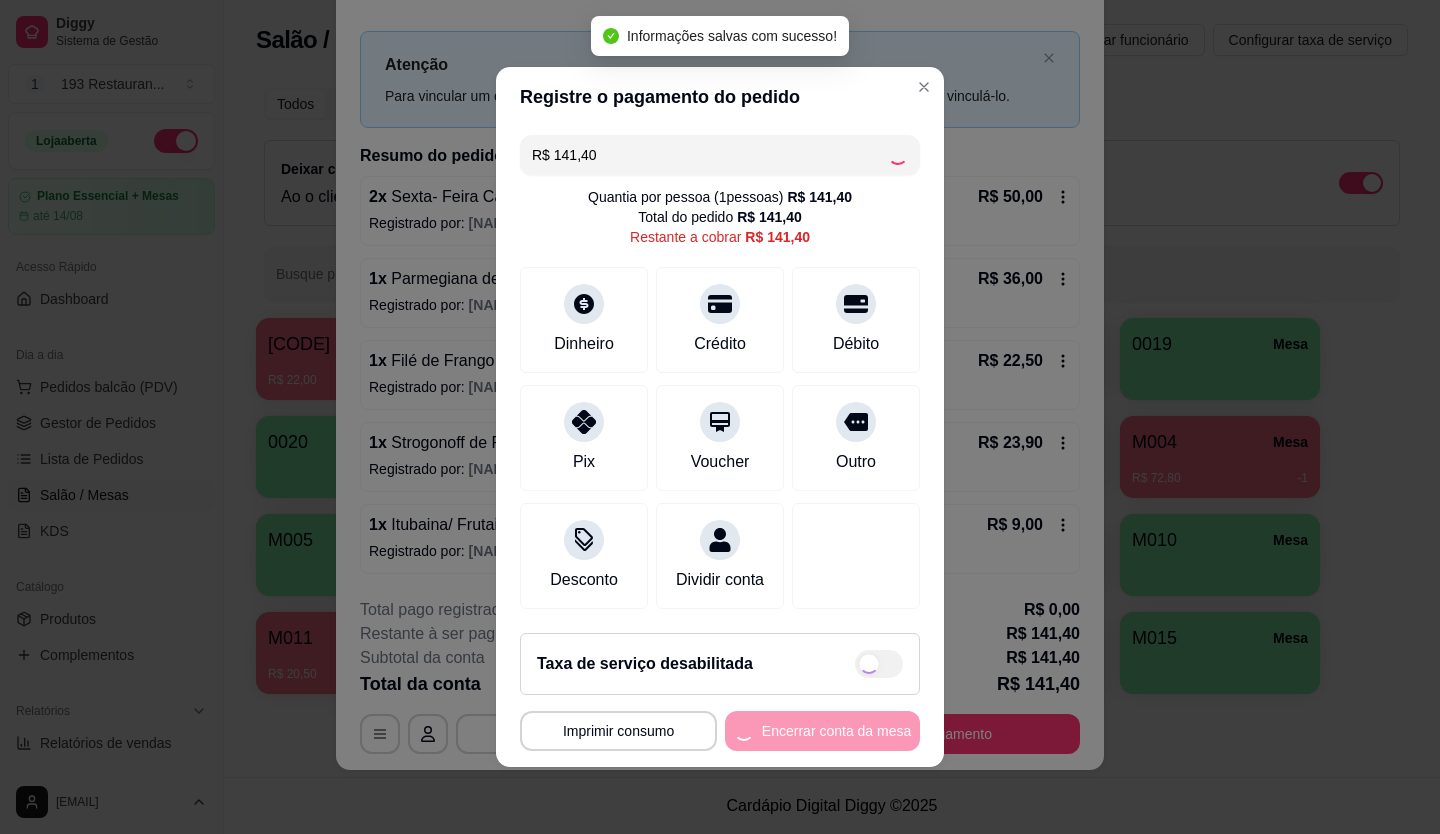 type on "R$ 0,00" 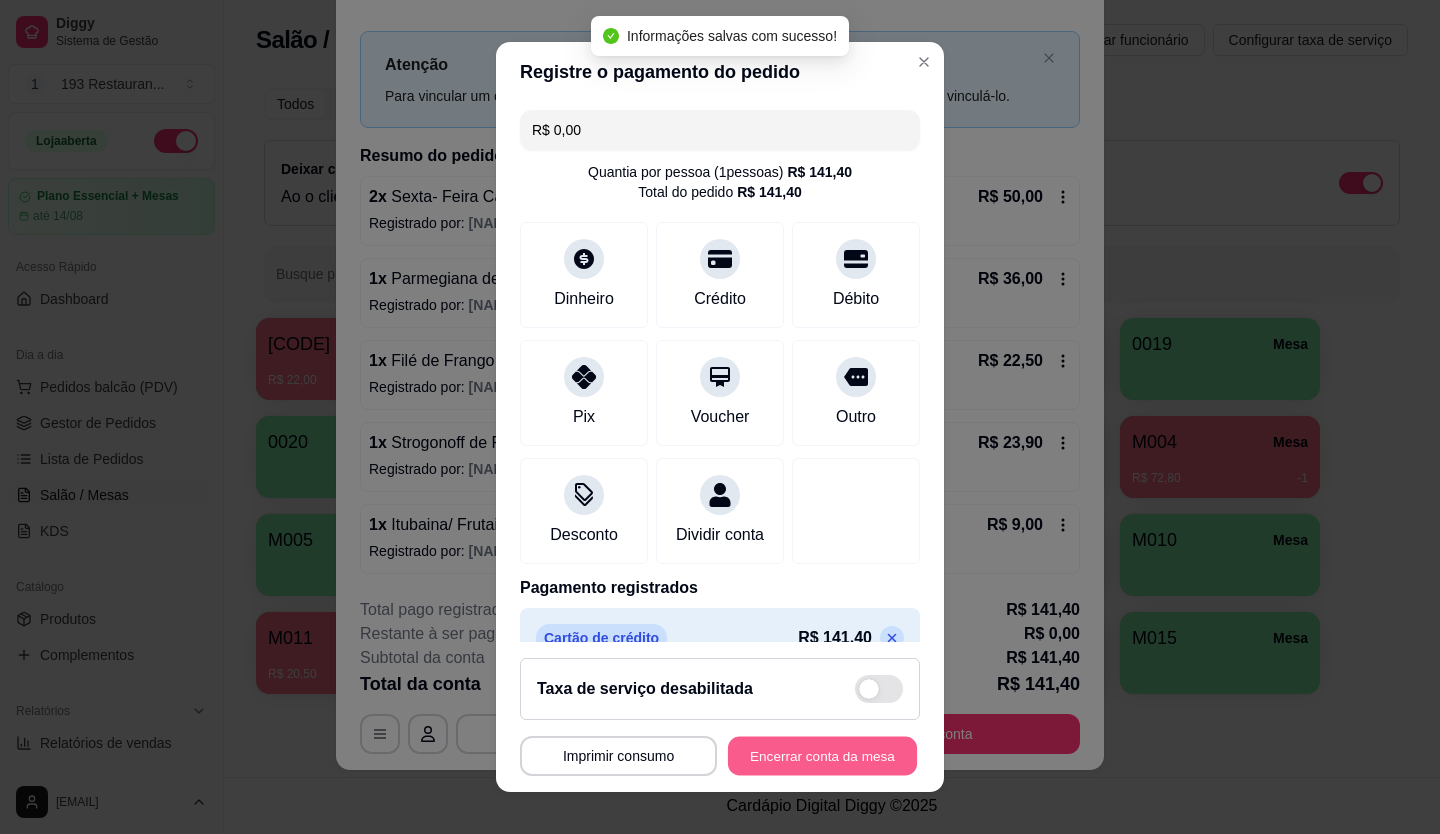 click on "Encerrar conta da mesa" at bounding box center [822, 756] 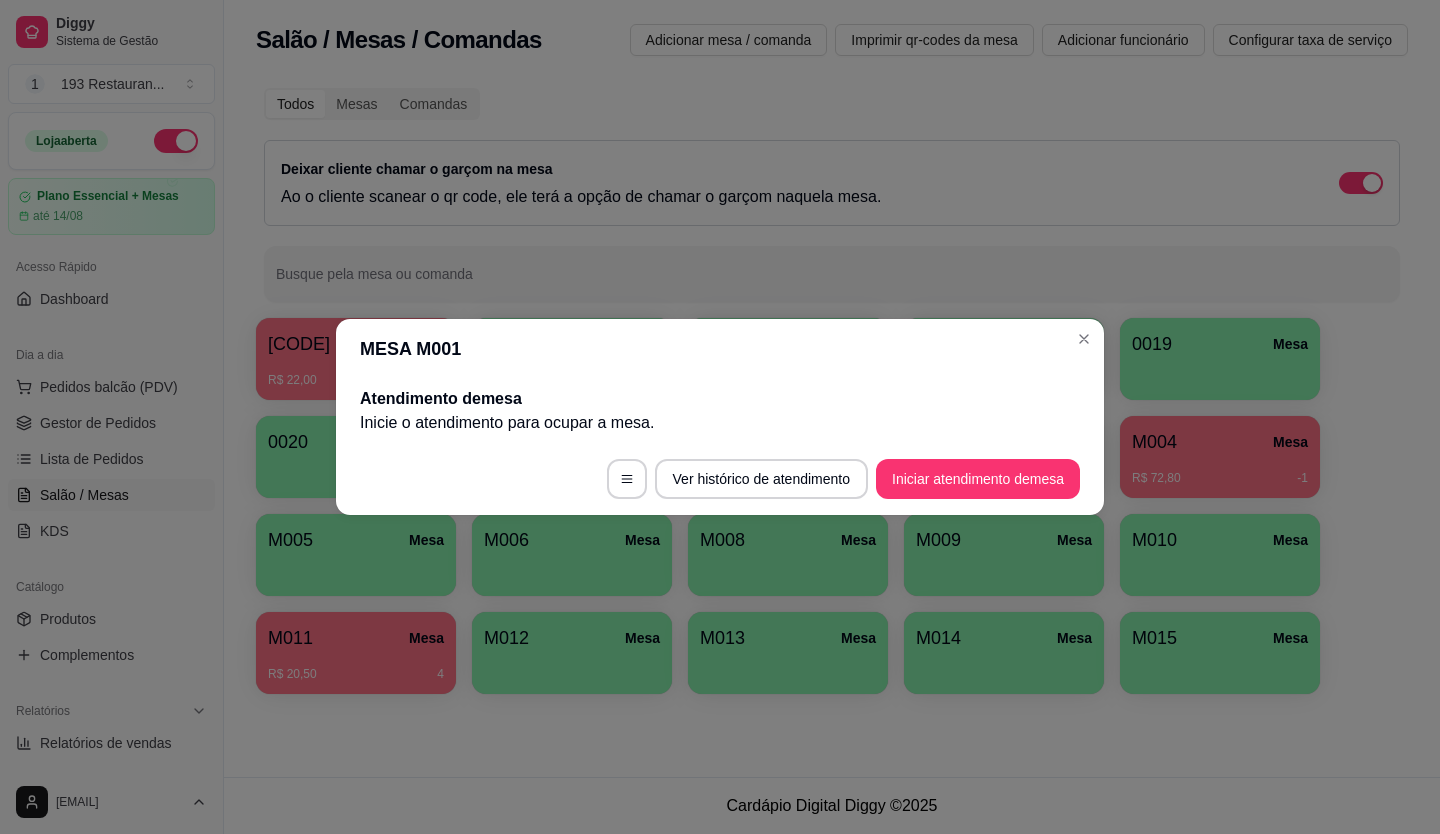 scroll, scrollTop: 0, scrollLeft: 0, axis: both 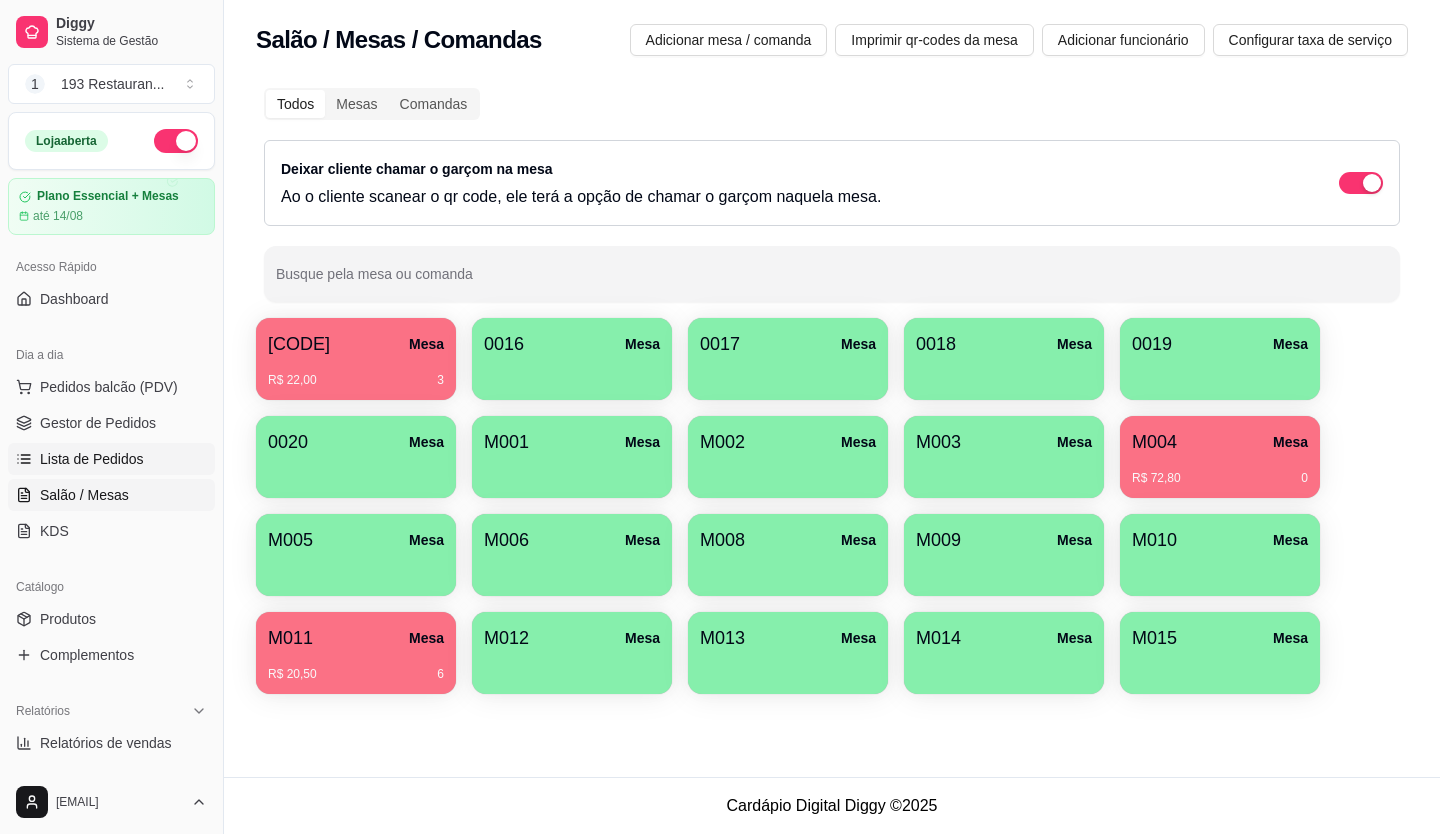 click on "Lista de Pedidos" at bounding box center [92, 459] 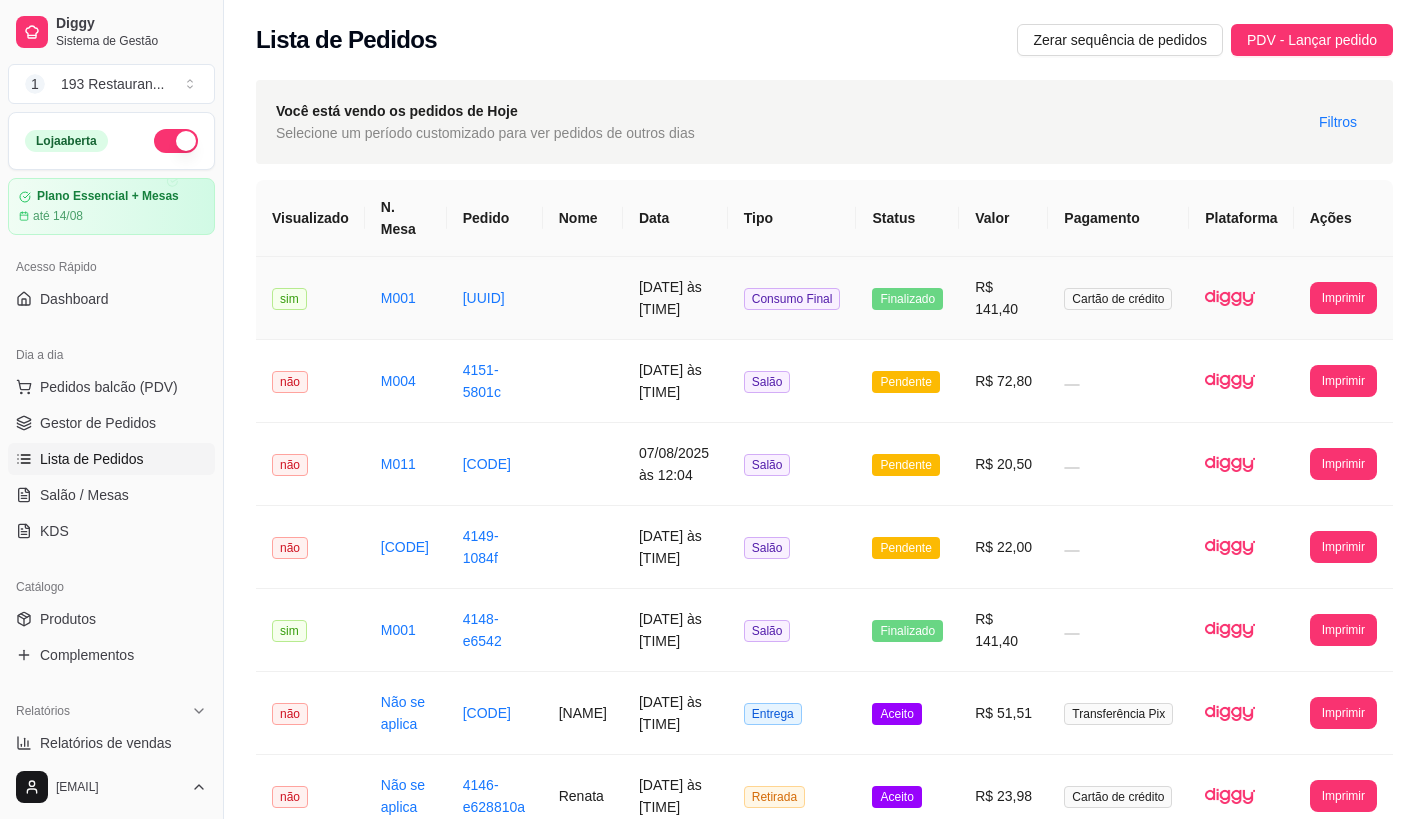 click on "[DATE] às [TIME]" at bounding box center [675, 298] 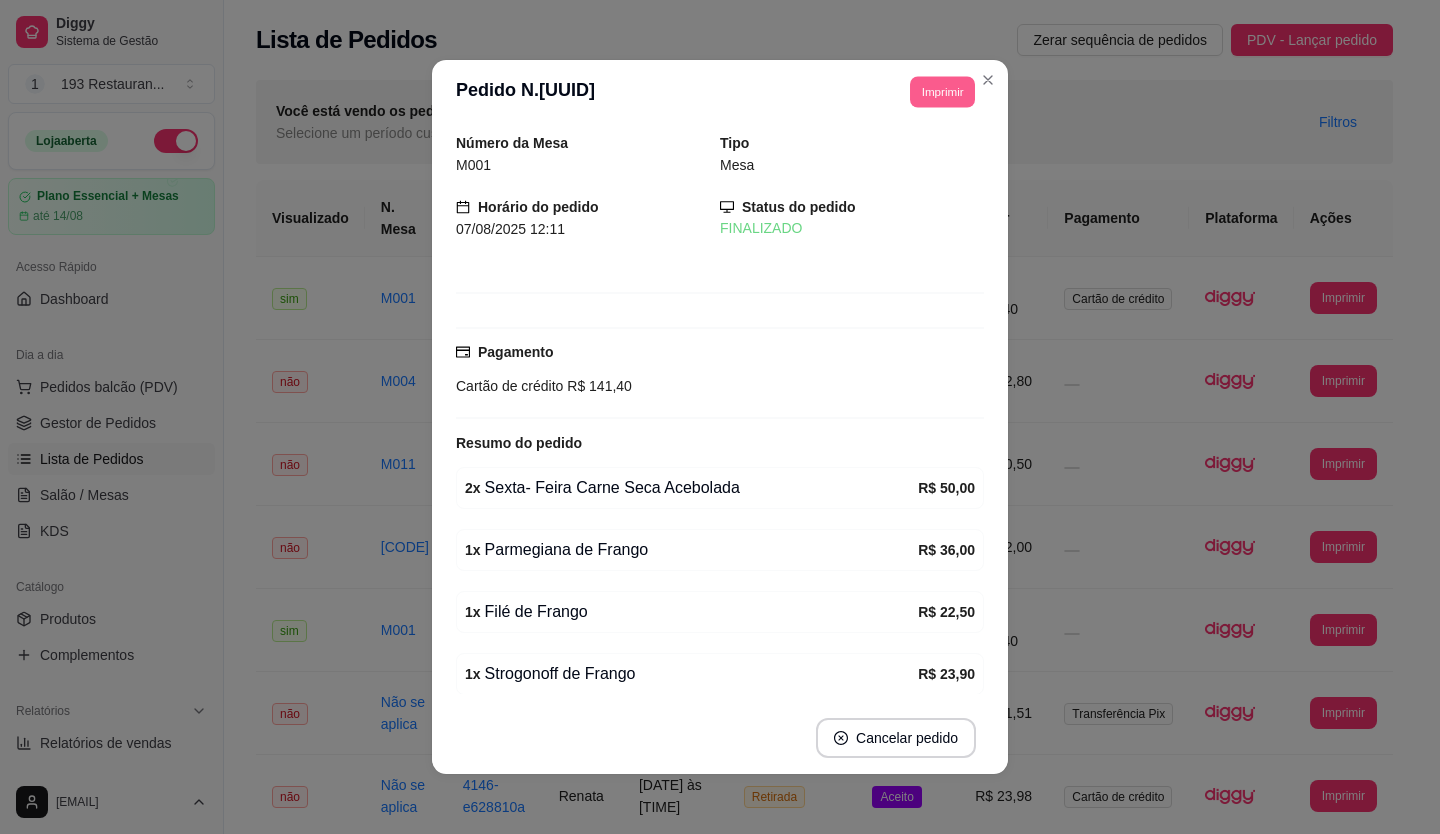 click on "Imprimir" at bounding box center (942, 91) 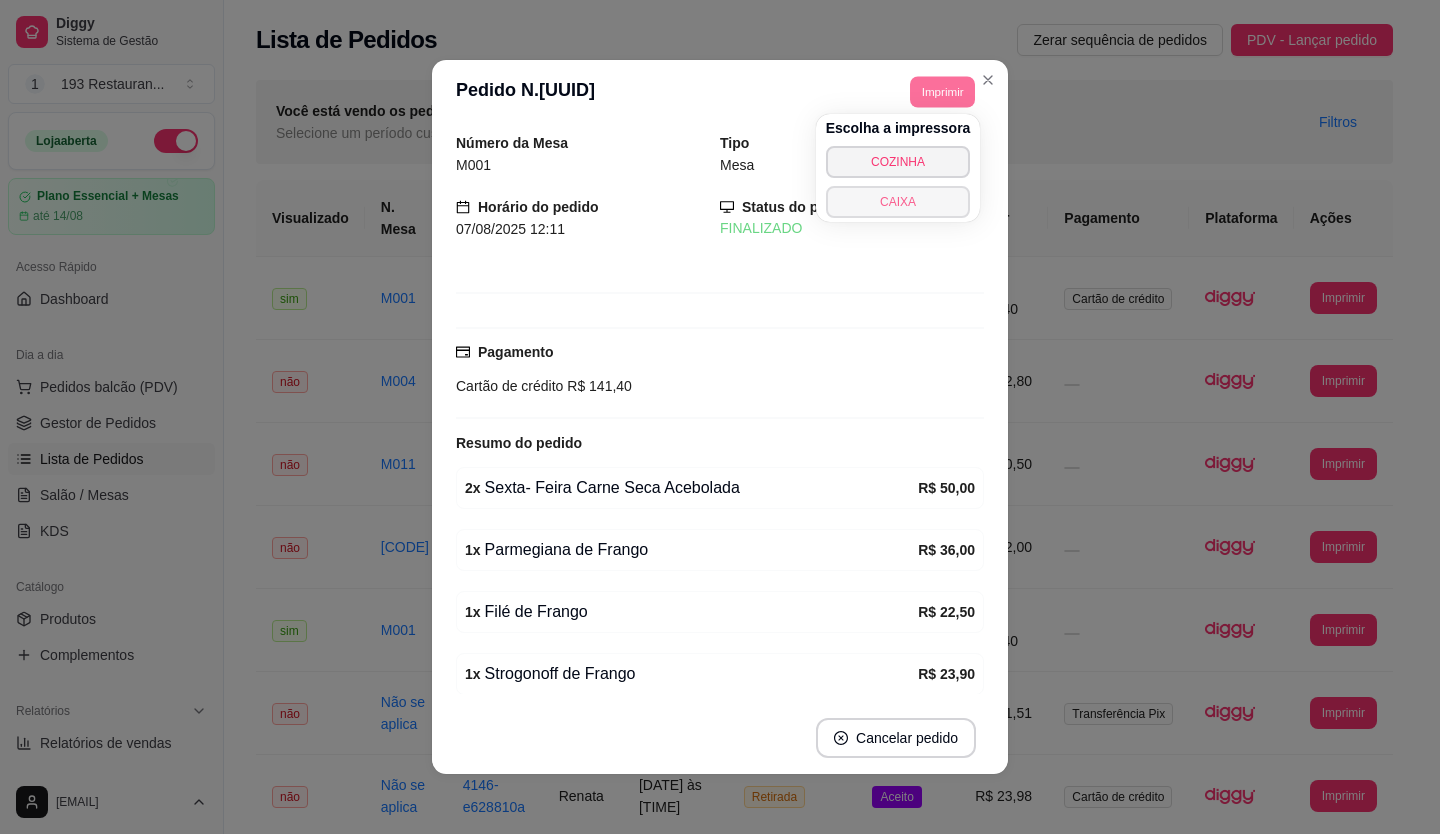 click on "CAIXA" at bounding box center (898, 202) 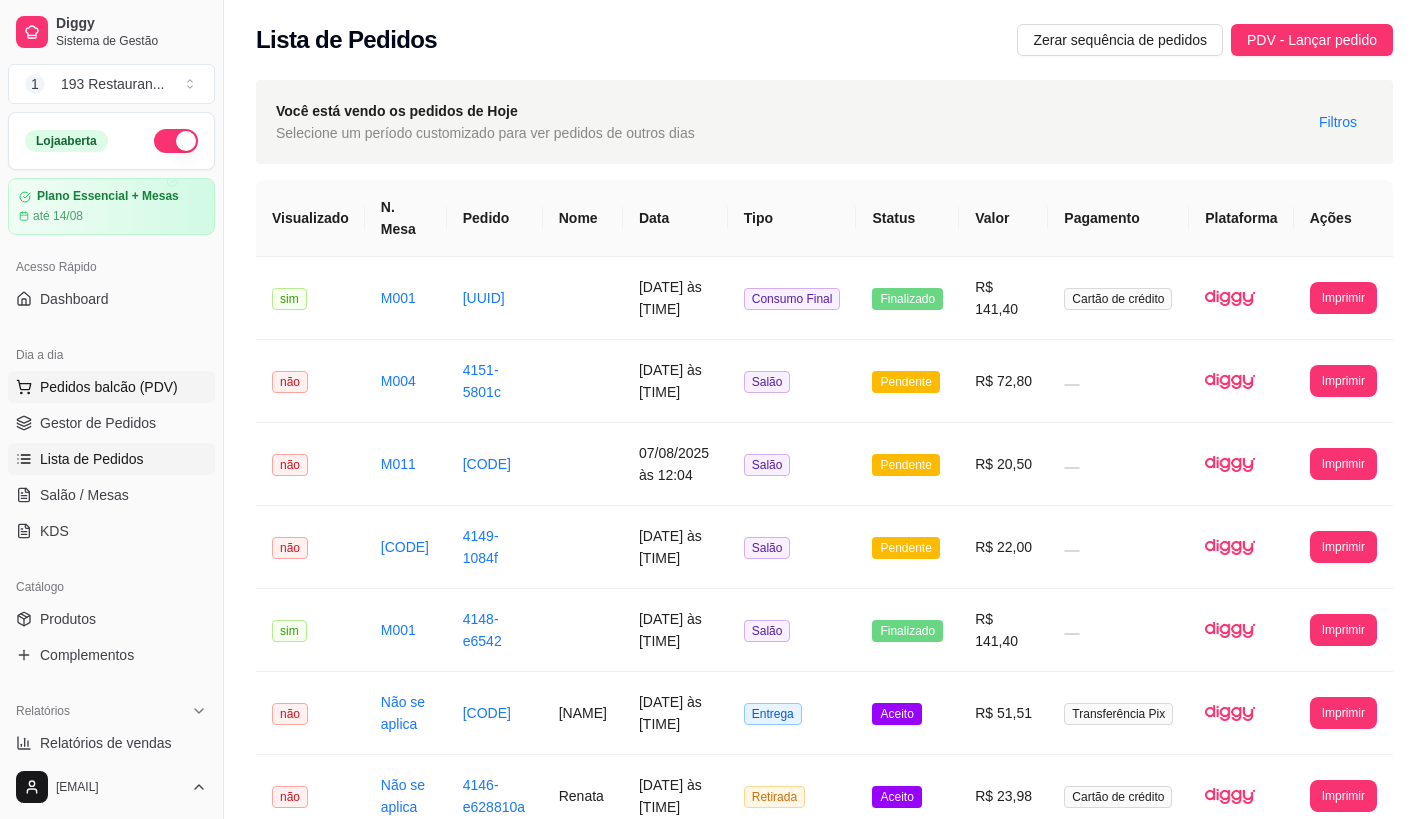 click on "Pedidos balcão (PDV)" at bounding box center [109, 387] 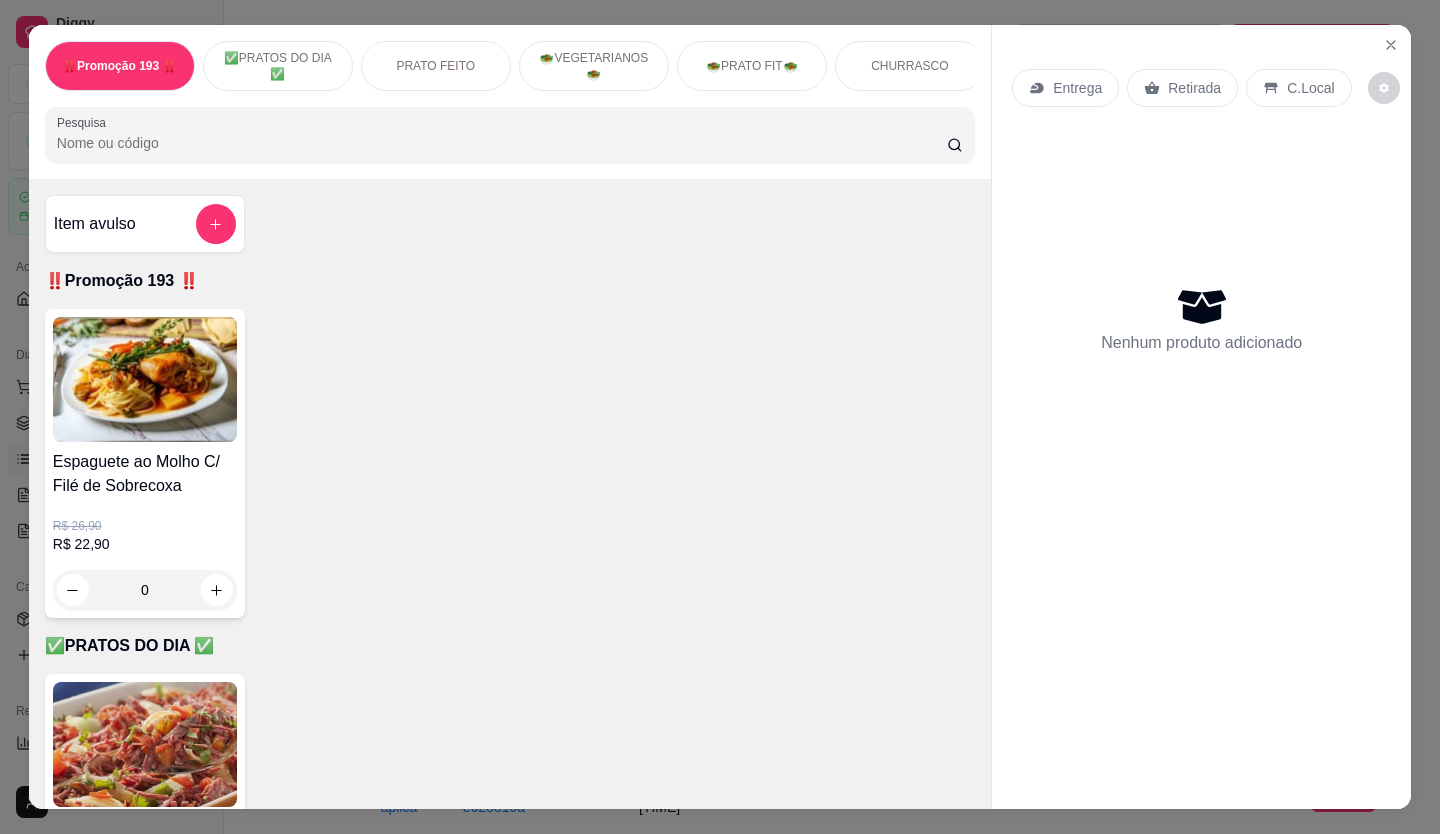 click on "Retirada" at bounding box center (1194, 88) 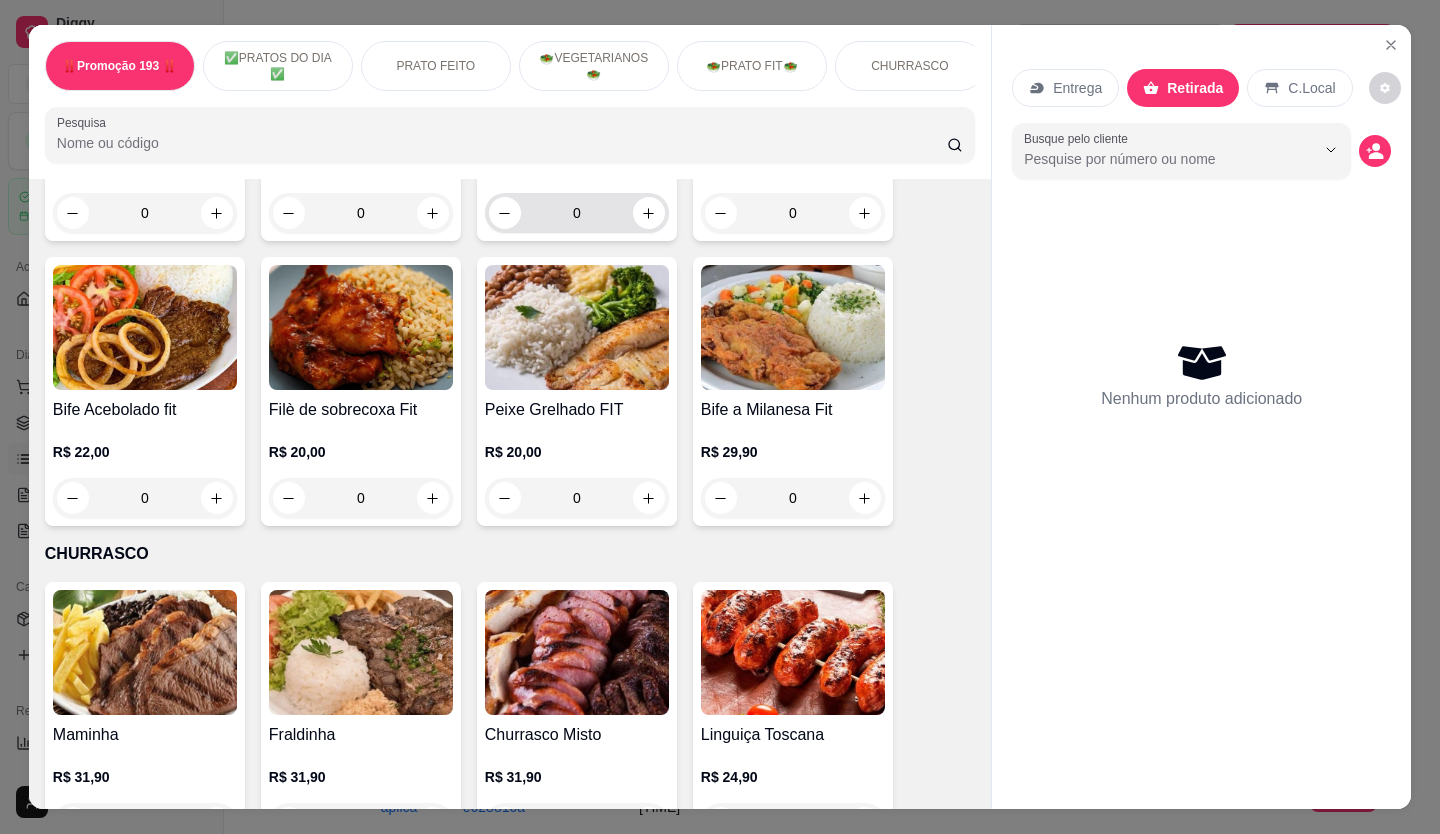 scroll, scrollTop: 3000, scrollLeft: 0, axis: vertical 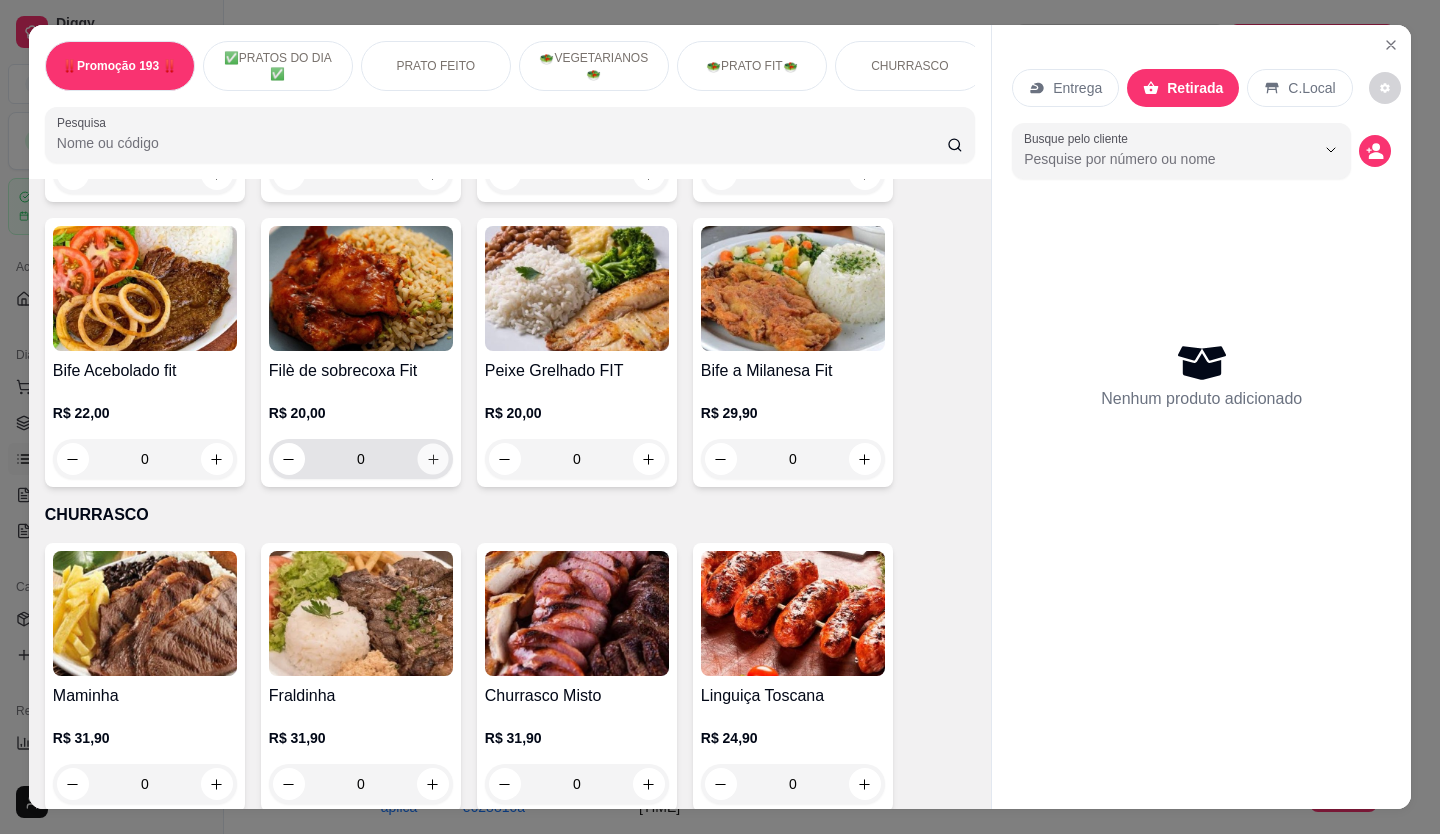 click 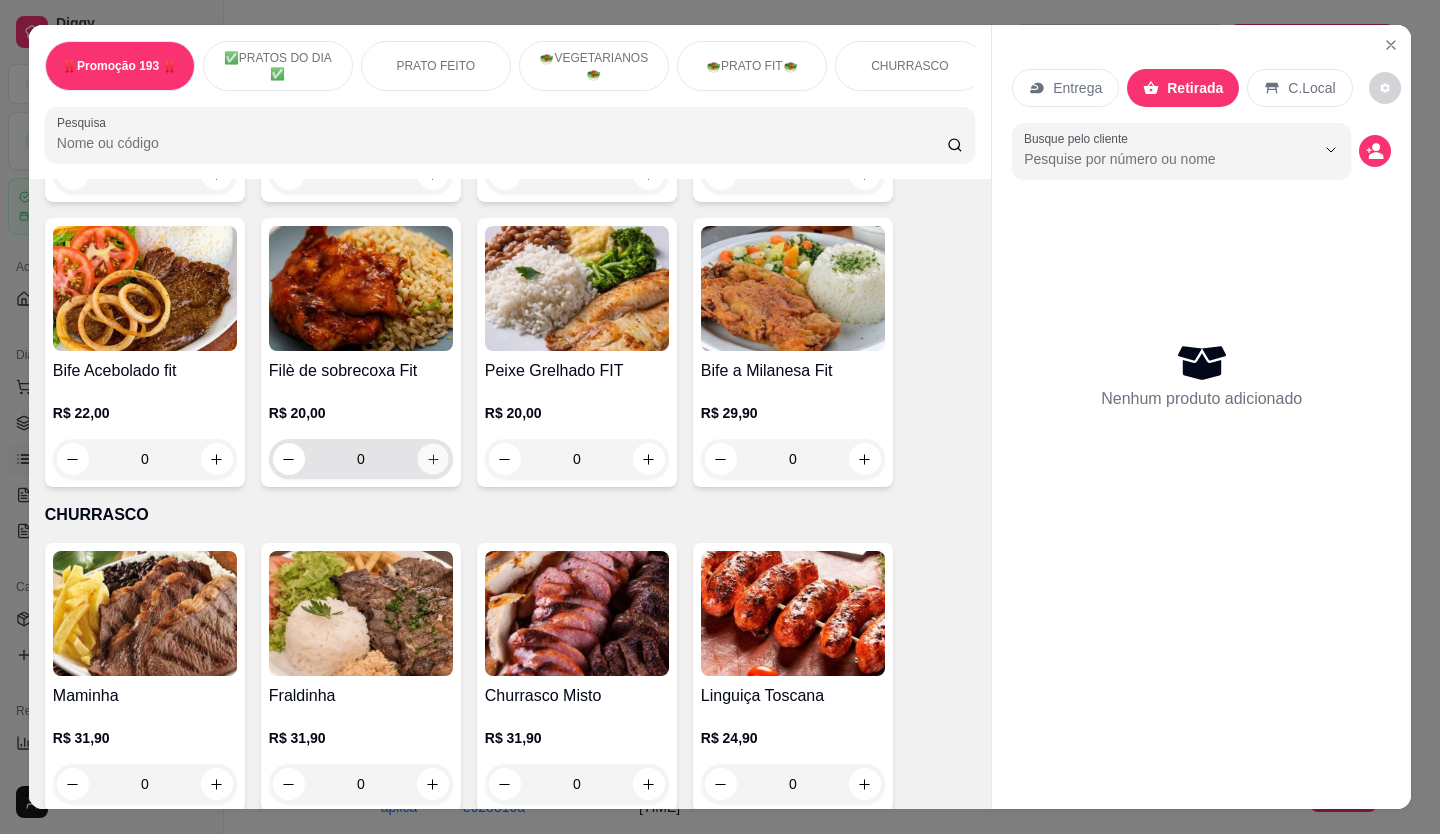 type on "1" 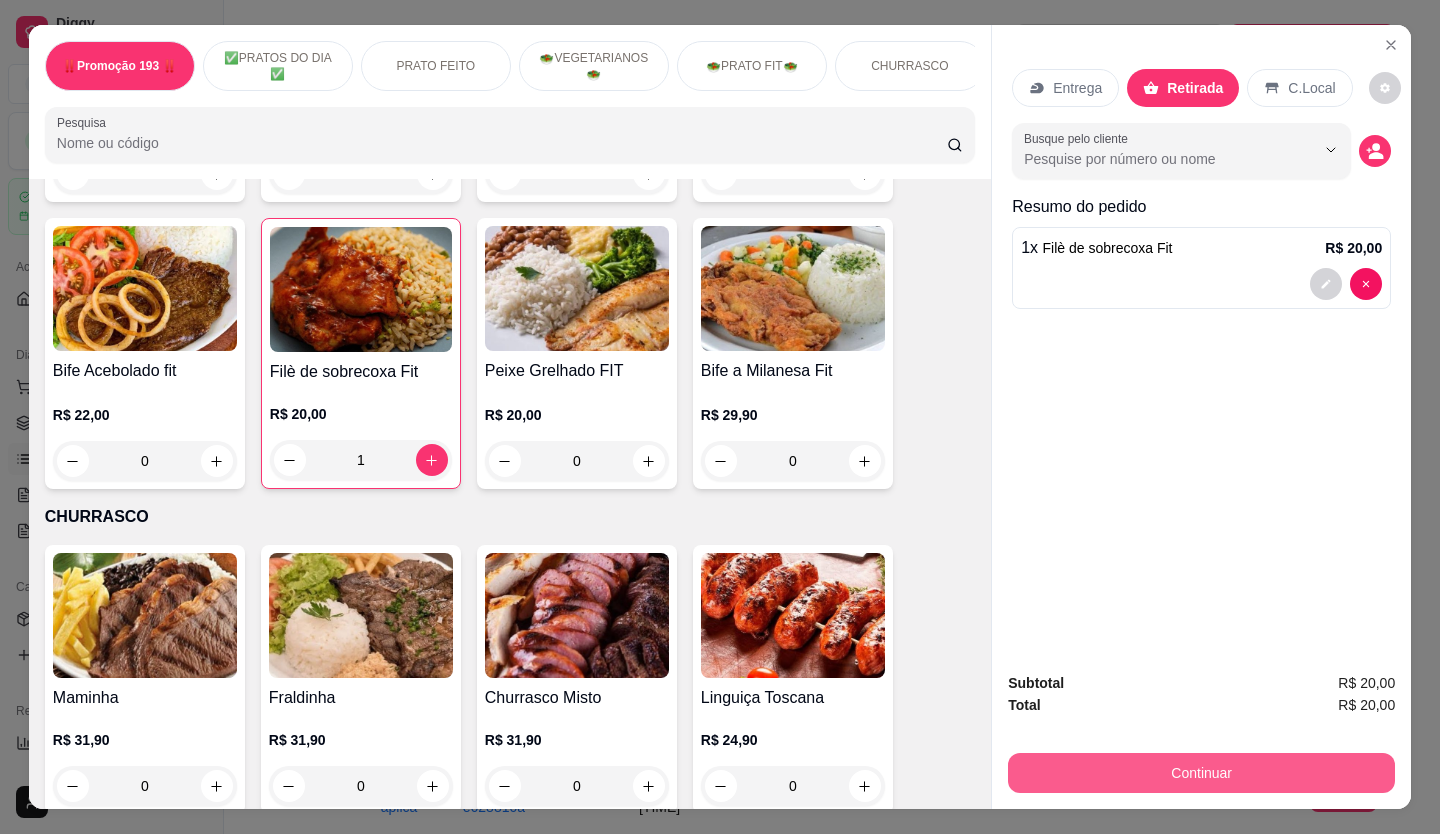 click on "Continuar" at bounding box center [1201, 773] 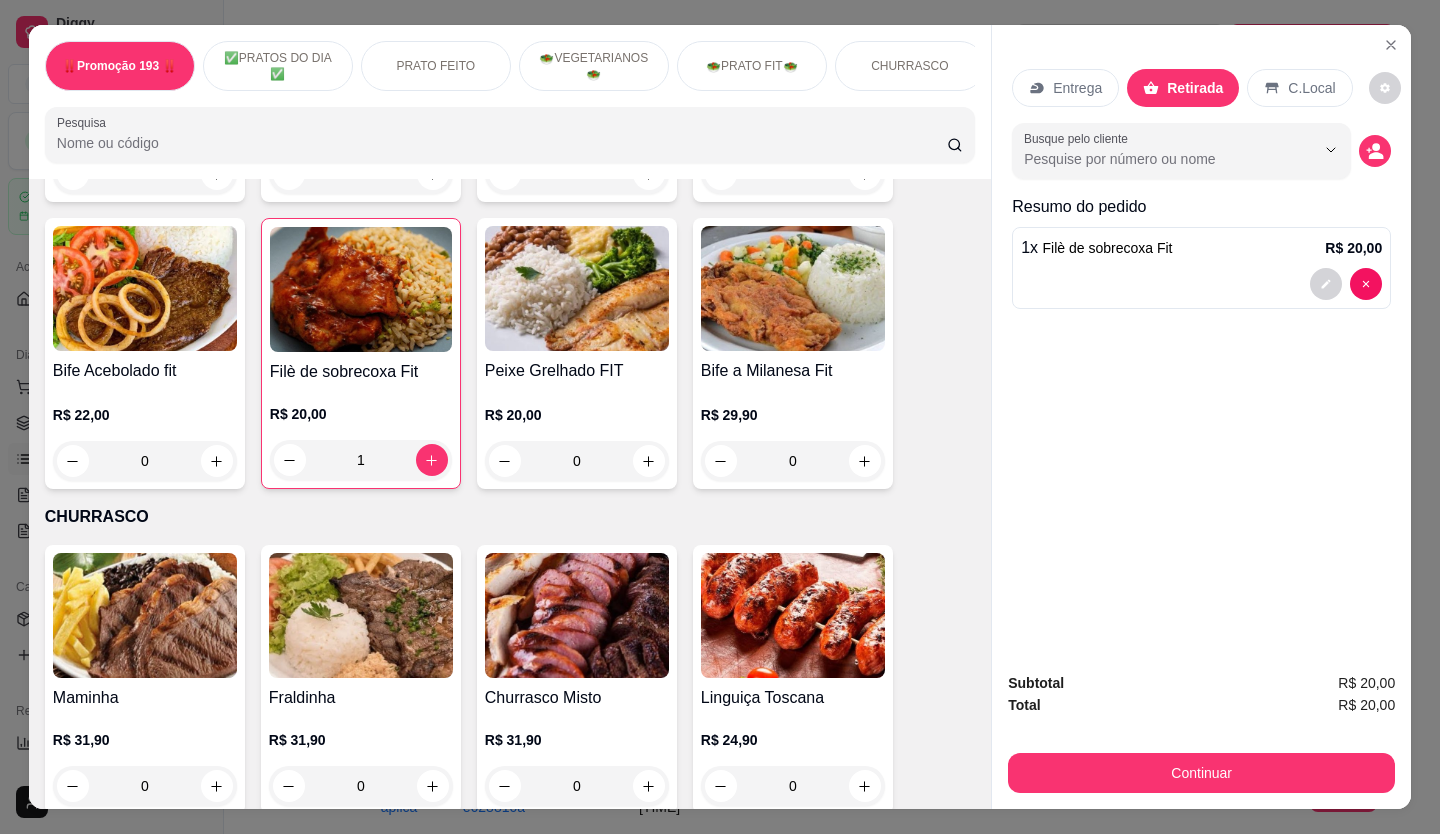 click on "Continuar" at bounding box center [1201, 773] 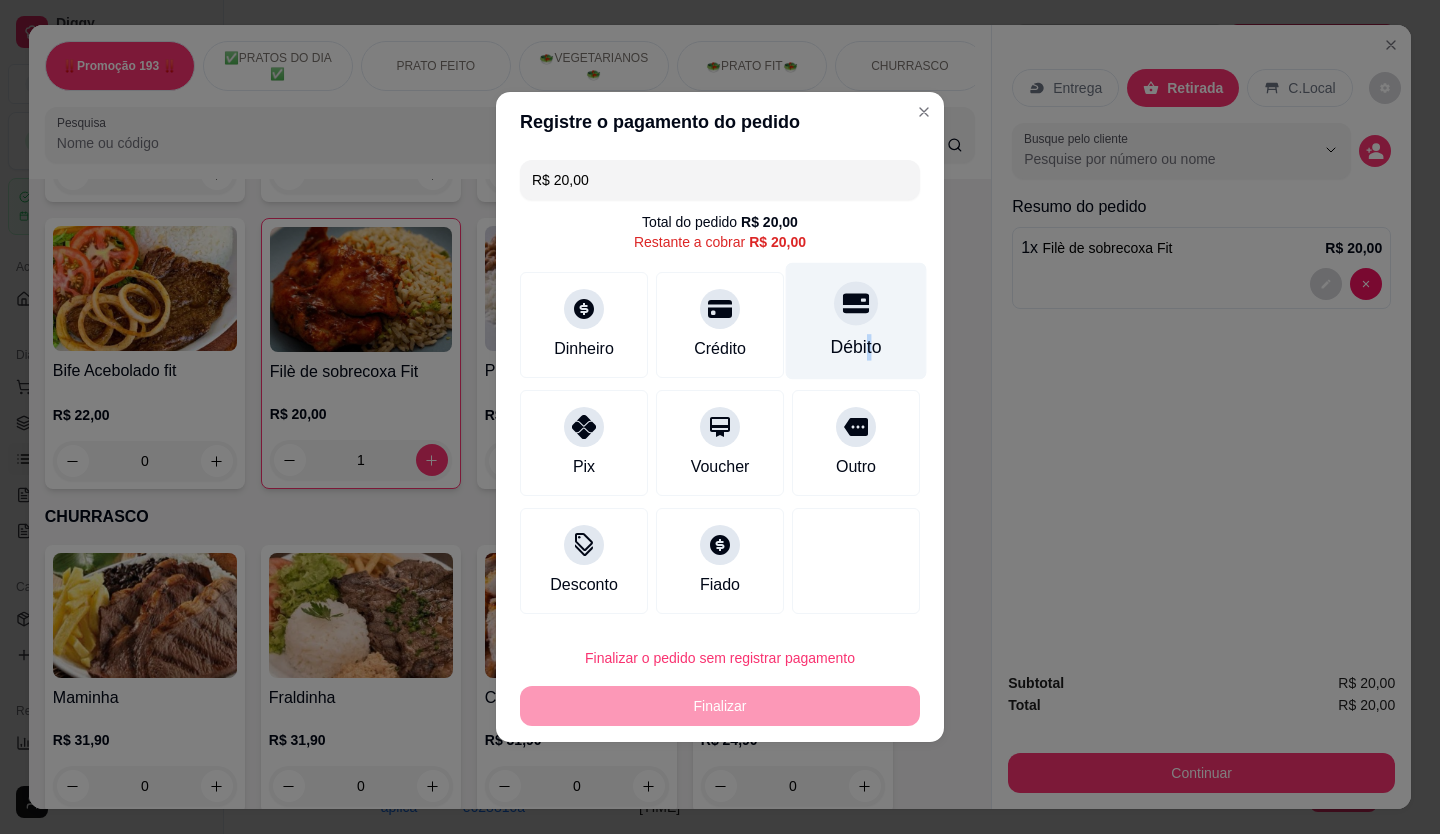 click on "Débito" at bounding box center (856, 347) 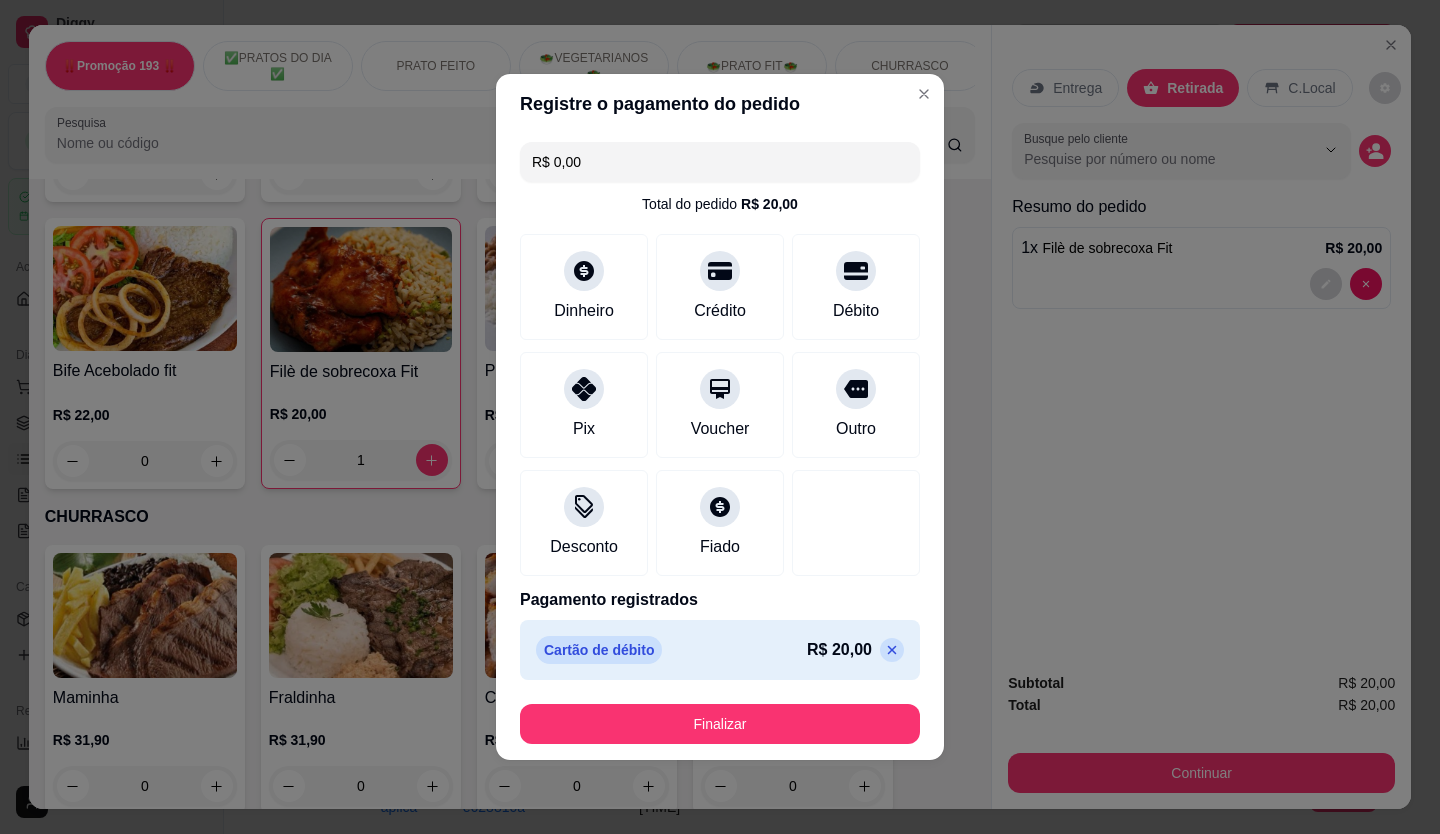 click on "Finalizar" at bounding box center (720, 724) 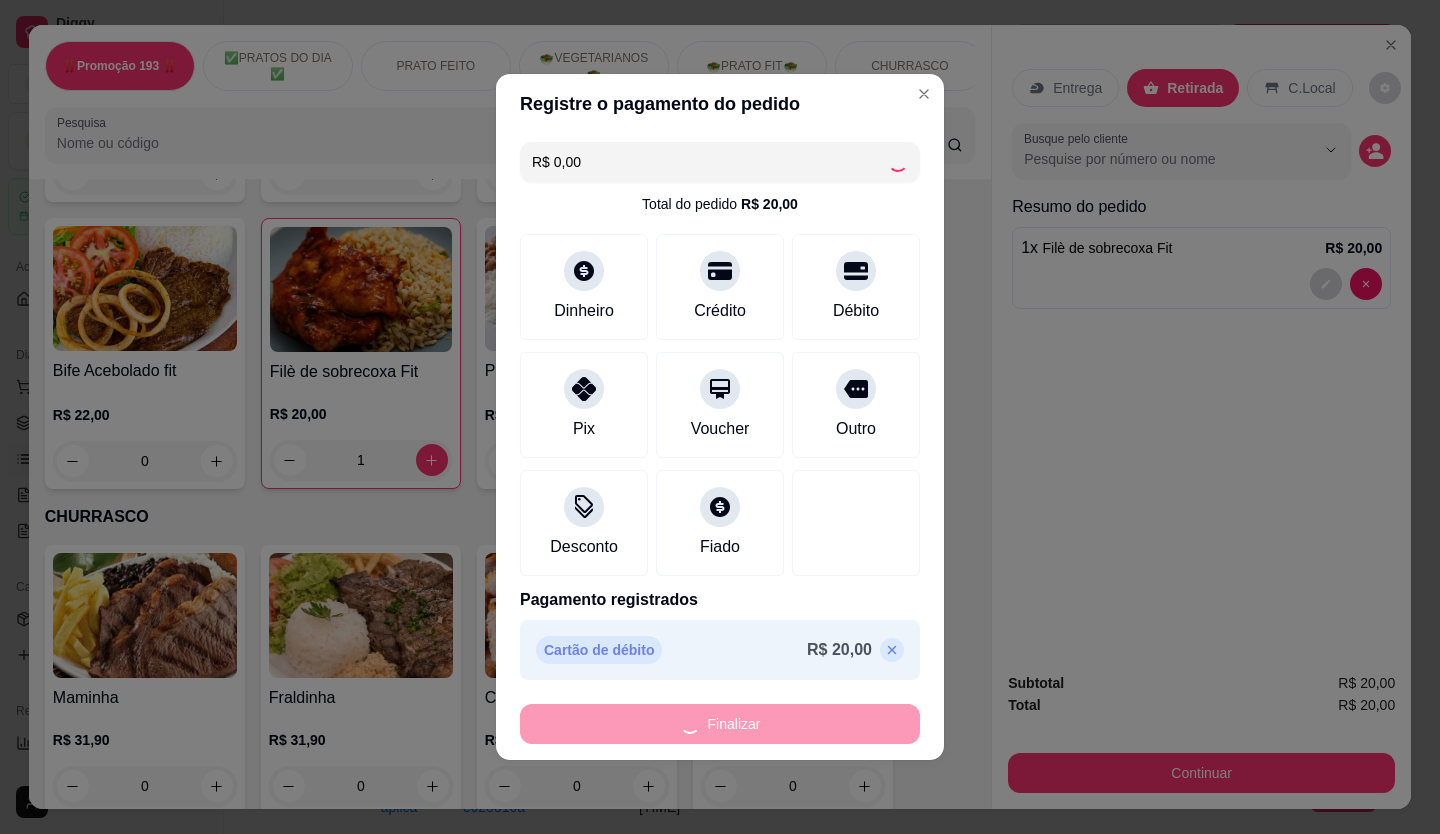 type on "0" 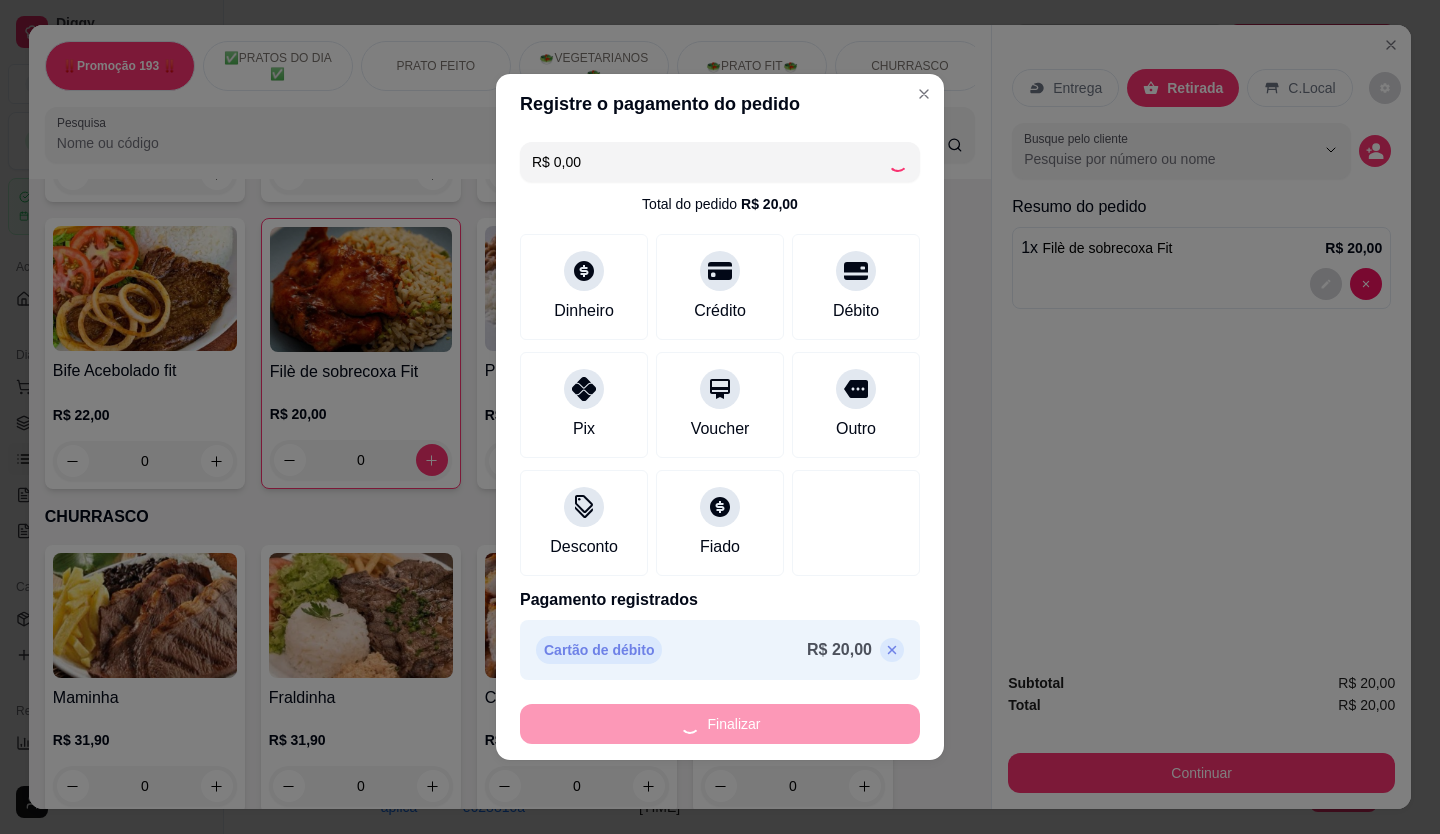 type on "-R$ 20,00" 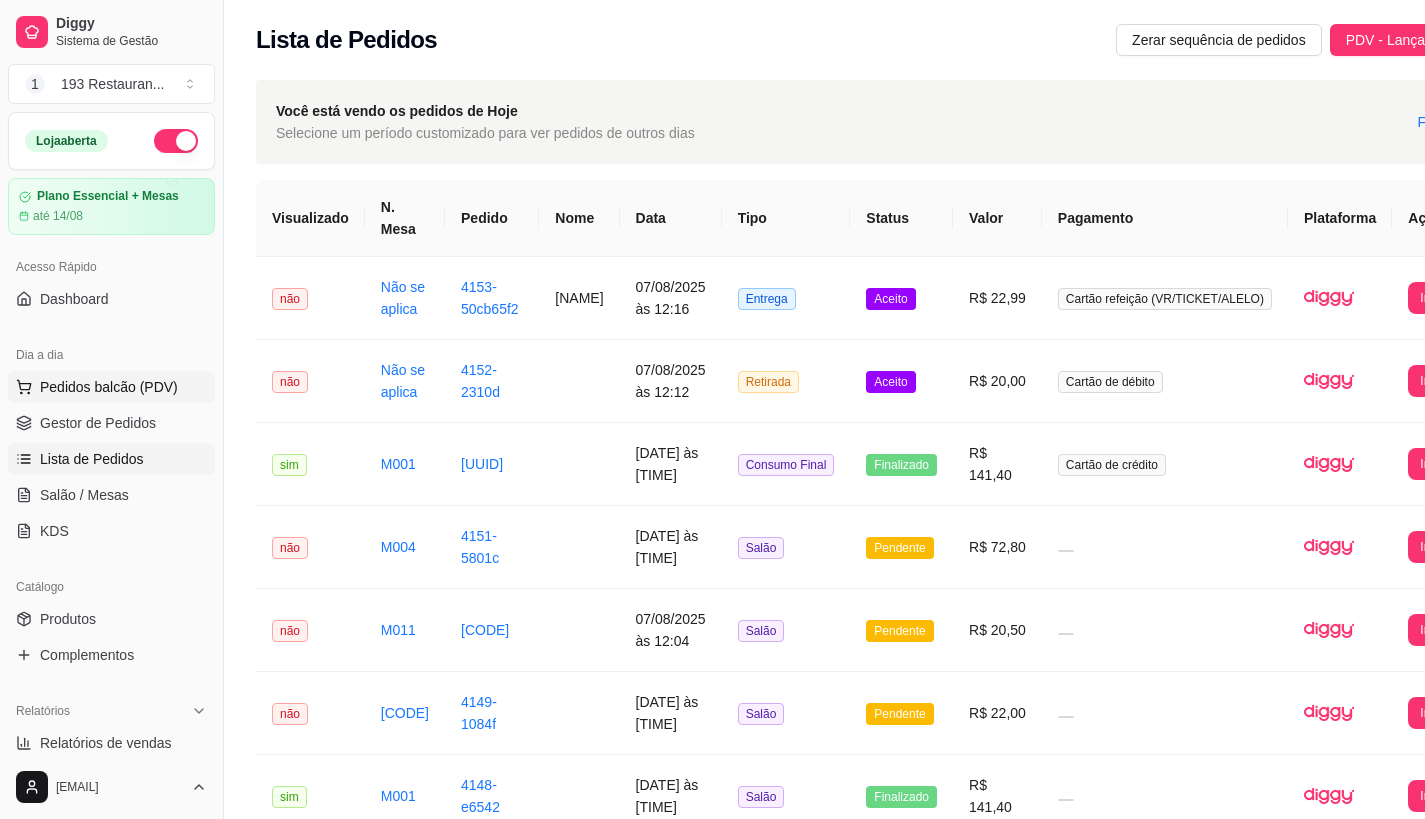 click on "Pedidos balcão (PDV)" at bounding box center [109, 387] 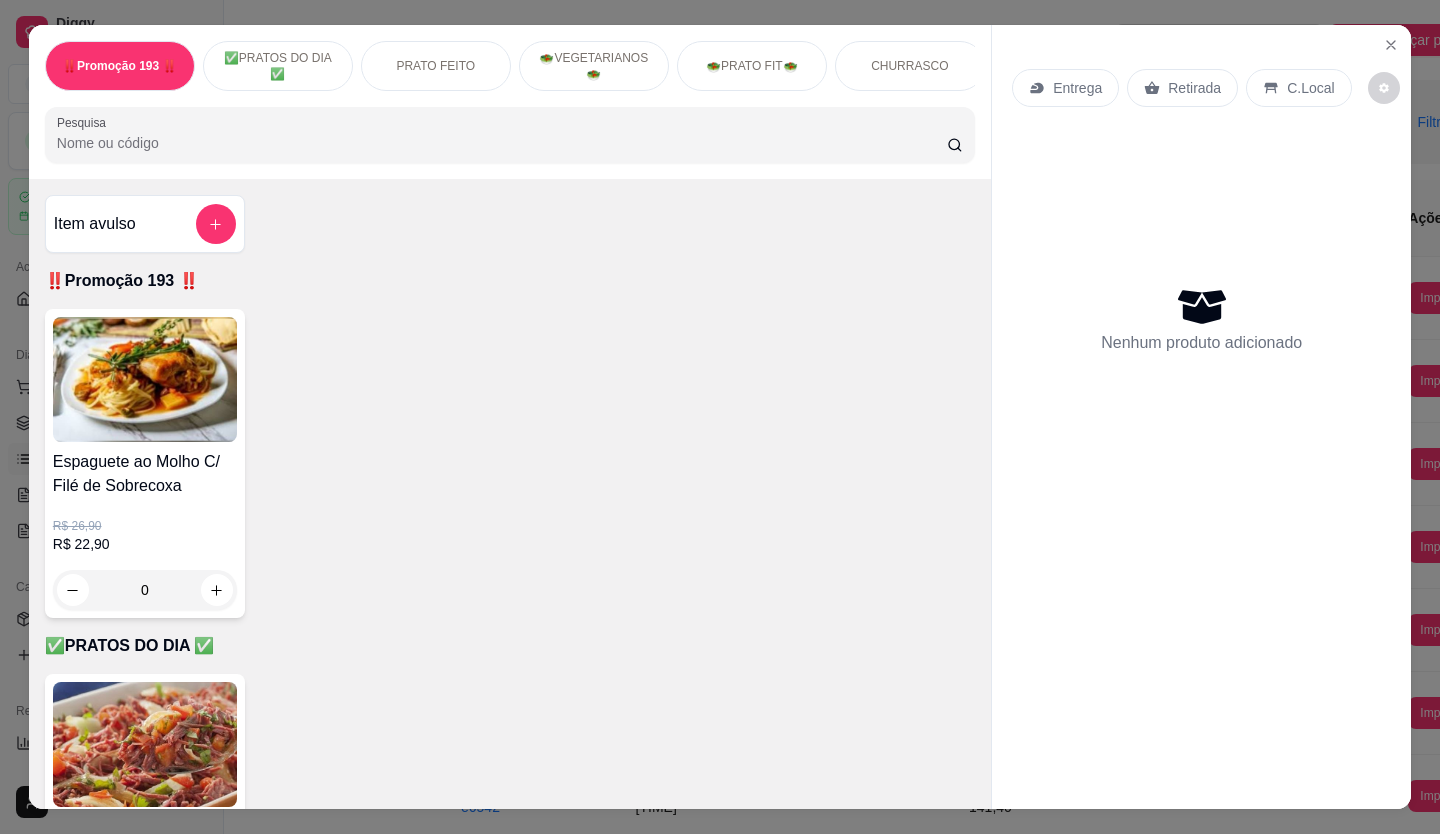 scroll, scrollTop: 46, scrollLeft: 0, axis: vertical 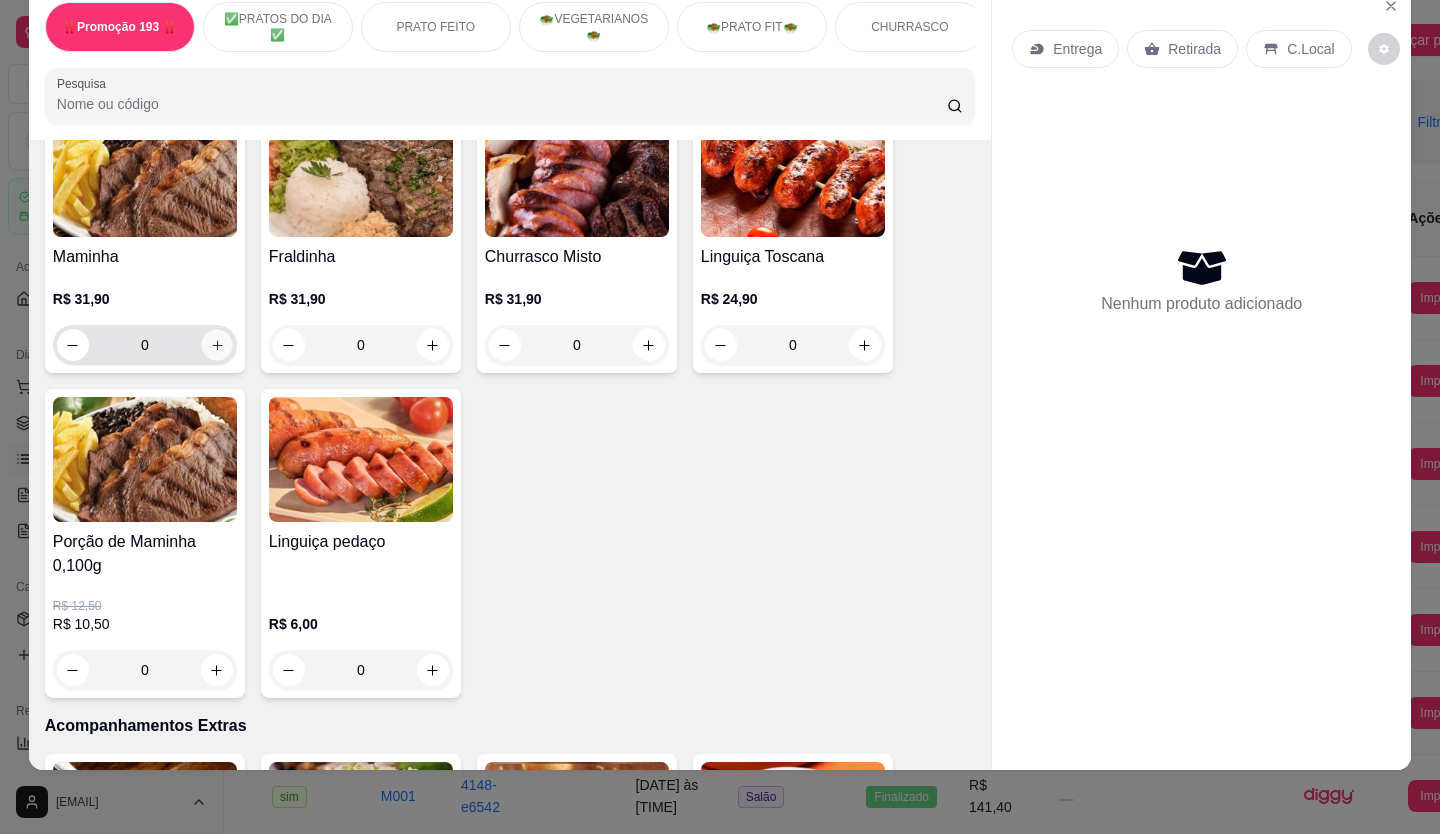 click at bounding box center [216, 345] 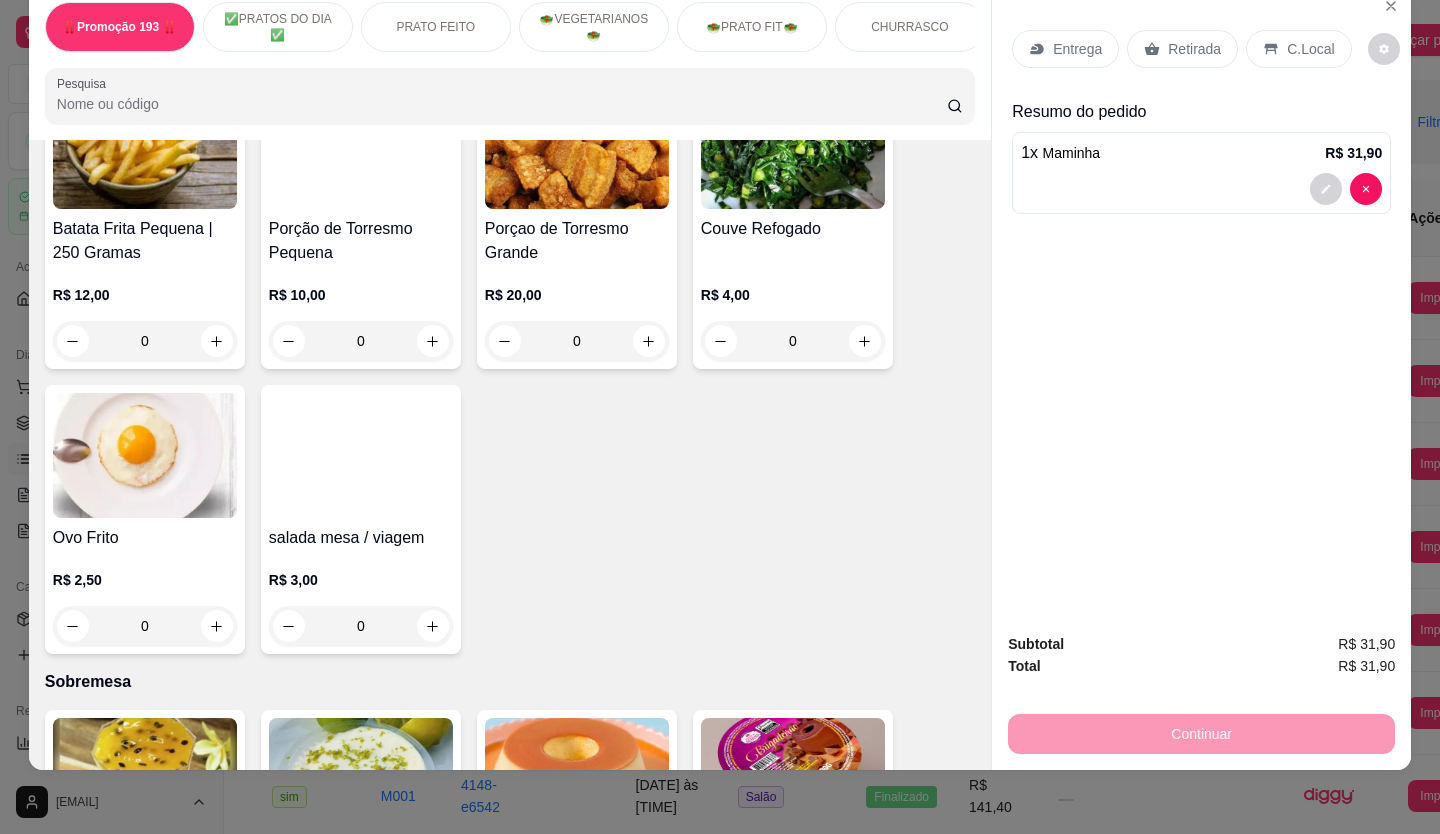 scroll, scrollTop: 4301, scrollLeft: 0, axis: vertical 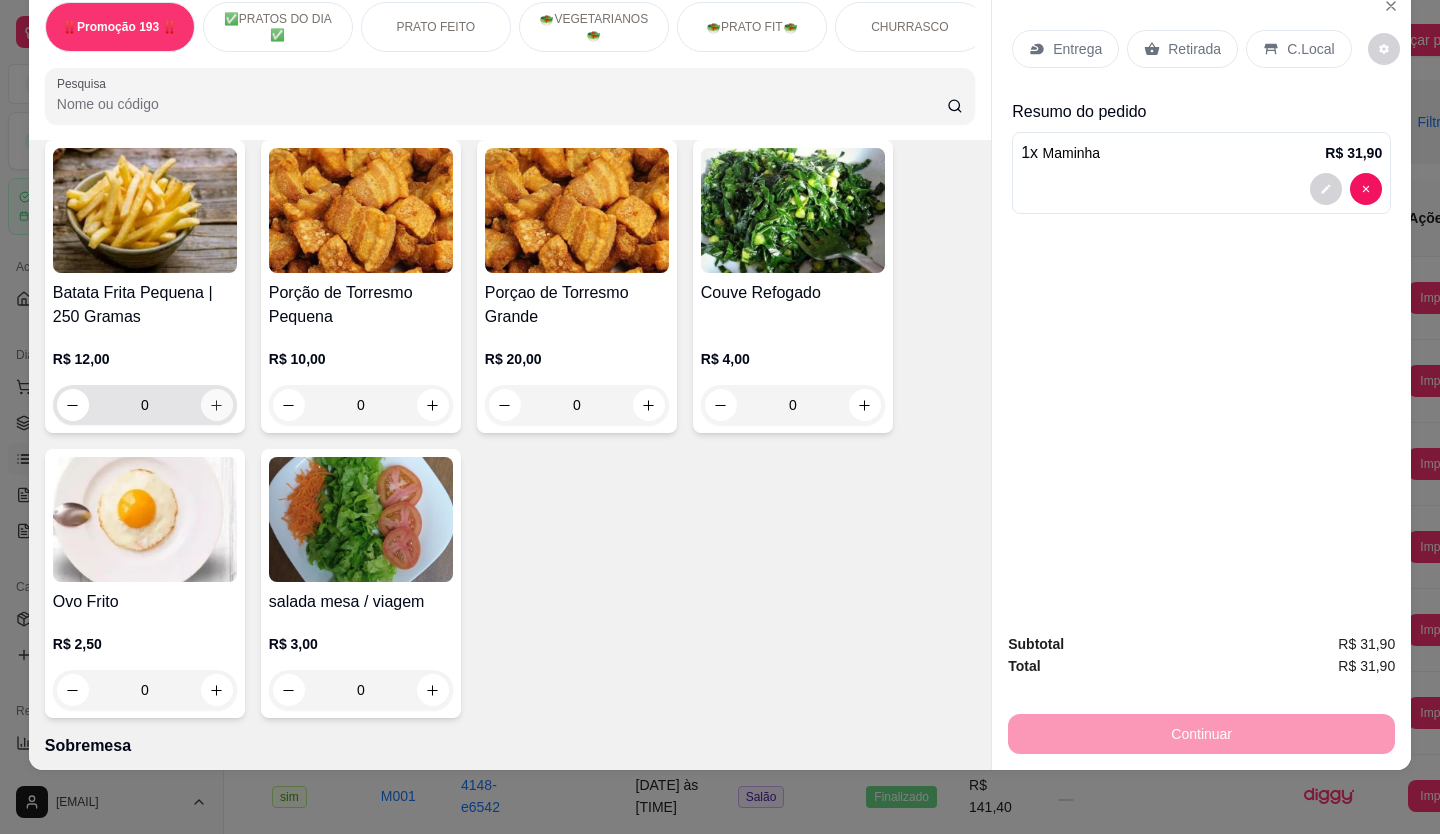 click 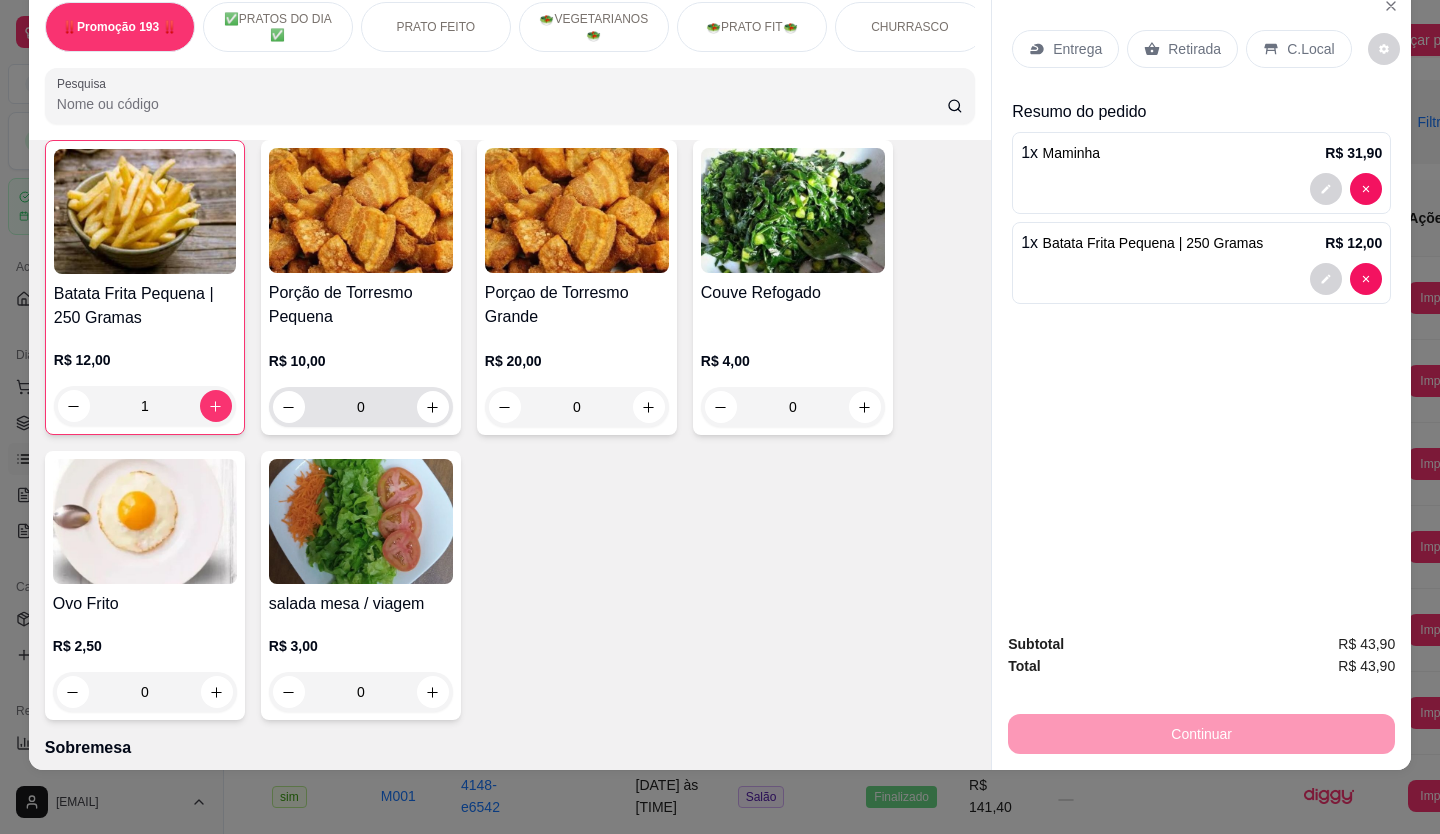 scroll, scrollTop: 4302, scrollLeft: 0, axis: vertical 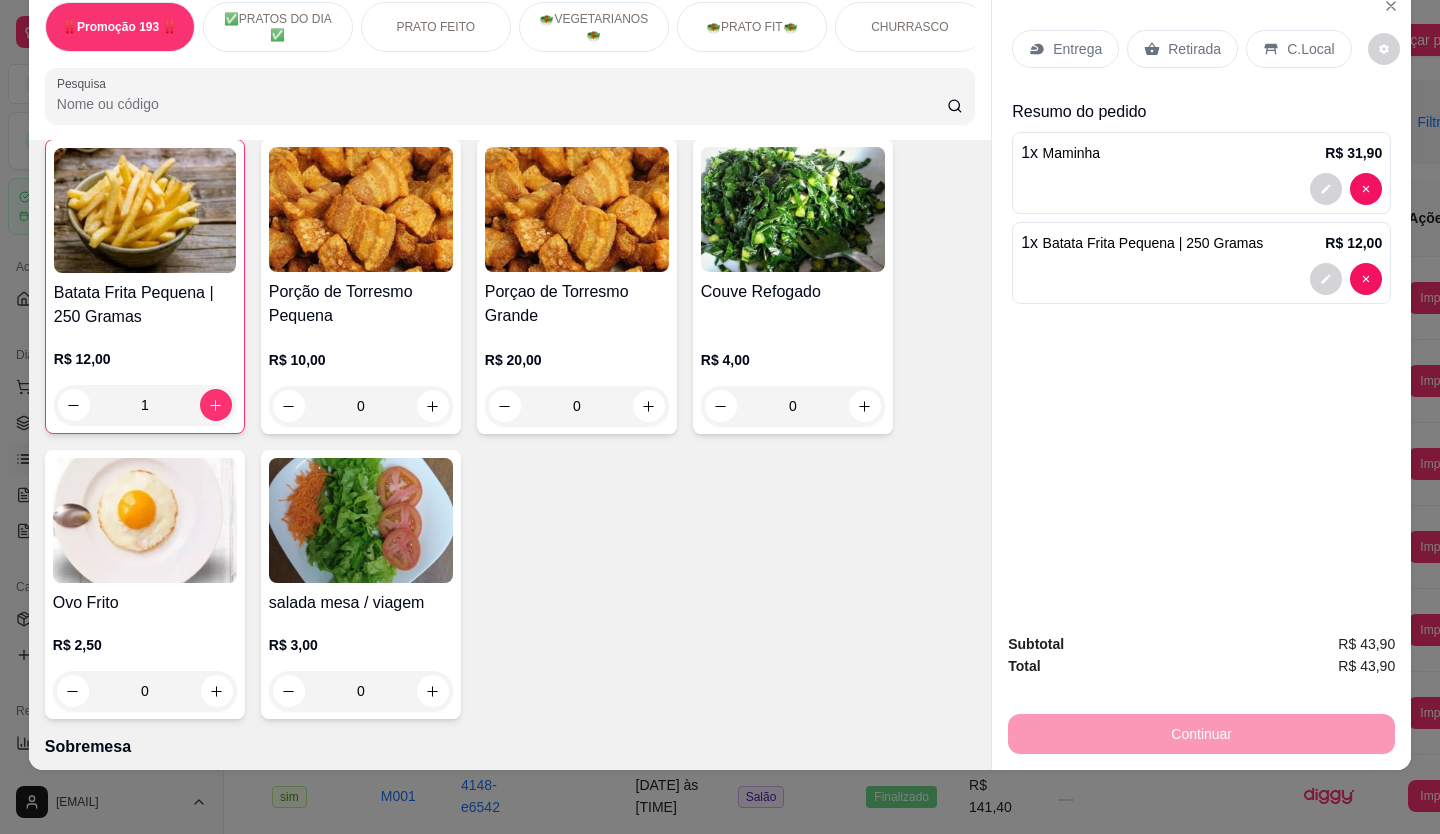 click on "Retirada" at bounding box center [1194, 49] 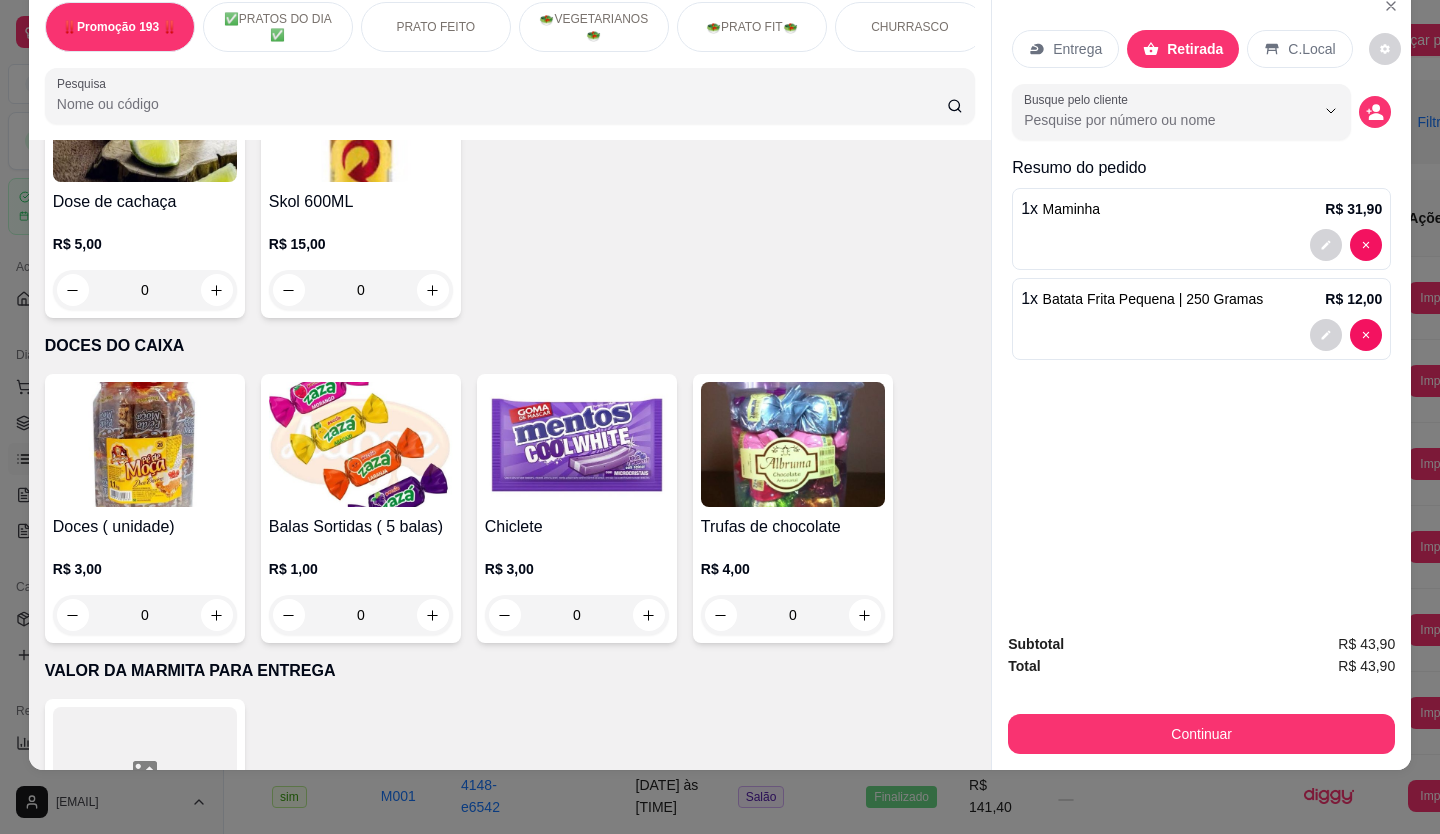 scroll, scrollTop: 8323, scrollLeft: 0, axis: vertical 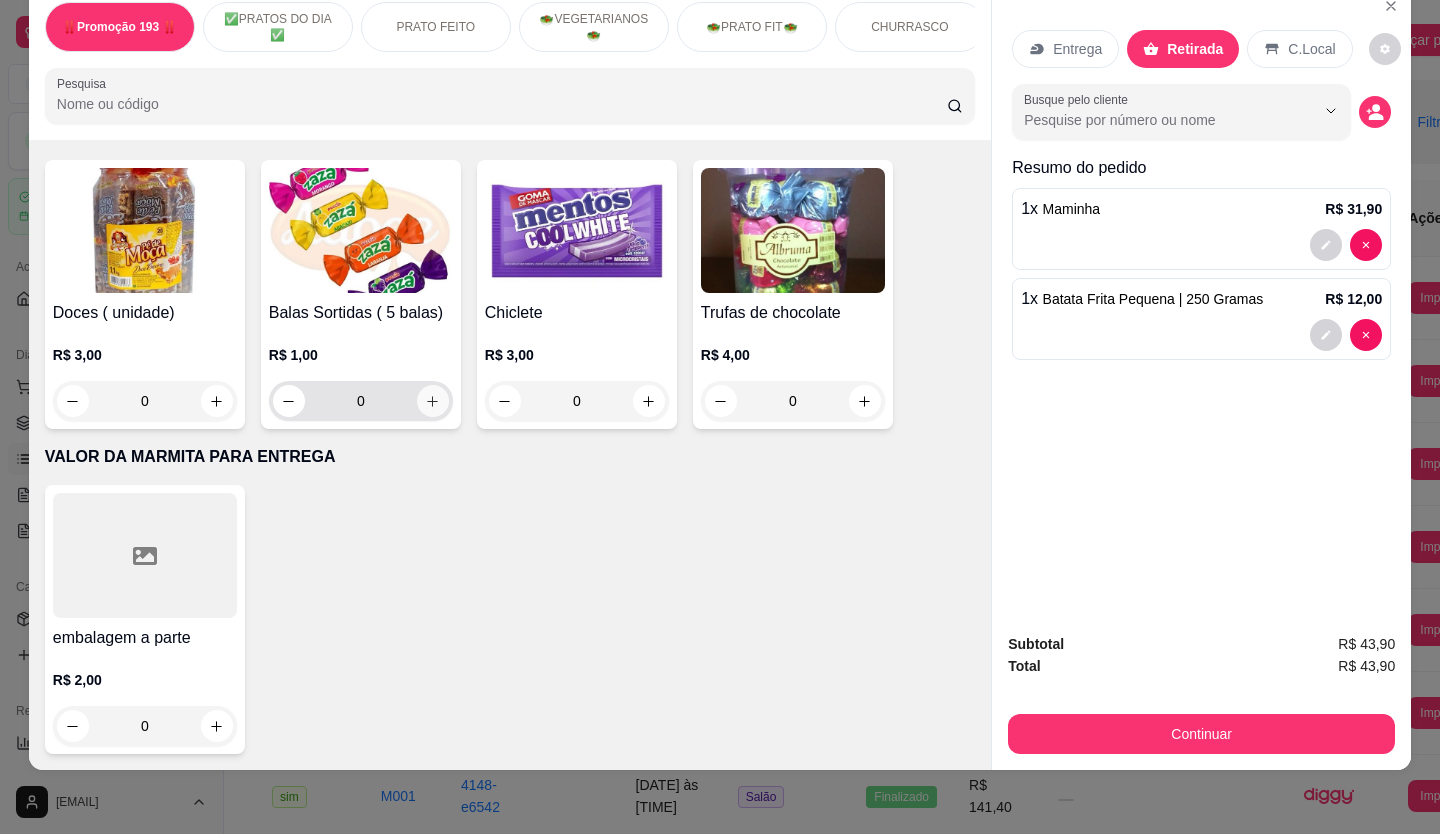 click 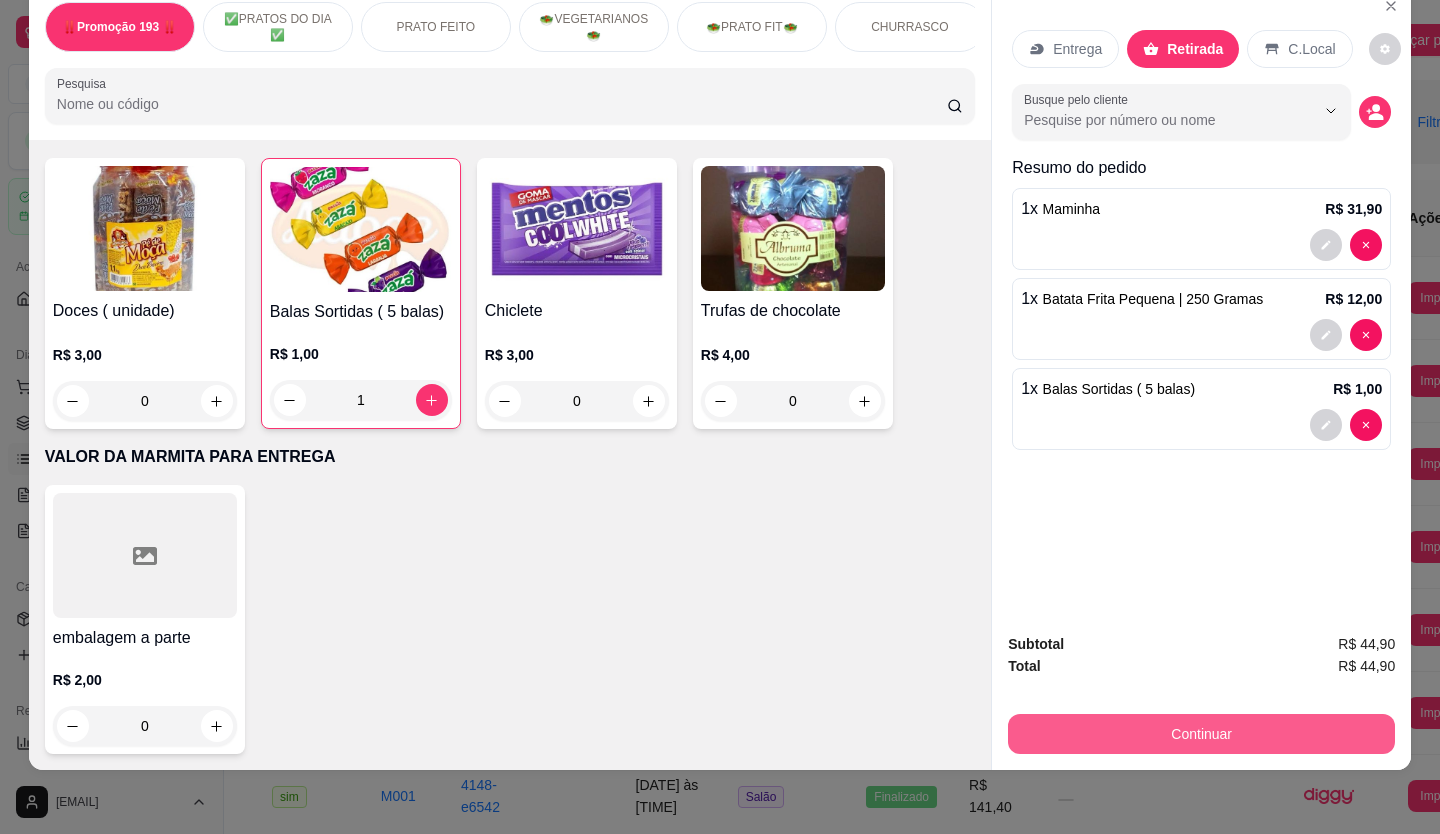 click on "Continuar" at bounding box center [1201, 734] 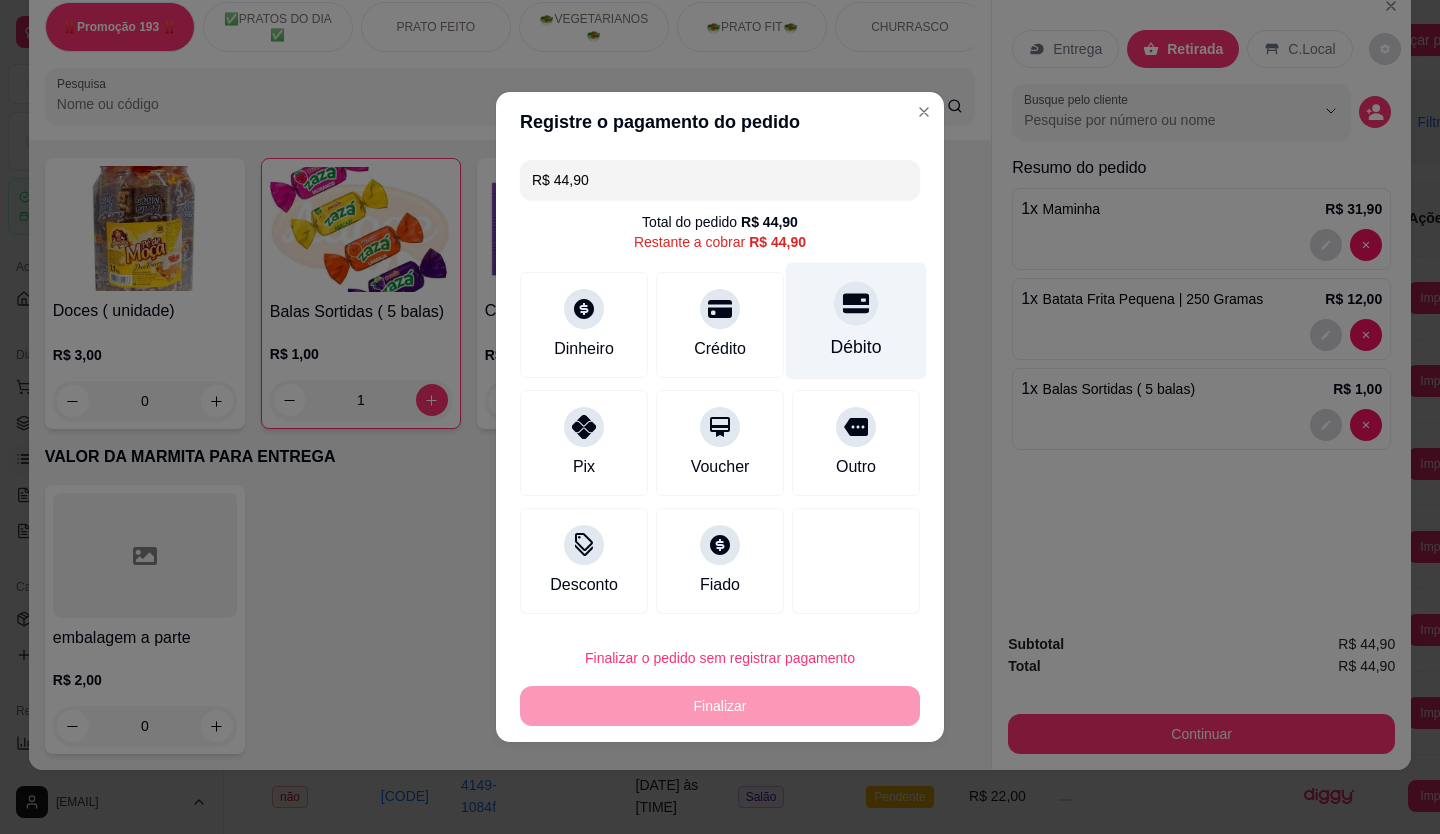 click on "Débito" at bounding box center (856, 321) 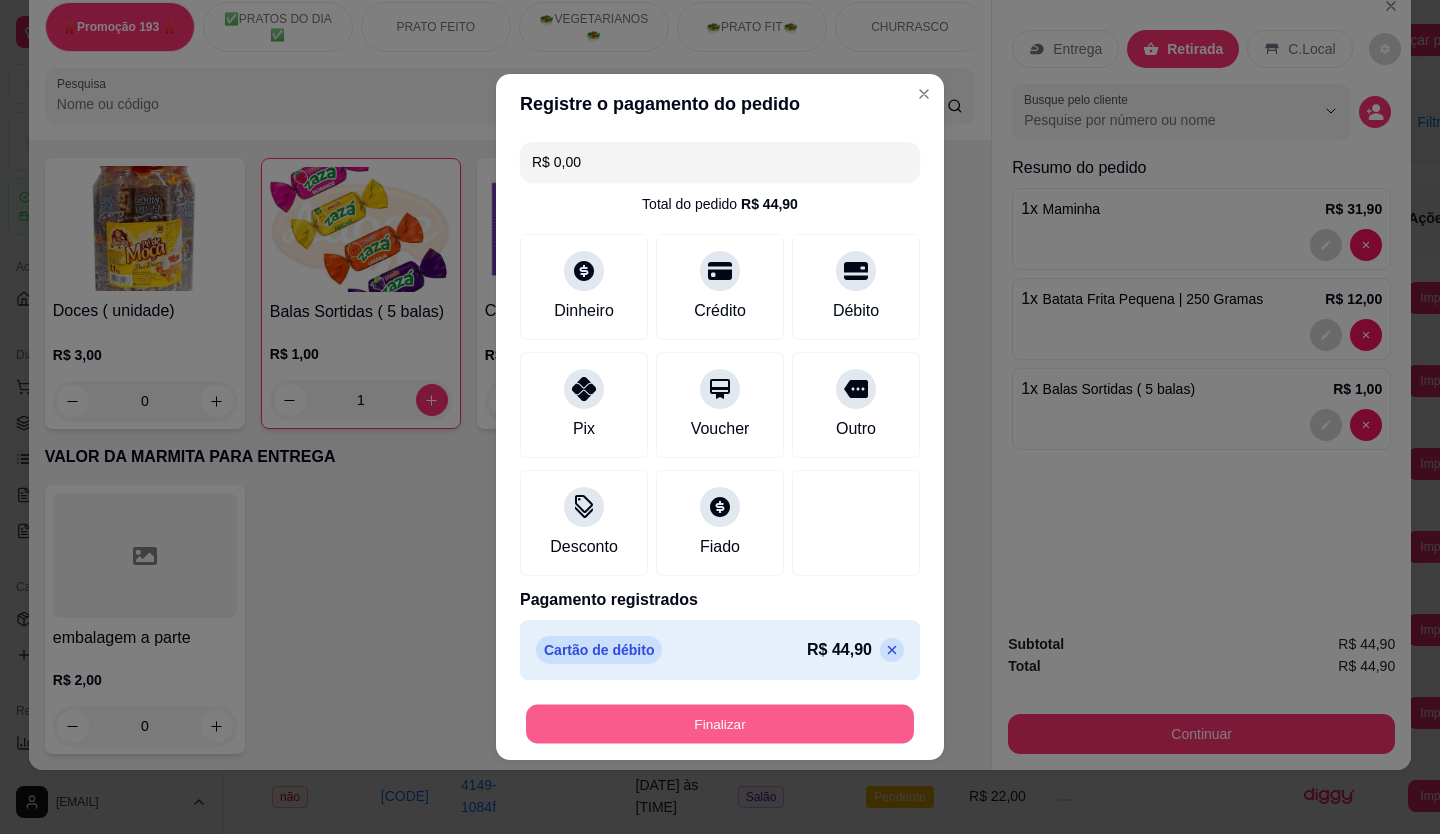 click on "Finalizar" at bounding box center (720, 724) 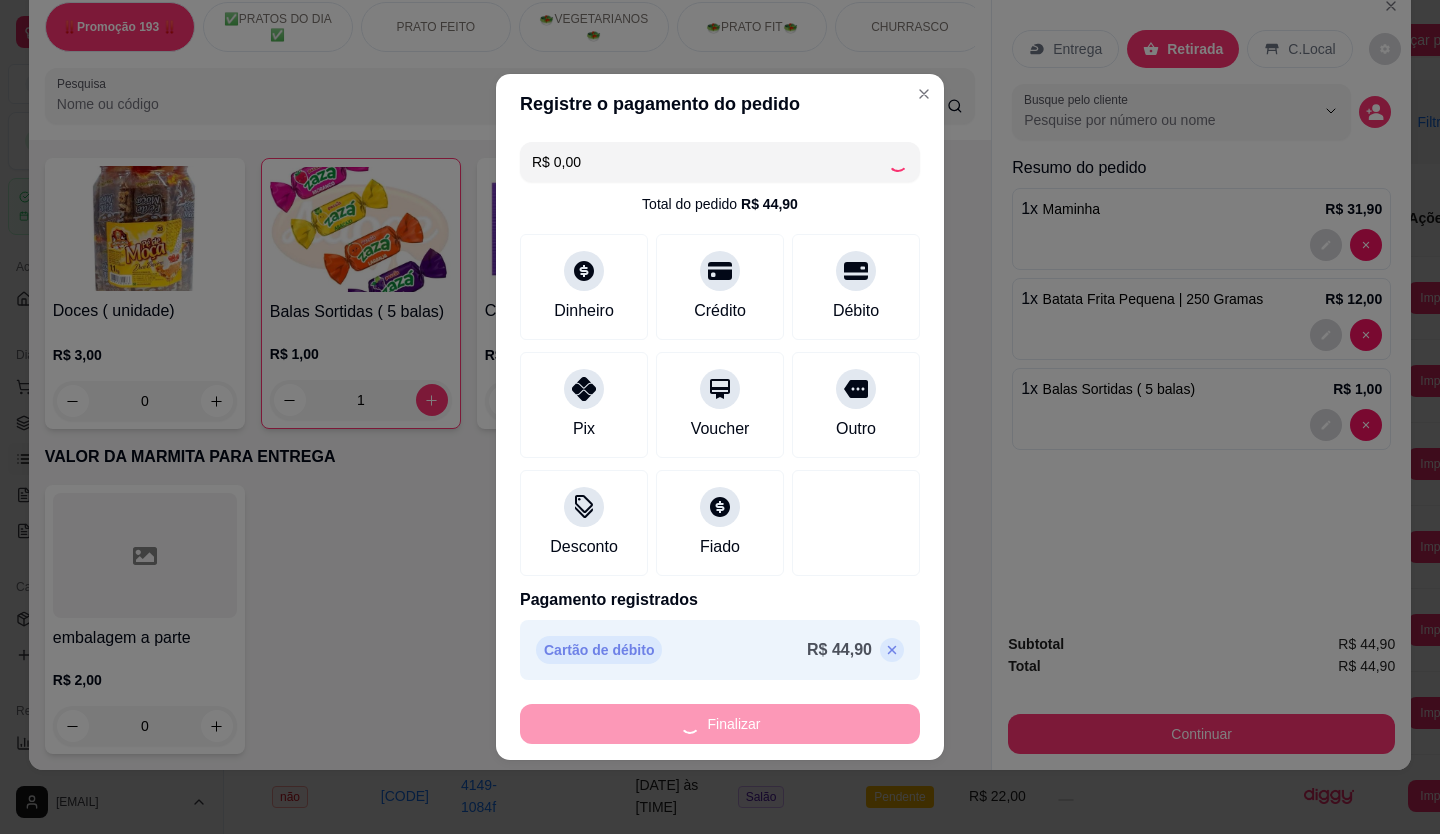 type on "0" 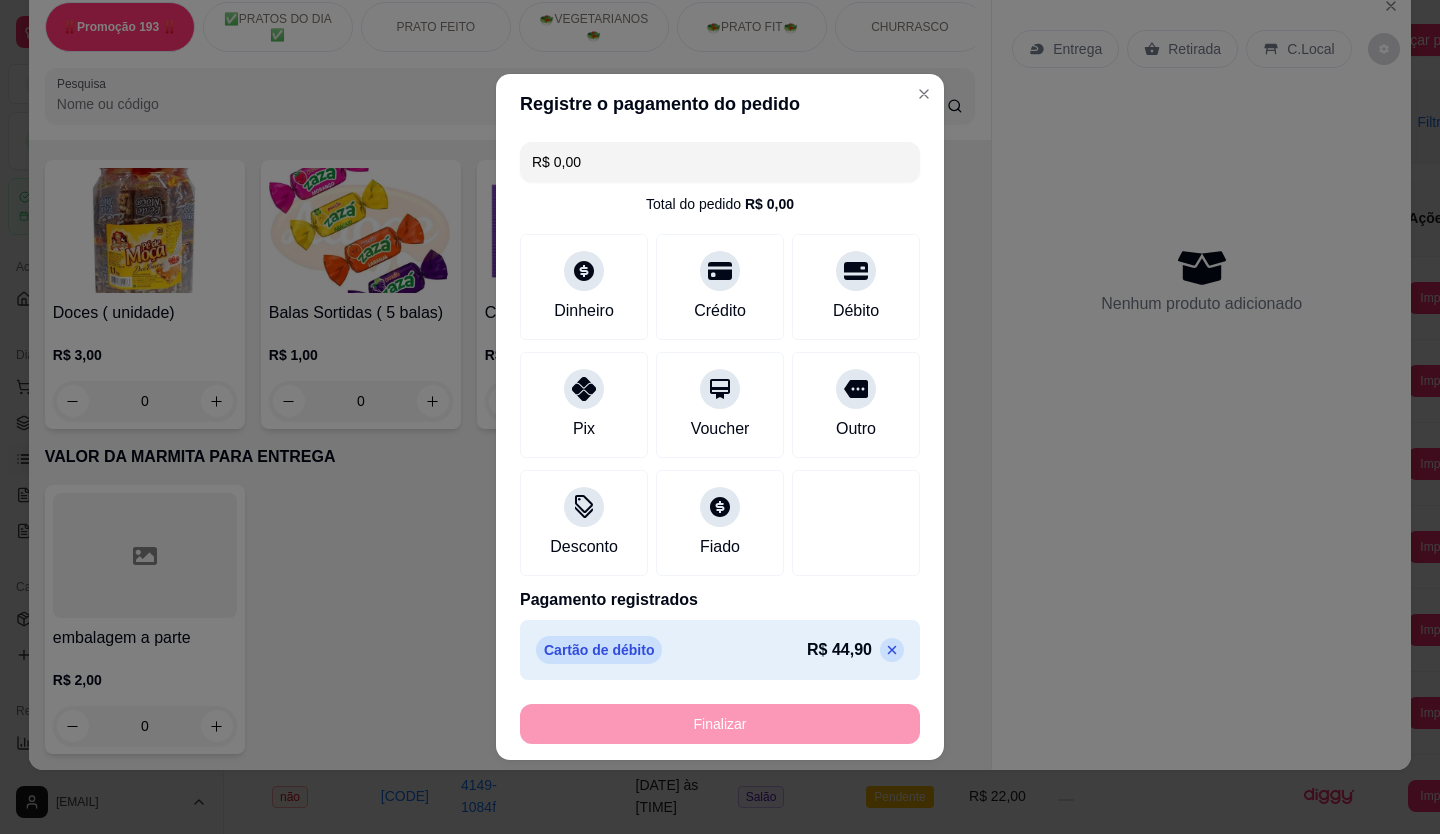 type on "-R$ 44,90" 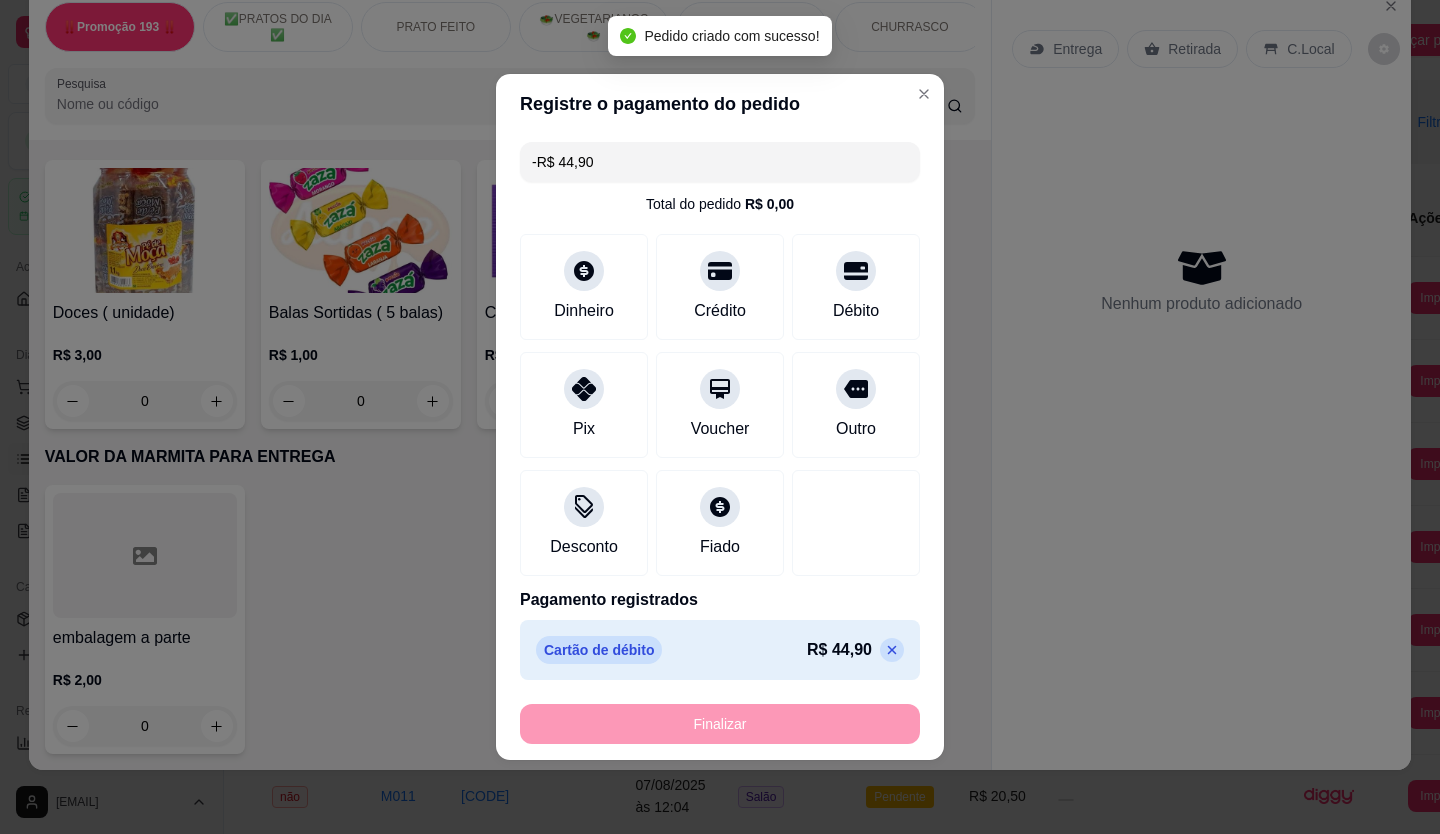 scroll, scrollTop: 8319, scrollLeft: 0, axis: vertical 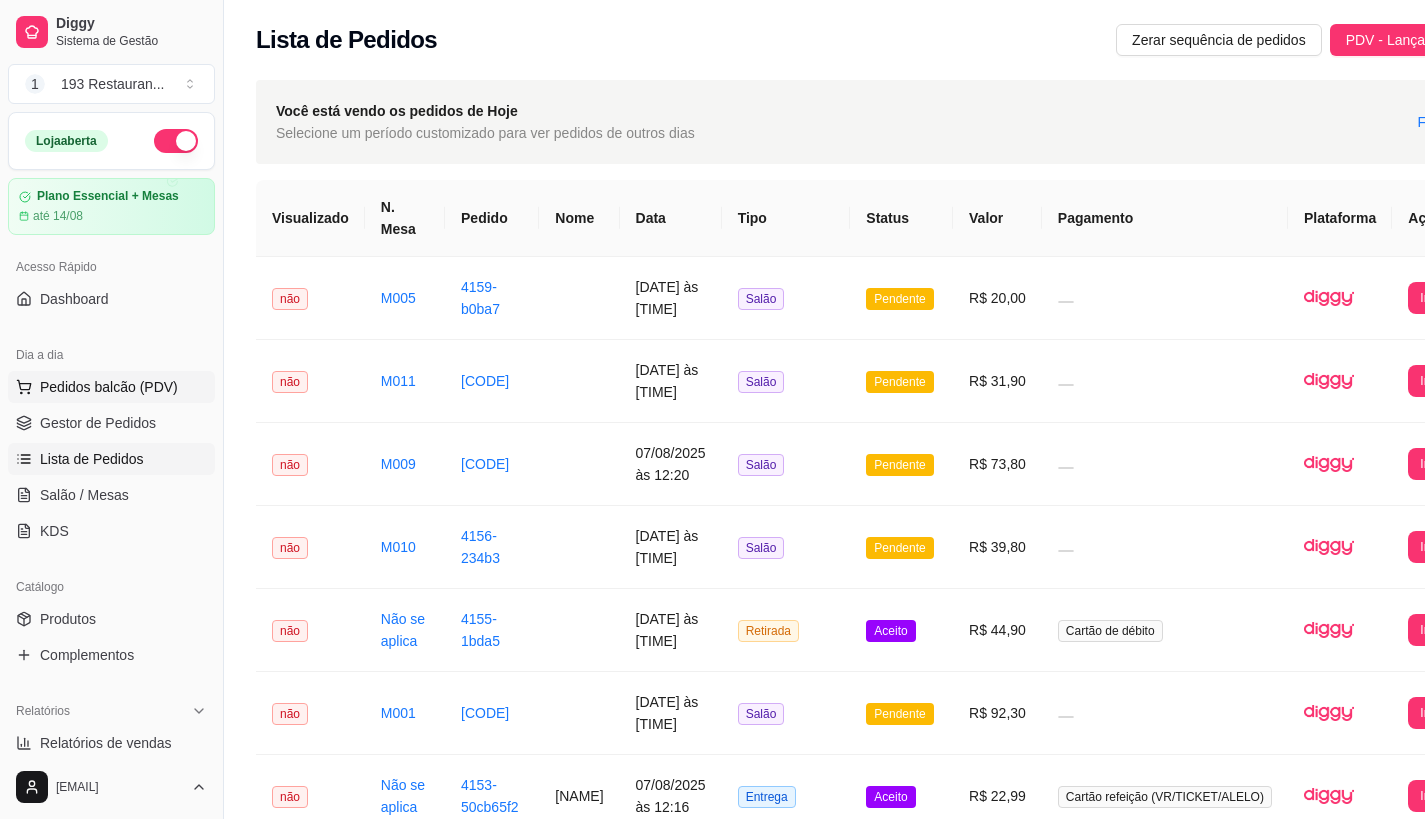 click on "Pedidos balcão (PDV)" at bounding box center (109, 387) 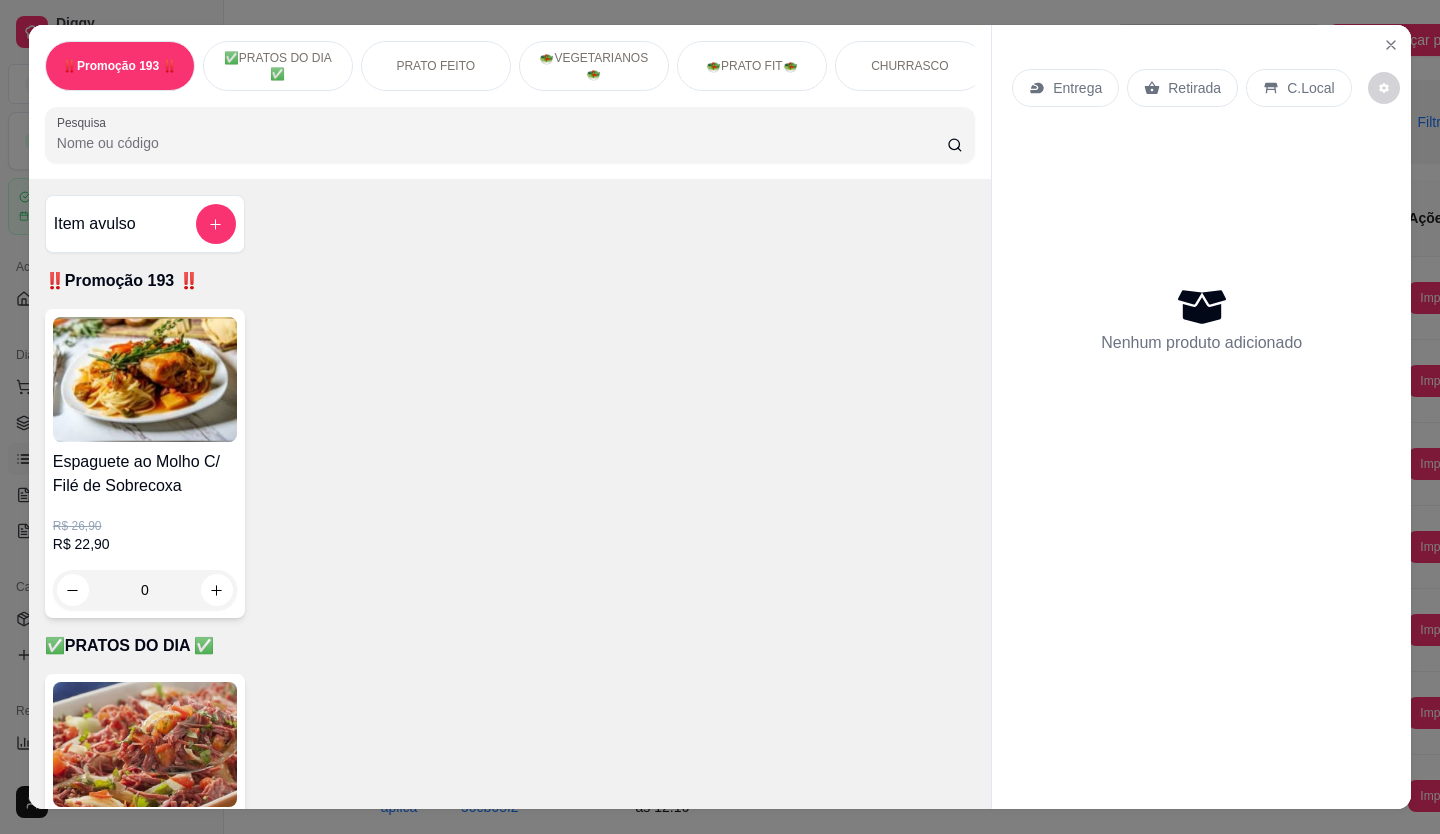 click on "Retirada" at bounding box center [1194, 88] 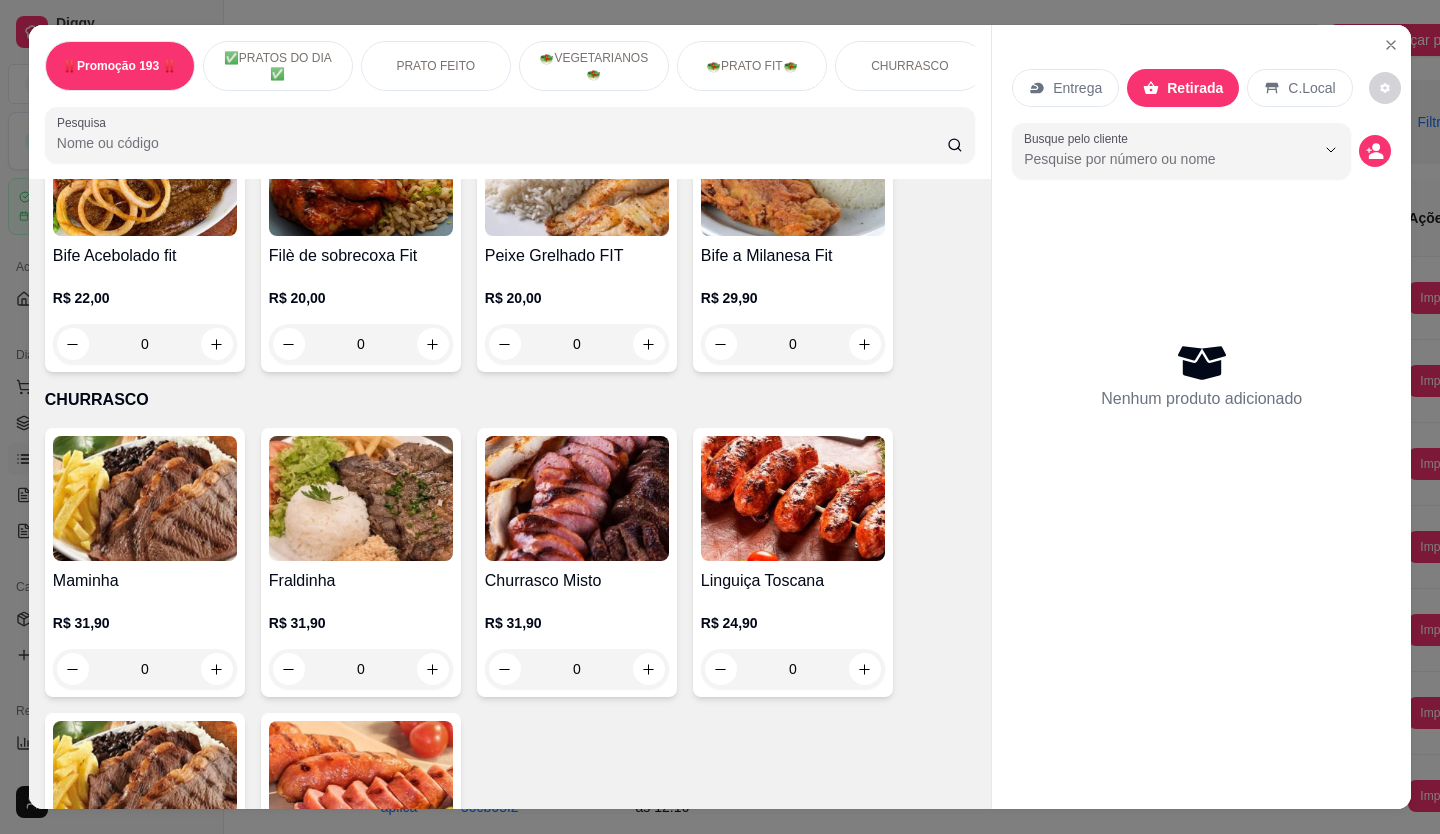 scroll, scrollTop: 3100, scrollLeft: 0, axis: vertical 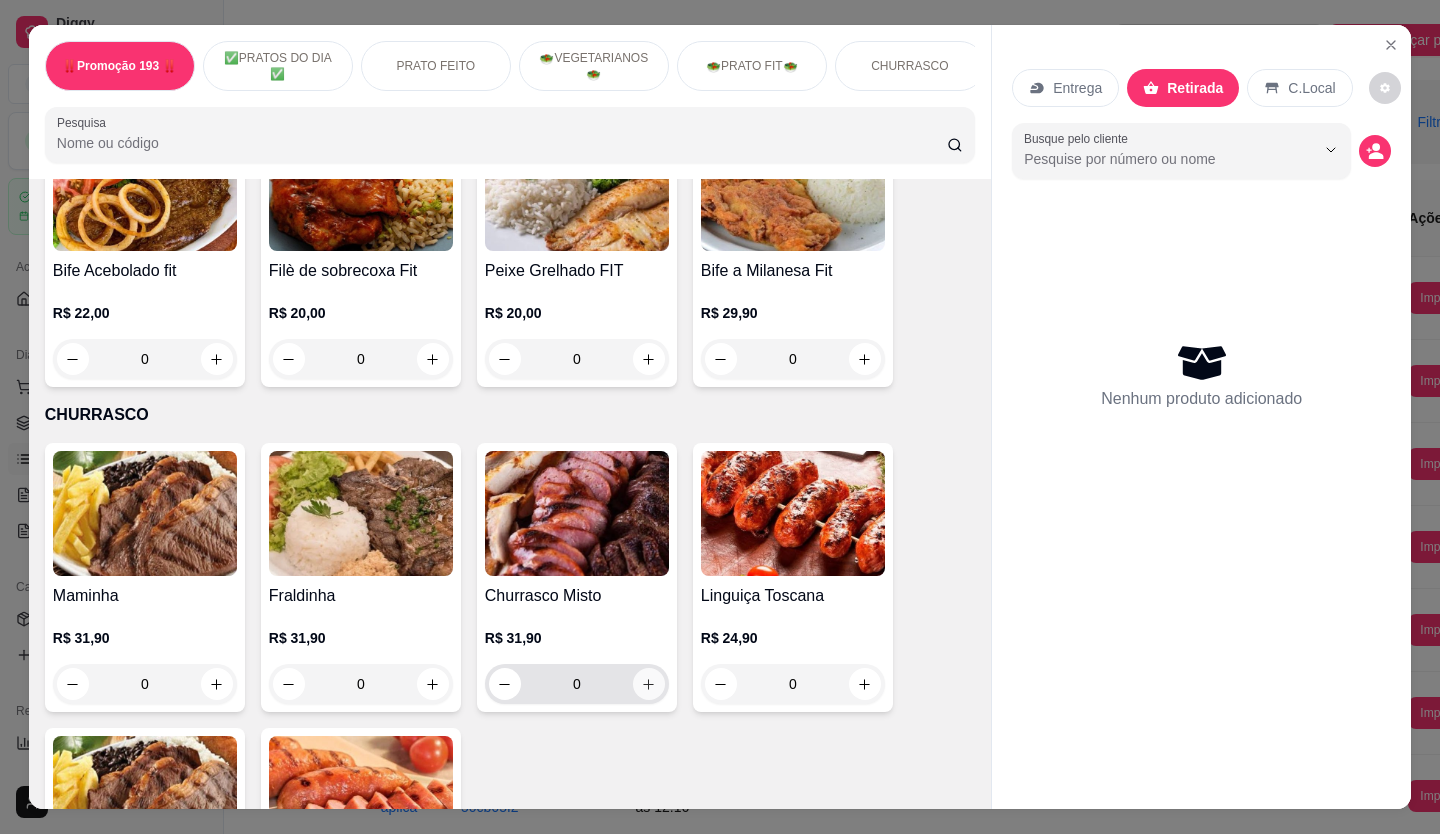 click 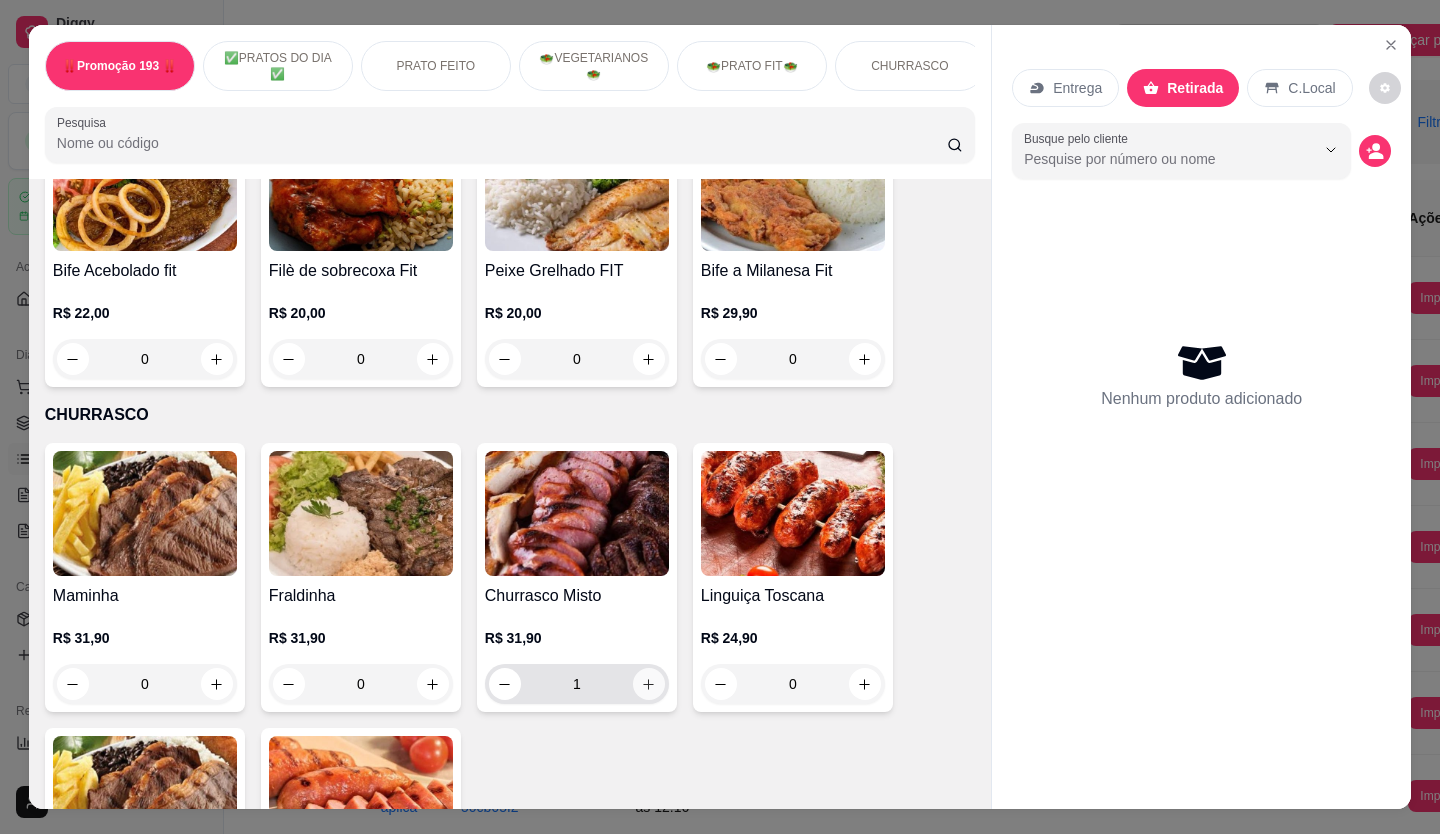 click 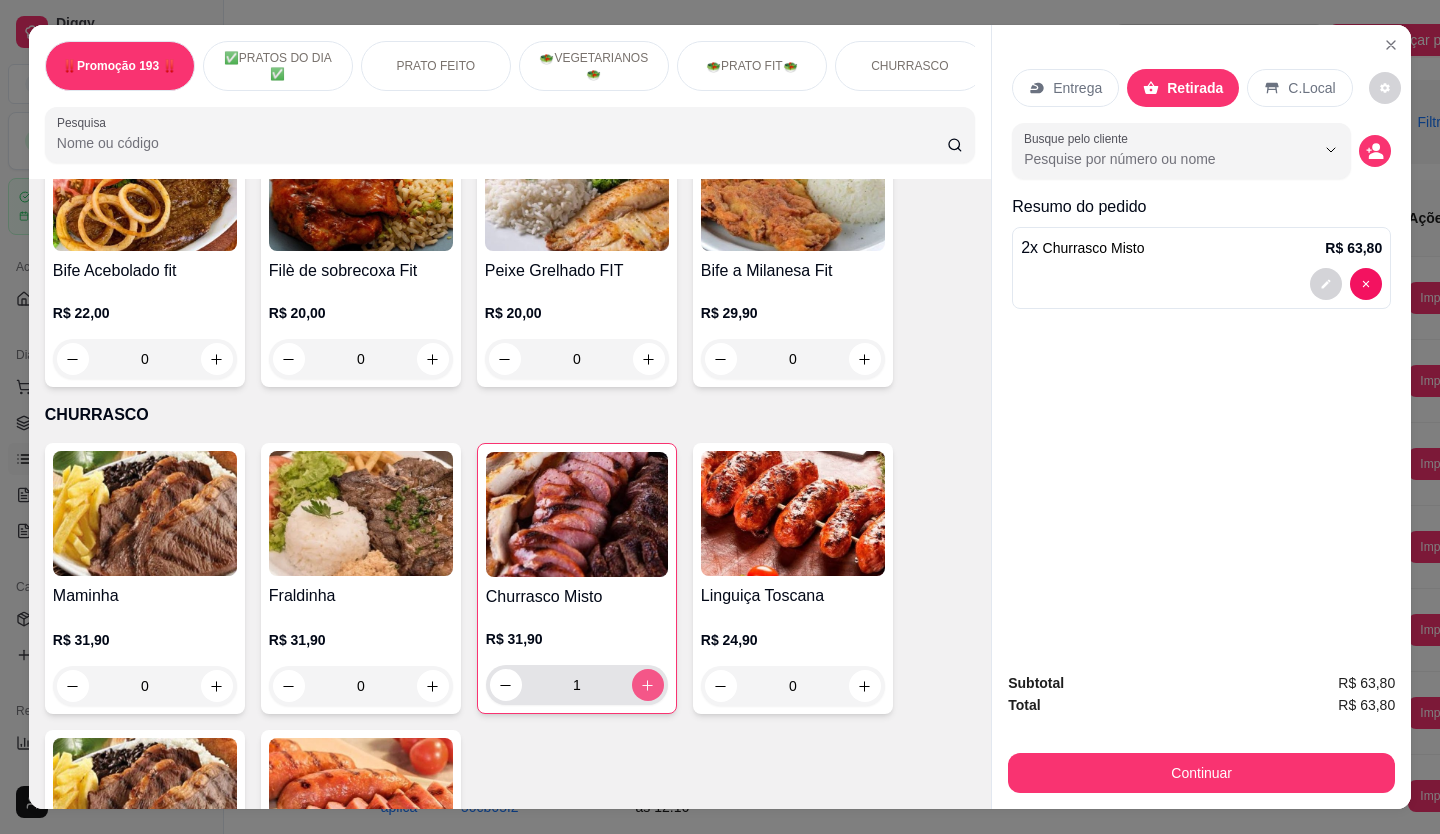 type on "2" 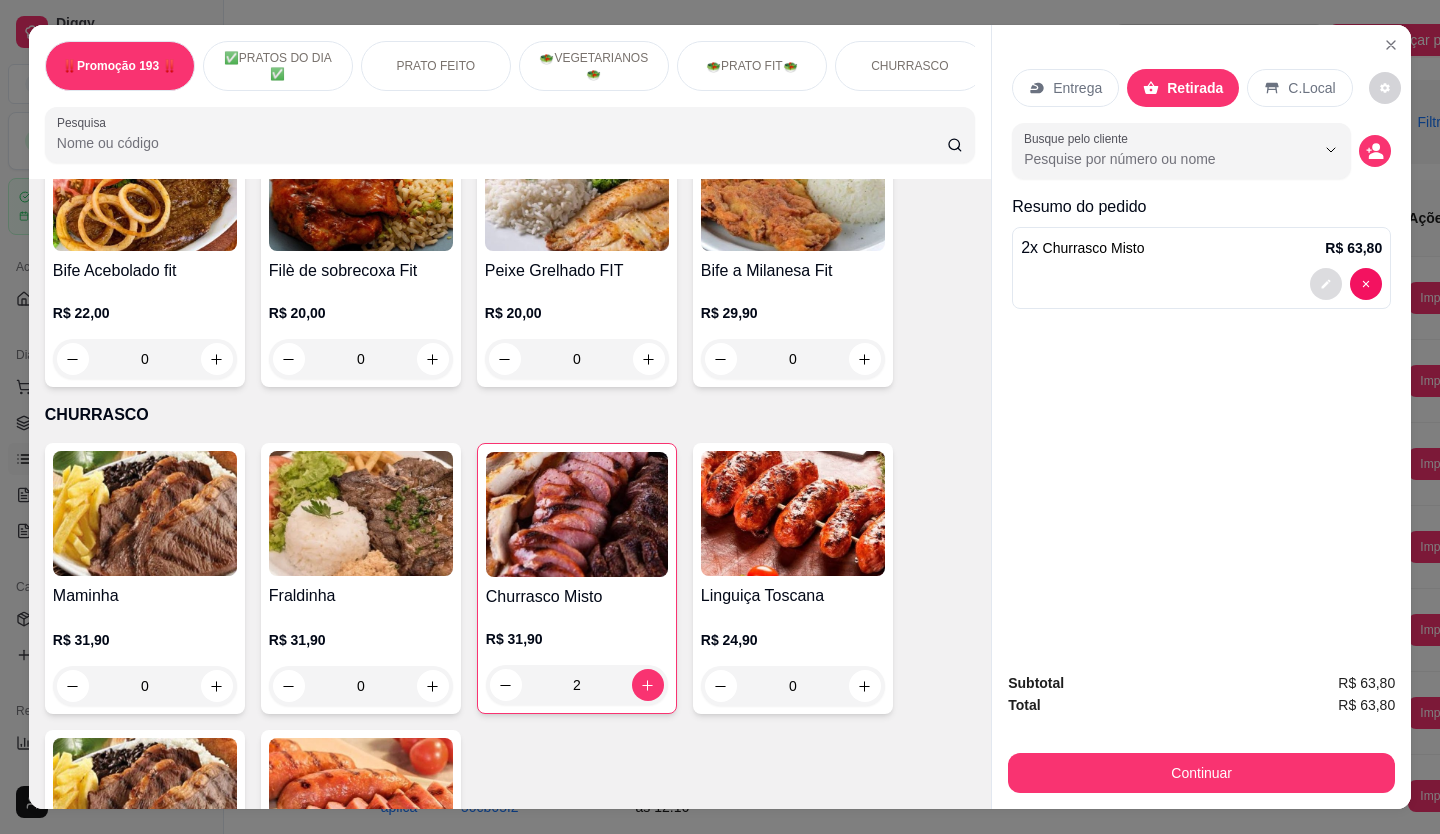 click at bounding box center [1326, 284] 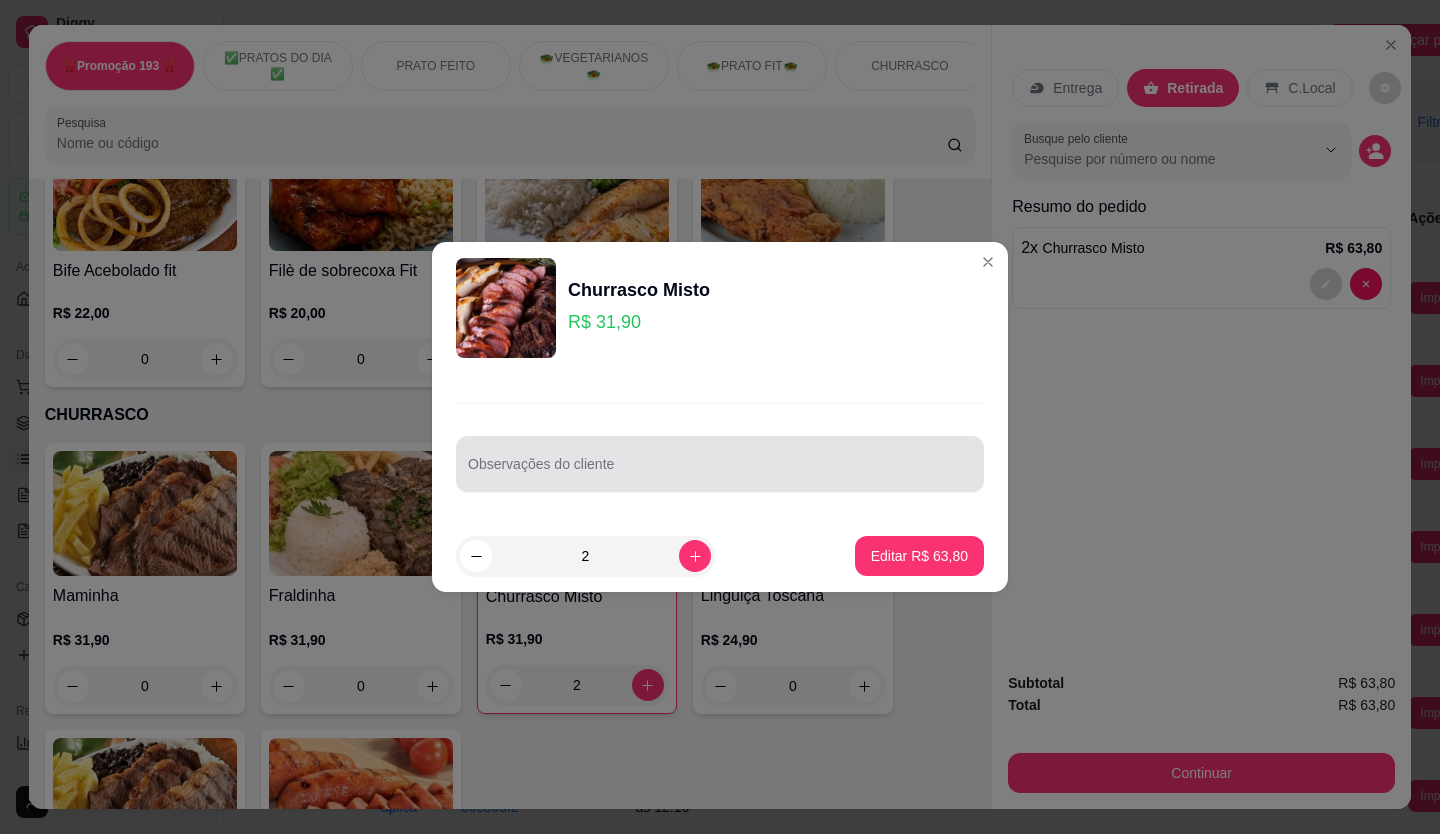 click at bounding box center (720, 464) 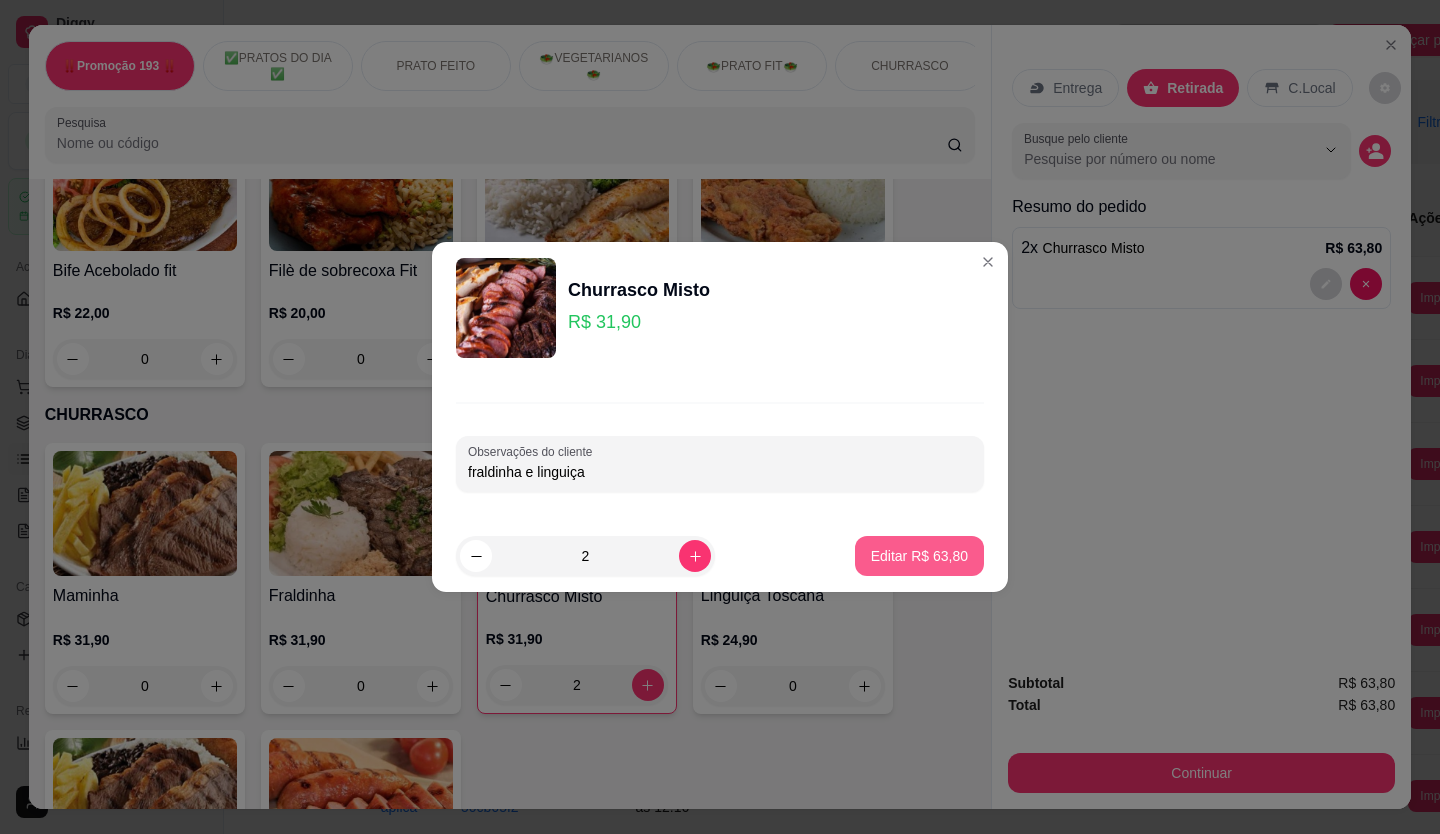 type on "fraldinha e linguiça" 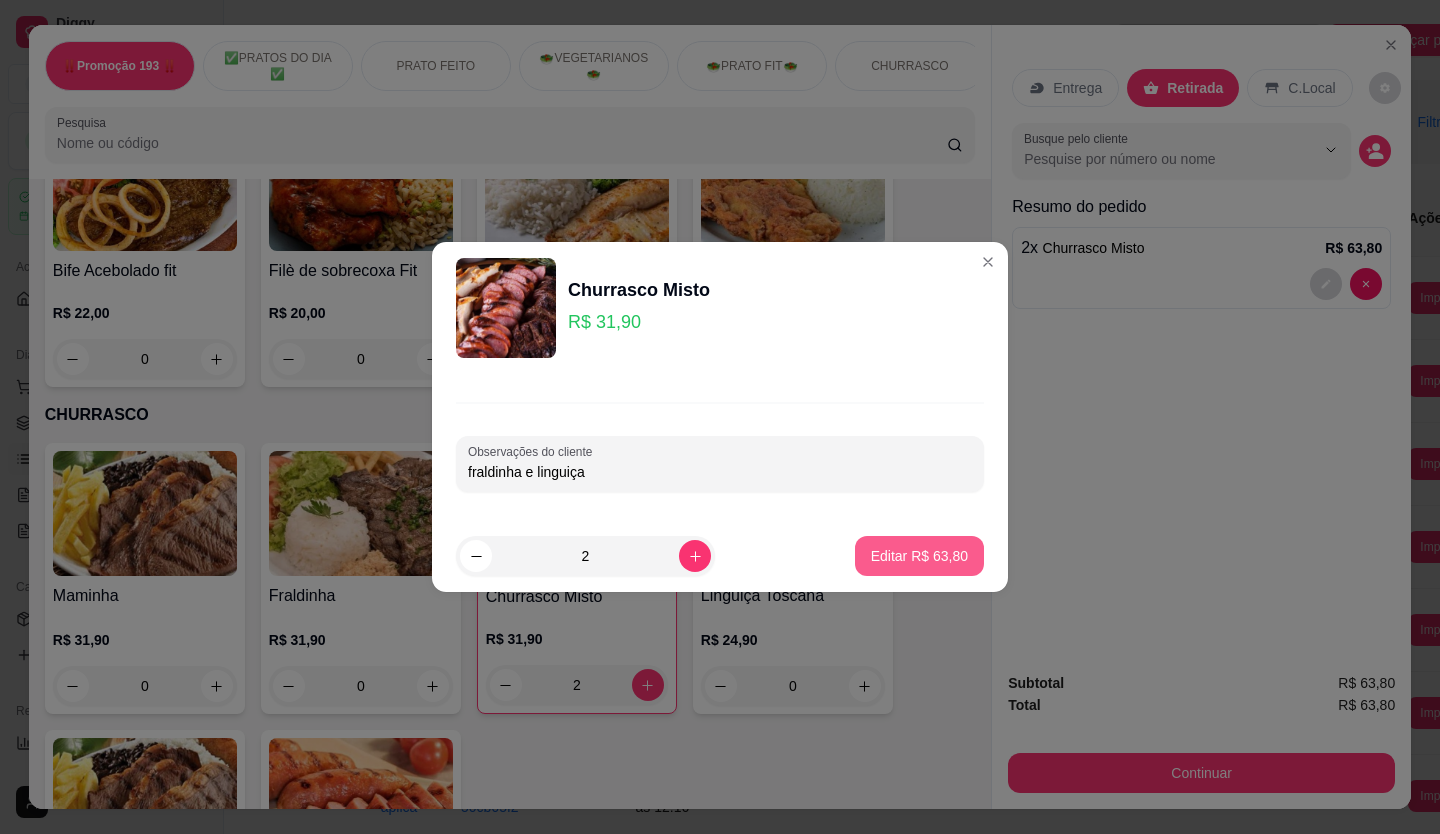 click on "Editar   R$ 63,80" at bounding box center (919, 556) 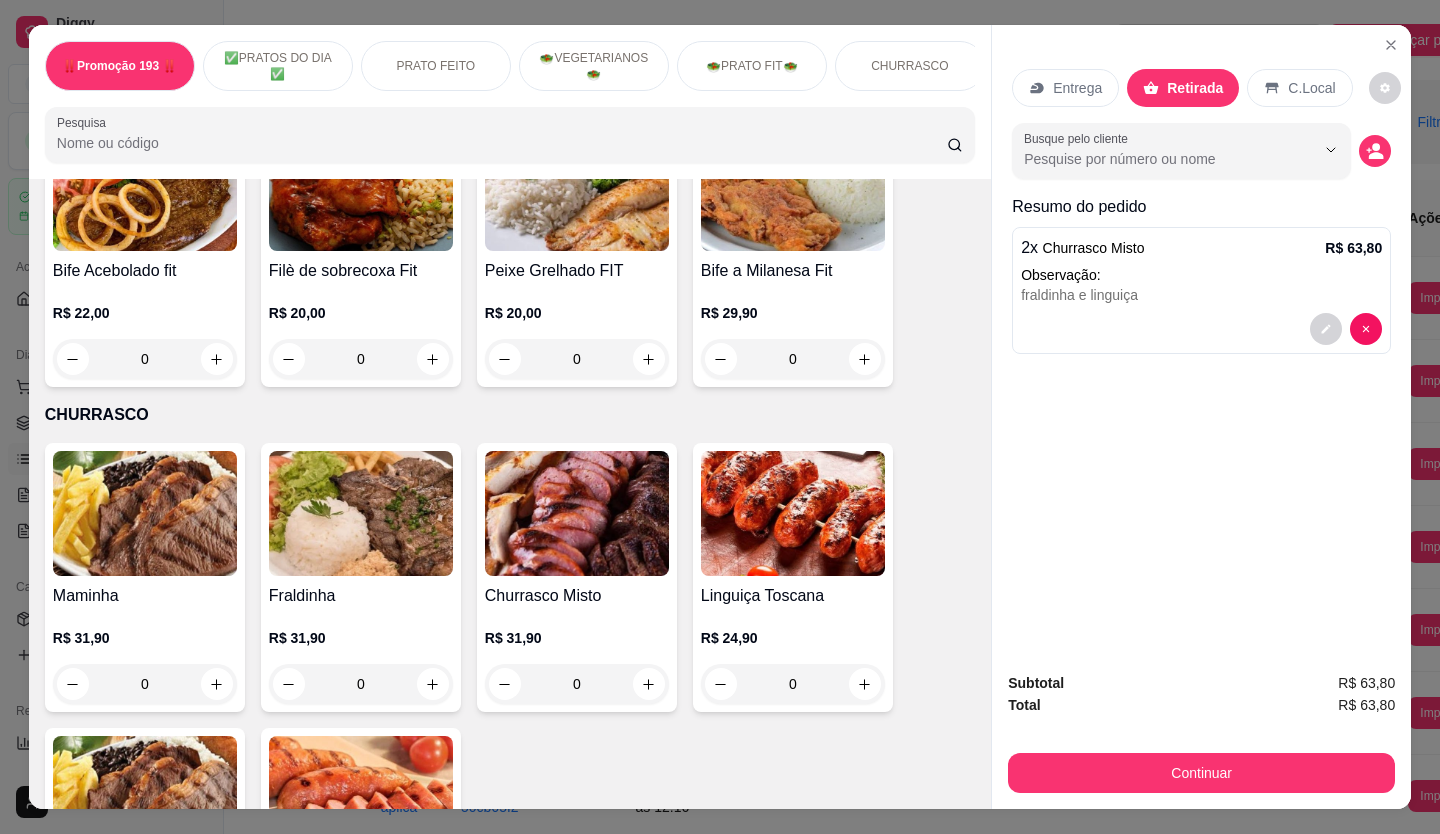 click on "‼️Promoção 193 ‼️ ✅PRATOS DO DIA ✅ PRATO FEITO 🥗VEGETARIANOS🥗 🥗PRATO FIT🥗 CHURRASCO Acompanhamentos Extras Sobremesa Sucos, Águas e Refrigerantes 🍻BEBIDAS ÁLCOOLICAS🍻 DOCES DO CAIXA VALOR DA MARMITA PARA ENTREGA Pesquisa Item avulso ‼️Promoção 193 ‼️ Espaguete ao Molho C/ Filé de Sobrecoxa R$ 26,90 R$ 22,90 0 ✅PRATOS DO DIA ✅ Sexta- Feira Carne Seca Acebolada R$ 25,00 0 PRATO FEITO Bife Acebolado R$ 28,50 0 Parmegiana de Frango R$ 36,00 0 Filé de sobrecoxa R$ 25,00 0 Omelete R$ 22,90 R$ 20,00 0 Filè de Frango R$ 25,90 R$ 22,50 0 Frango a Milanesa R$ 24,00 0 Bife a Cavalo R$ 32,90 R$ 29,90 0 Peixe Grelhado R$ 27,50 R$ 23,50 0 Bife a Milanesa R$ 29,00 0 Espaguete ao molho c/ filé de sobrecoxa R$ 26,90 R$ 22,90 0 Calabresa acebolada R$ 25,00 R$ 21,90 0 Strogonoff de Frango R$ 25,00 R$ 23,90 0 Parmegiana de contra Filé R$ 40,00 0 Contra filé acebolado R$ 35,90 0 Contra Filè com ovo 0 0" at bounding box center (720, 417) 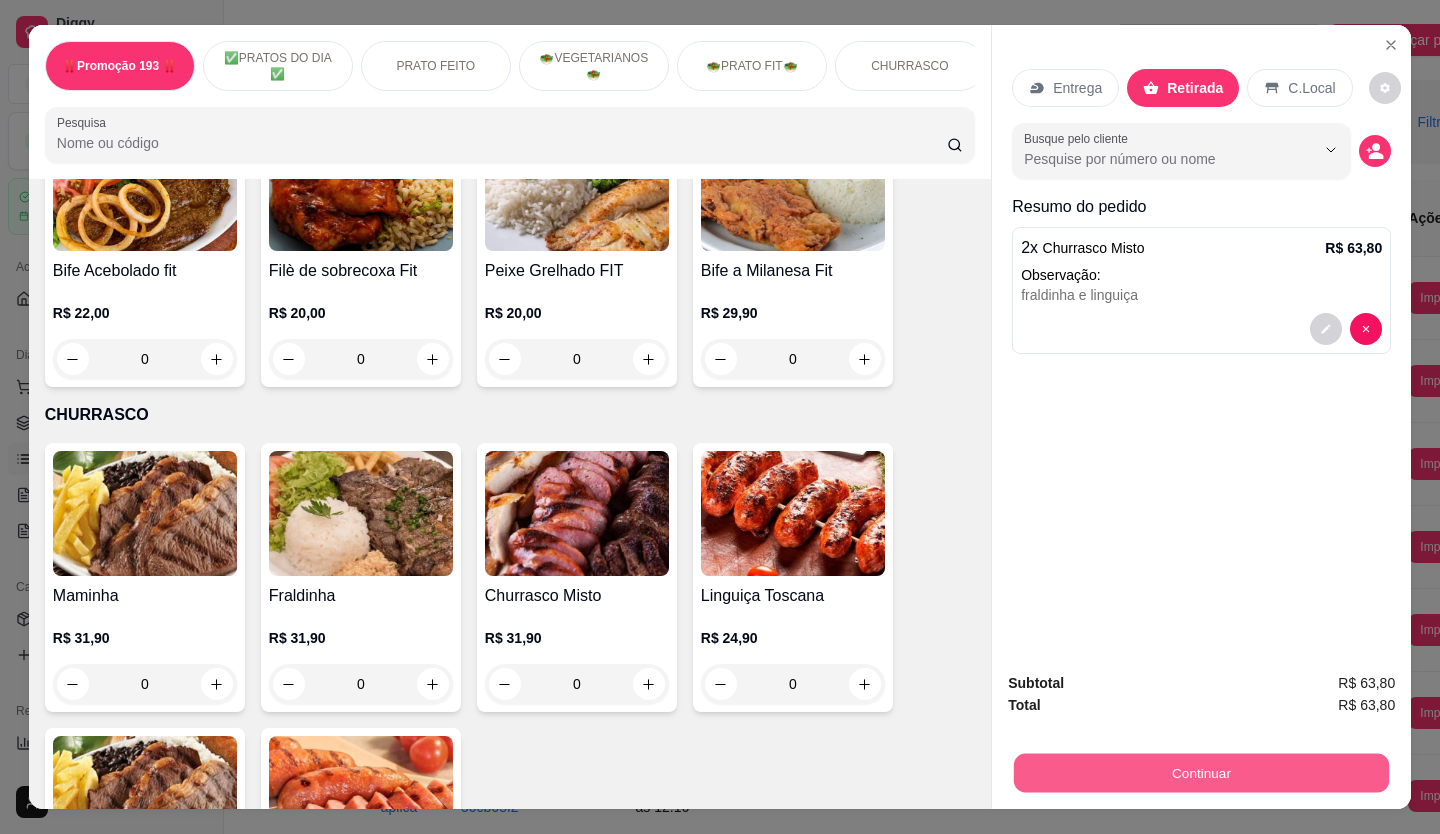 click on "Continuar" at bounding box center [1201, 773] 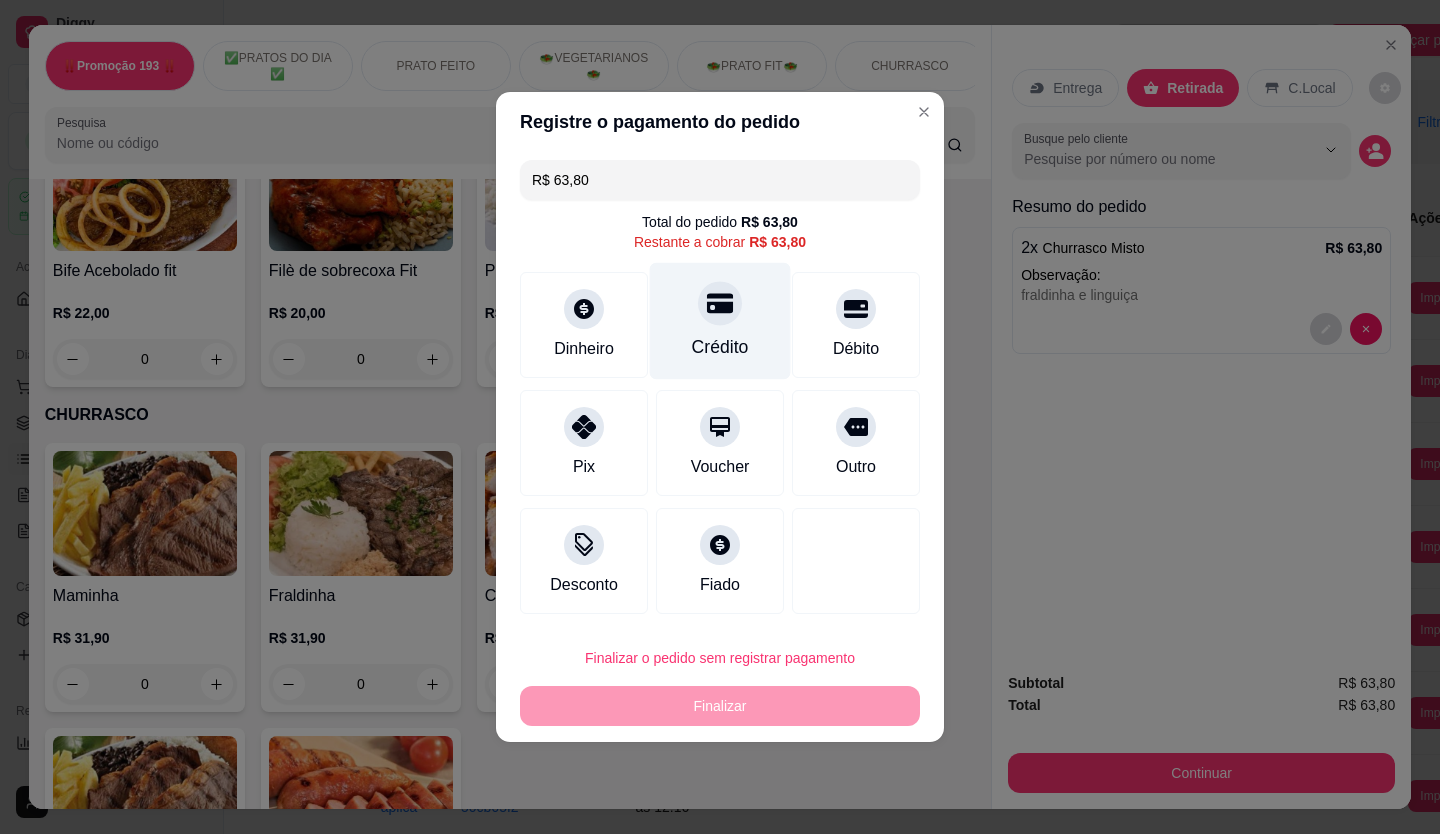 click 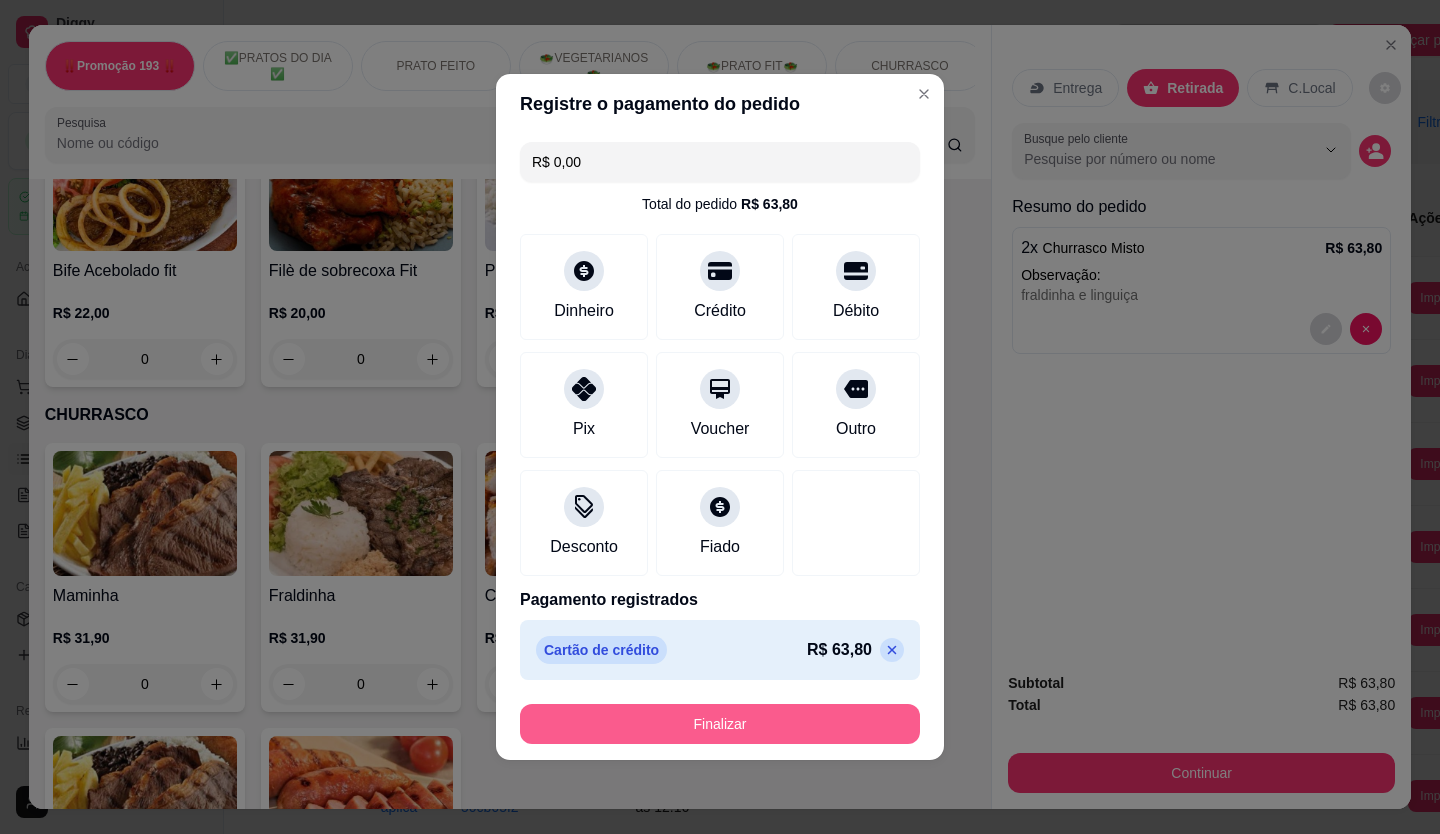 click on "Finalizar" at bounding box center (720, 724) 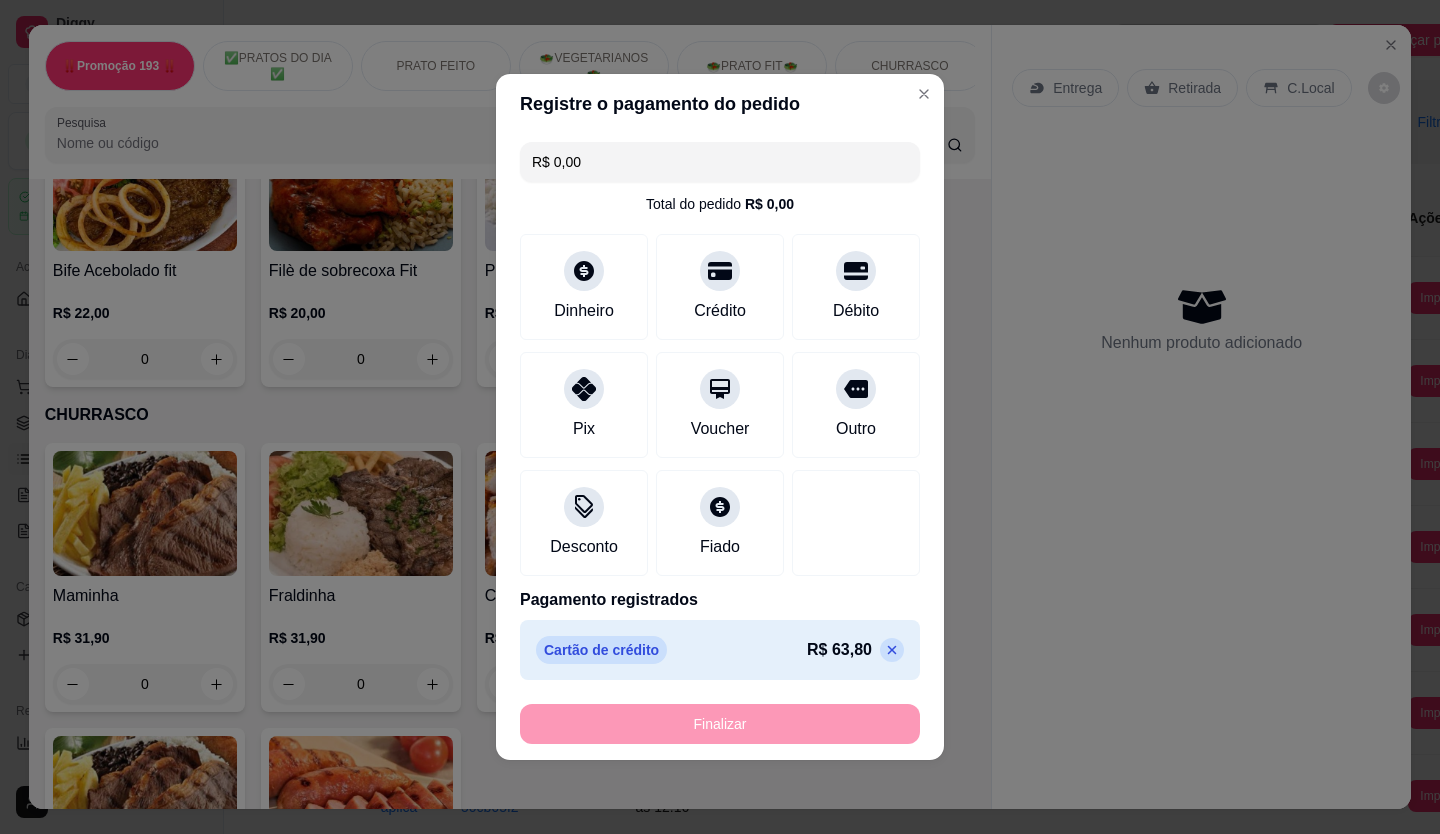 type on "-R$ 63,80" 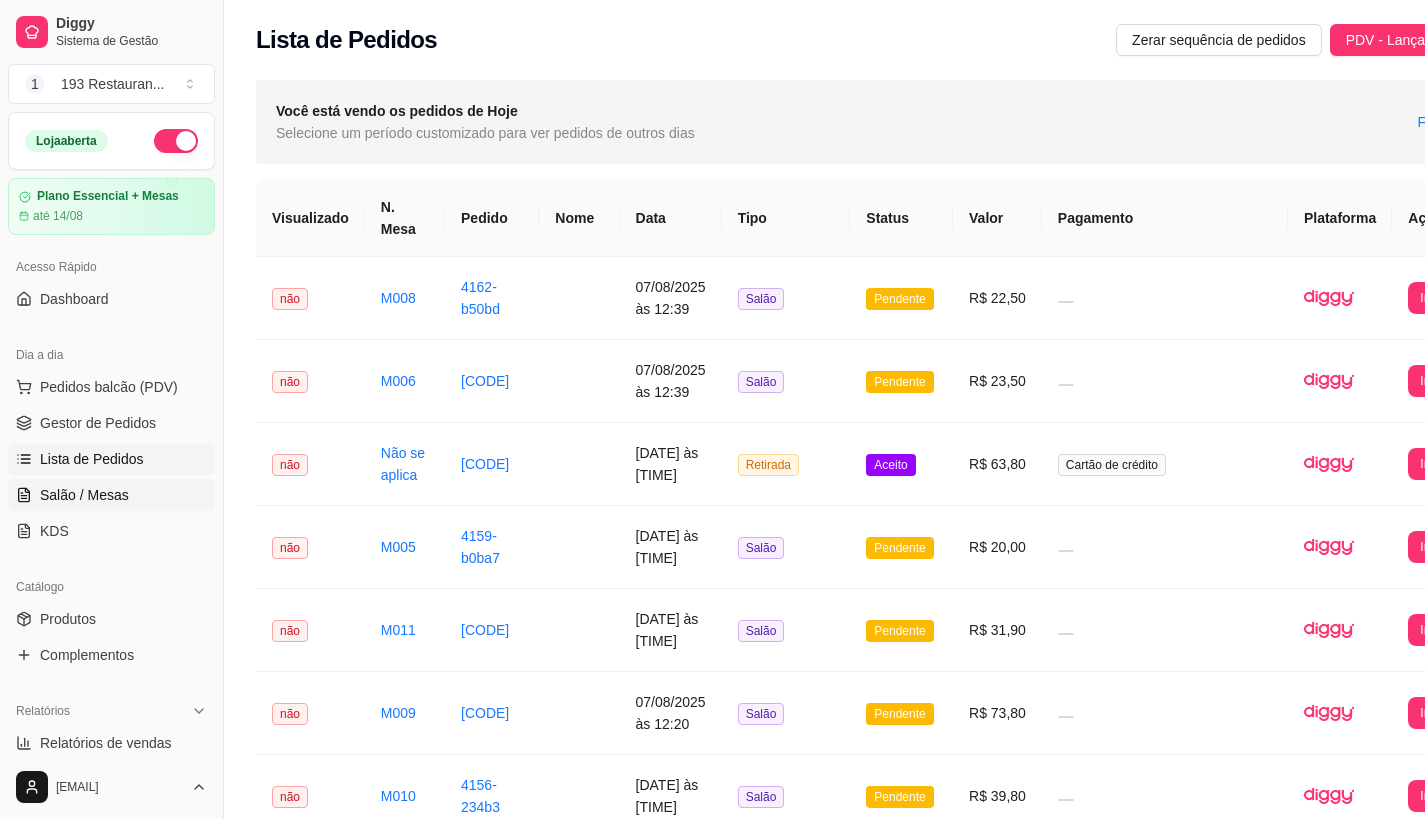 click on "Salão / Mesas" at bounding box center [84, 495] 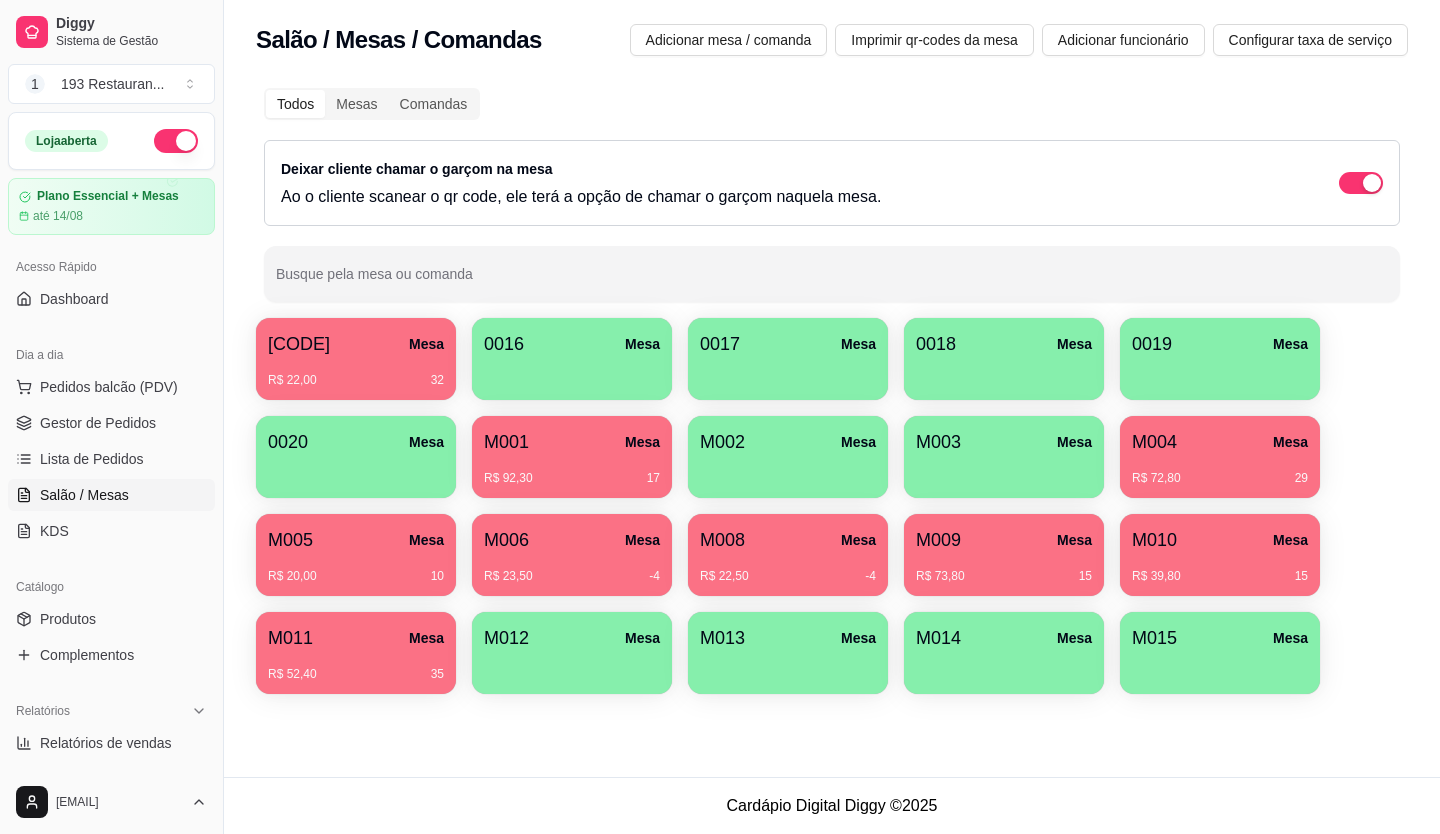click on "M004 Mesa" at bounding box center [1220, 442] 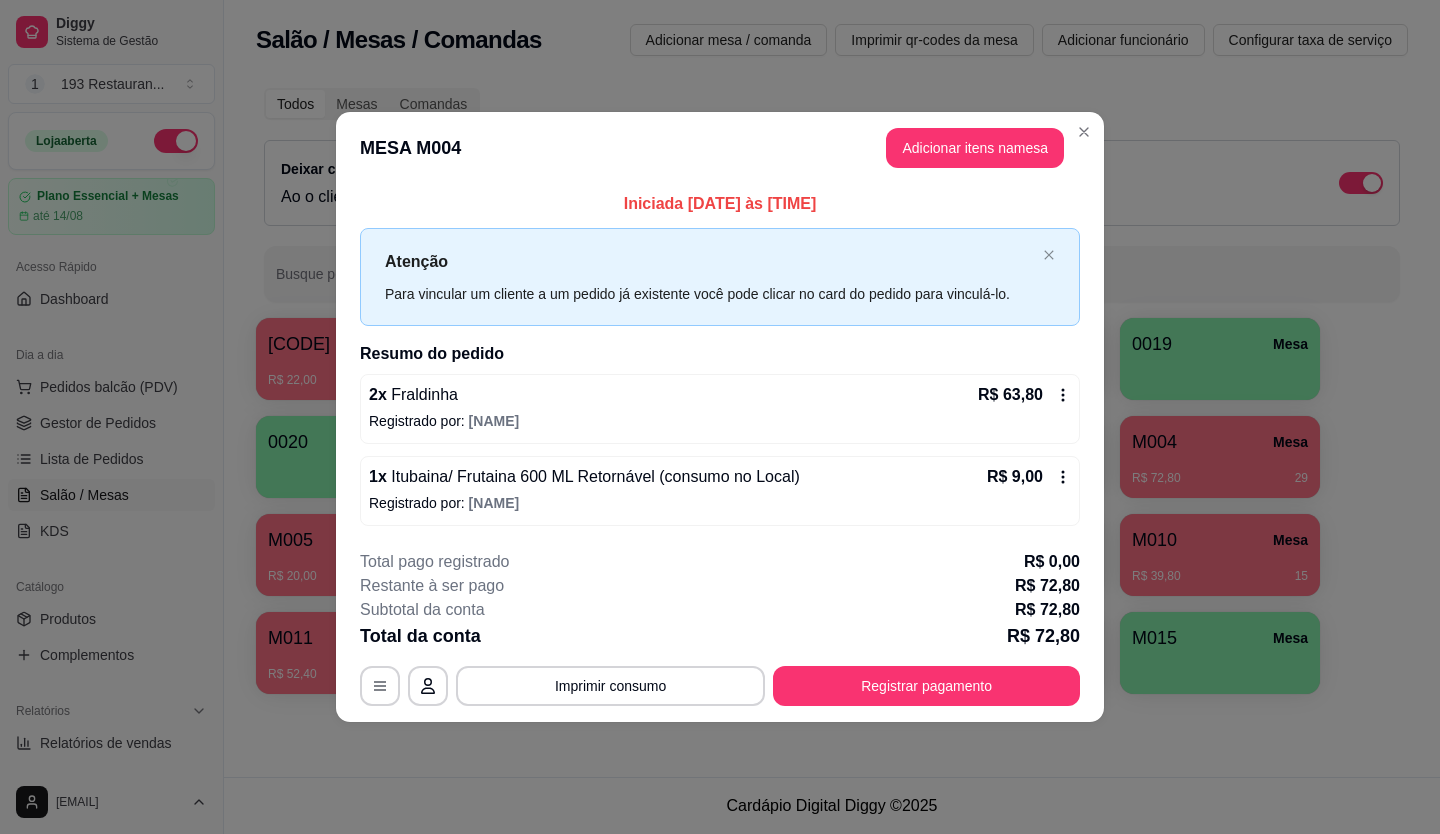 click on "Total da conta R$ 72,80" at bounding box center (720, 636) 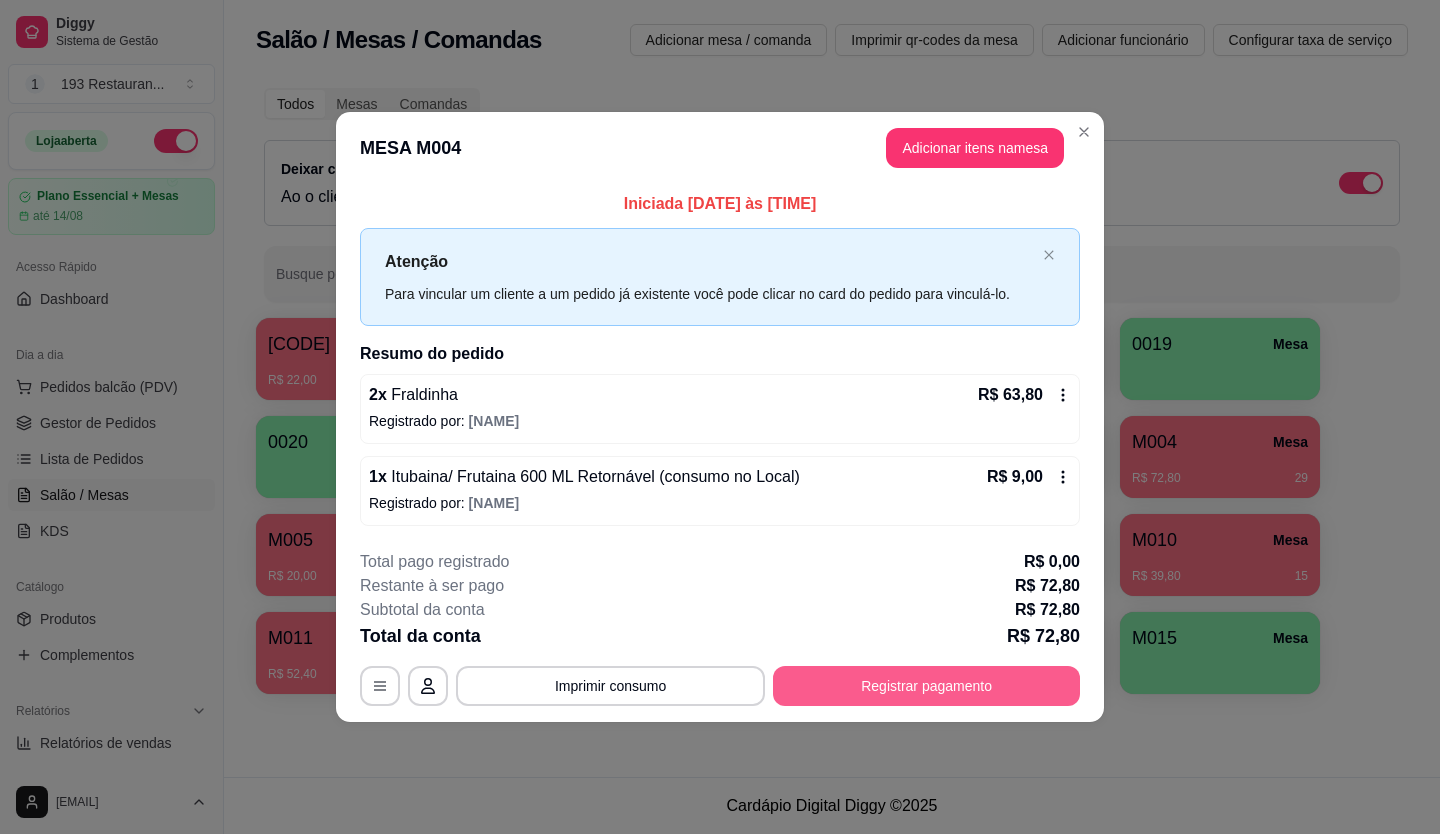 click on "Registrar pagamento" at bounding box center [926, 686] 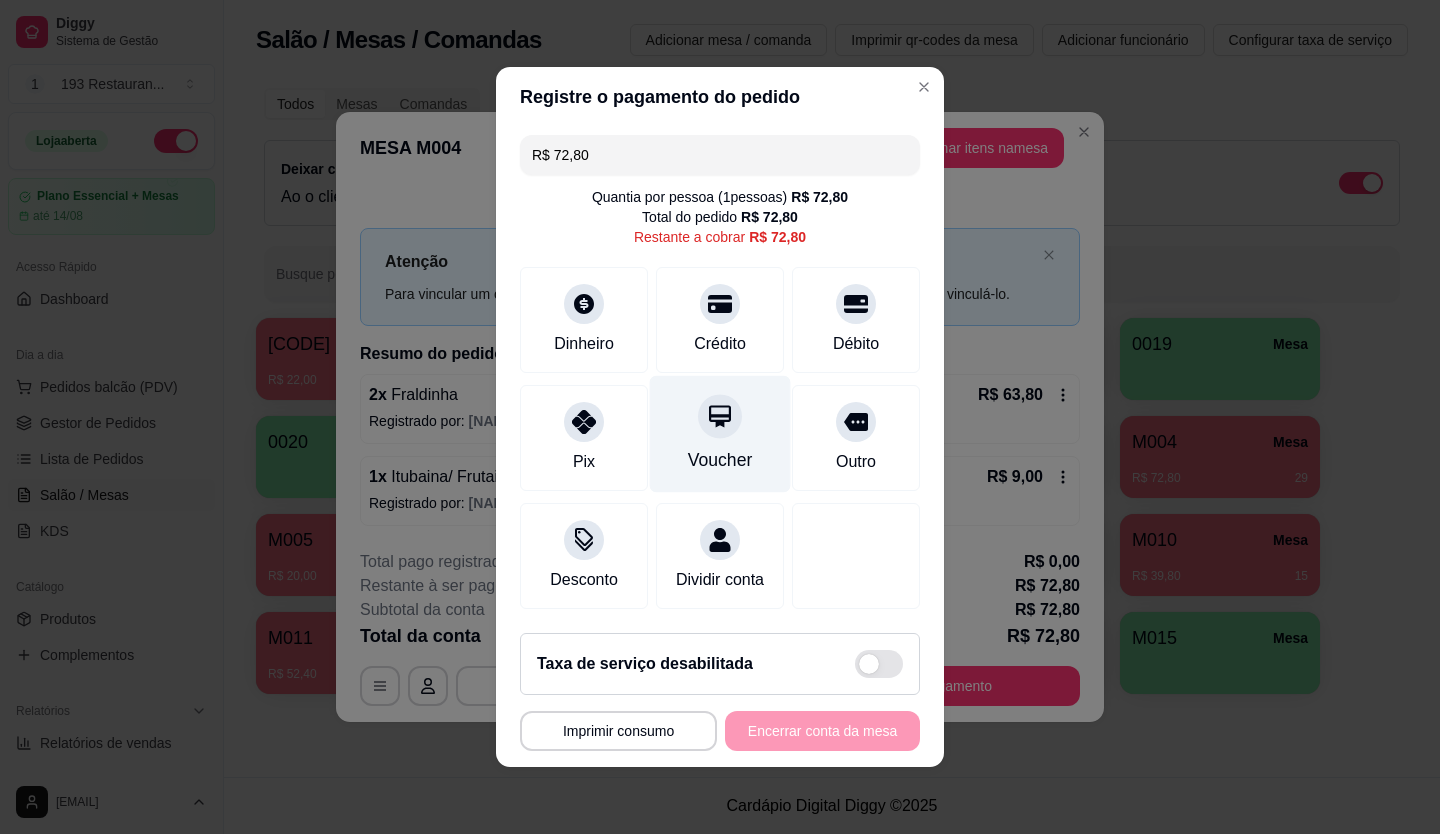 click 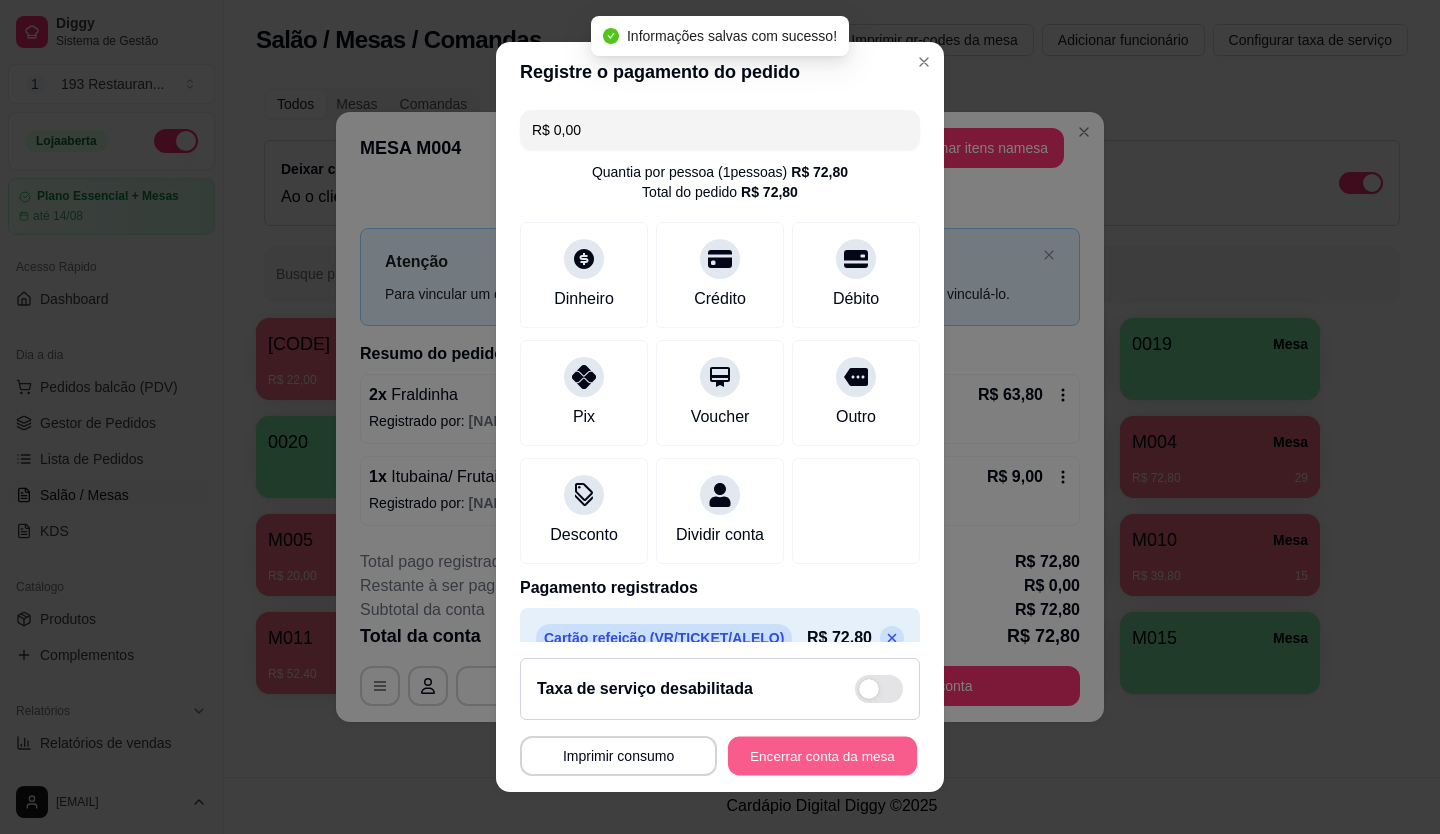 type on "R$ 0,00" 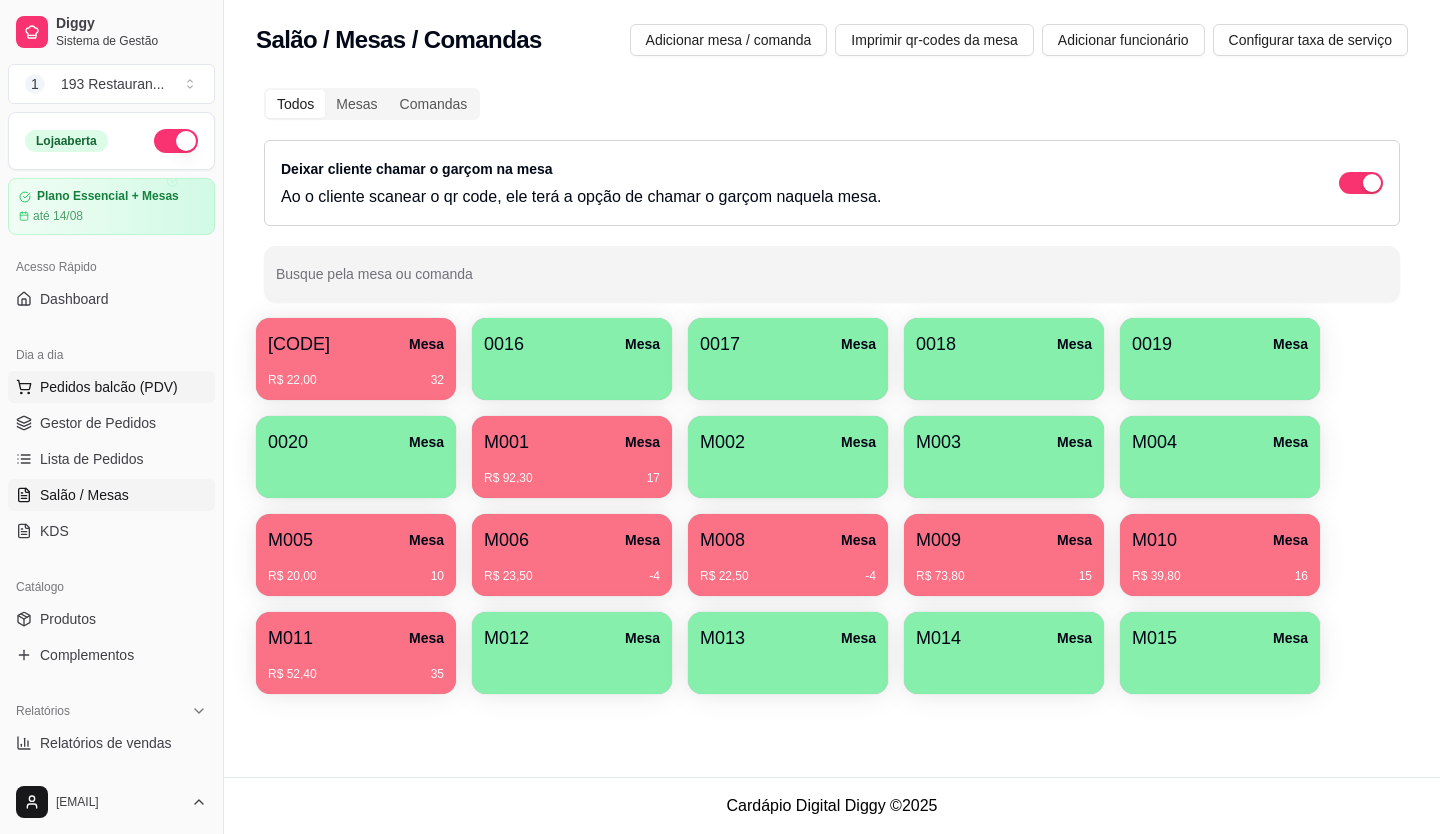 click on "Pedidos balcão (PDV)" at bounding box center [109, 387] 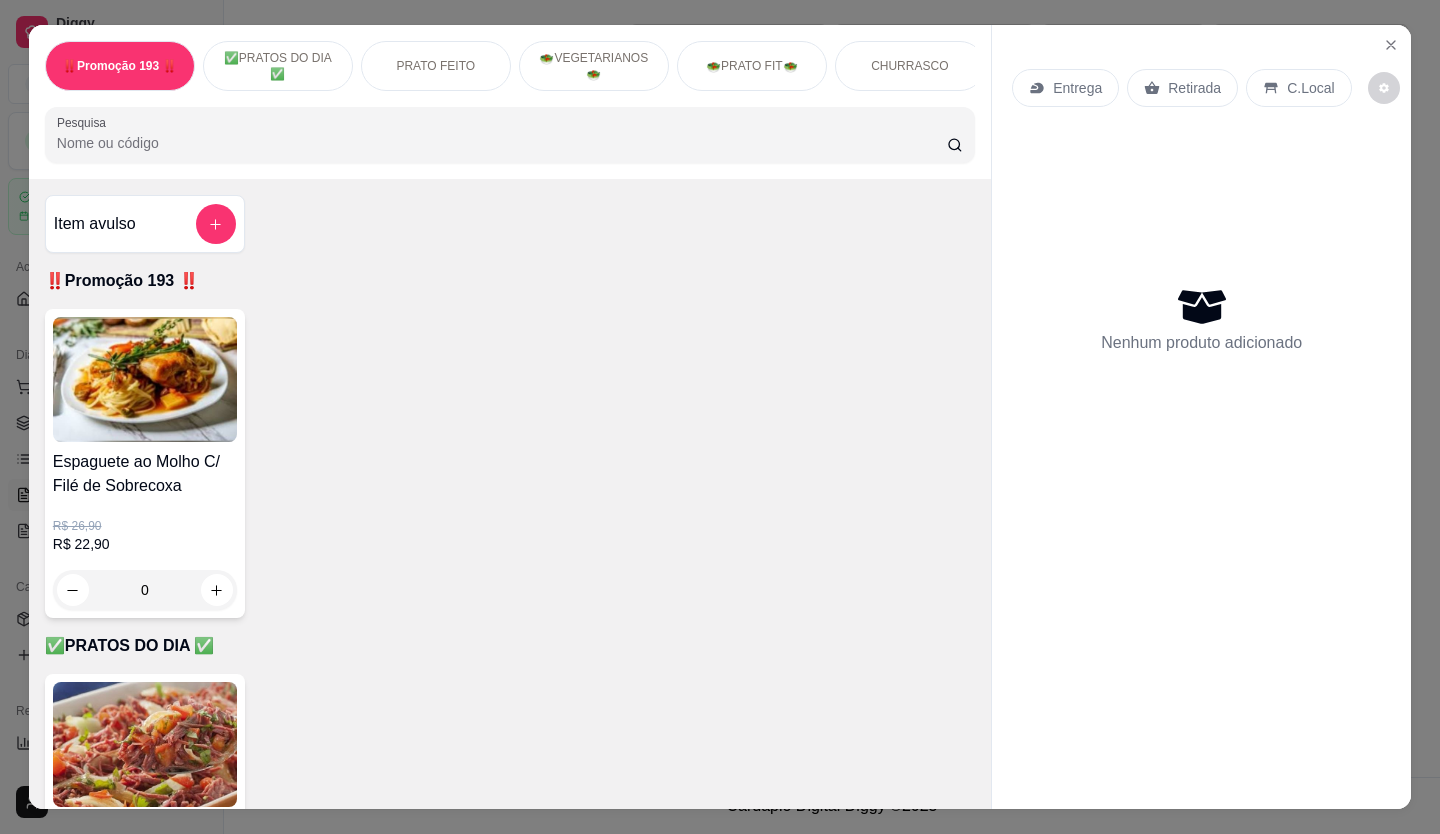 scroll, scrollTop: 46, scrollLeft: 0, axis: vertical 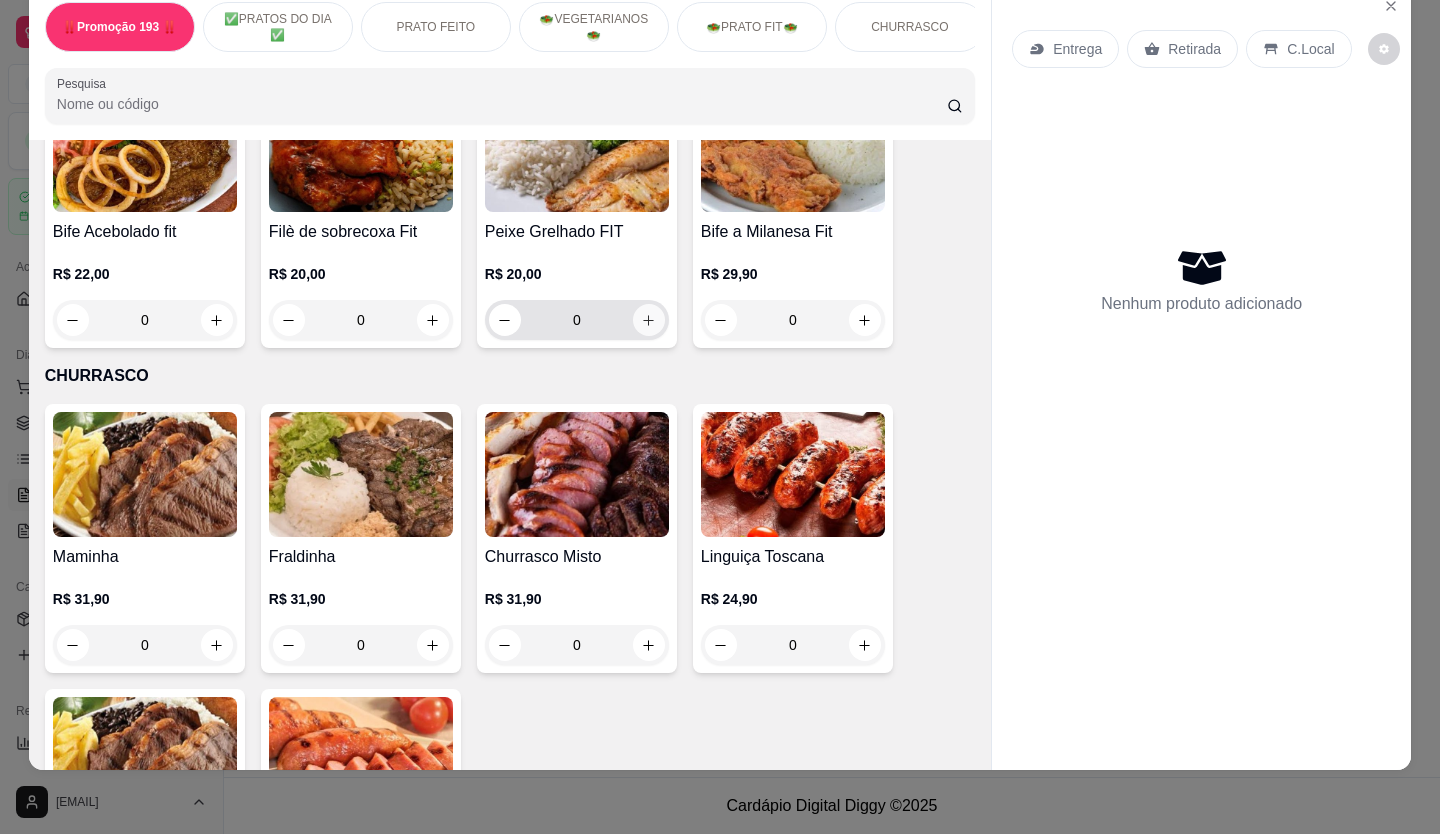 click at bounding box center [649, 320] 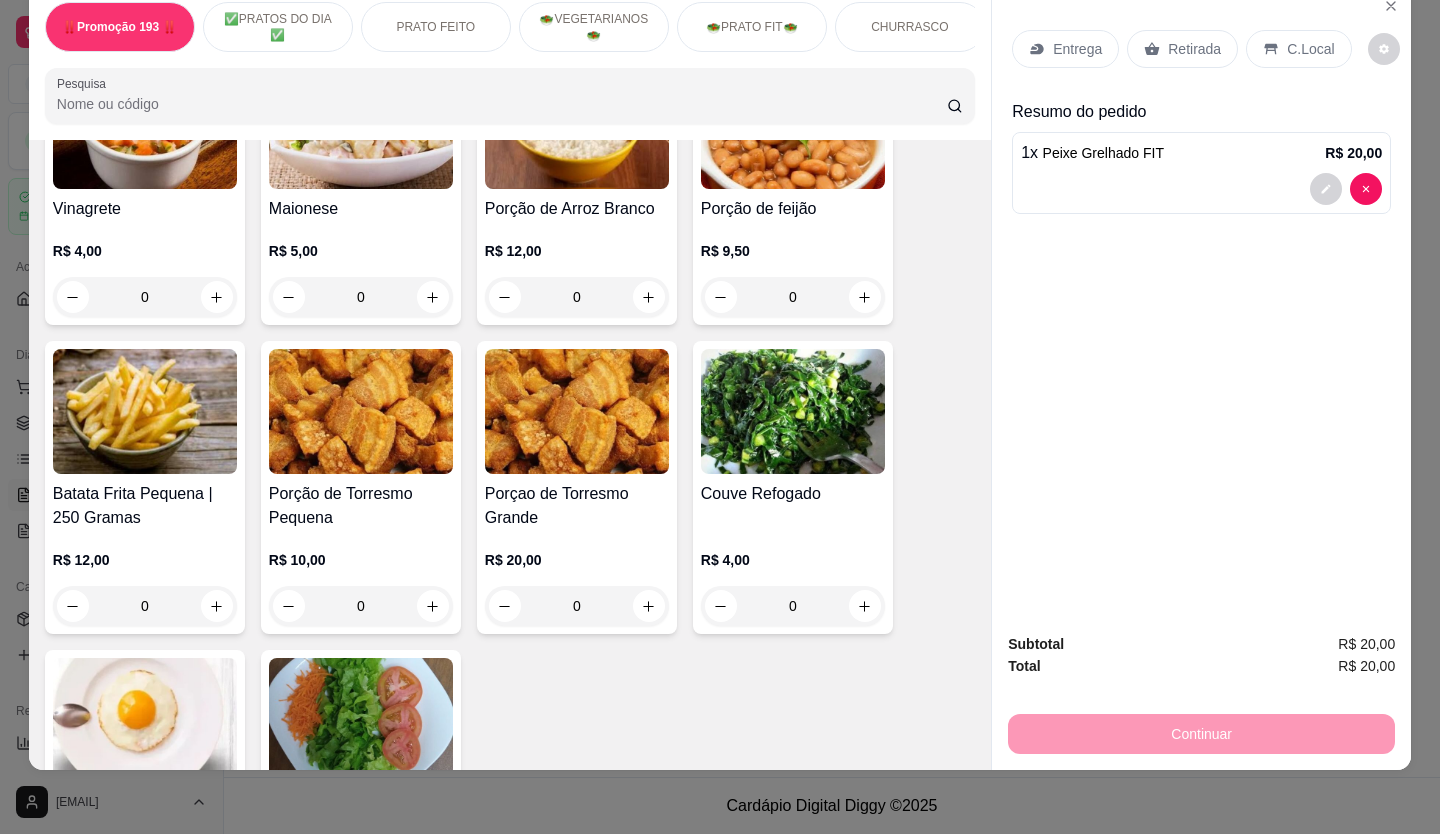 scroll, scrollTop: 3800, scrollLeft: 0, axis: vertical 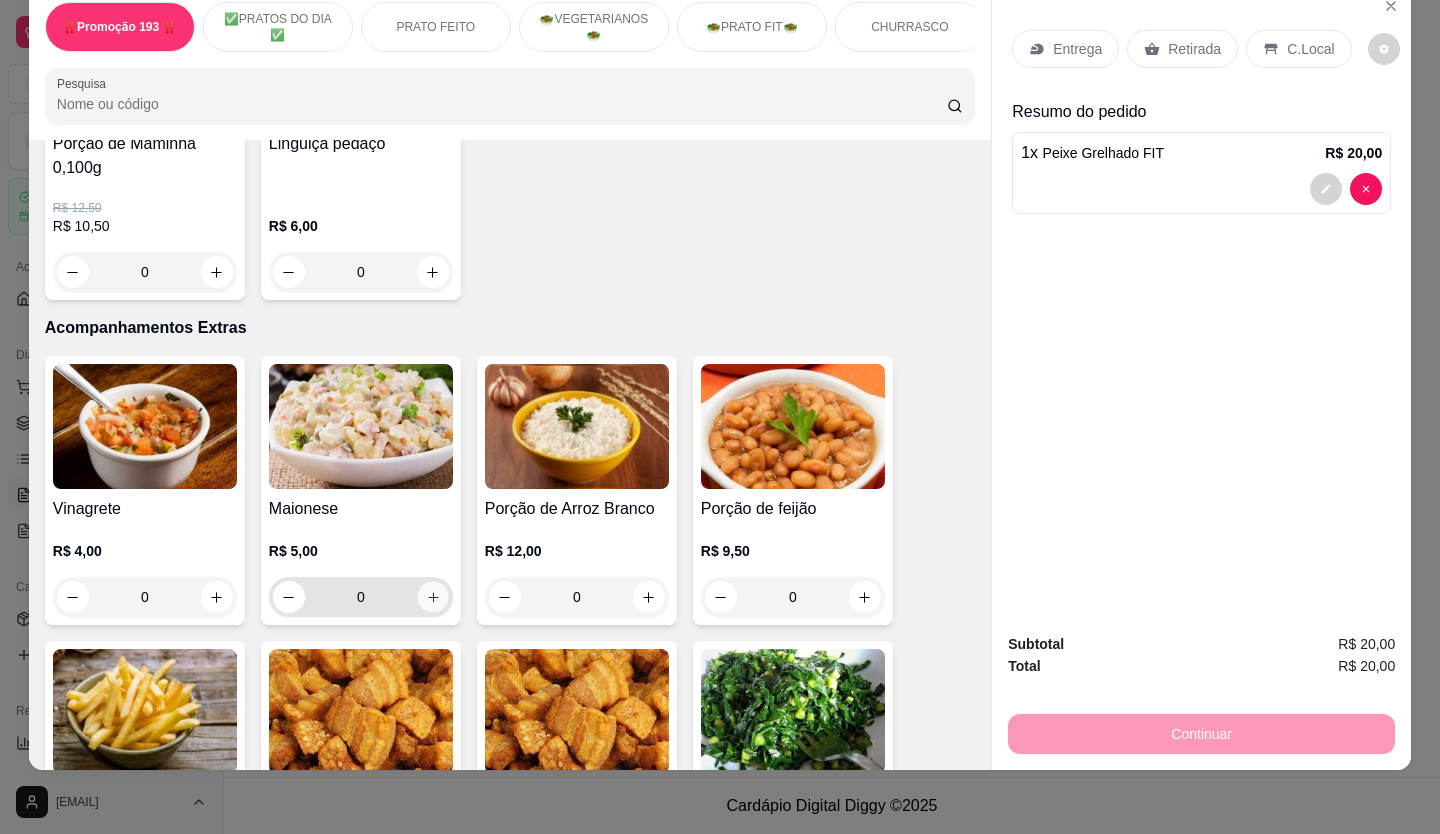 click 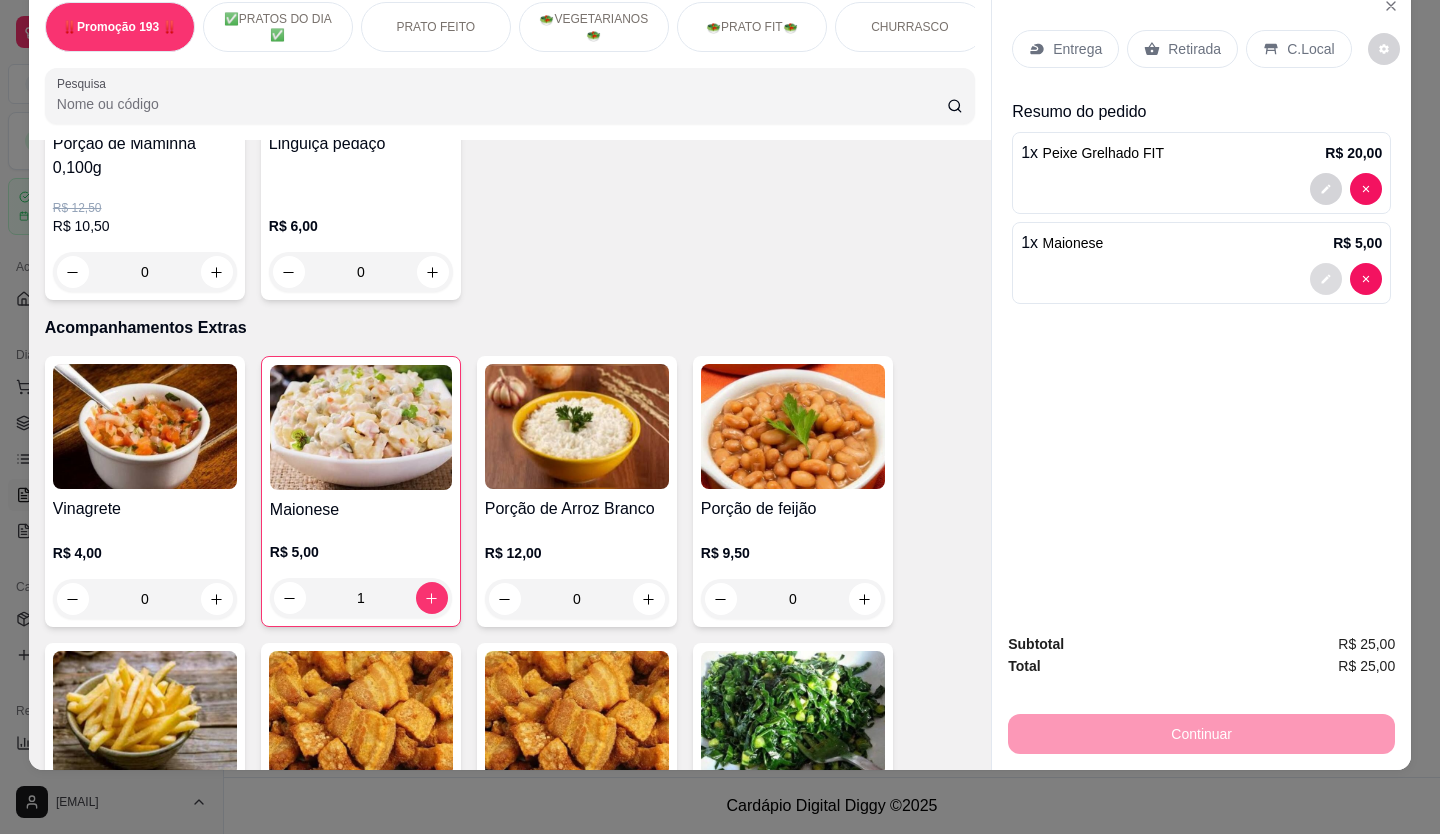 click at bounding box center (1326, 279) 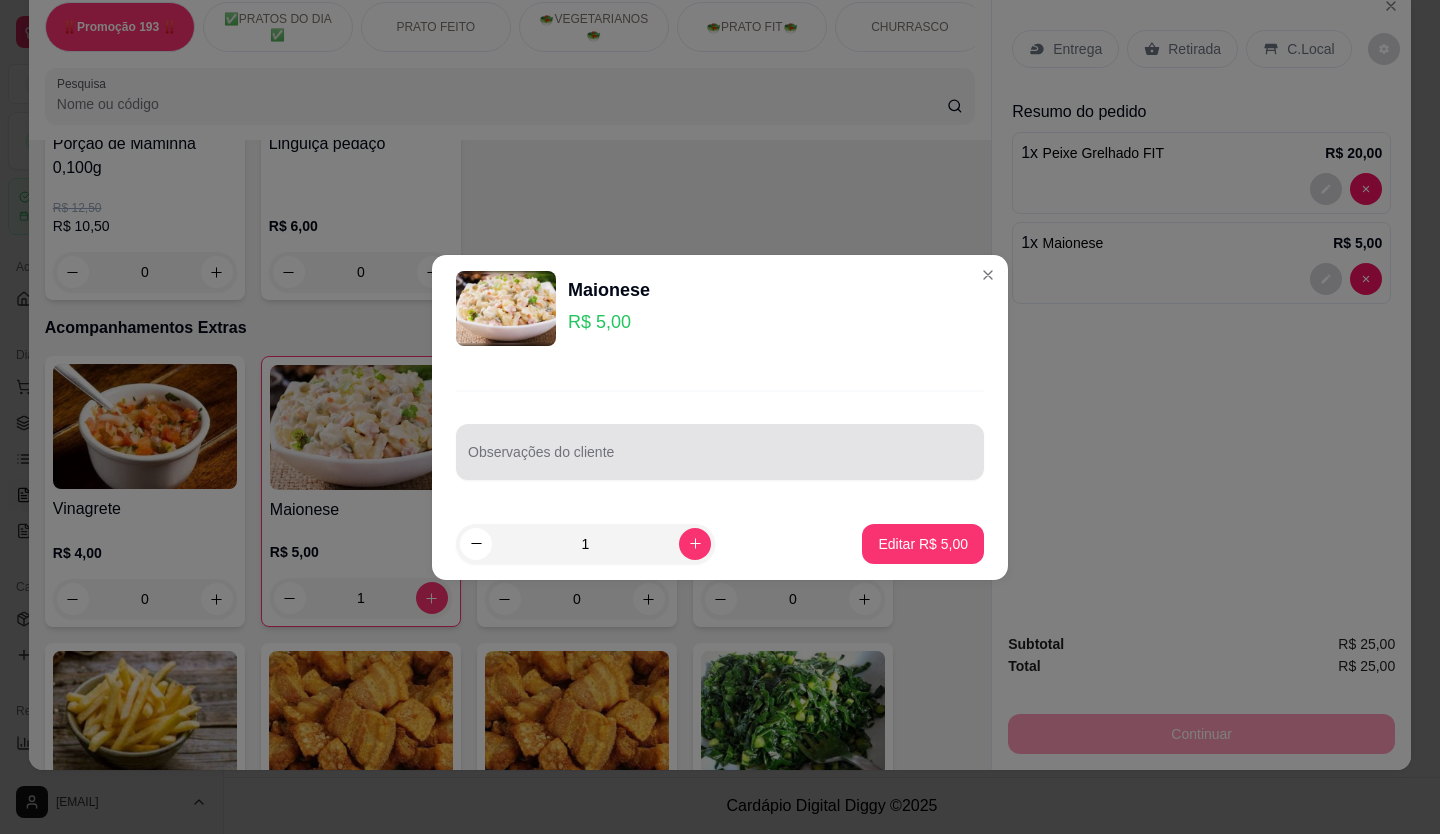 click on "Observações do cliente" at bounding box center [720, 460] 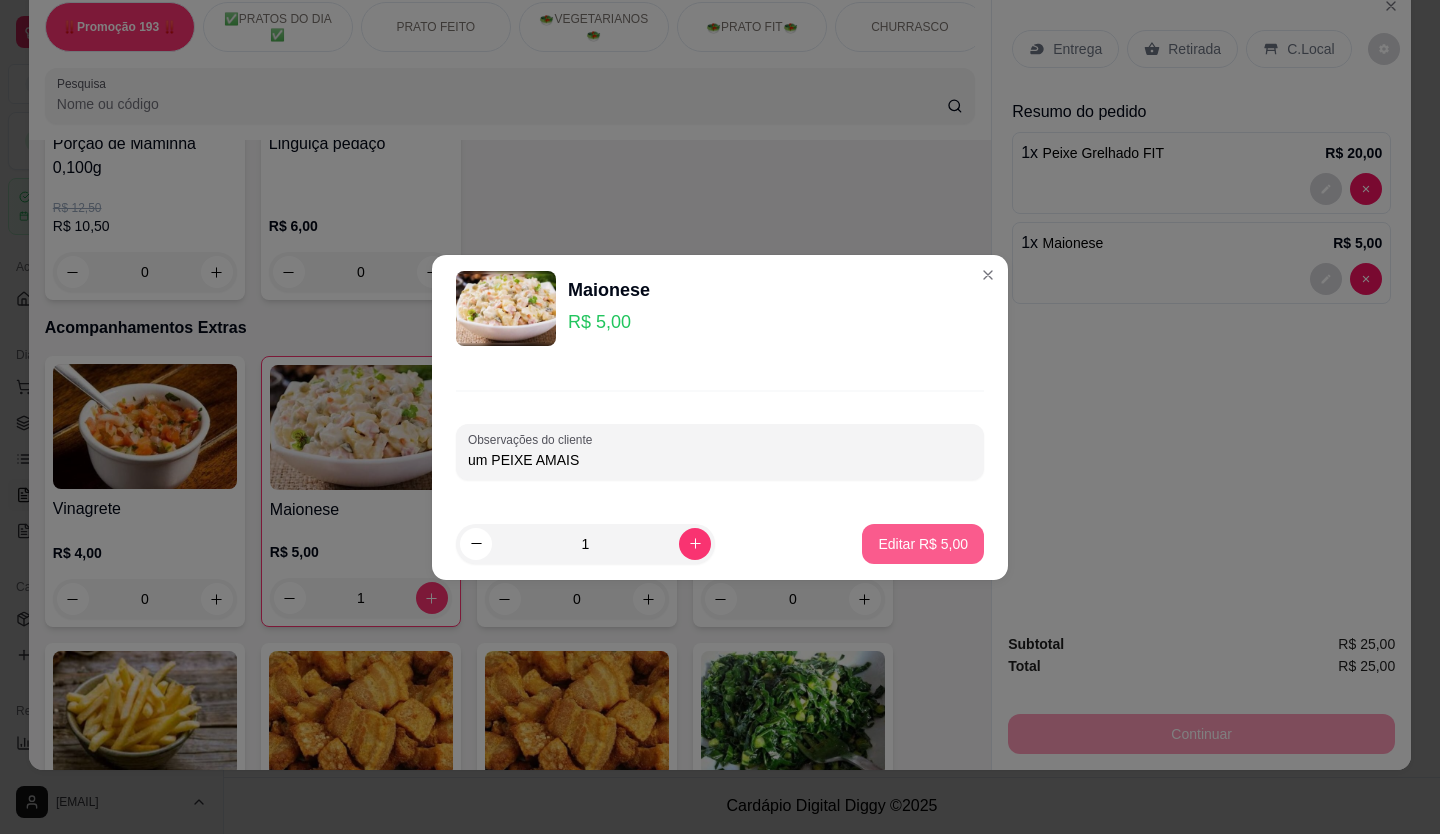 type on "um PEIXE AMAIS" 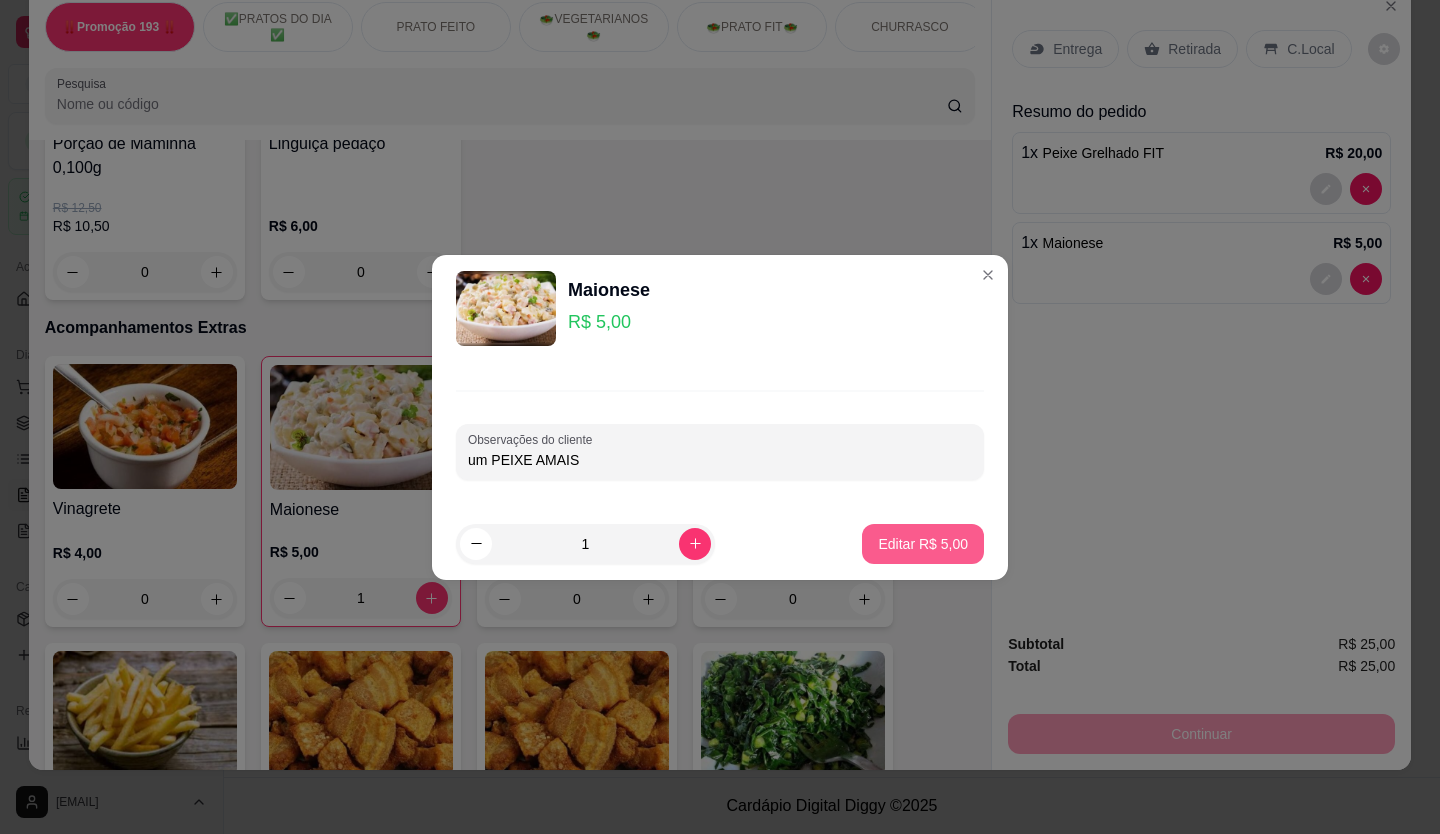 click on "Editar R$ 5,00" at bounding box center (923, 544) 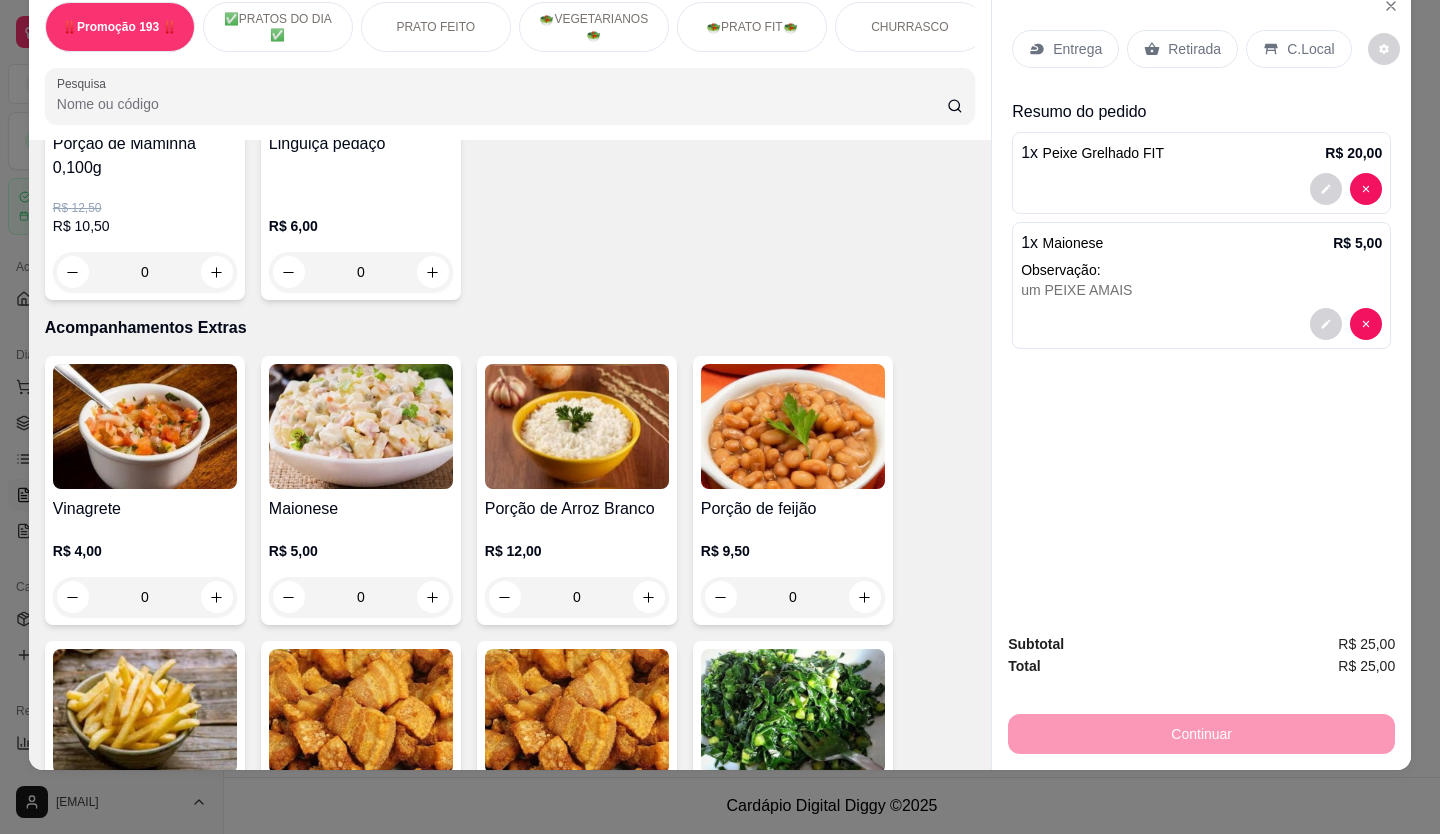 click on "Retirada" at bounding box center (1182, 49) 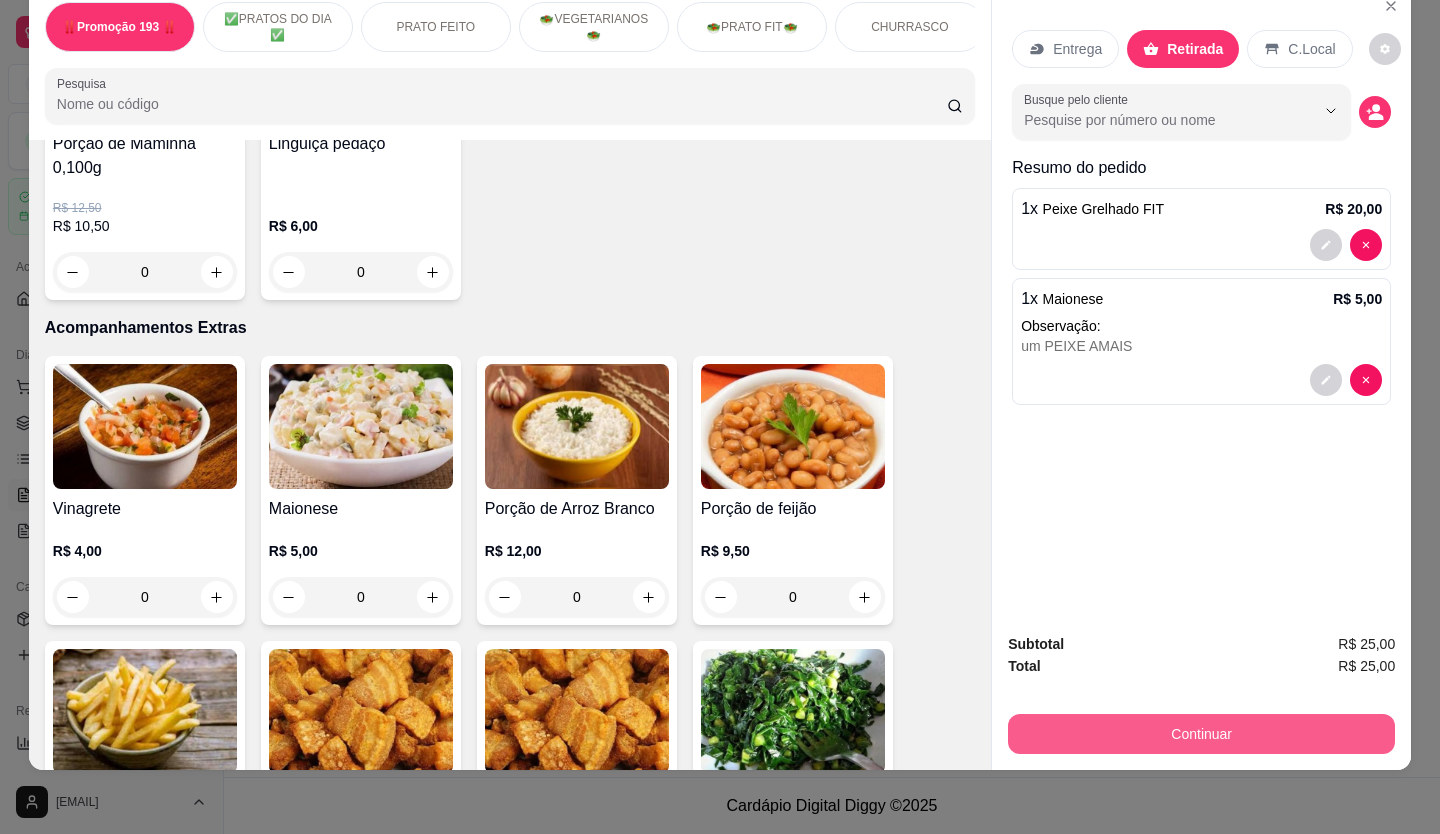 click on "Continuar" at bounding box center (1201, 734) 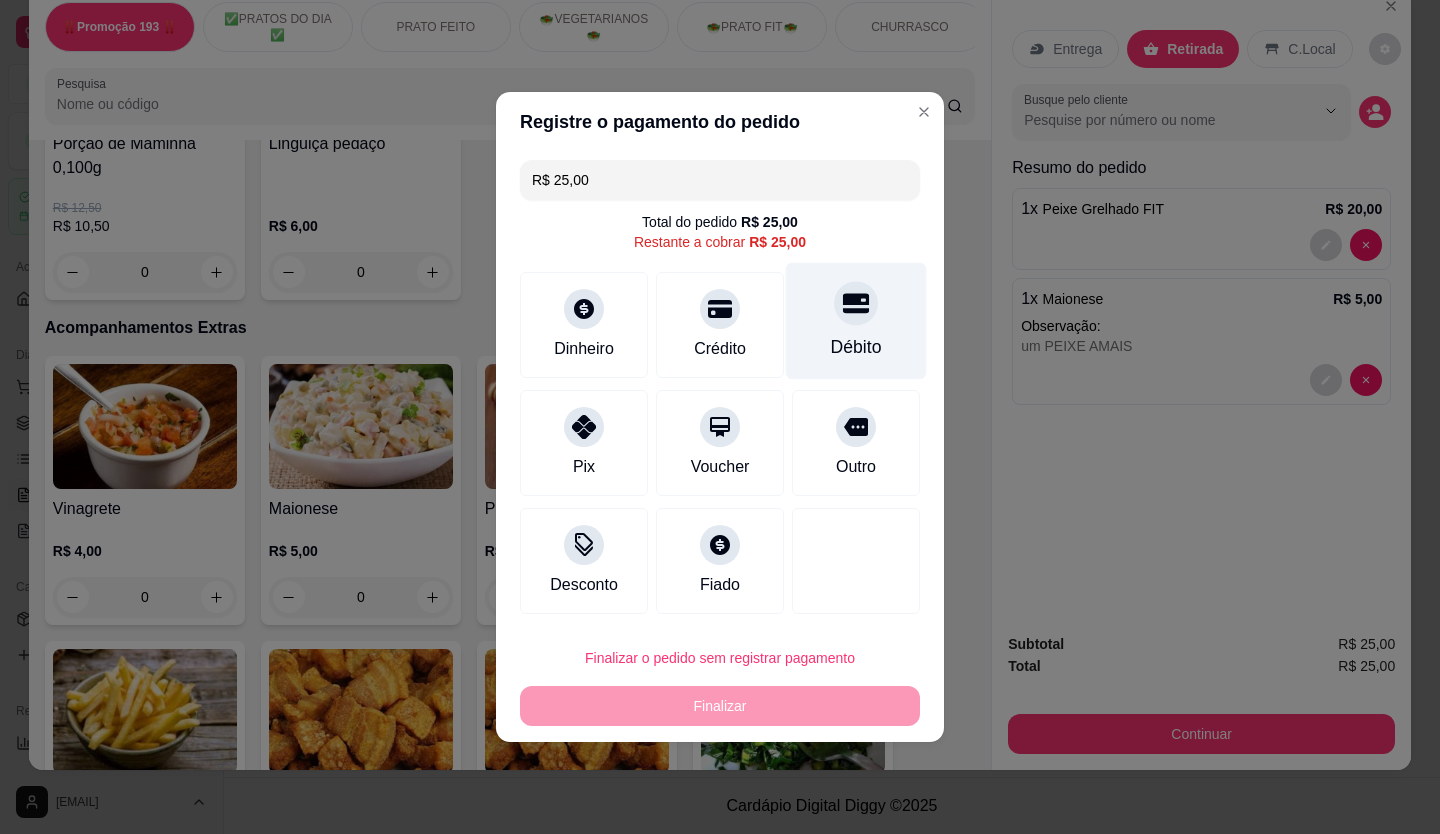 click on "Débito" at bounding box center [856, 321] 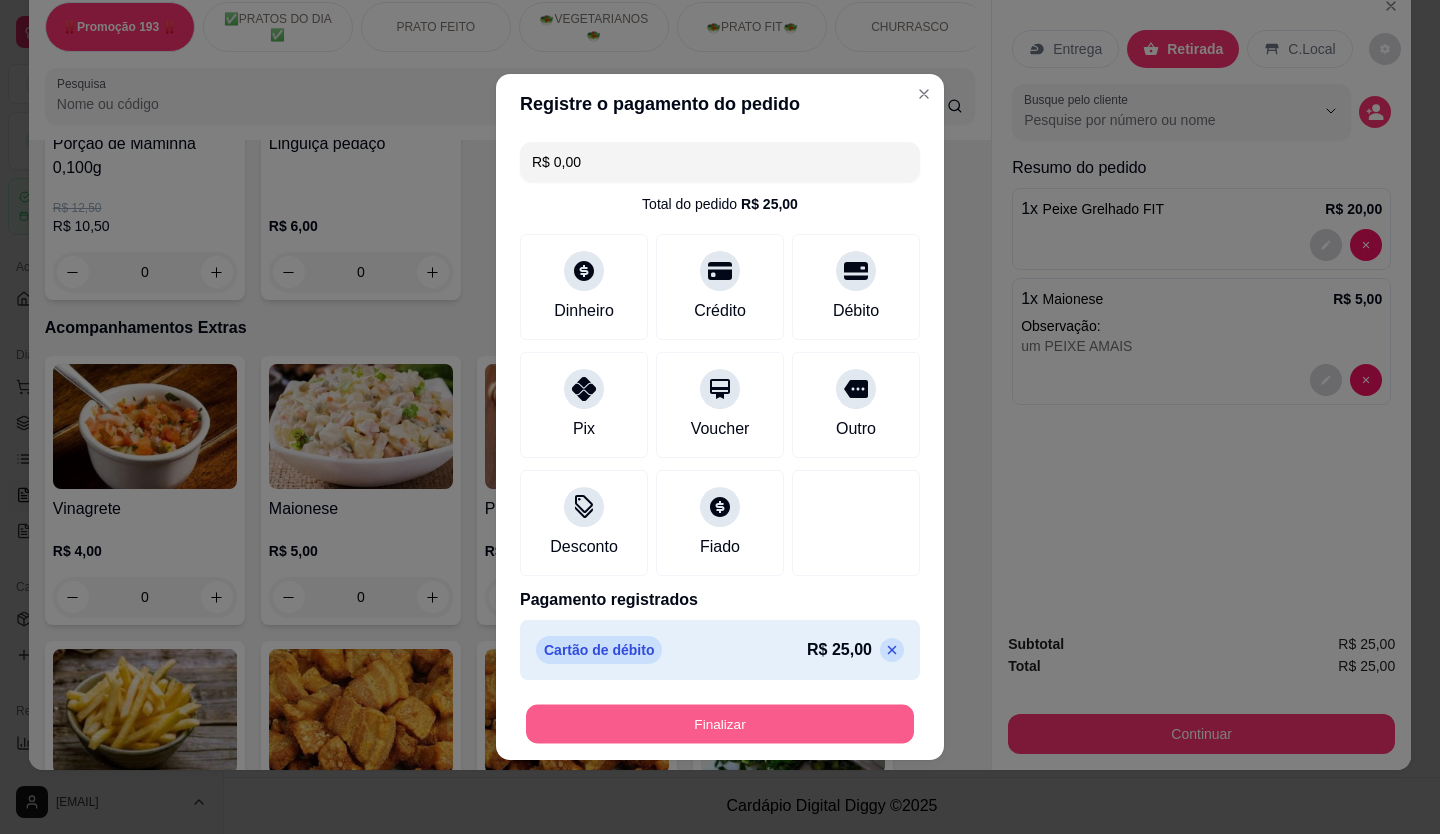 click on "Finalizar" at bounding box center [720, 724] 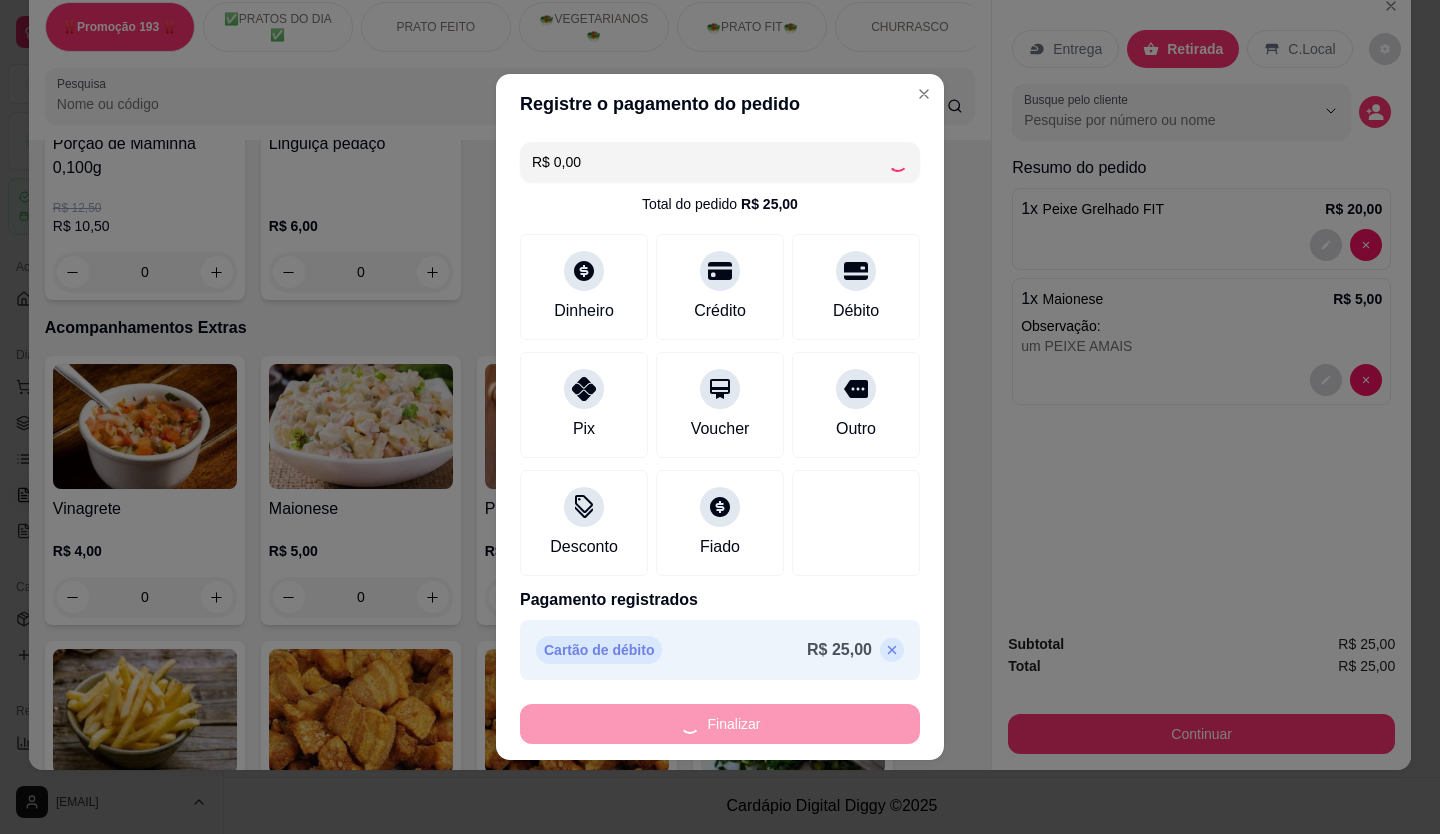 type on "0" 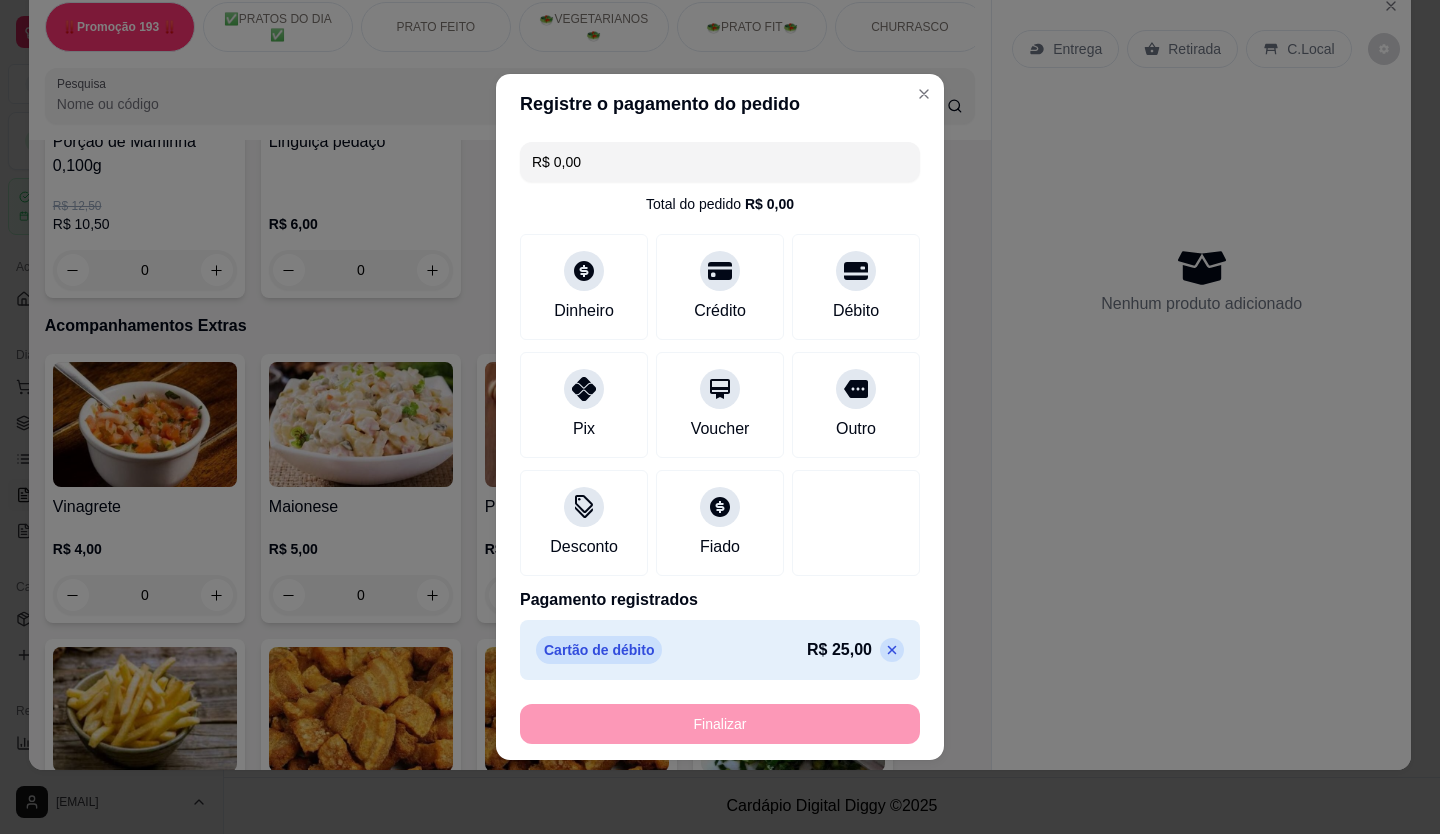 type on "-R$ 25,00" 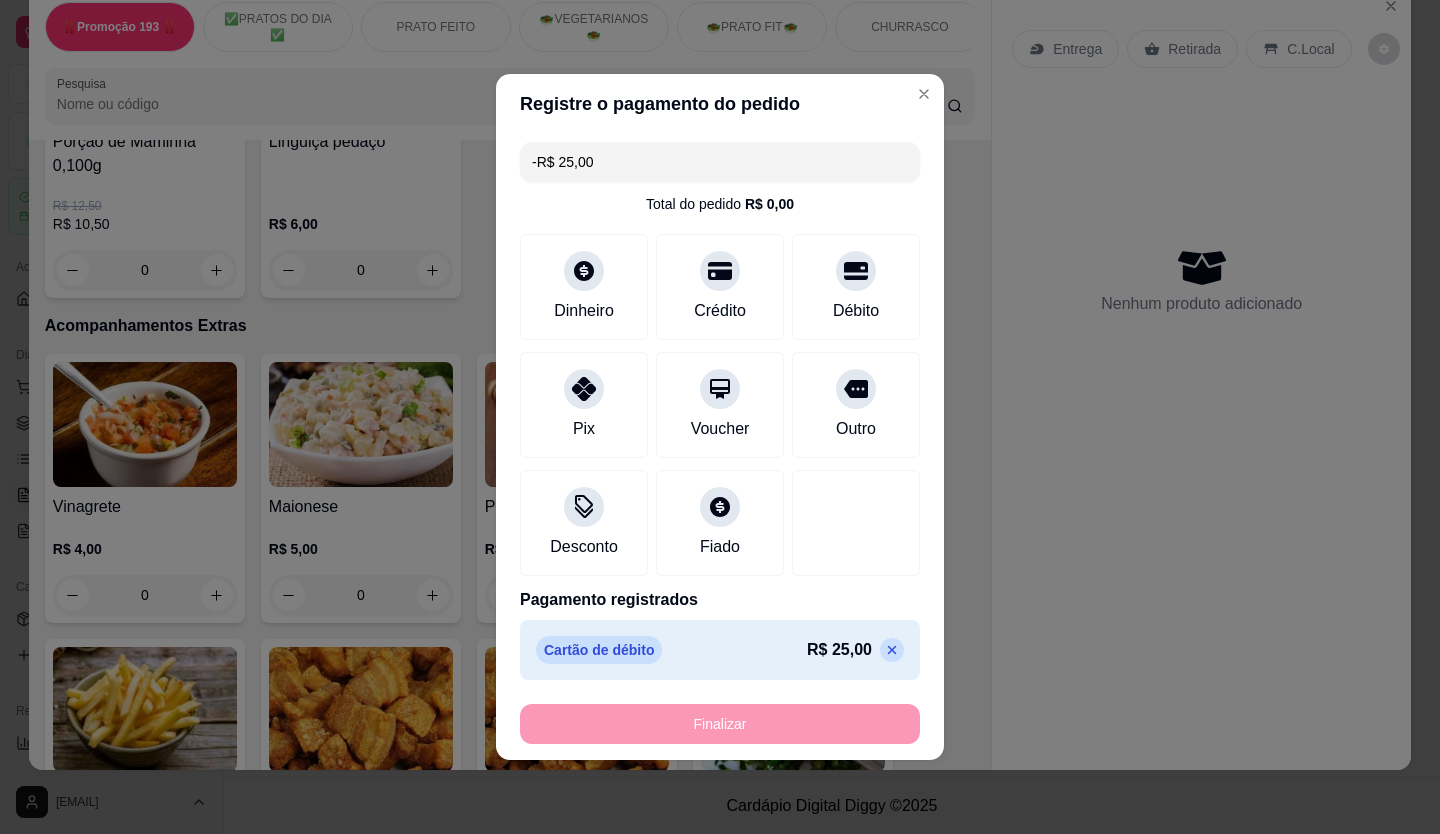 scroll, scrollTop: 3798, scrollLeft: 0, axis: vertical 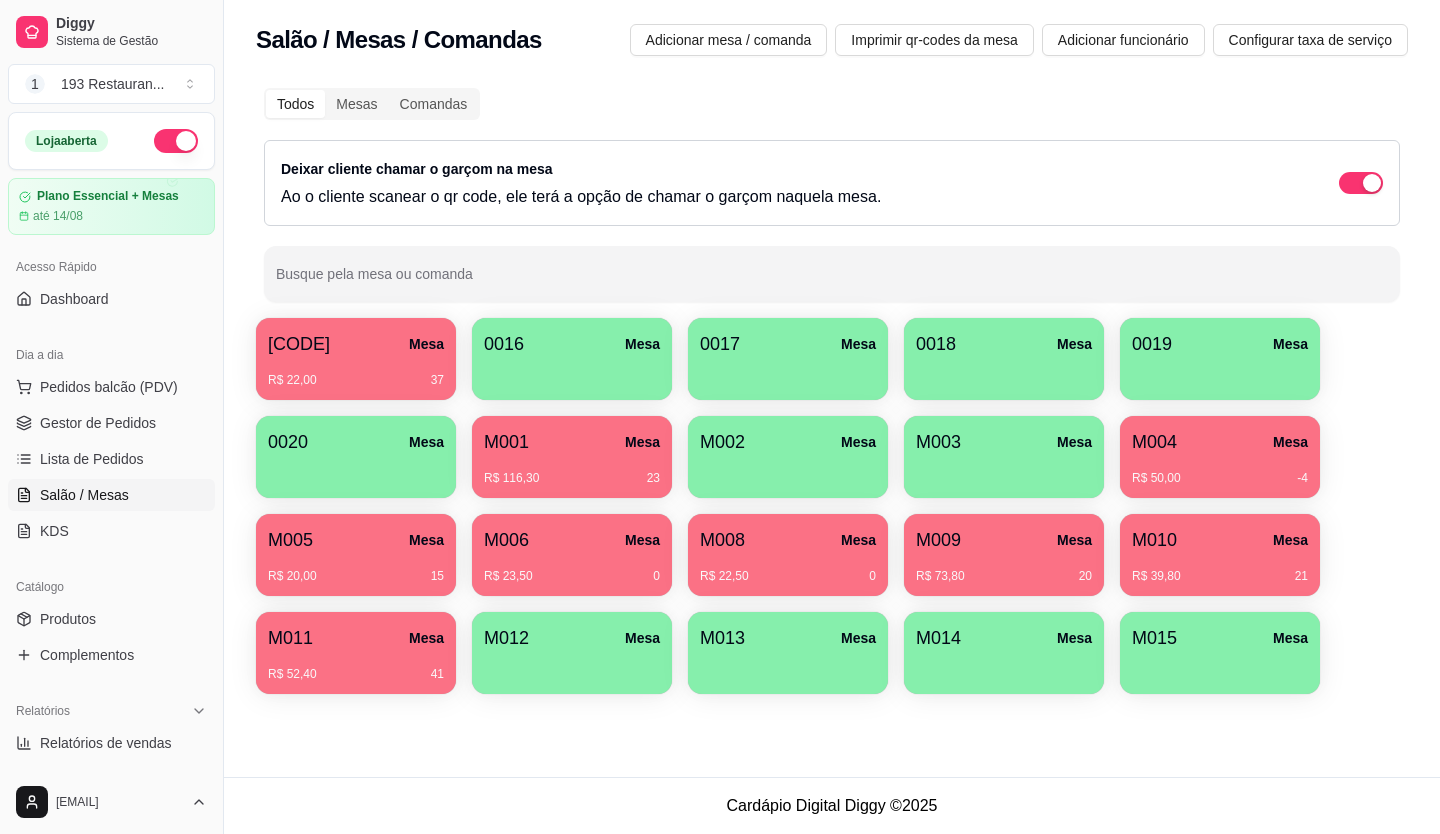 click on "M009 Mesa R$ 73,80 20" at bounding box center [1004, 555] 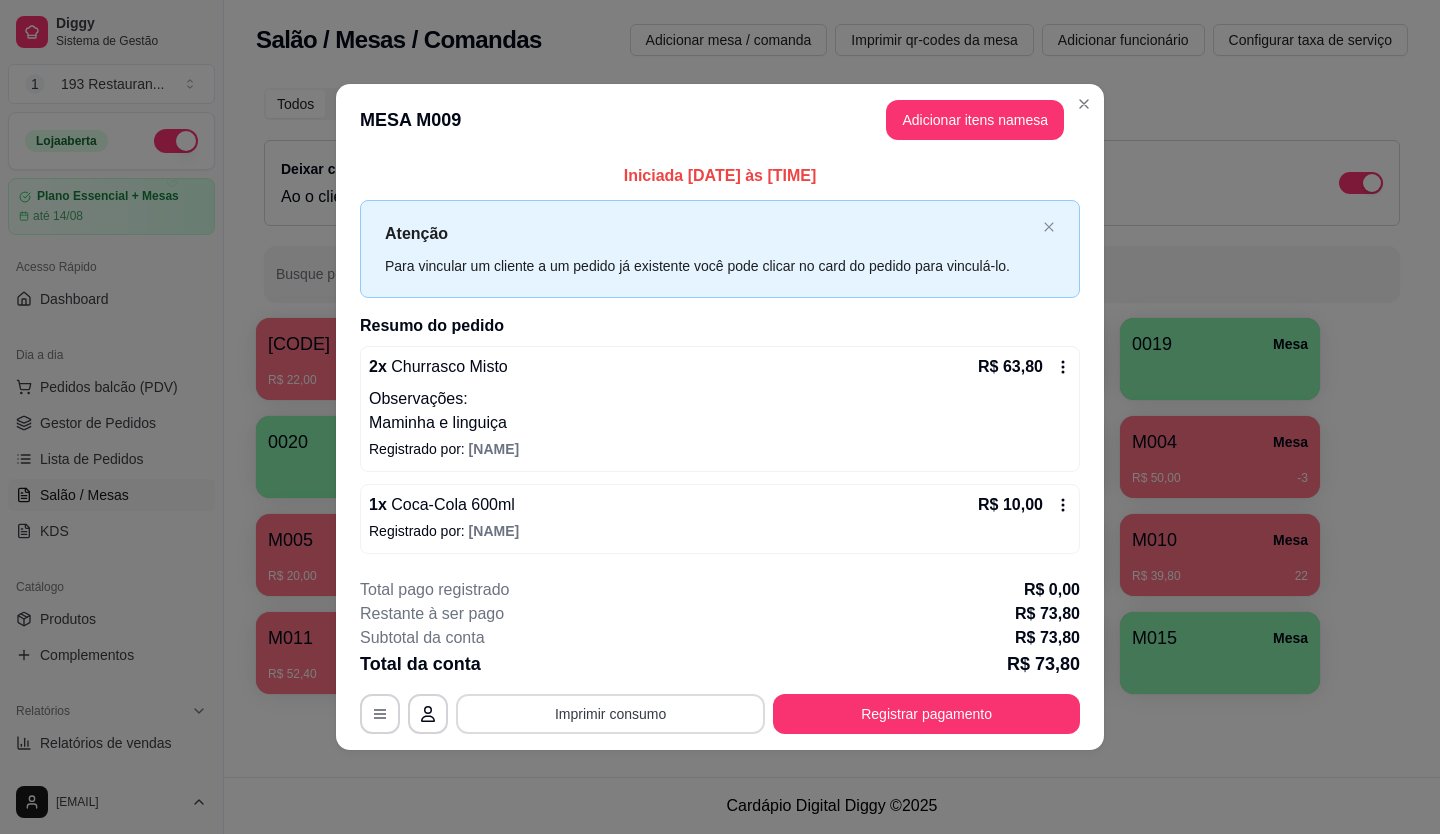 click on "Imprimir consumo" at bounding box center [610, 714] 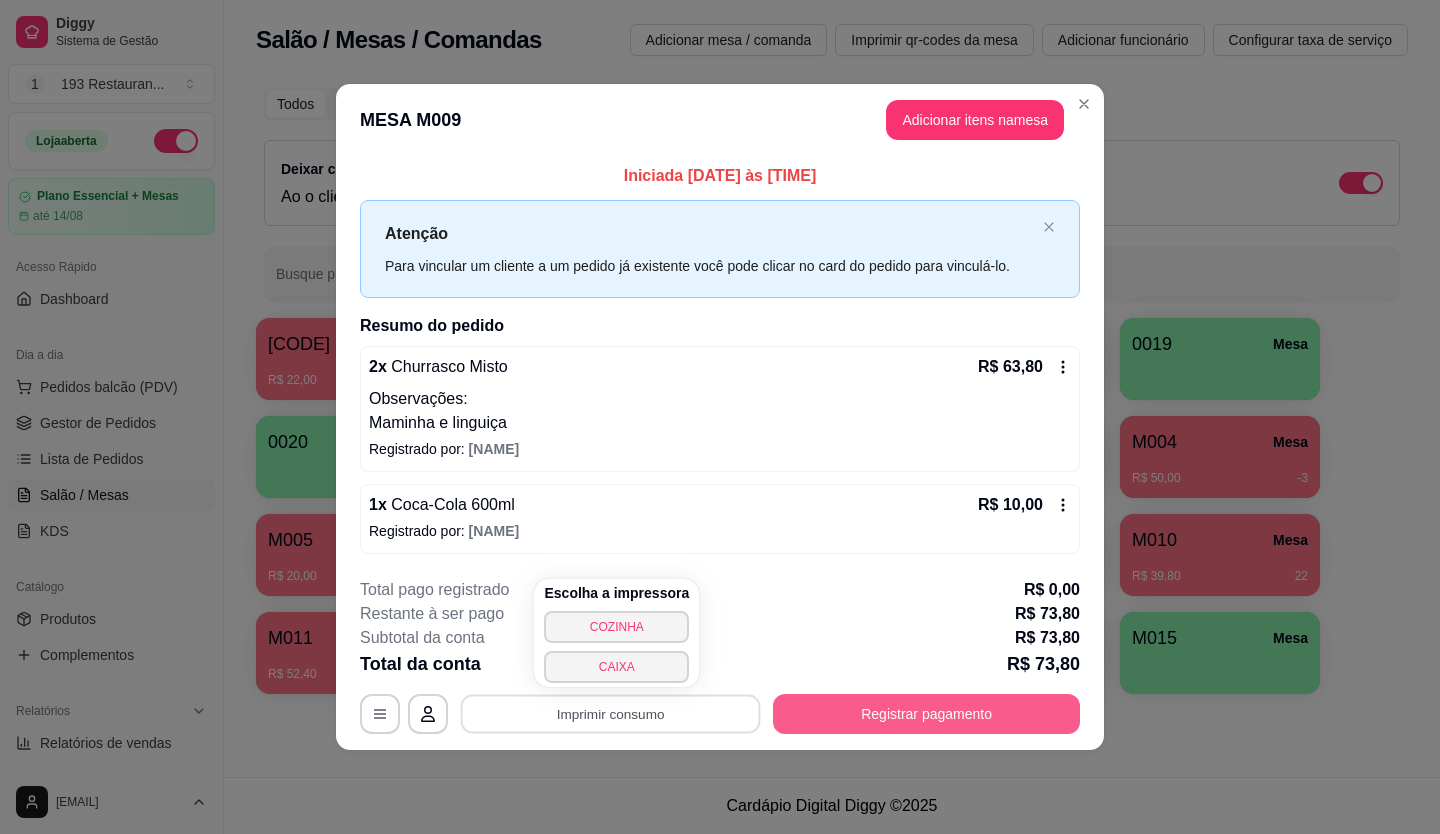 click on "Registrar pagamento" at bounding box center (926, 714) 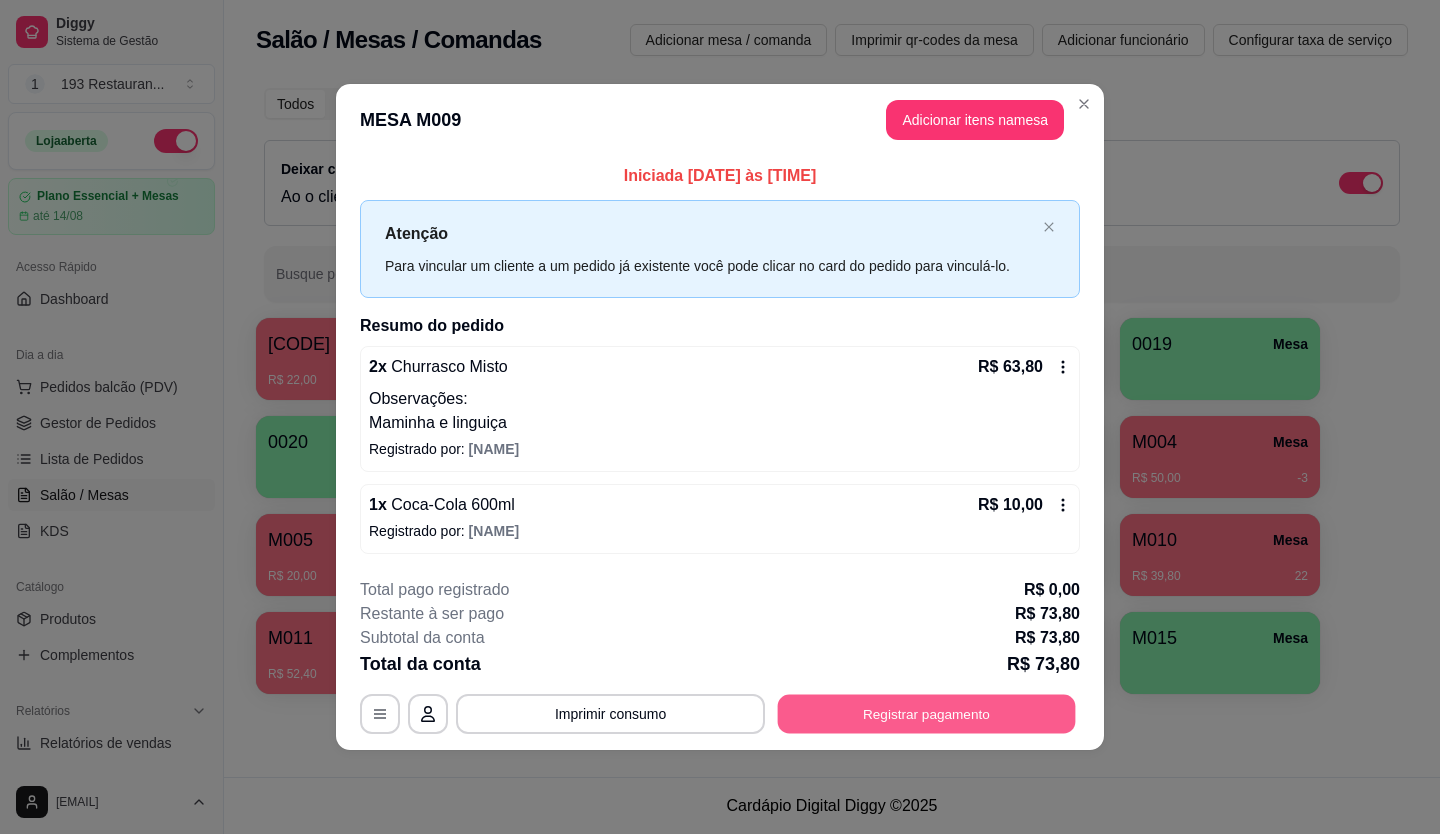 click on "Registrar pagamento" at bounding box center [927, 713] 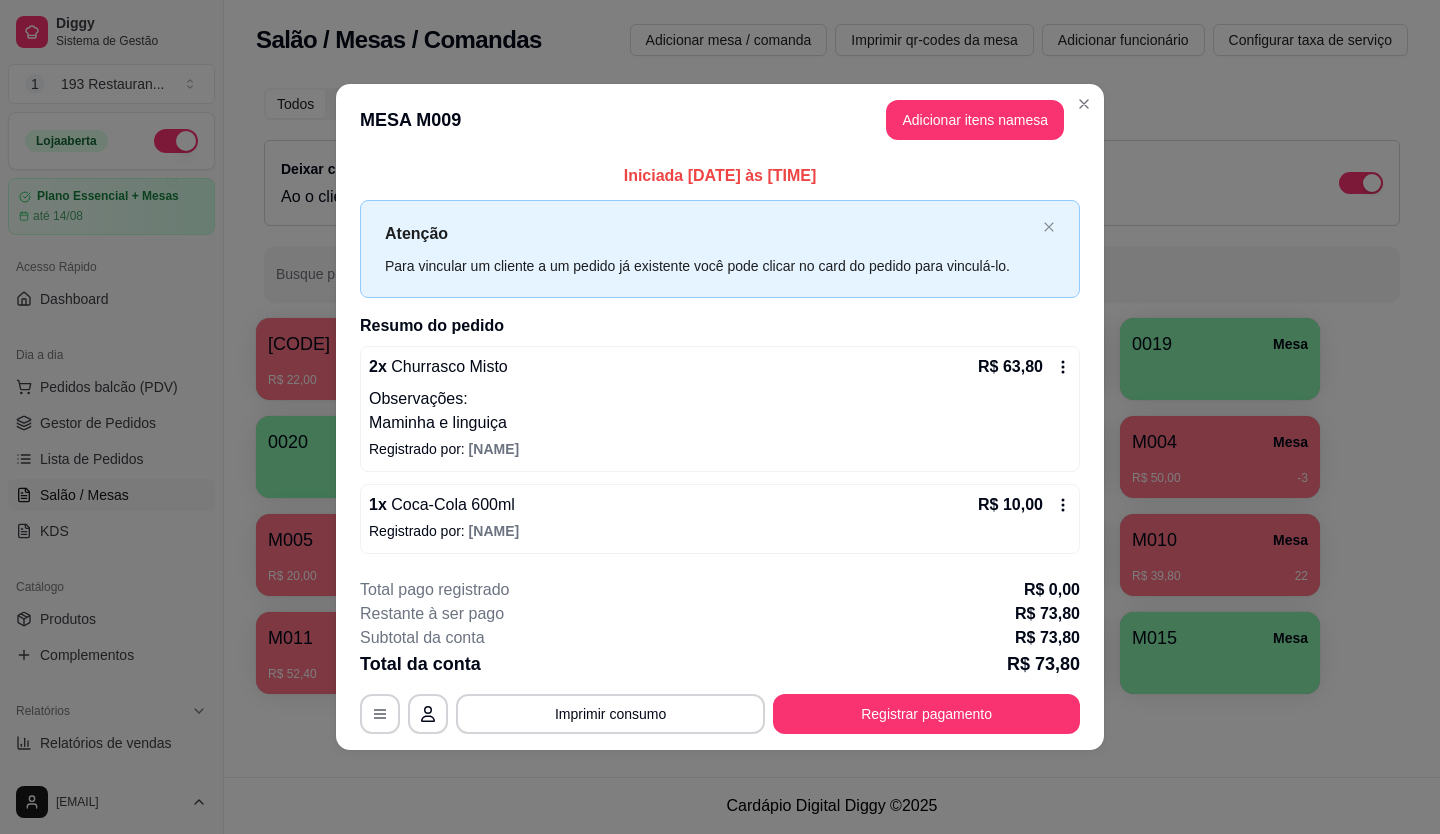 click on "Crédito" at bounding box center (720, 316) 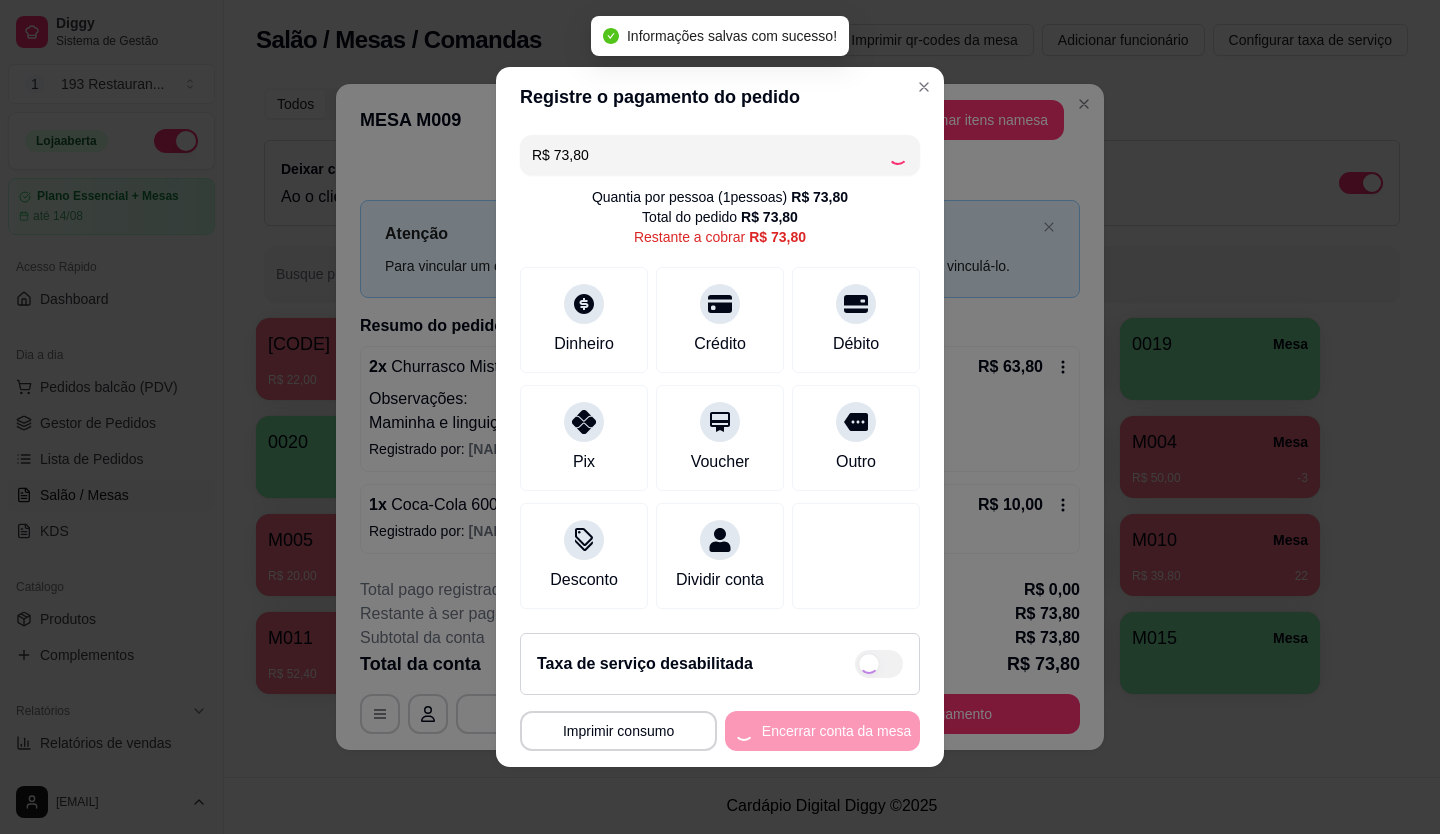type on "R$ 0,00" 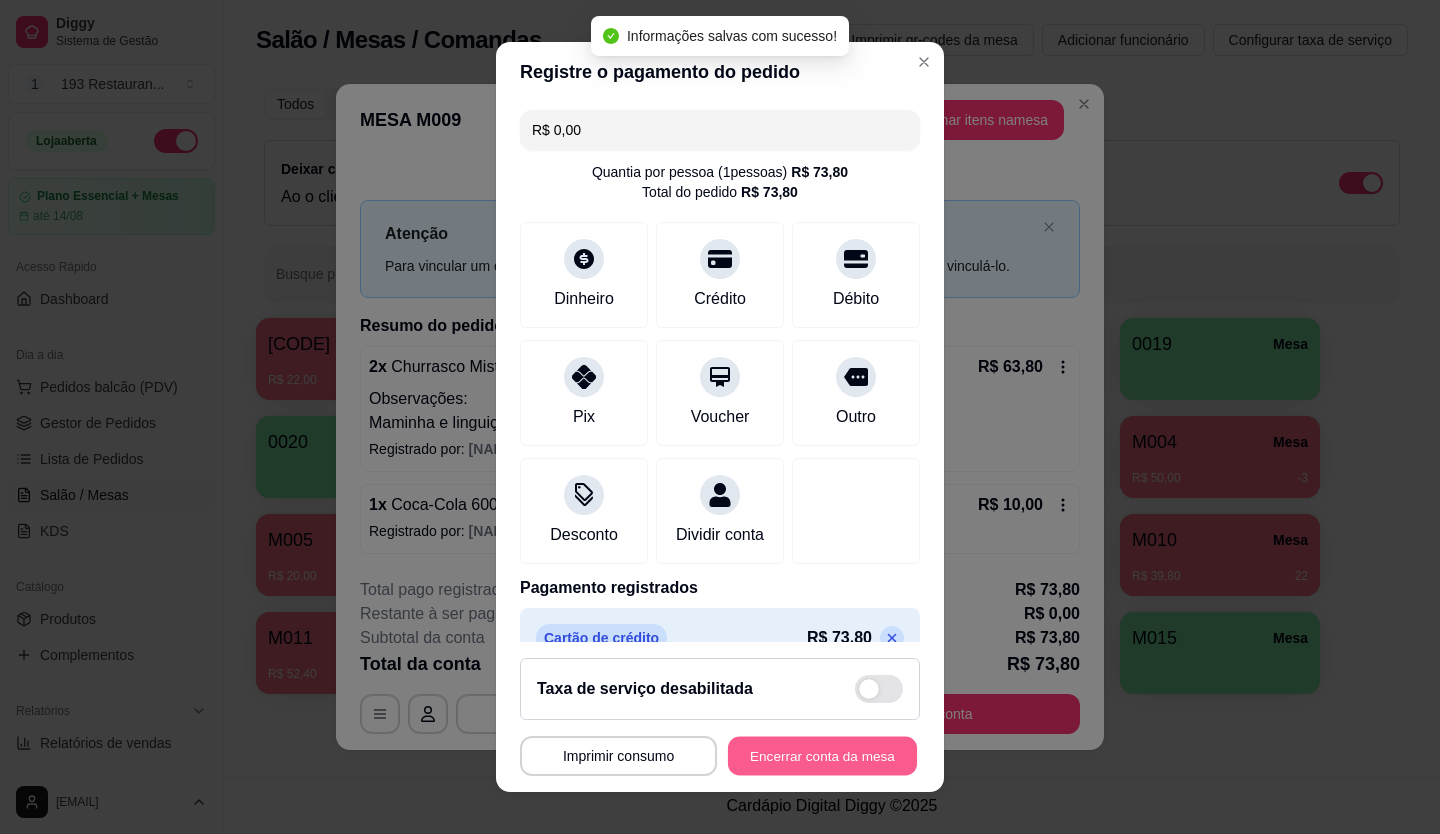 click on "Encerrar conta da mesa" at bounding box center [822, 756] 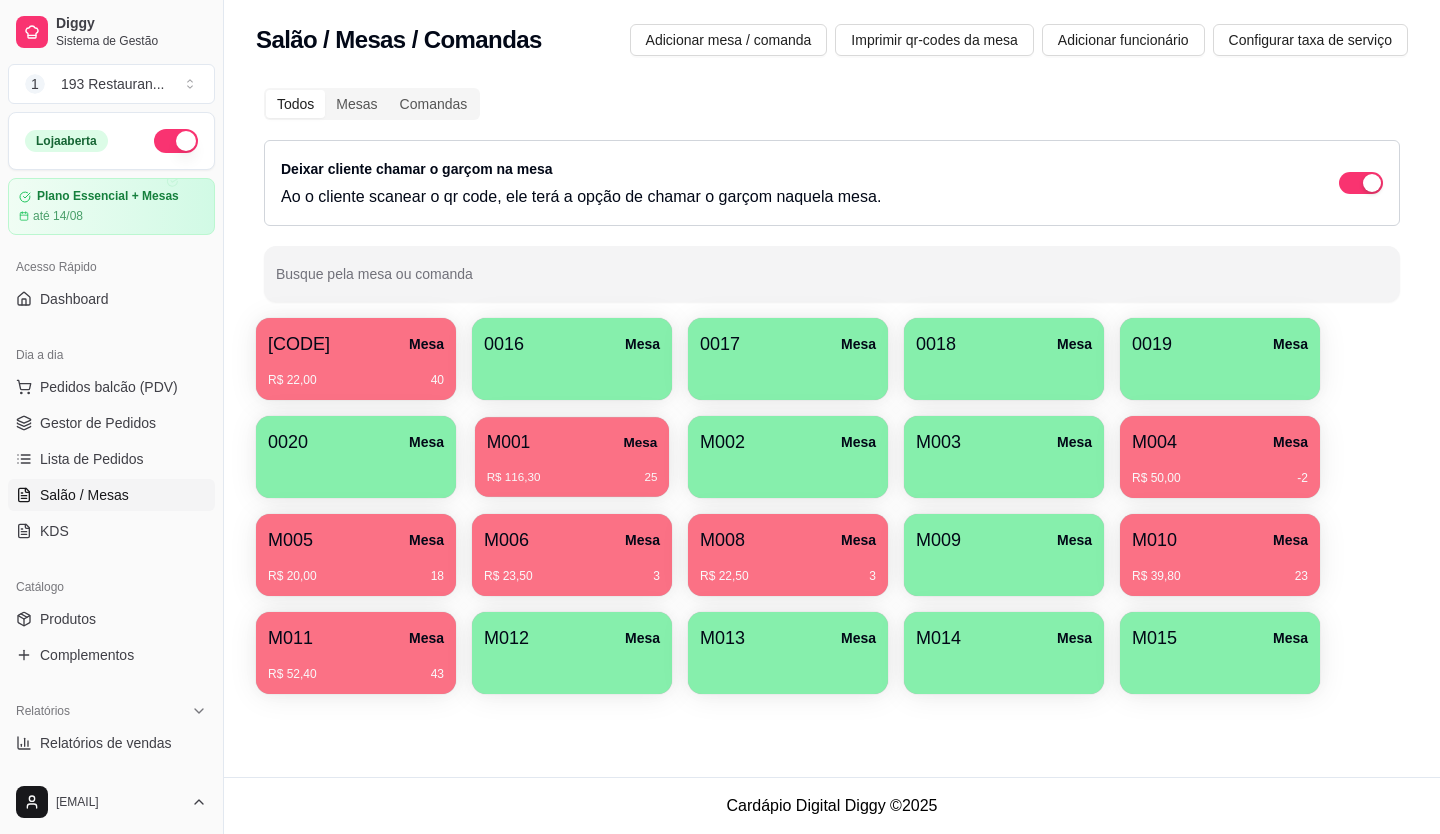 click on "R$ 116,30 25" at bounding box center [572, 470] 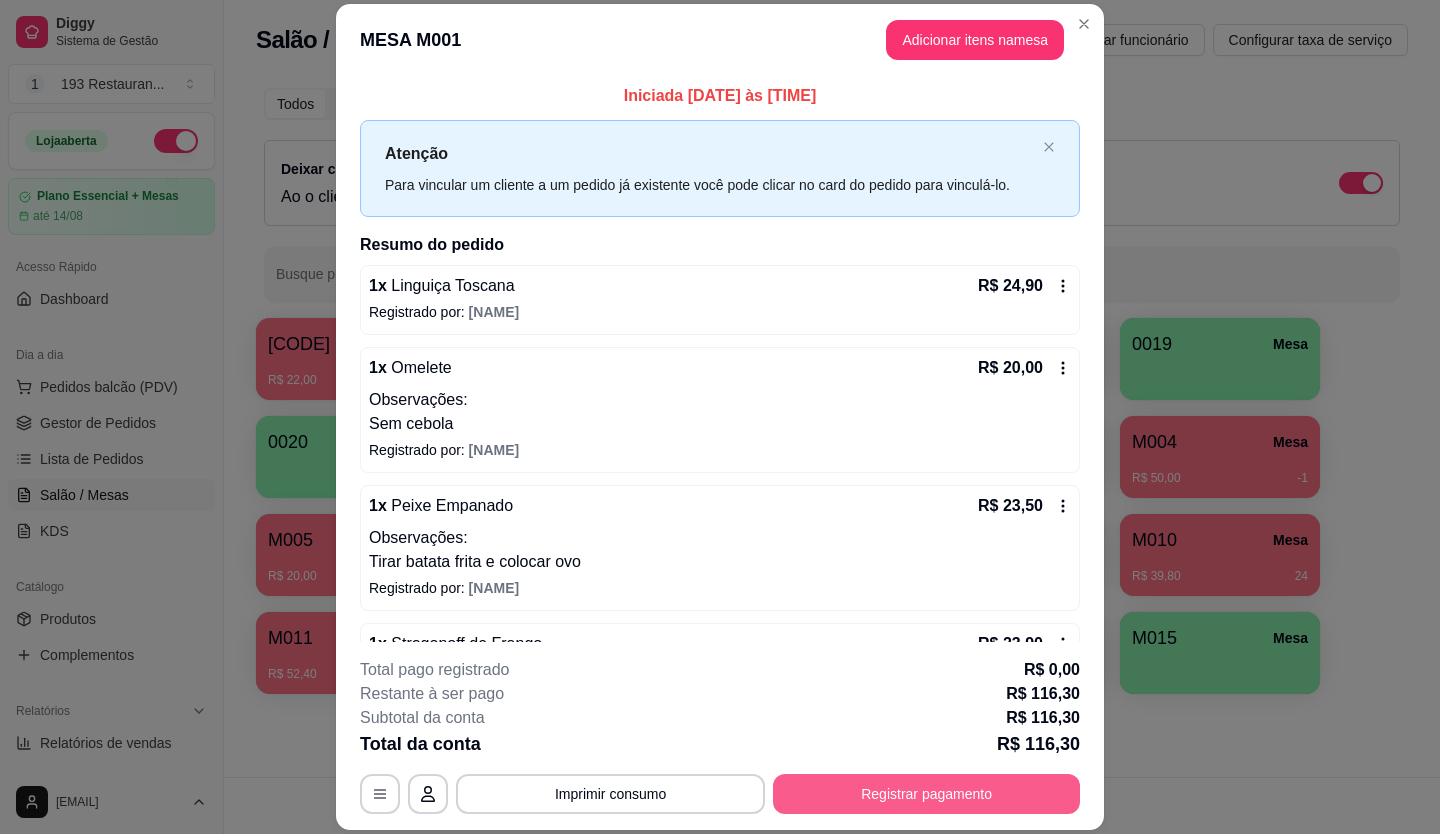 click on "Registrar pagamento" at bounding box center [926, 794] 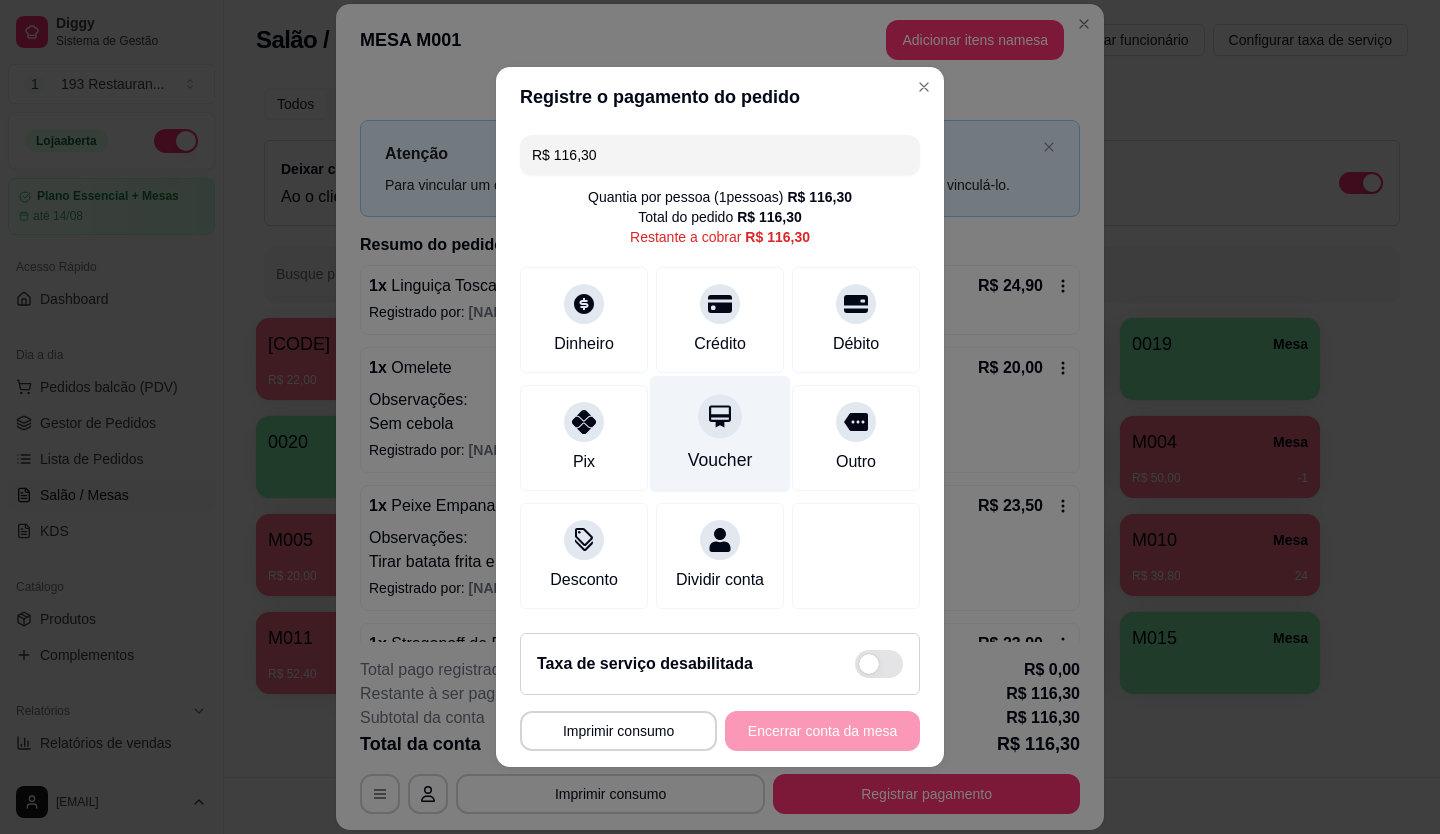 click on "Voucher" at bounding box center [720, 434] 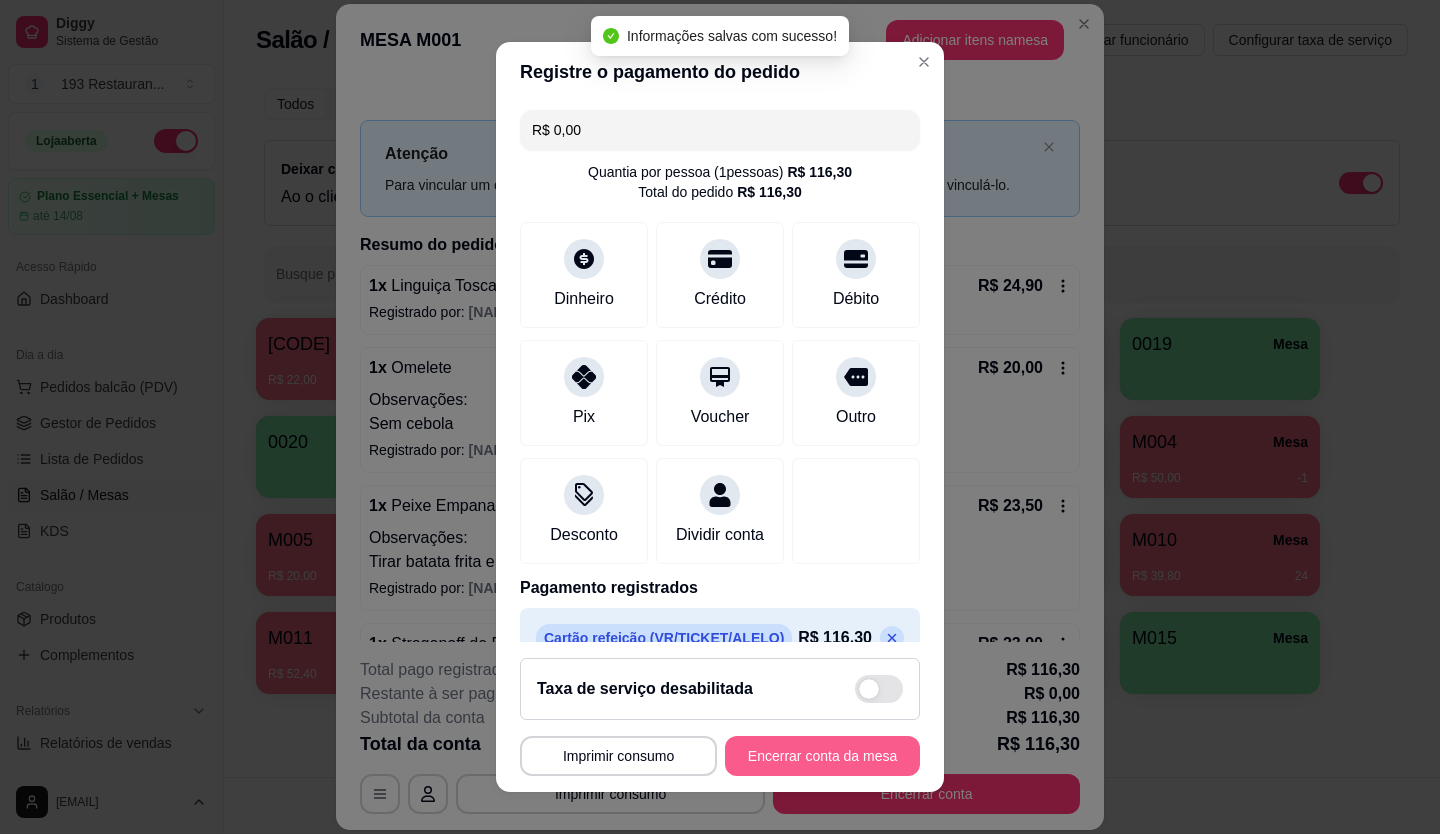 type on "R$ 0,00" 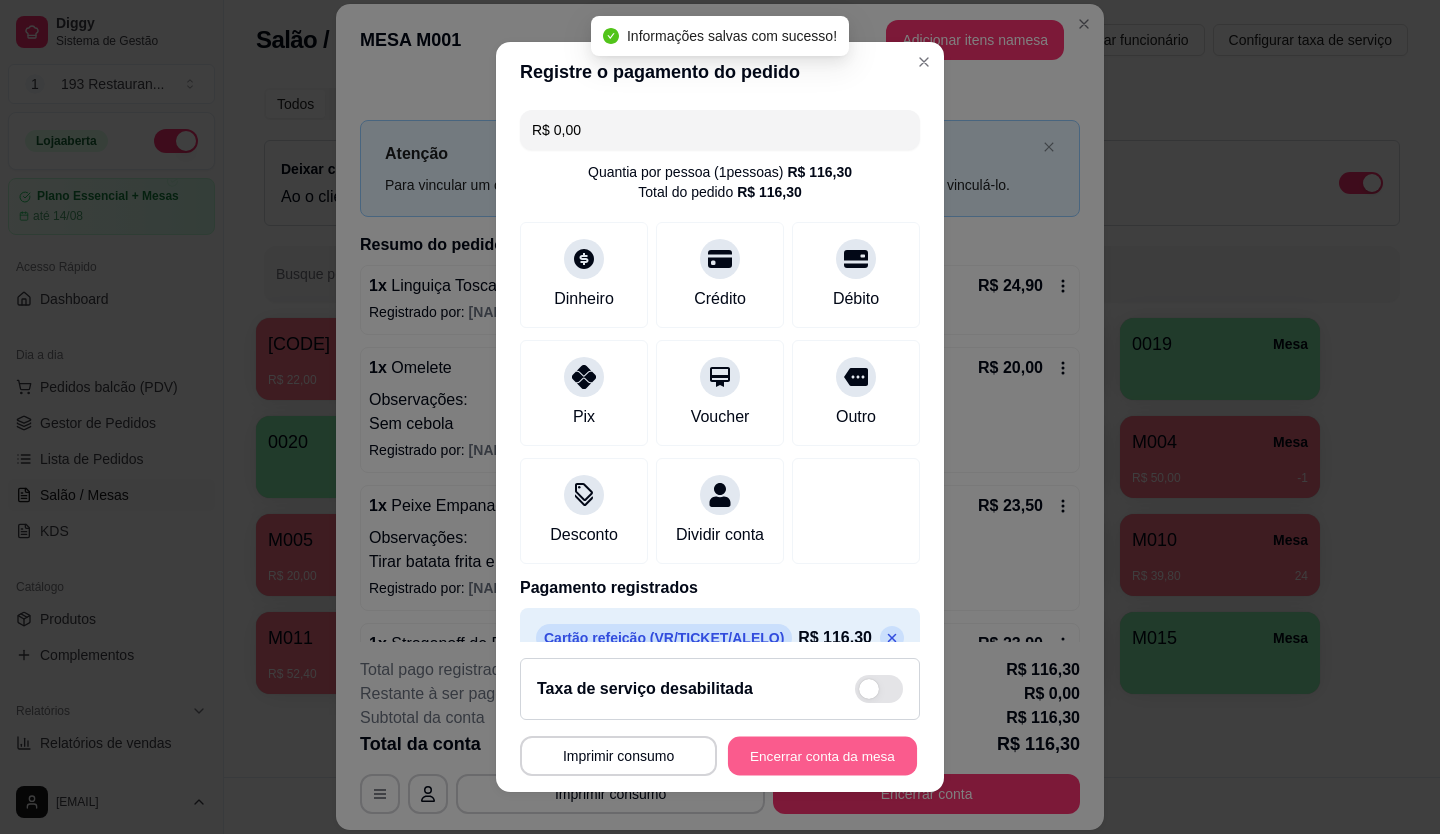 click on "Encerrar conta da mesa" at bounding box center (822, 756) 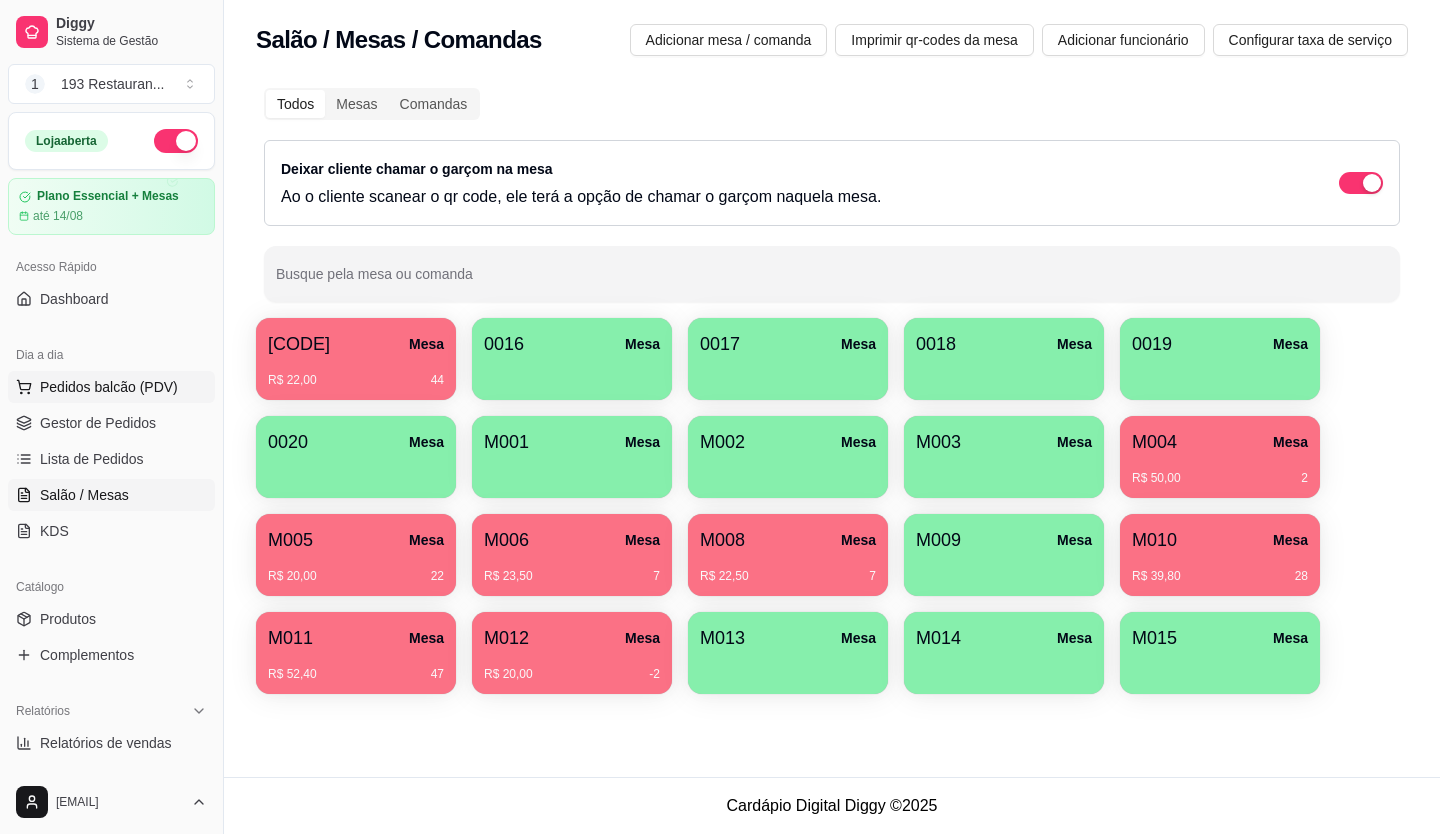 click on "Pedidos balcão (PDV)" at bounding box center [111, 387] 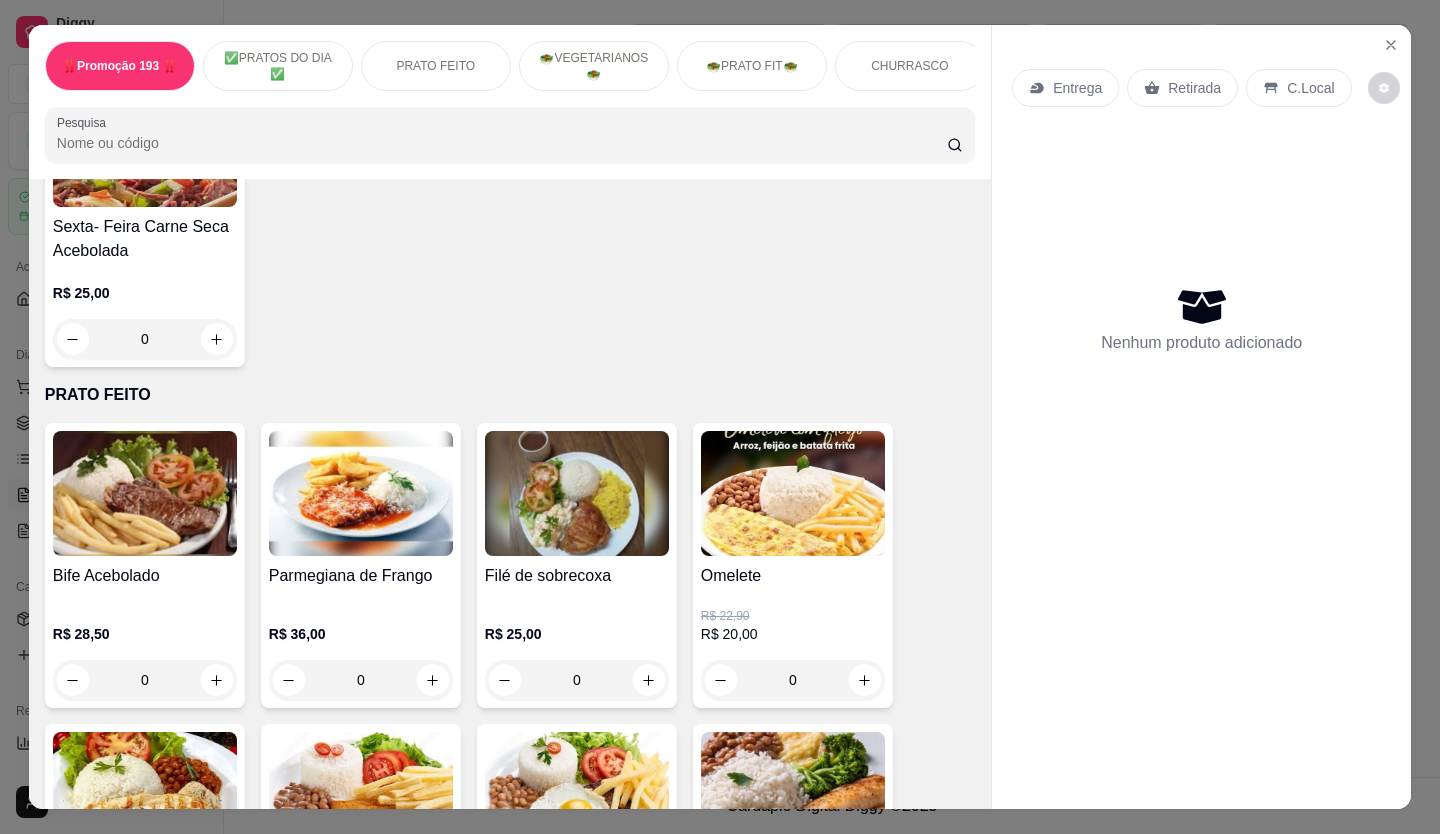 scroll, scrollTop: 800, scrollLeft: 0, axis: vertical 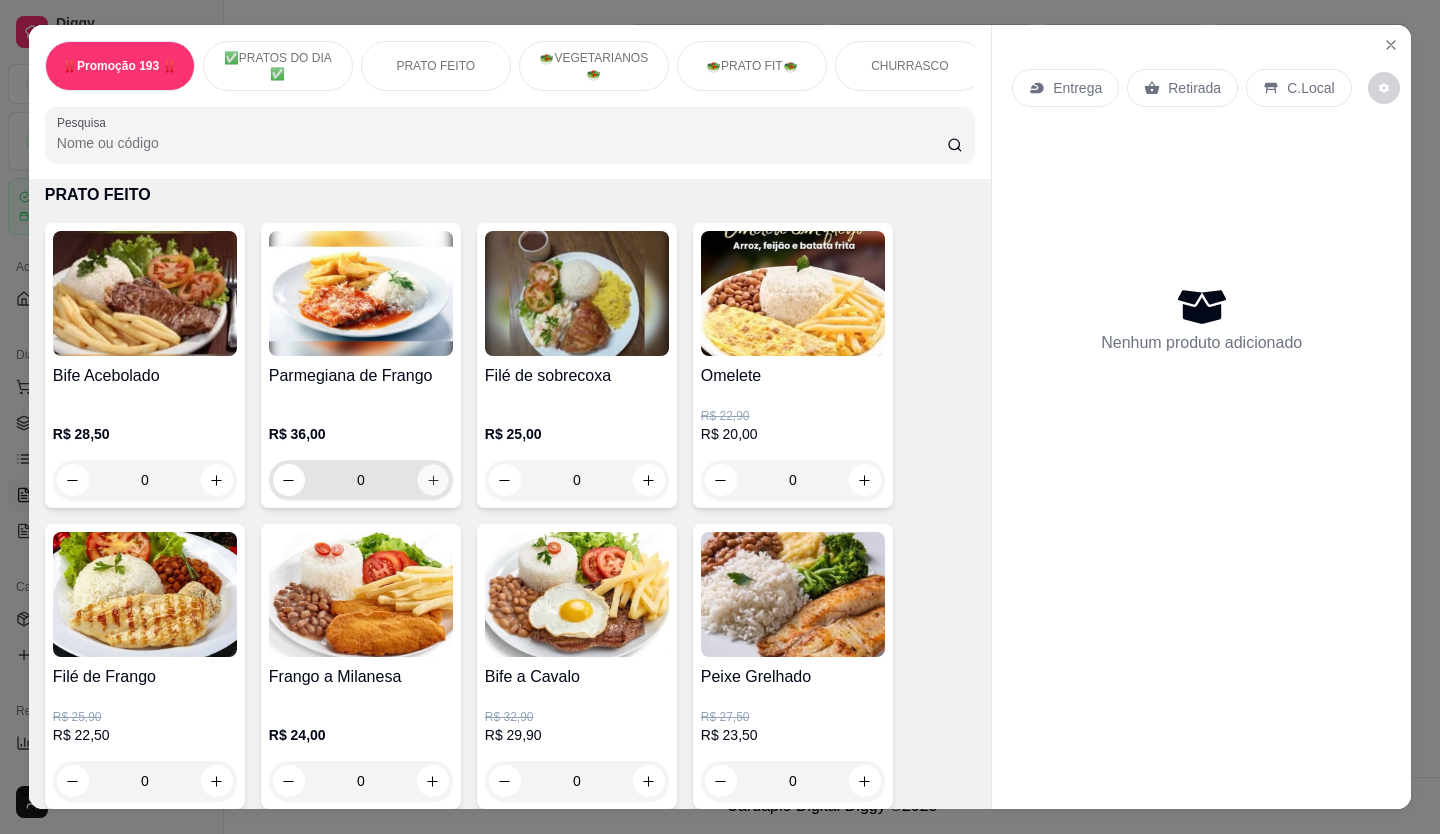 click 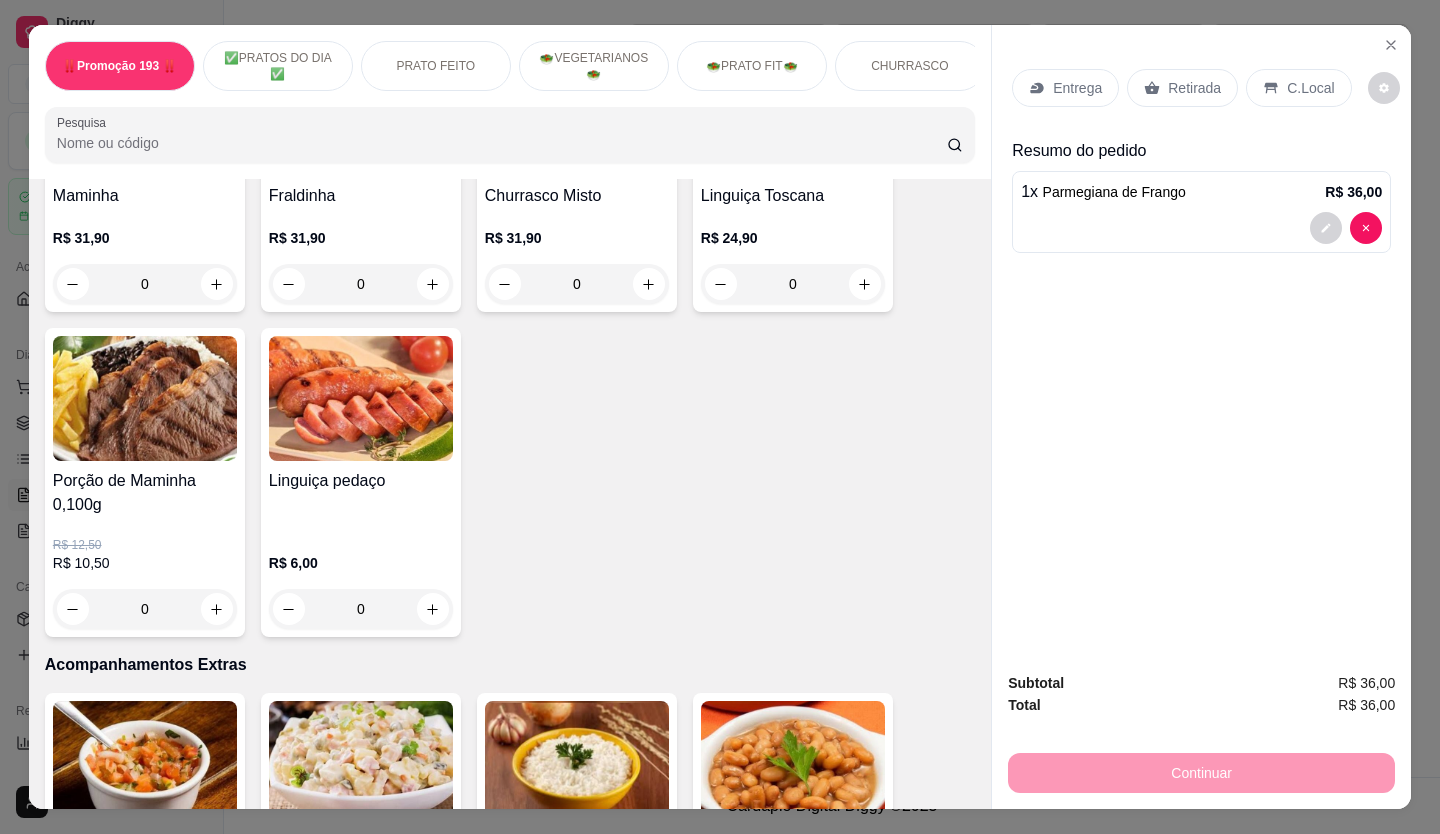 scroll, scrollTop: 3100, scrollLeft: 0, axis: vertical 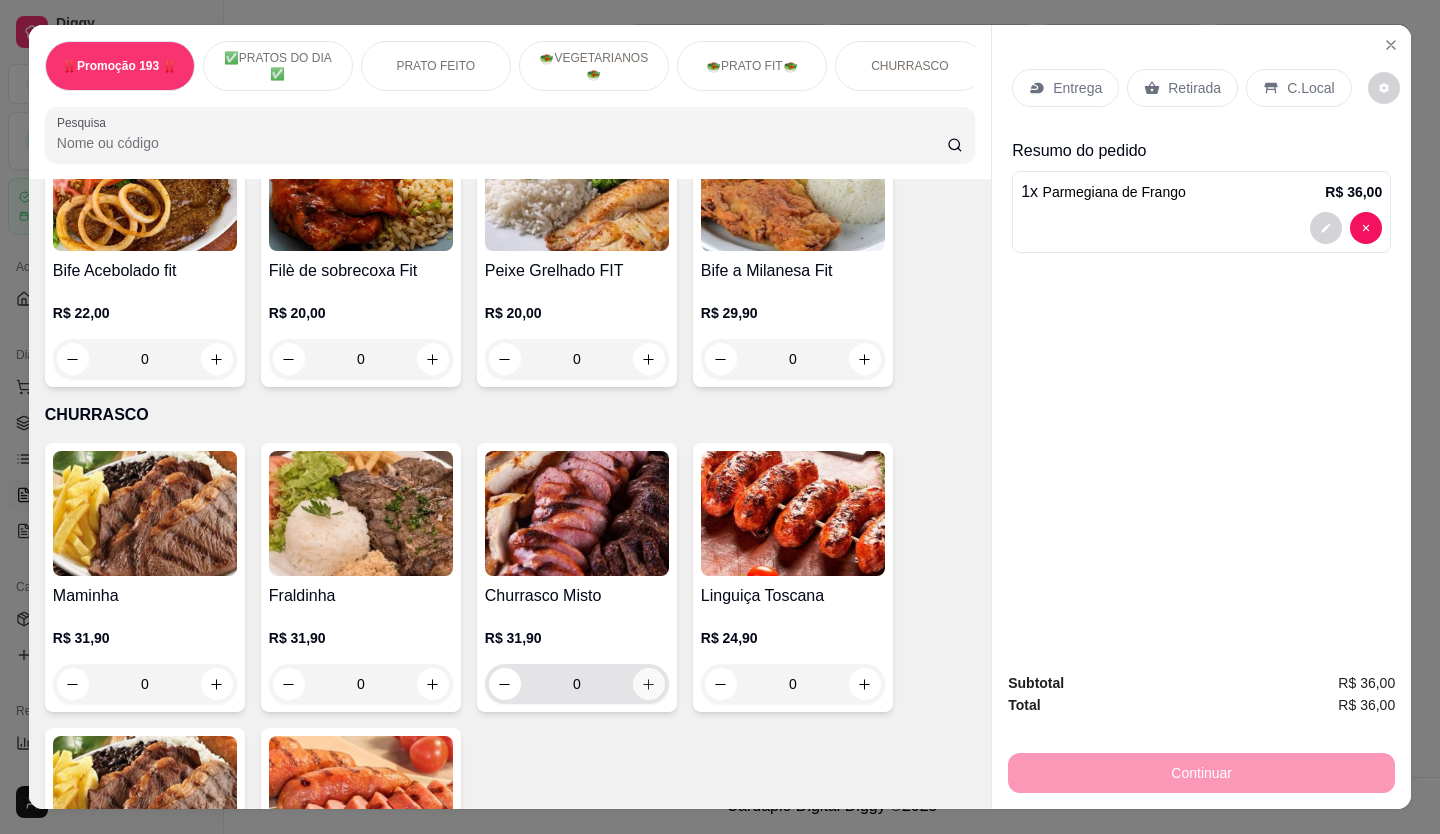 click 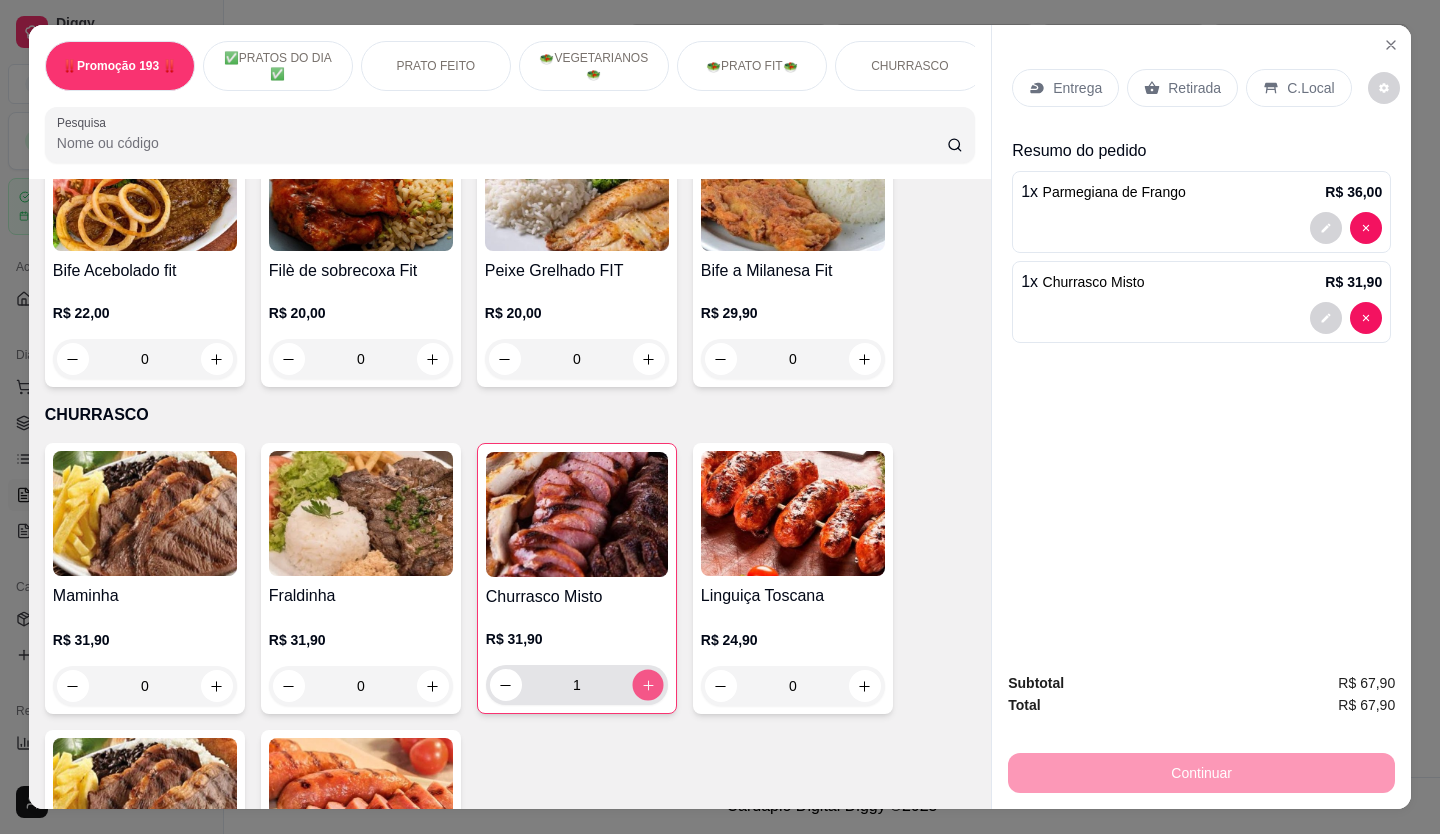 click 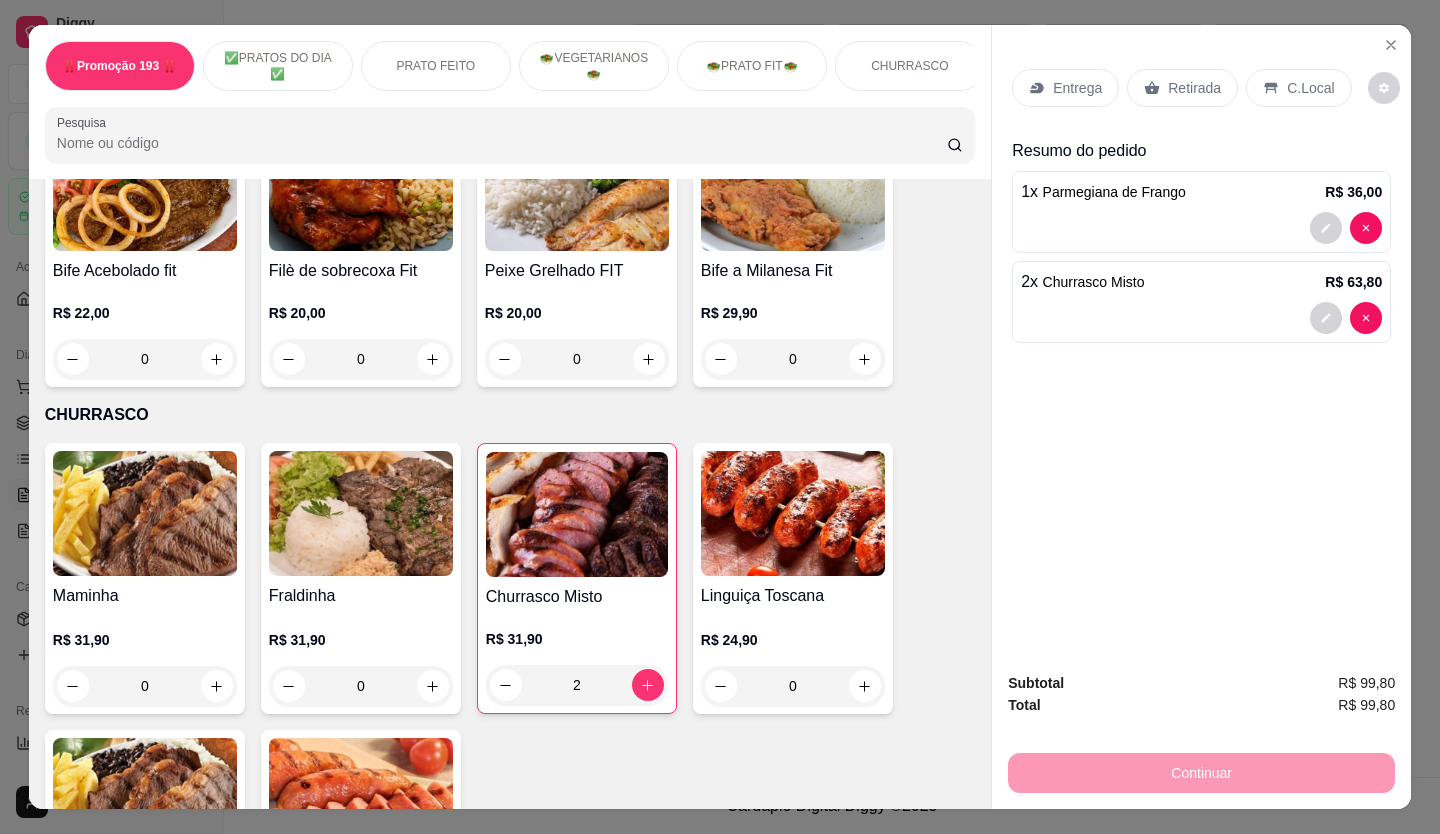 click on "Retirada" at bounding box center [1182, 88] 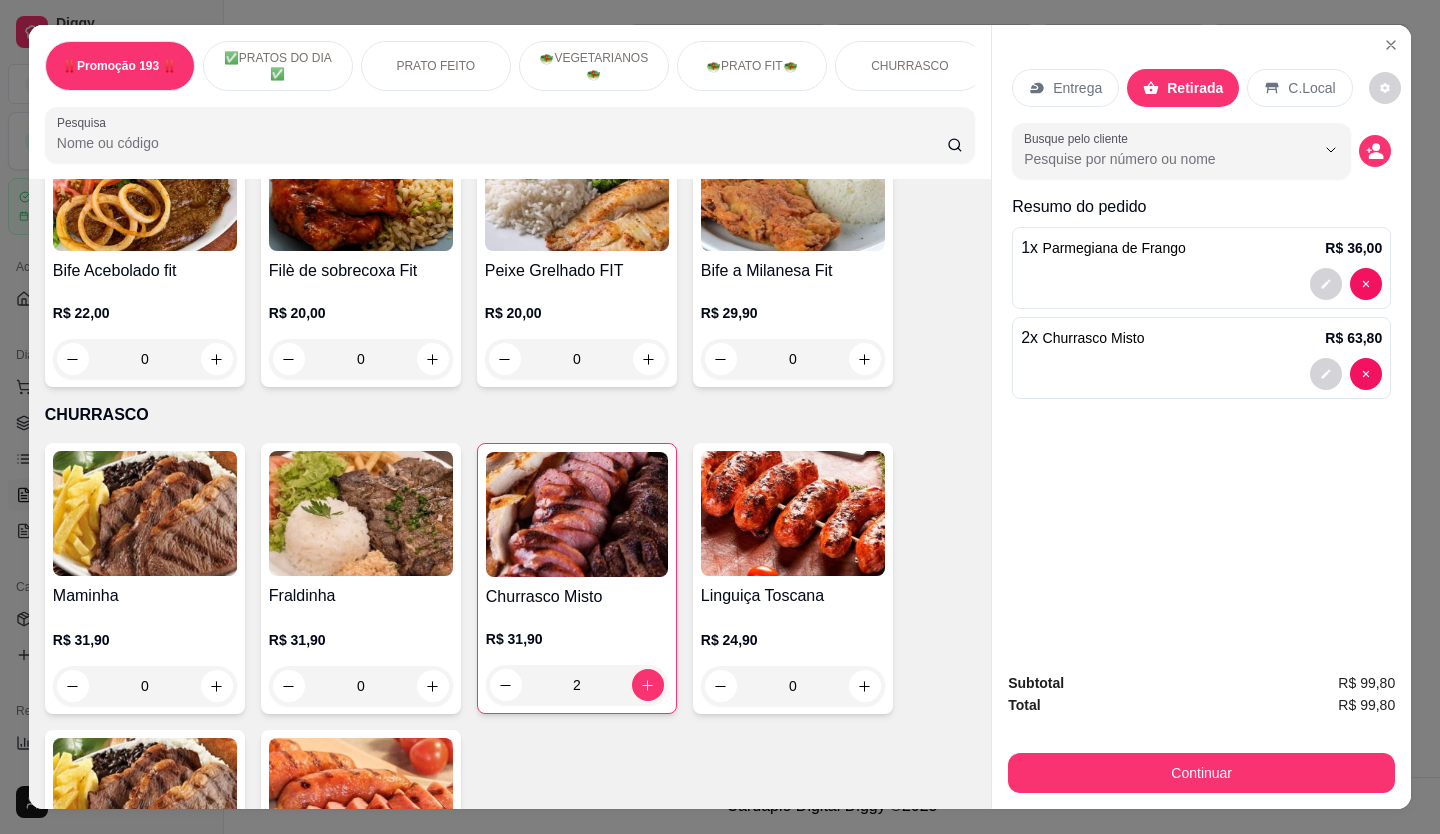 click on "Continuar" at bounding box center (1201, 773) 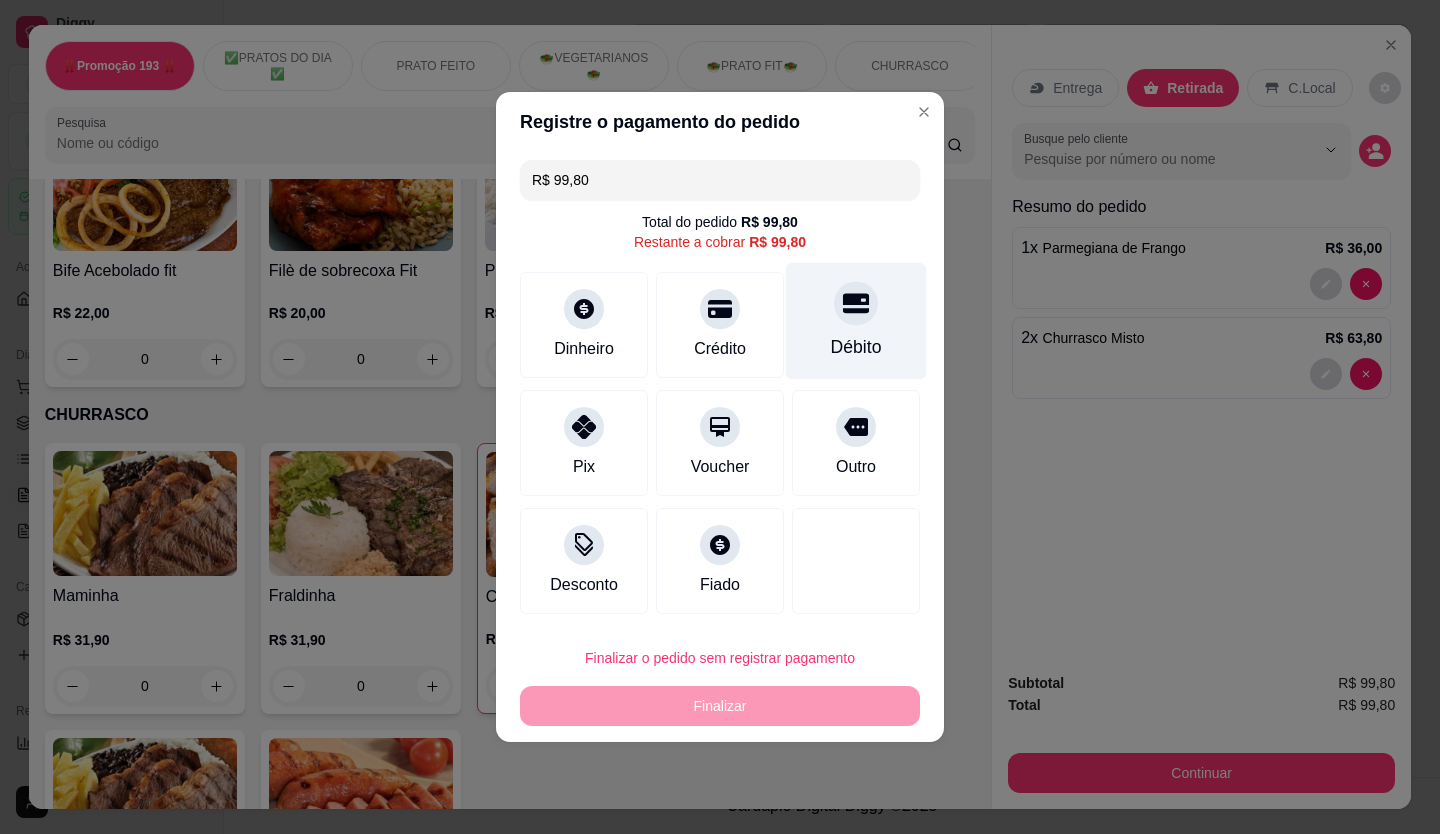 click at bounding box center (856, 303) 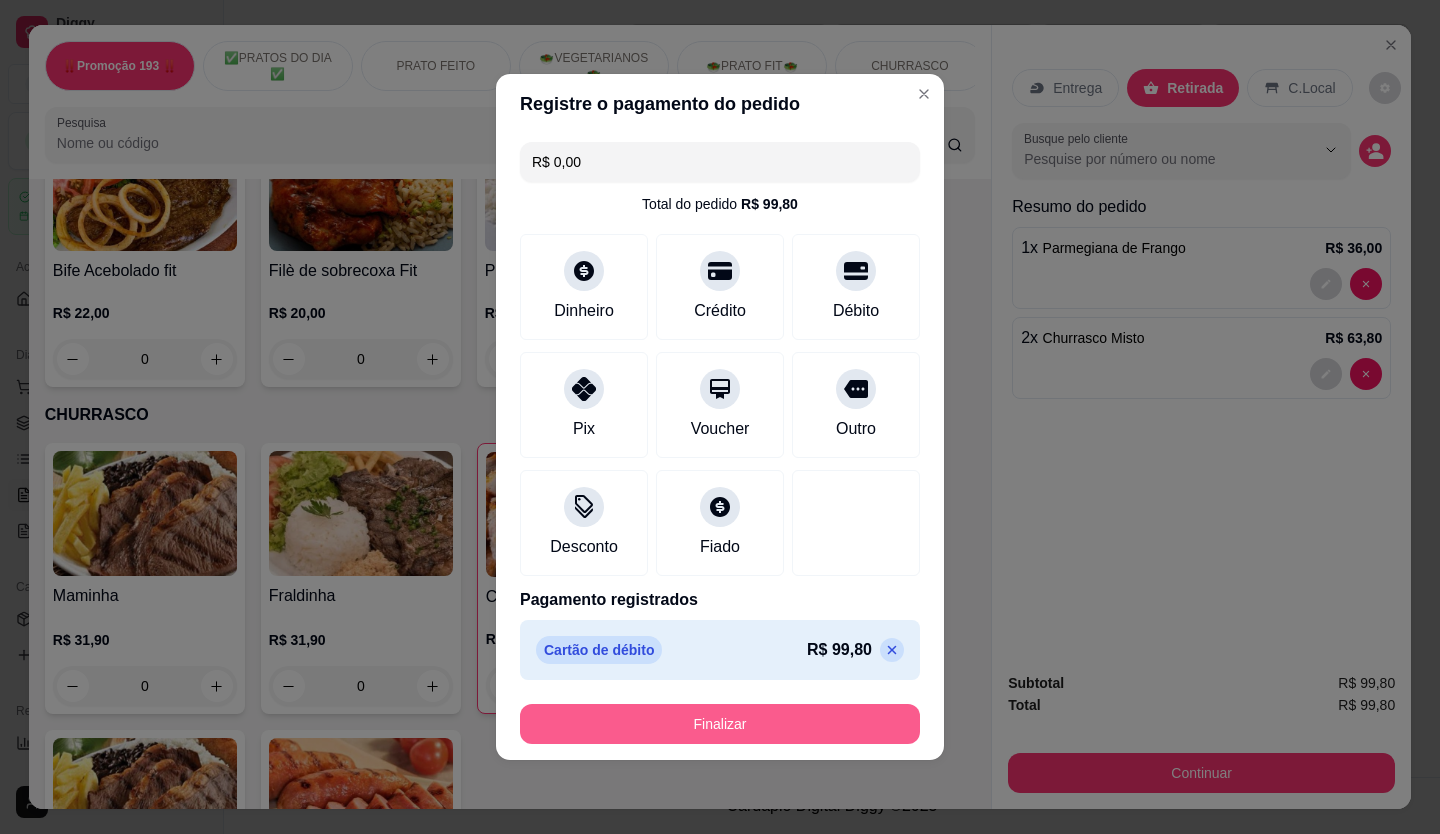 click on "Finalizar" at bounding box center [720, 724] 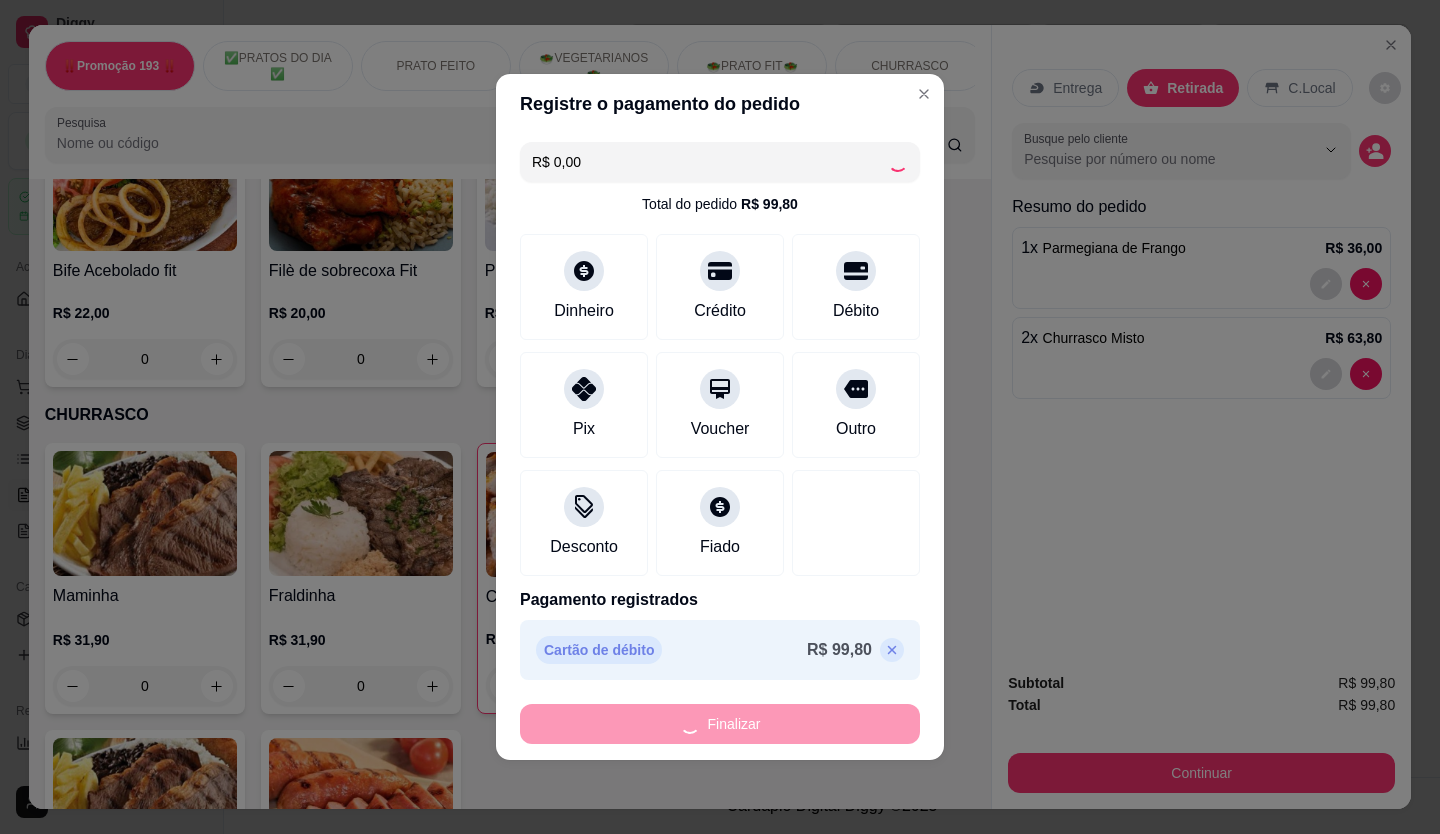 type on "0" 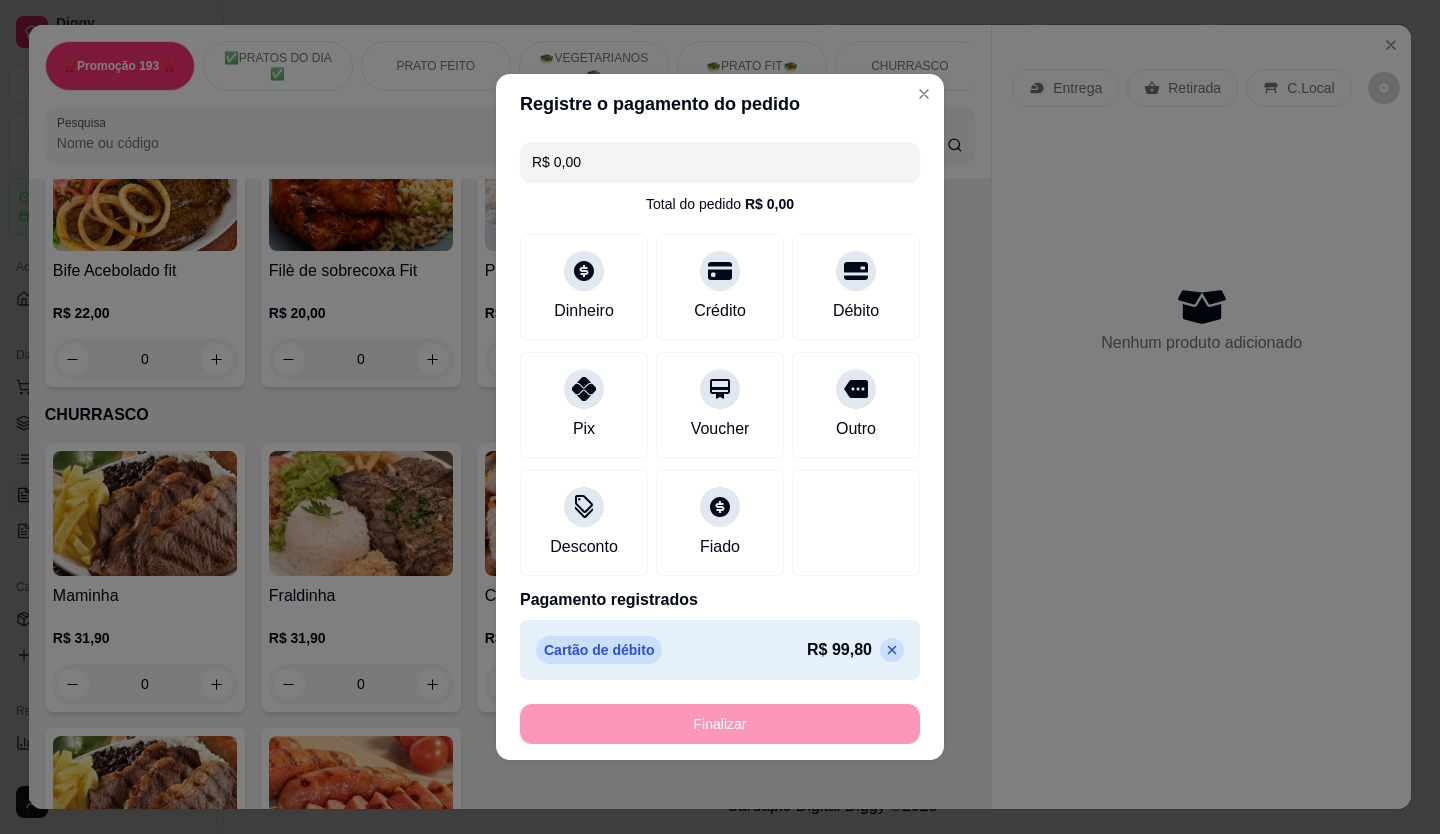 type on "-R$ 99,80" 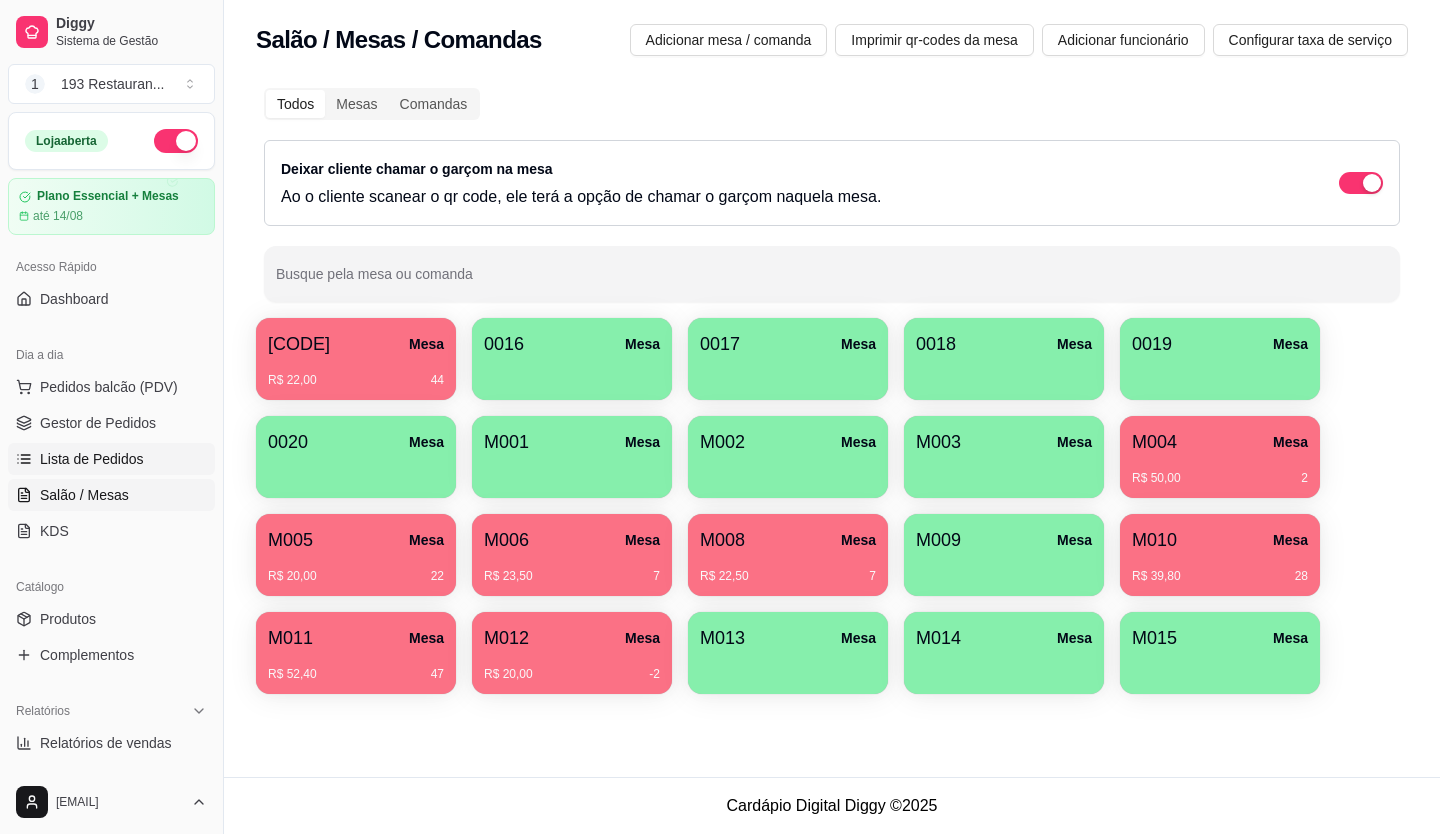 click on "Lista de Pedidos" at bounding box center (111, 459) 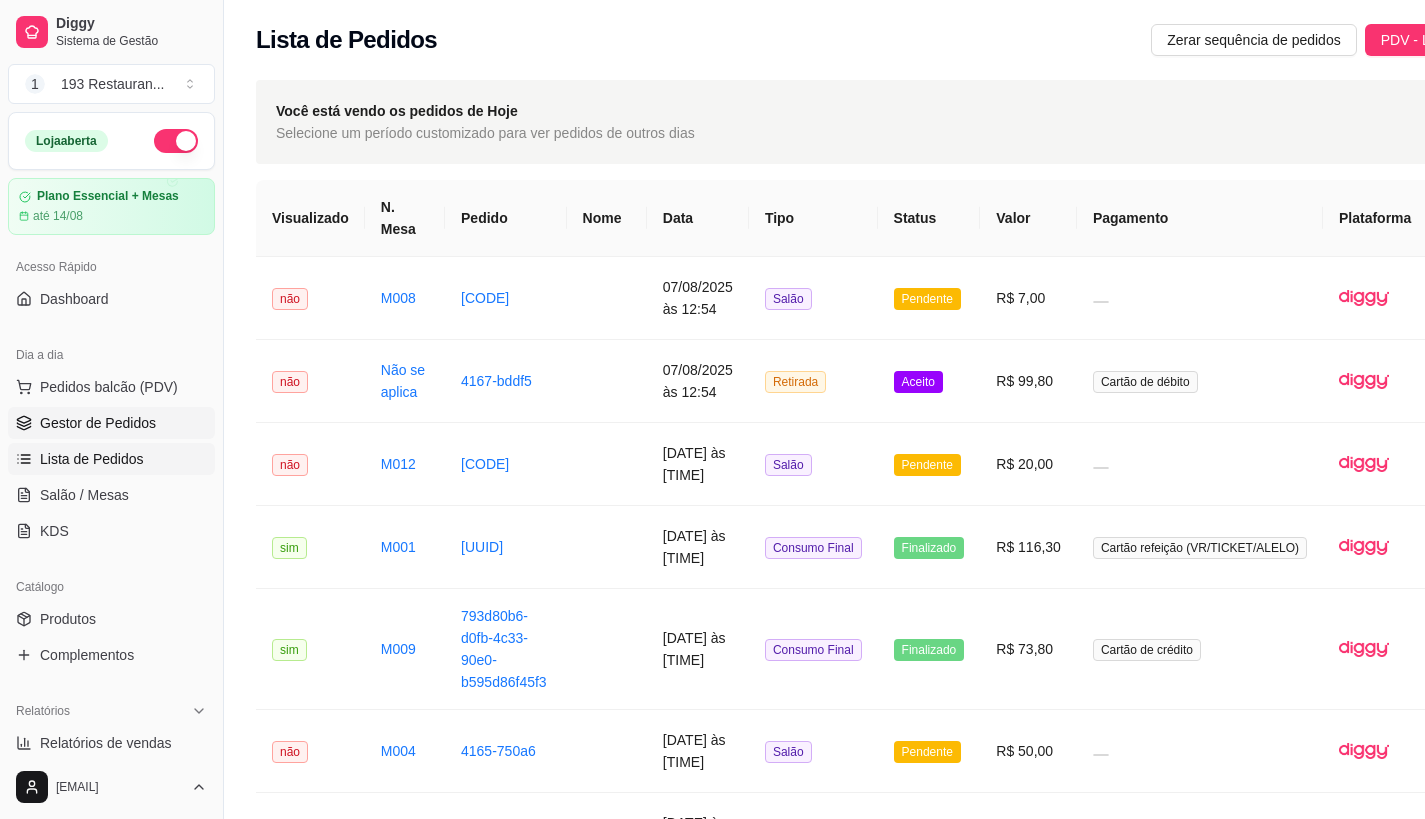 click on "Gestor de Pedidos" at bounding box center (98, 423) 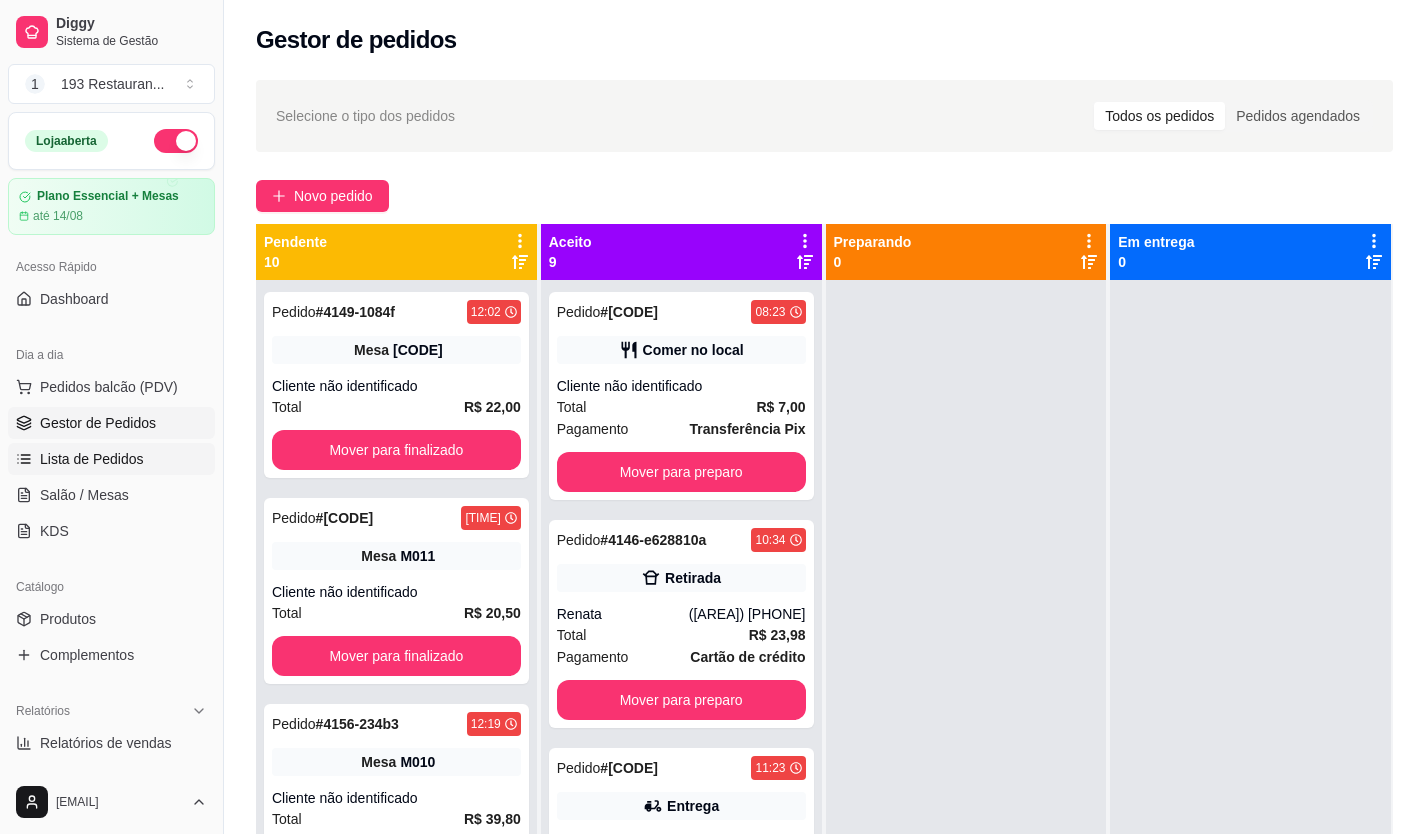 click on "Lista de Pedidos" at bounding box center [92, 459] 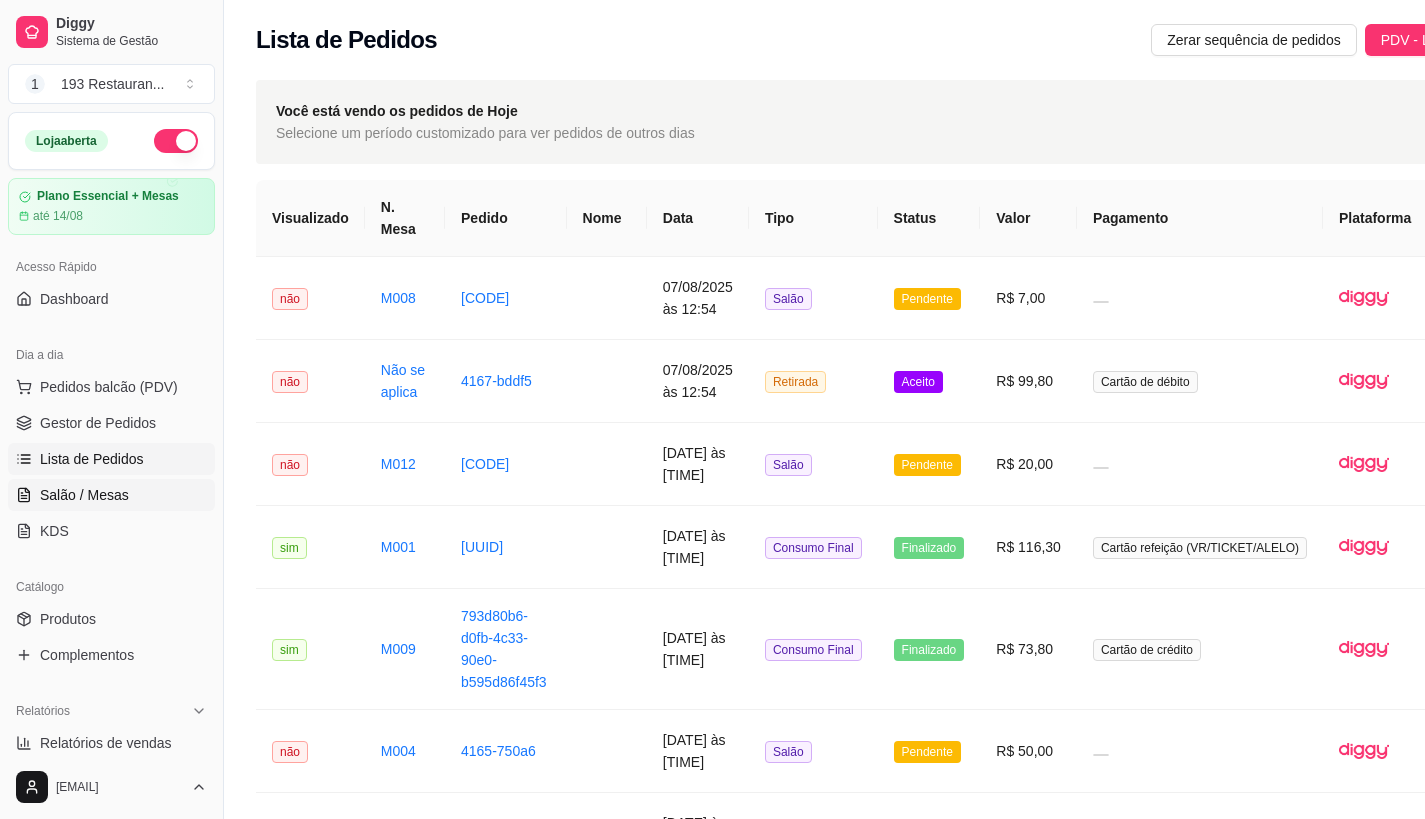 click on "Salão / Mesas" at bounding box center [84, 495] 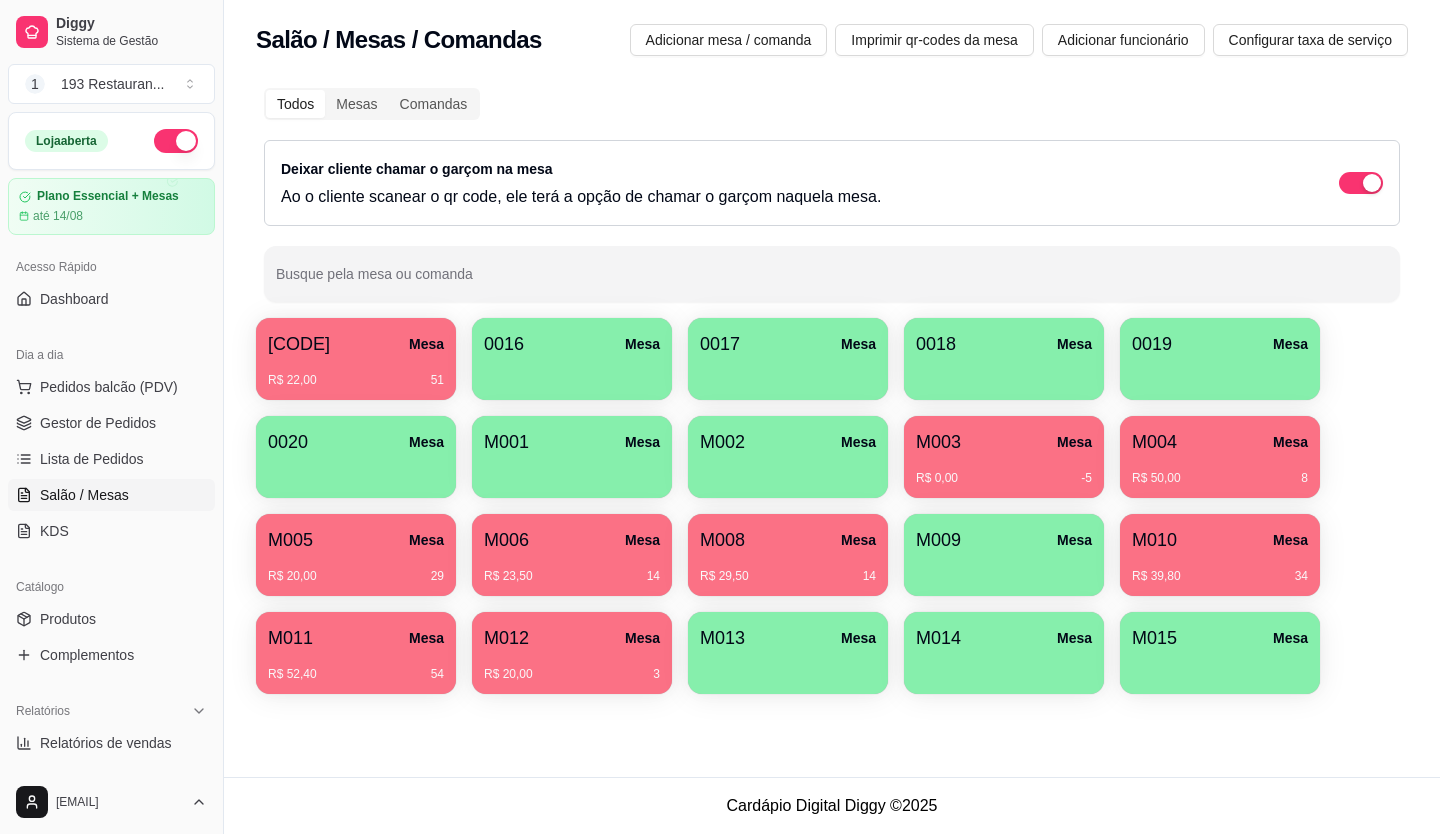 click on "M012 Mesa" at bounding box center (572, 638) 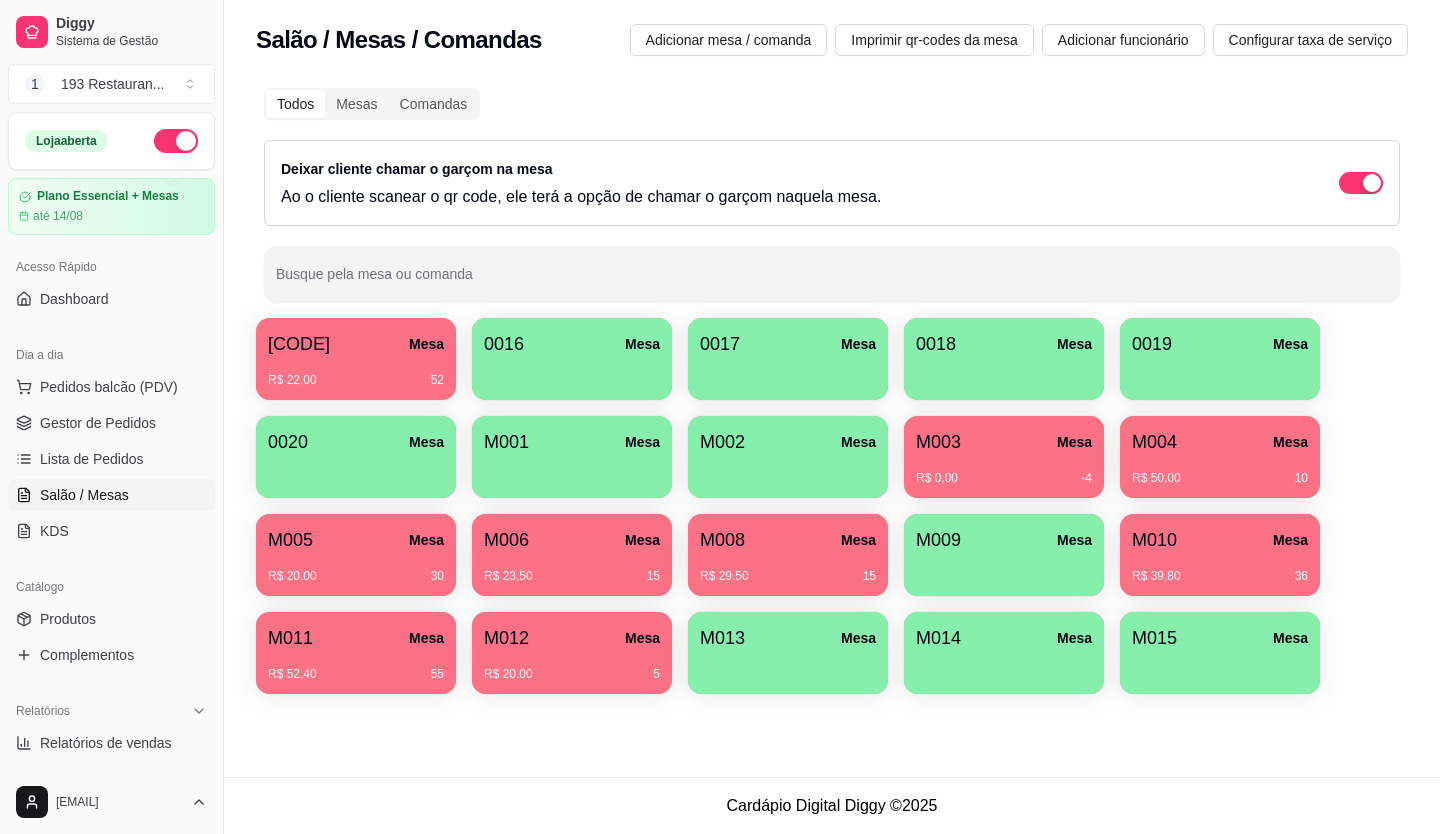 click on "M011 Mesa" at bounding box center [356, 638] 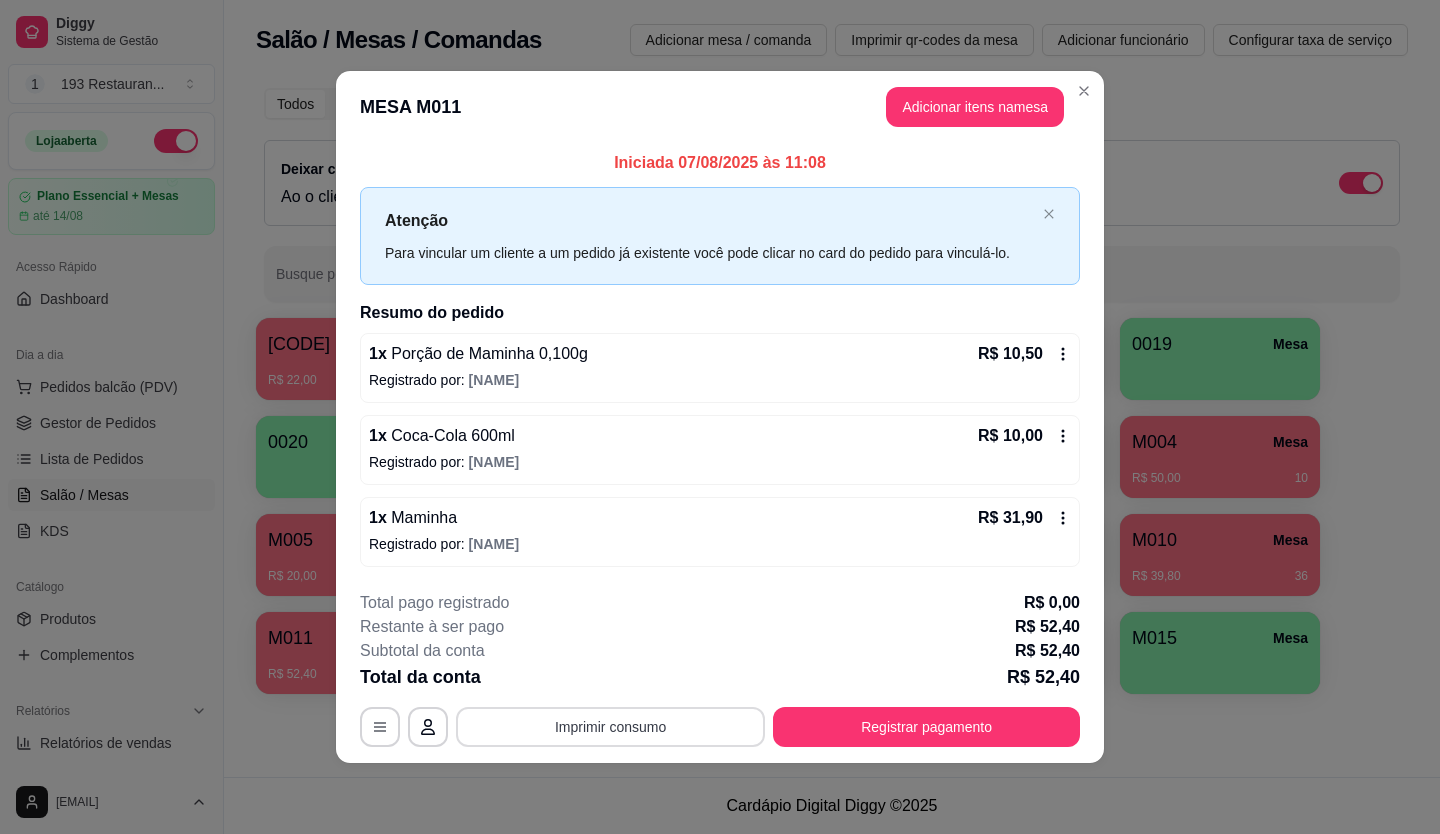 click on "Imprimir consumo" at bounding box center [610, 727] 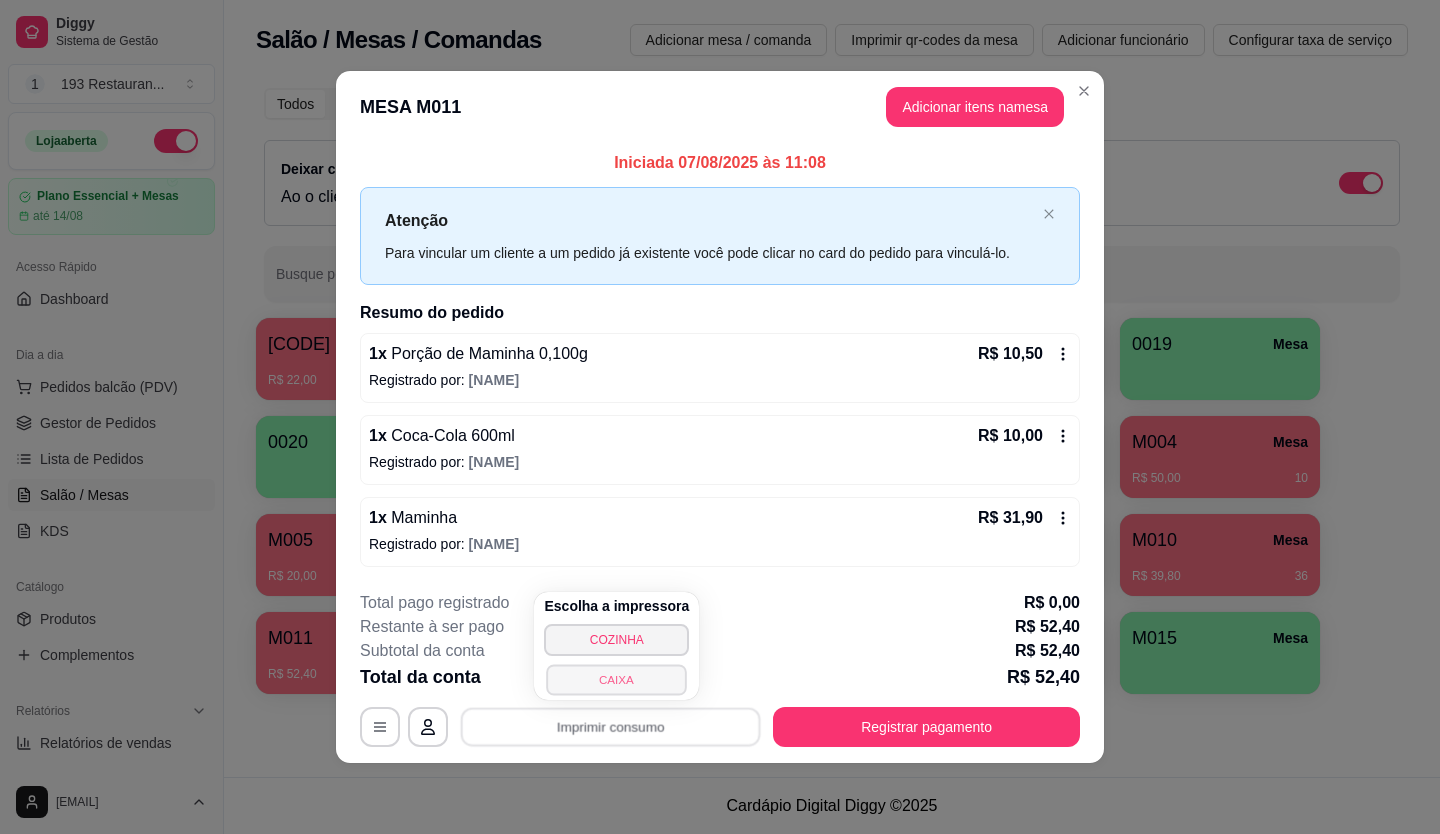 click on "CAIXA" at bounding box center (617, 679) 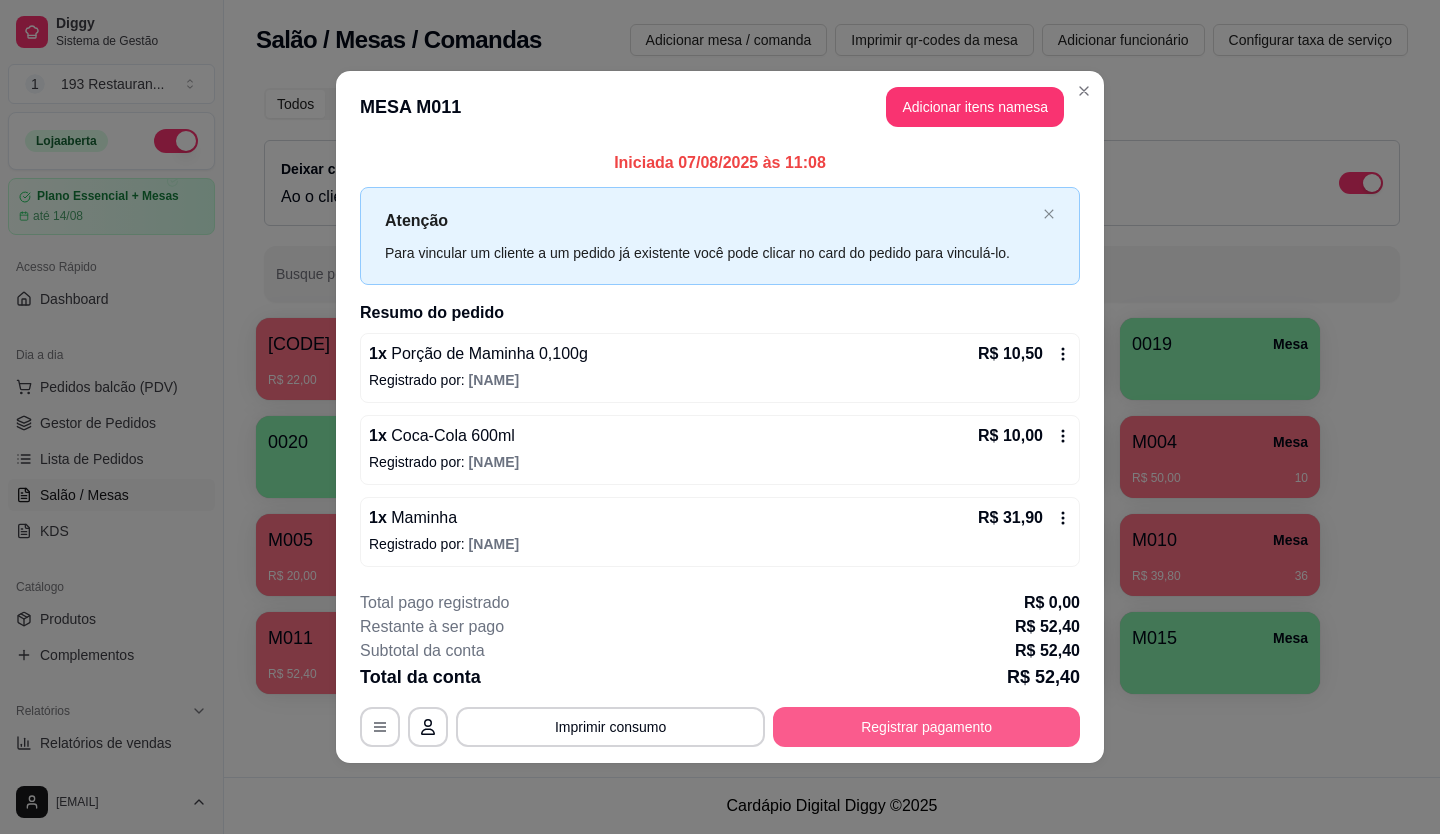 click on "Registrar pagamento" at bounding box center (926, 727) 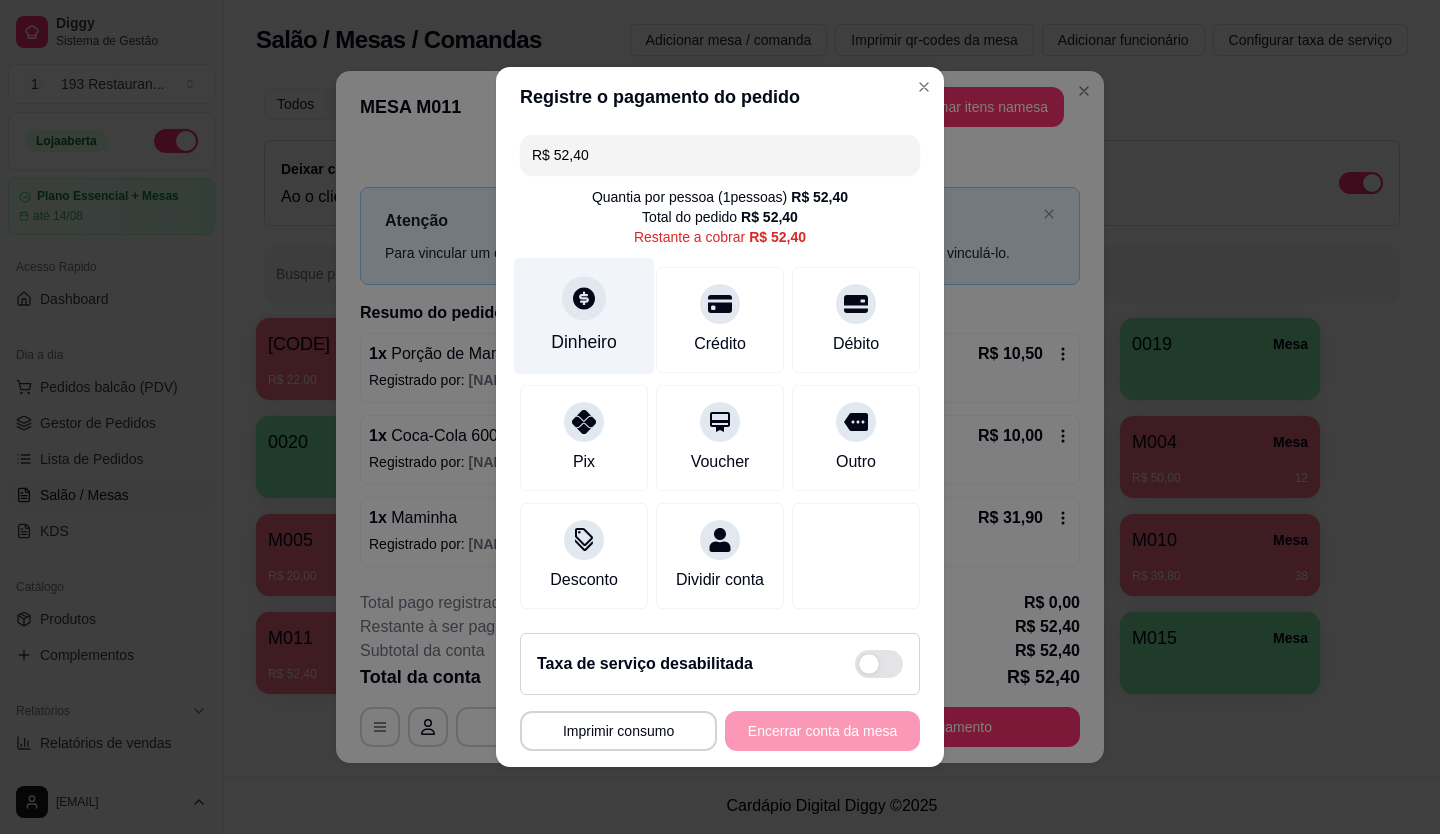click at bounding box center [584, 298] 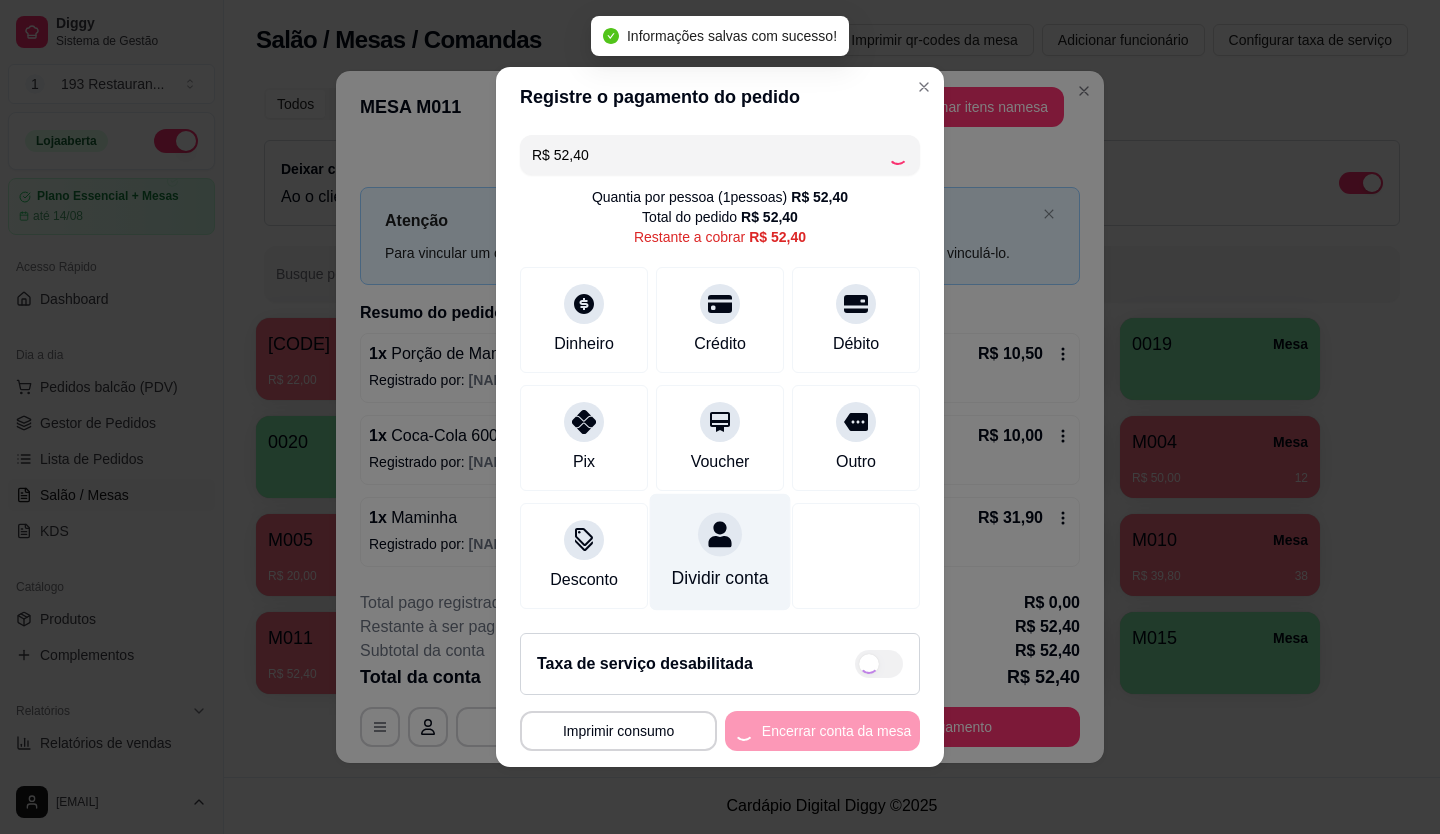 type on "R$ 0,00" 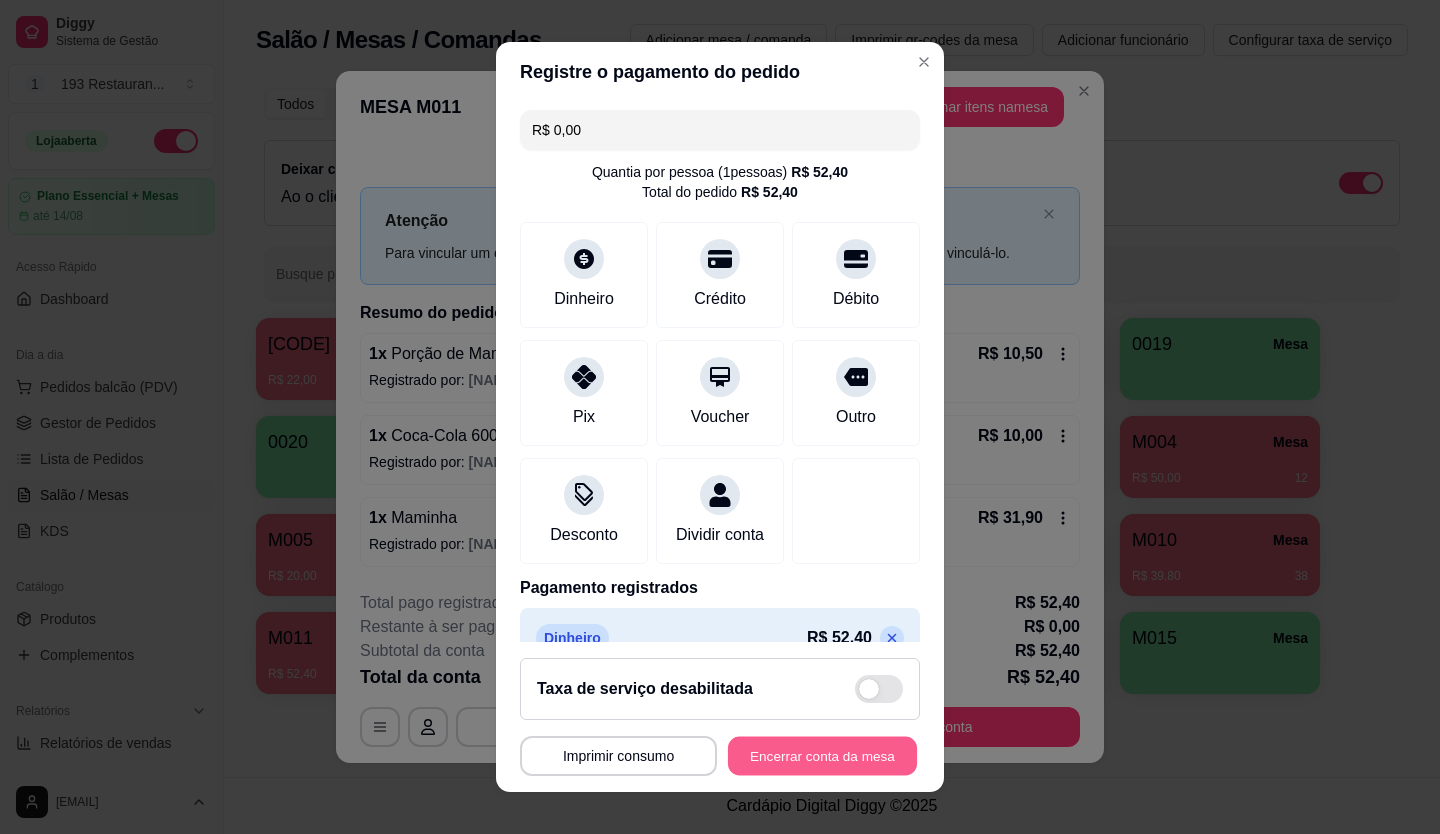 click on "Encerrar conta da mesa" at bounding box center (822, 756) 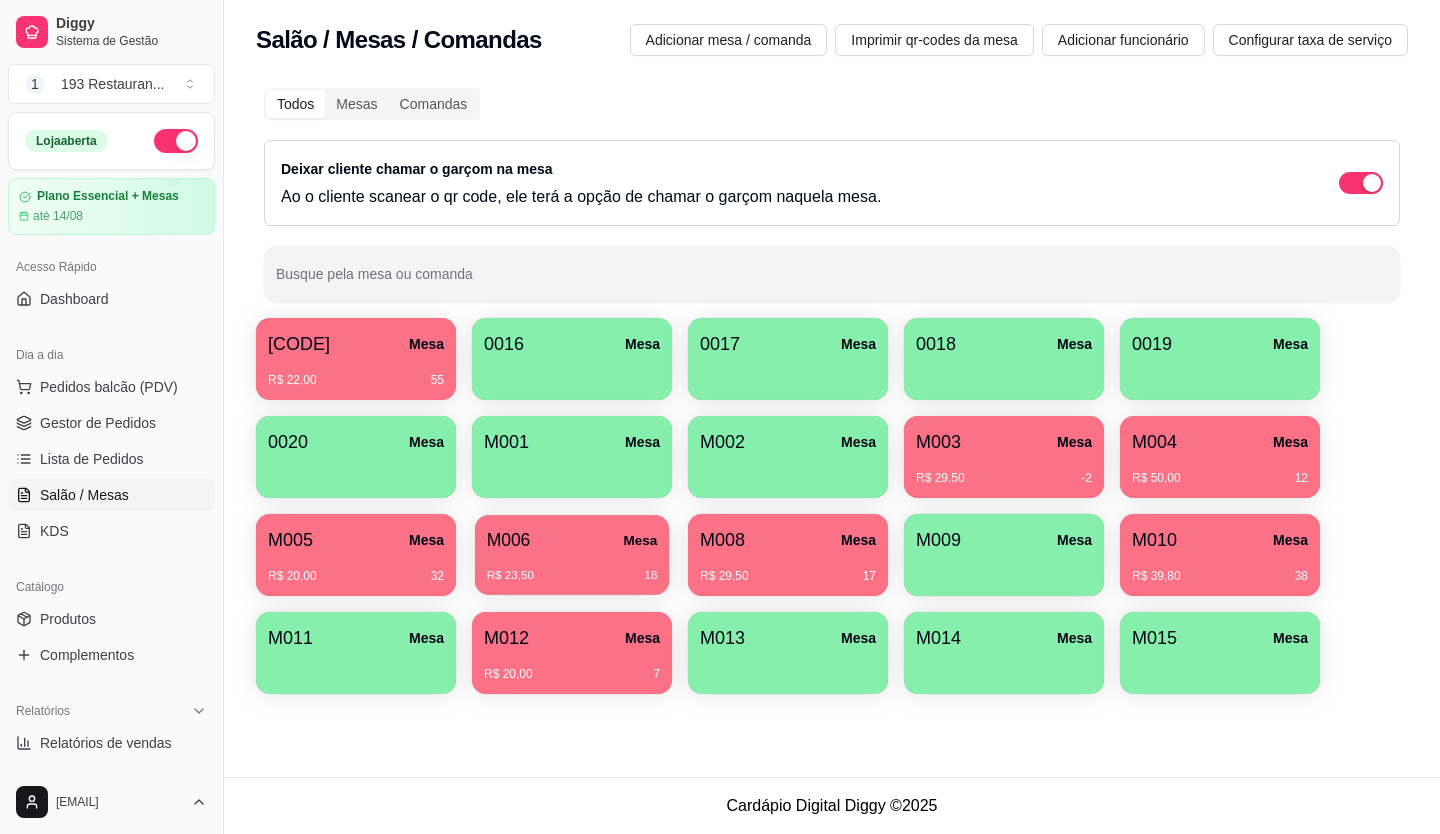 click on "M006 Mesa" at bounding box center [572, 540] 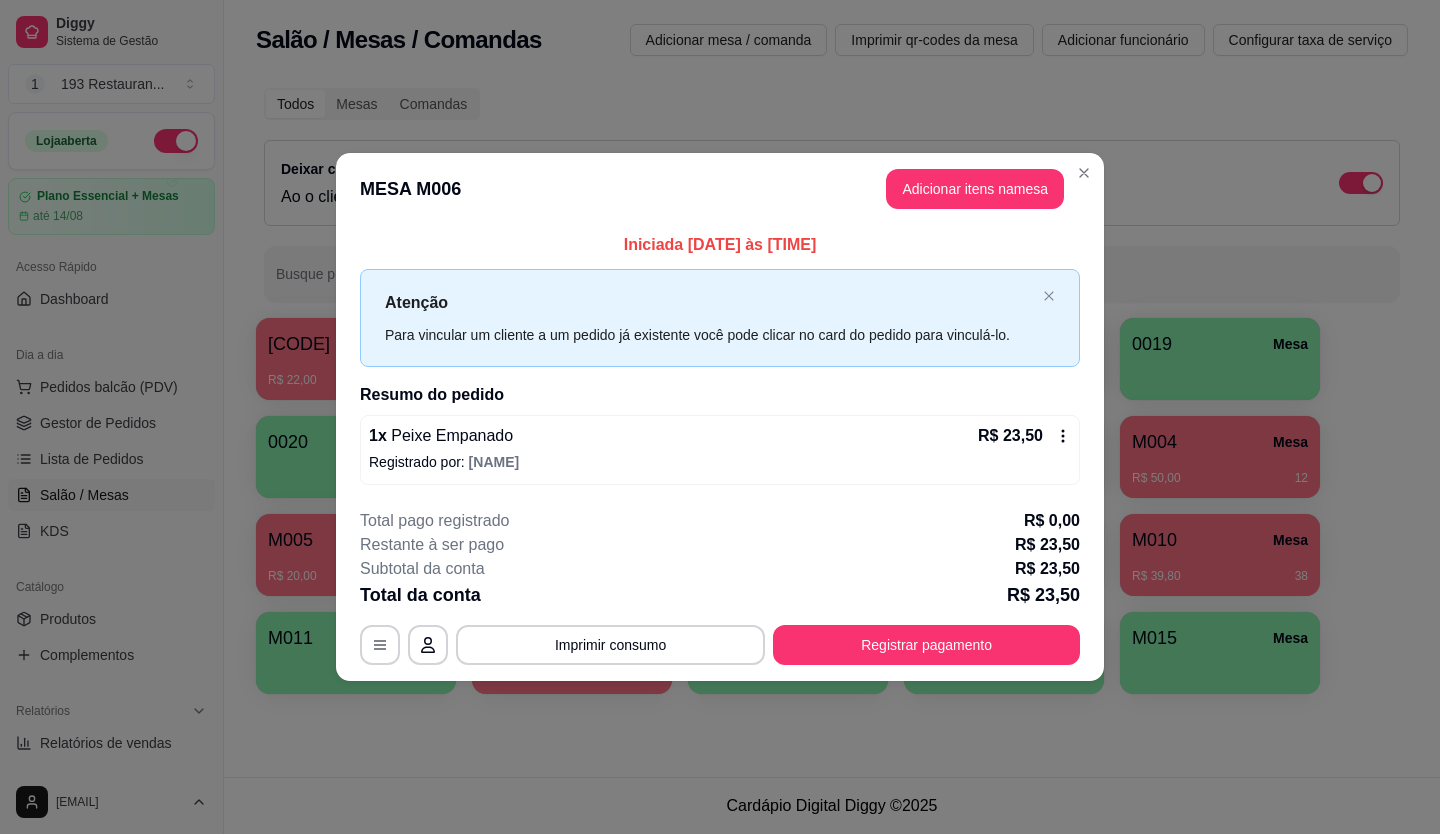 click on "**********" at bounding box center [720, 645] 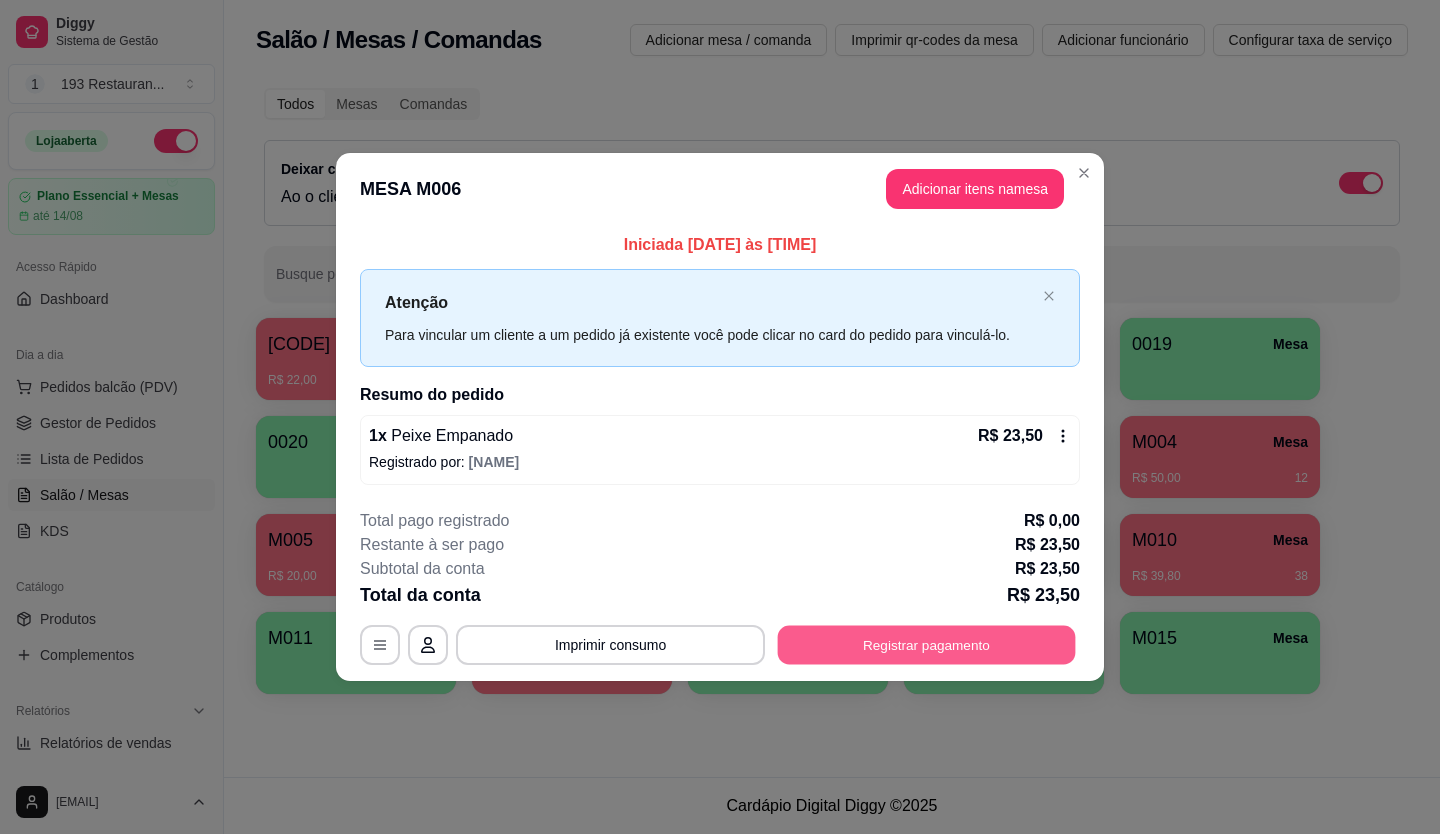 click on "Registrar pagamento" at bounding box center [927, 644] 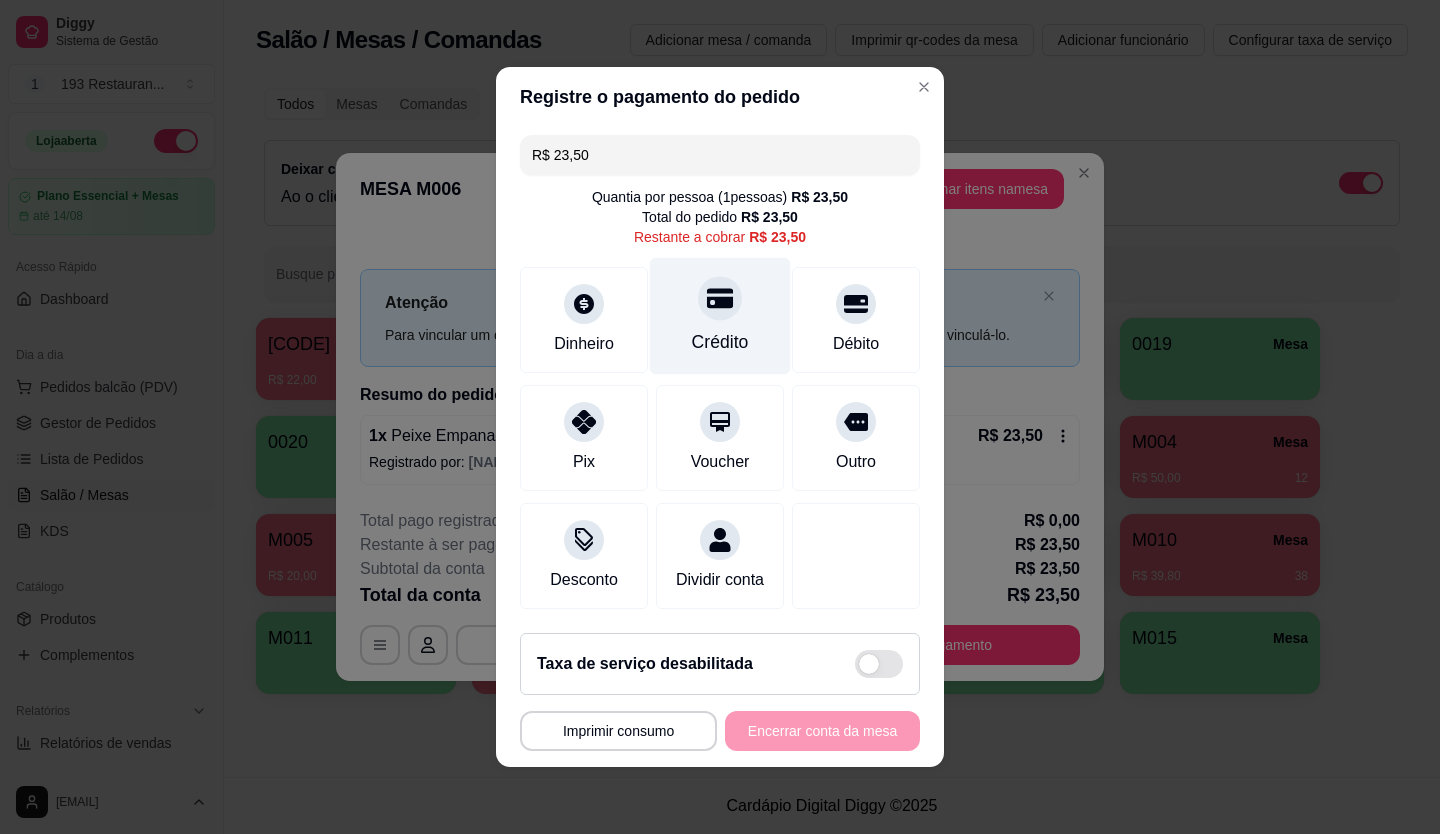 click 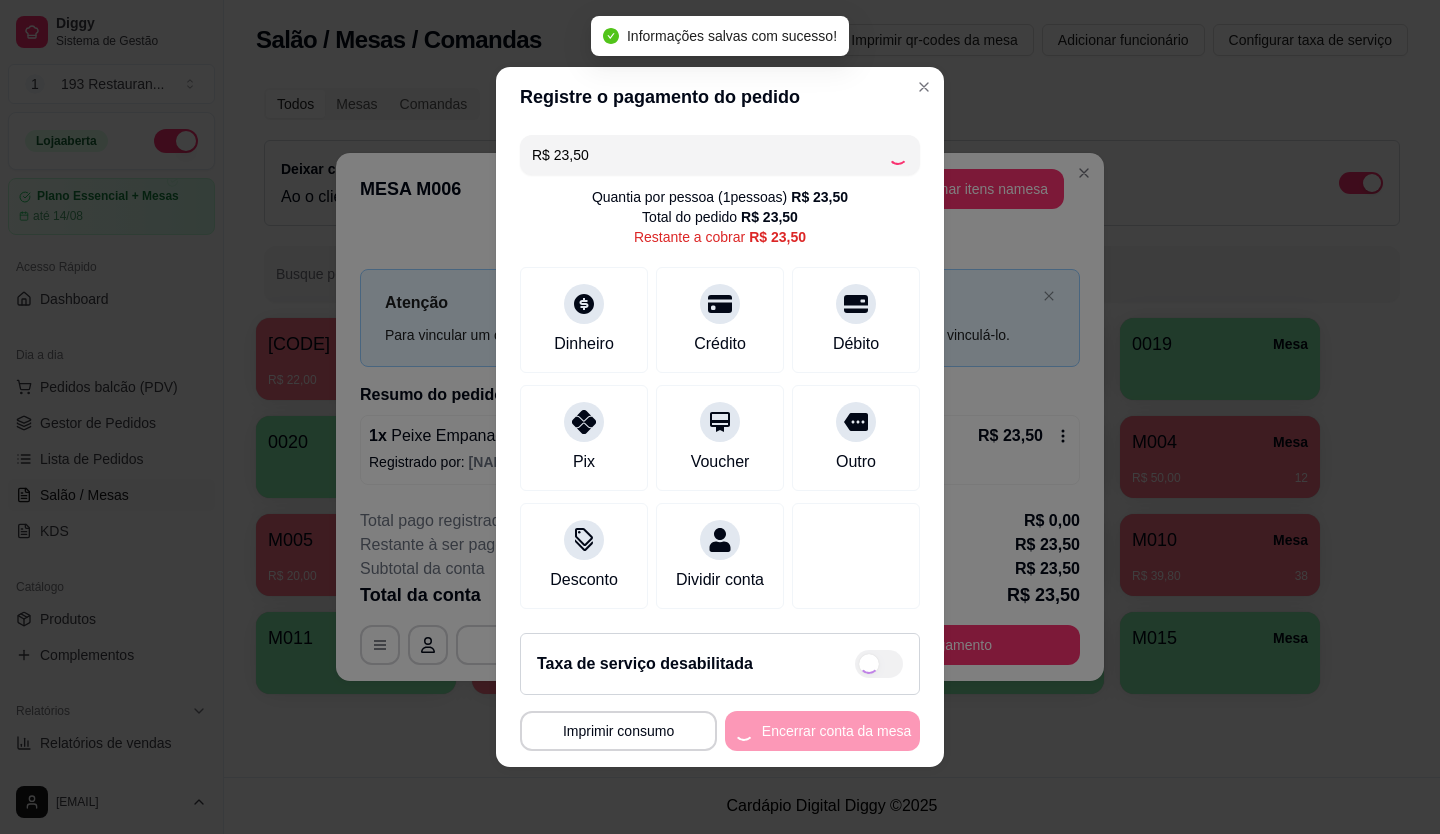 type on "R$ 0,00" 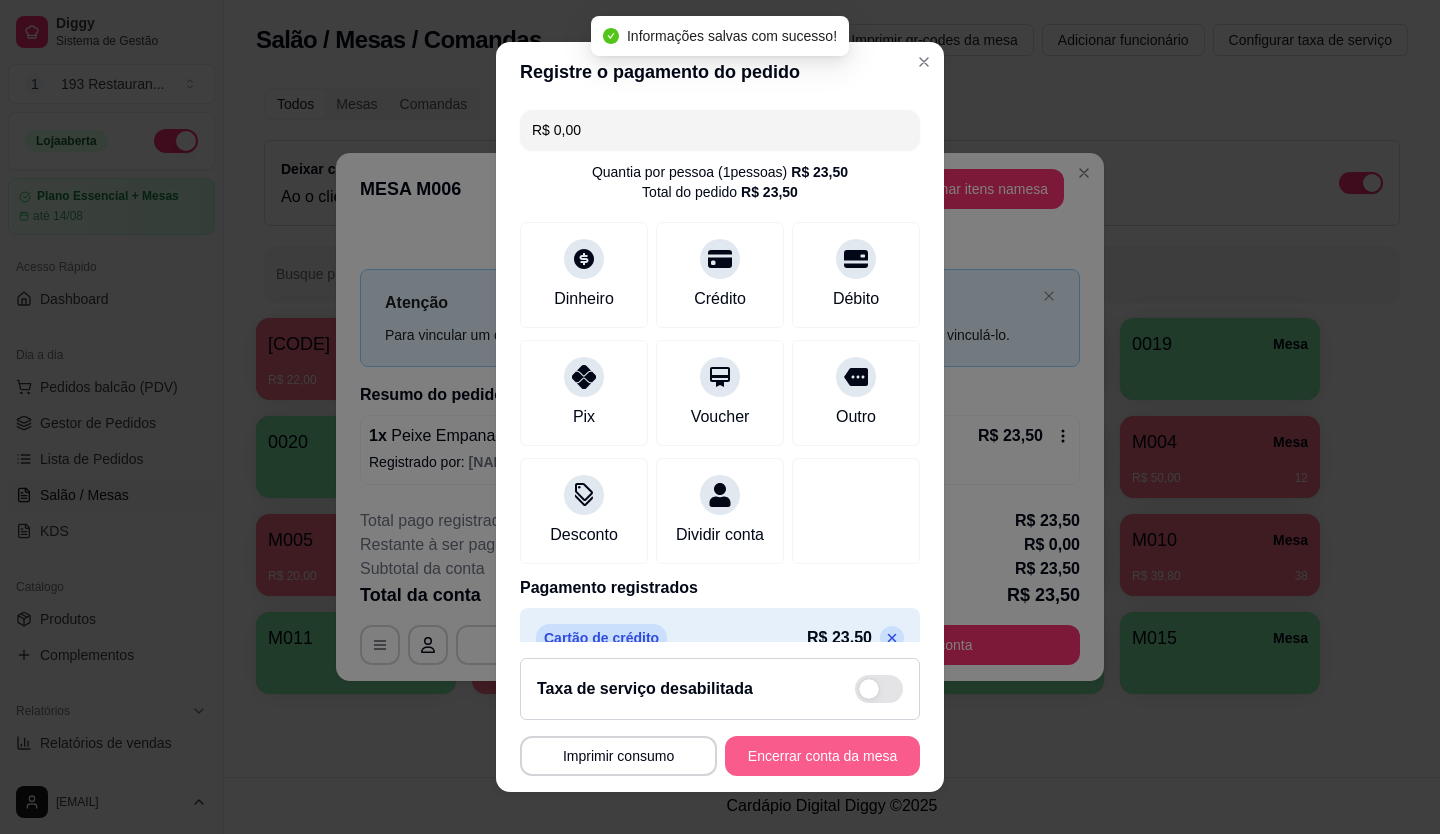 click on "Encerrar conta da mesa" at bounding box center [822, 756] 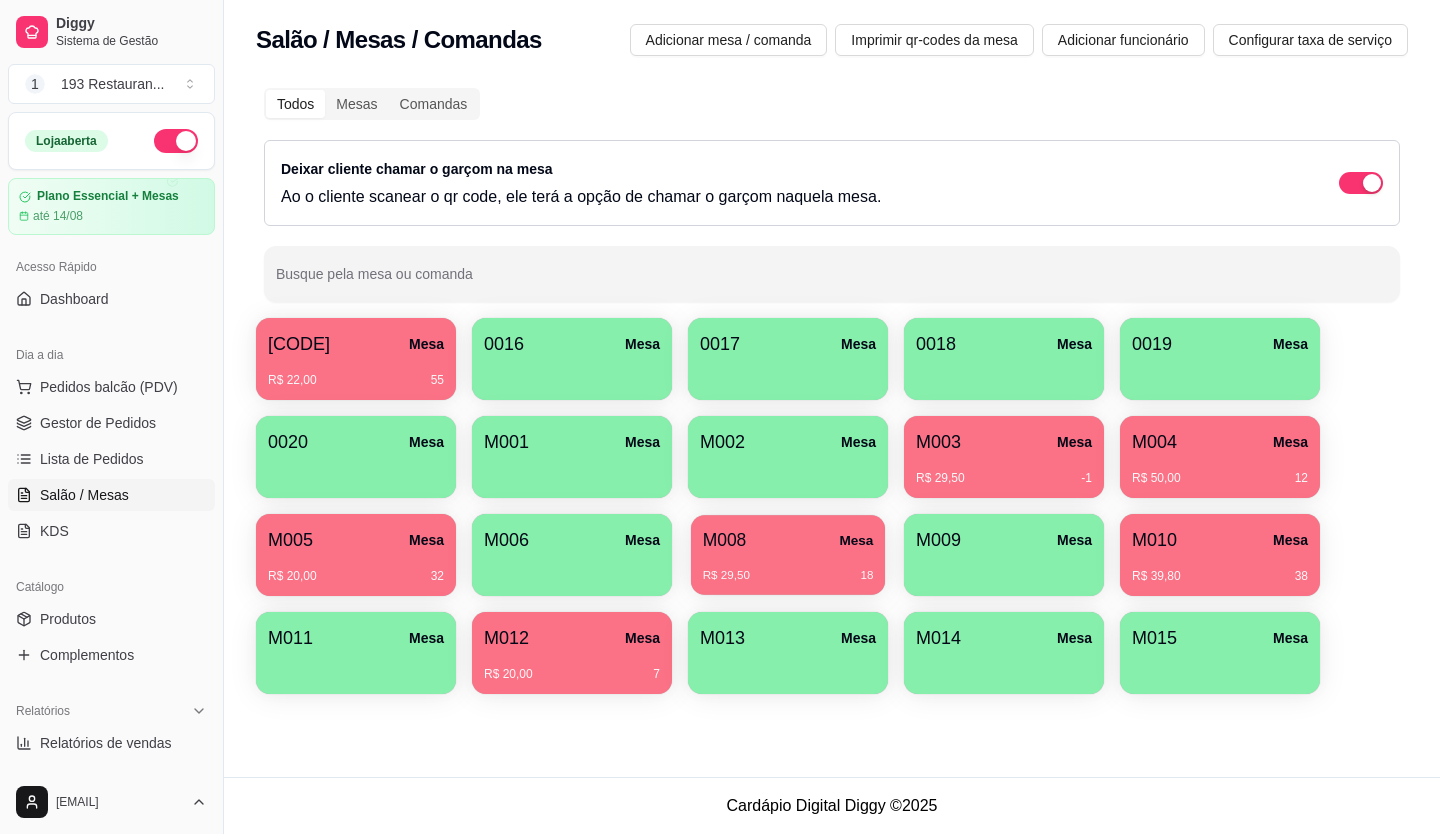 click on "Mesa" at bounding box center [856, 540] 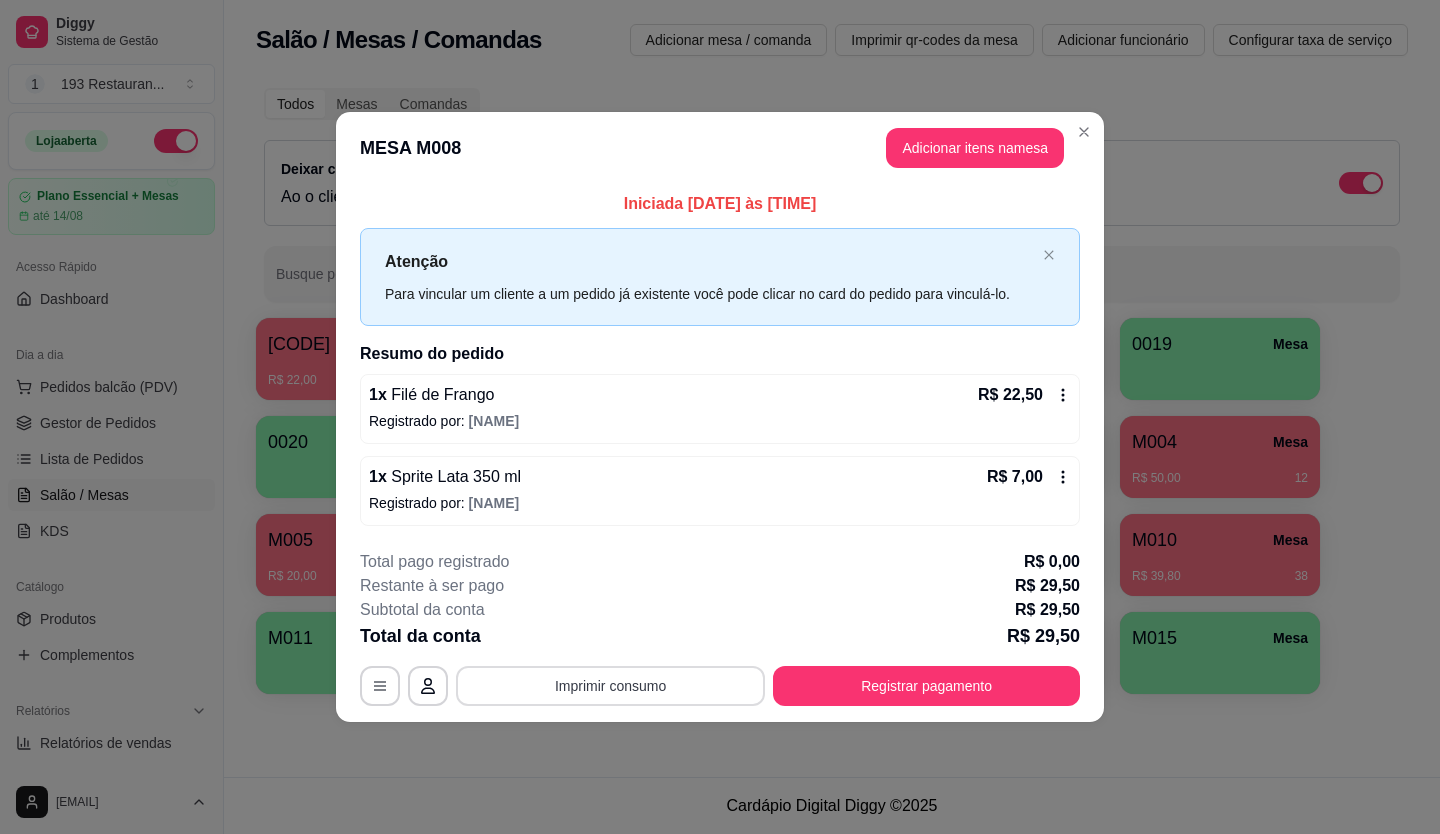 click on "Imprimir consumo" at bounding box center [610, 686] 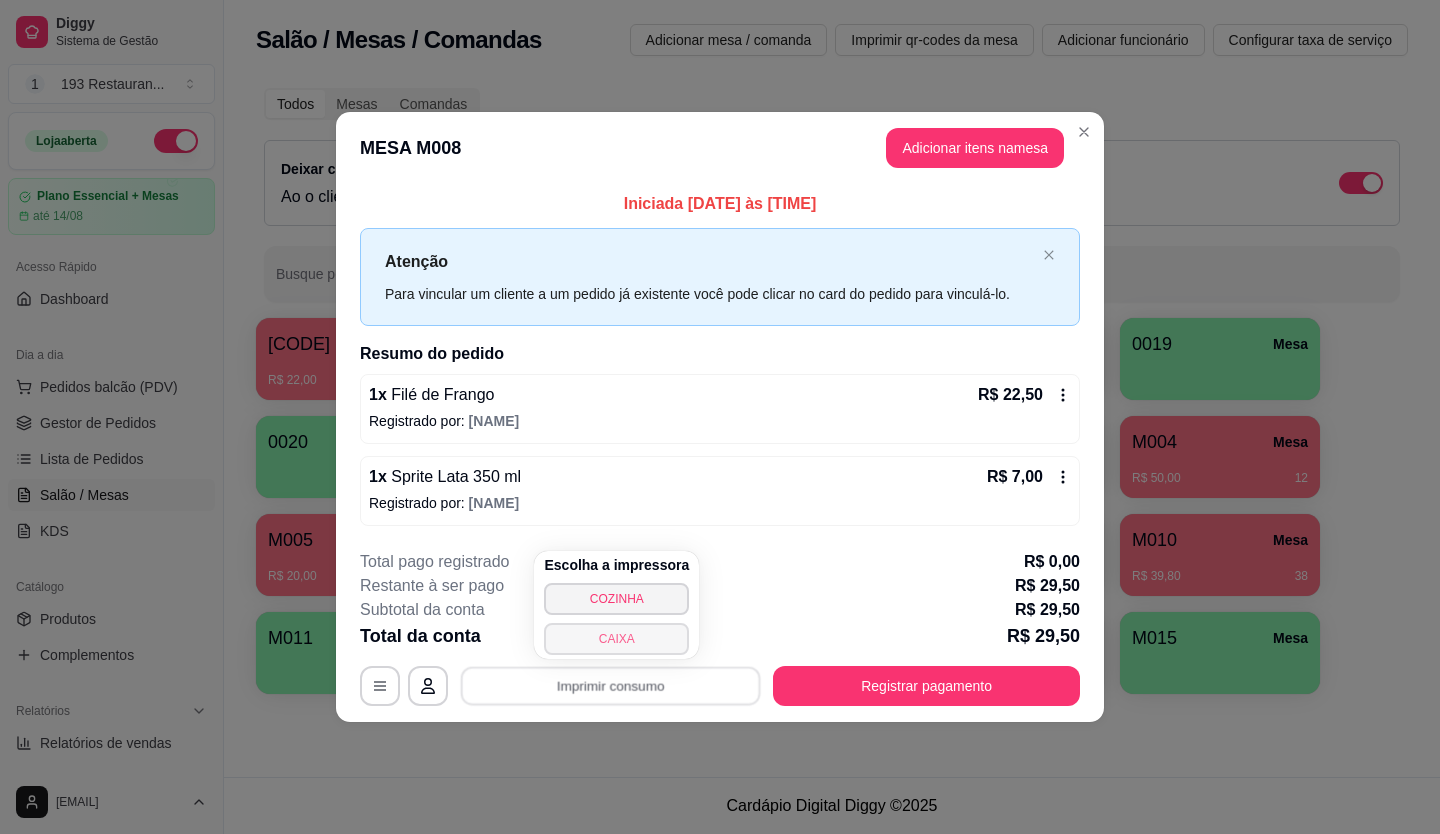 click on "CAIXA" at bounding box center (616, 639) 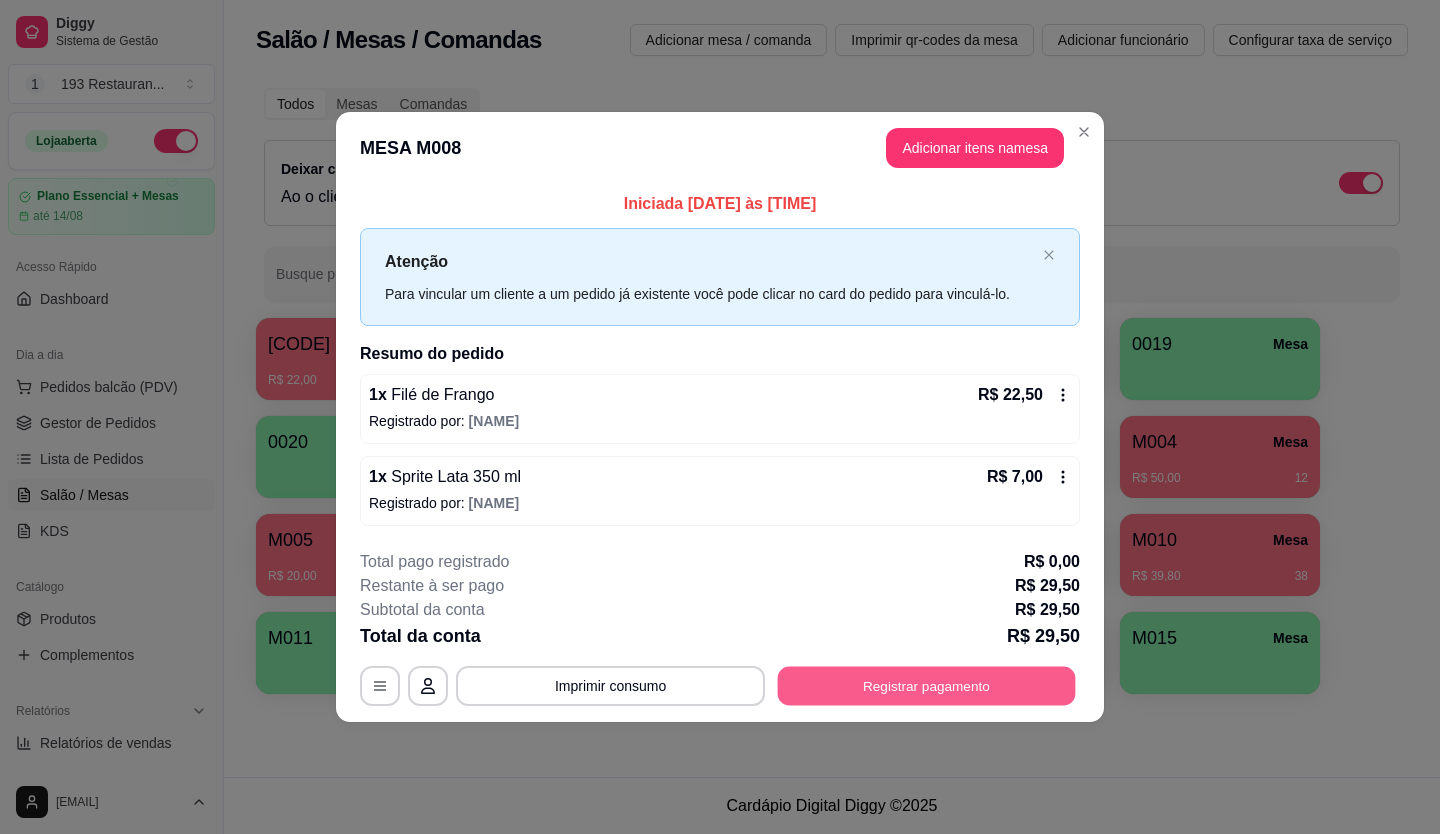 click on "Registrar pagamento" at bounding box center (927, 685) 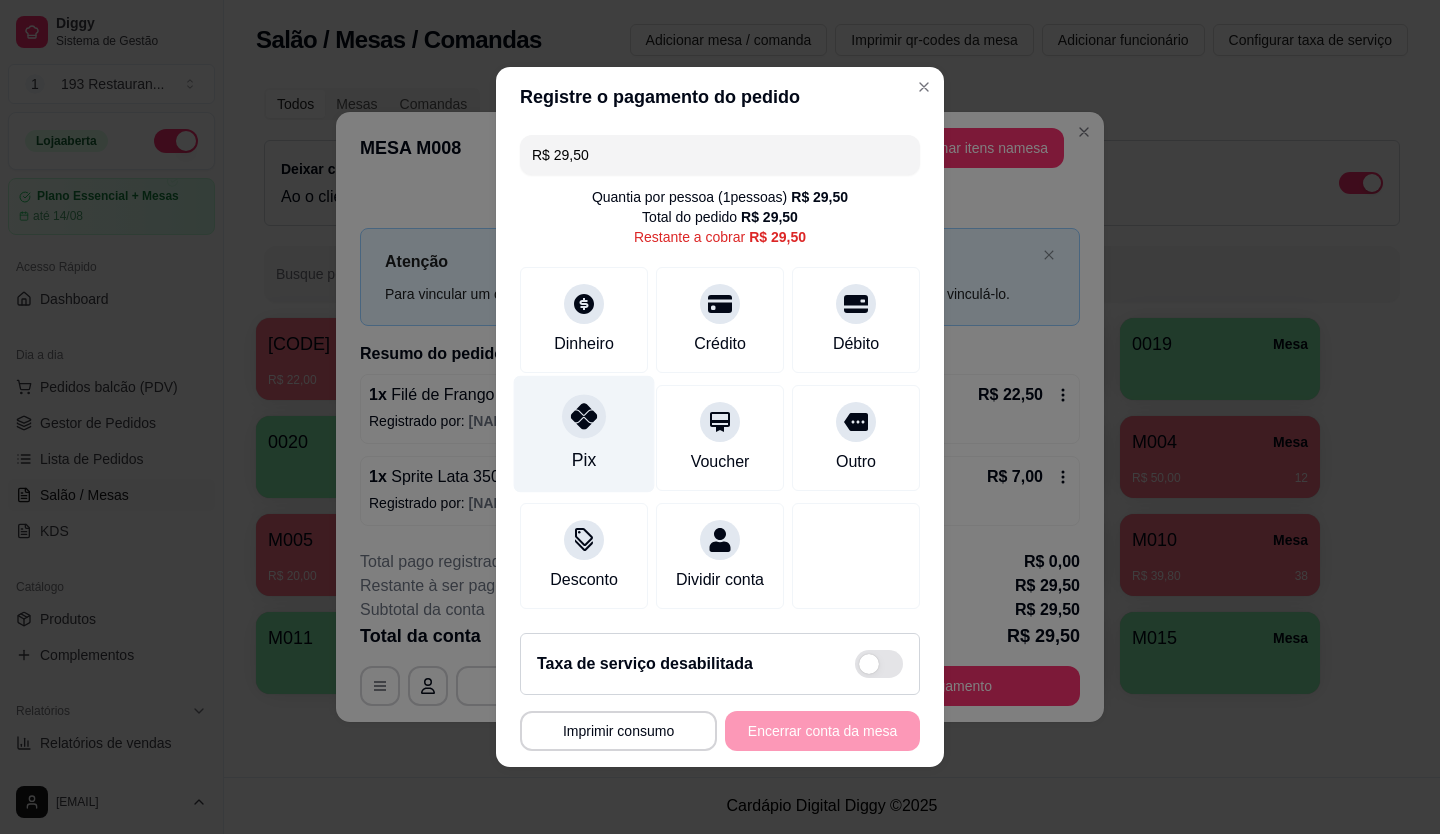 click on "Pix" at bounding box center (584, 434) 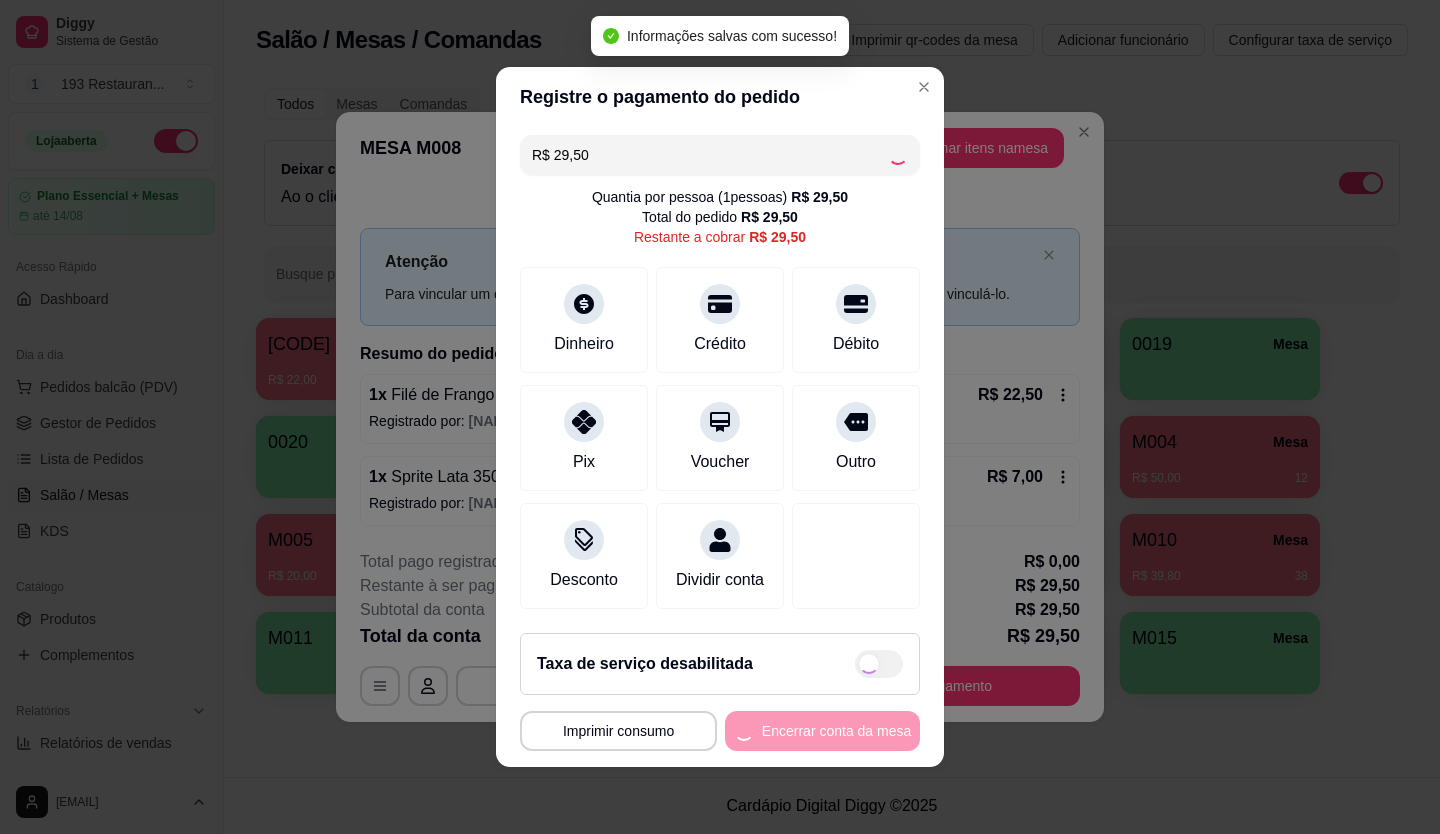 type on "R$ 0,00" 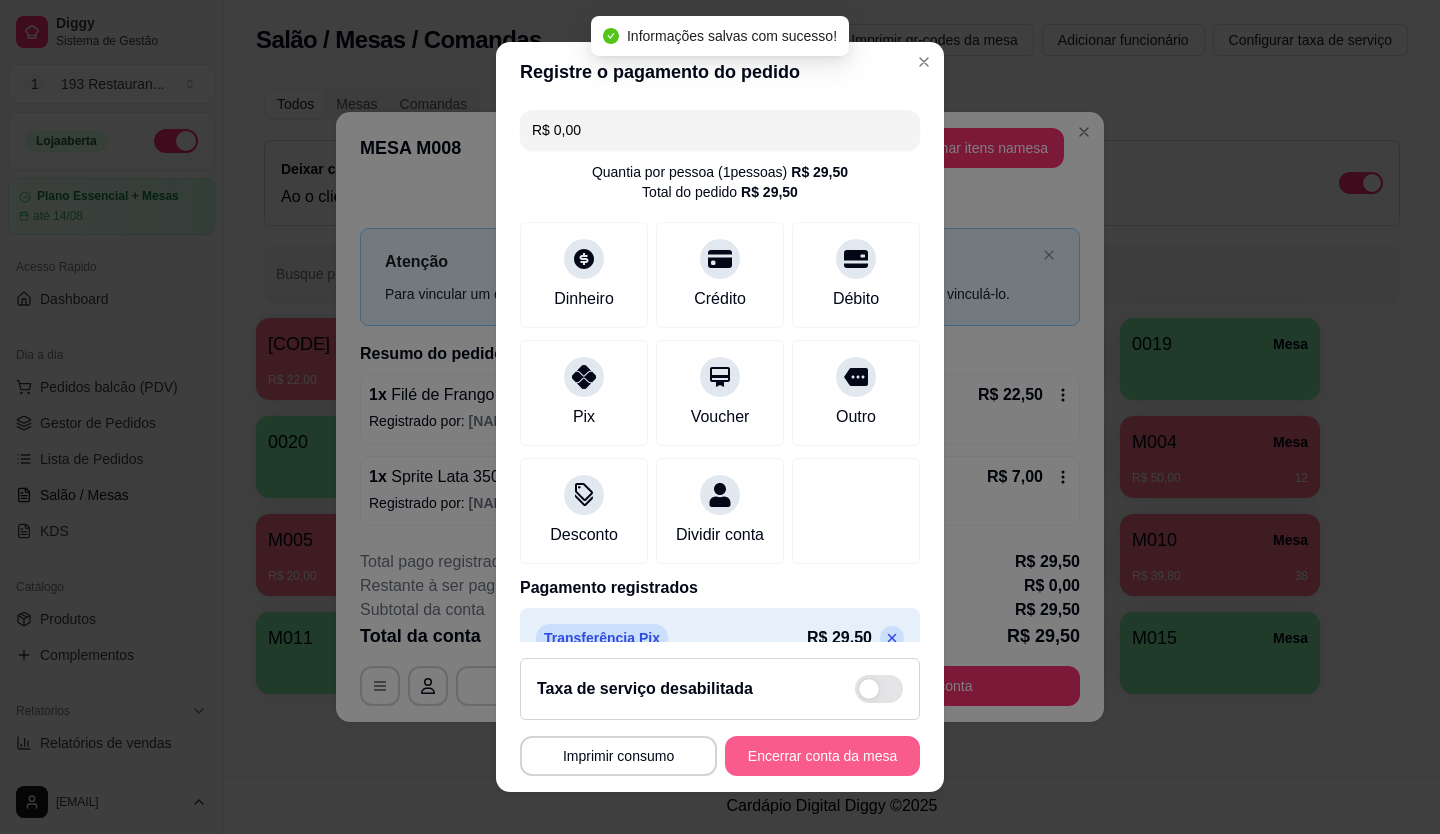 click on "Encerrar conta da mesa" at bounding box center [822, 756] 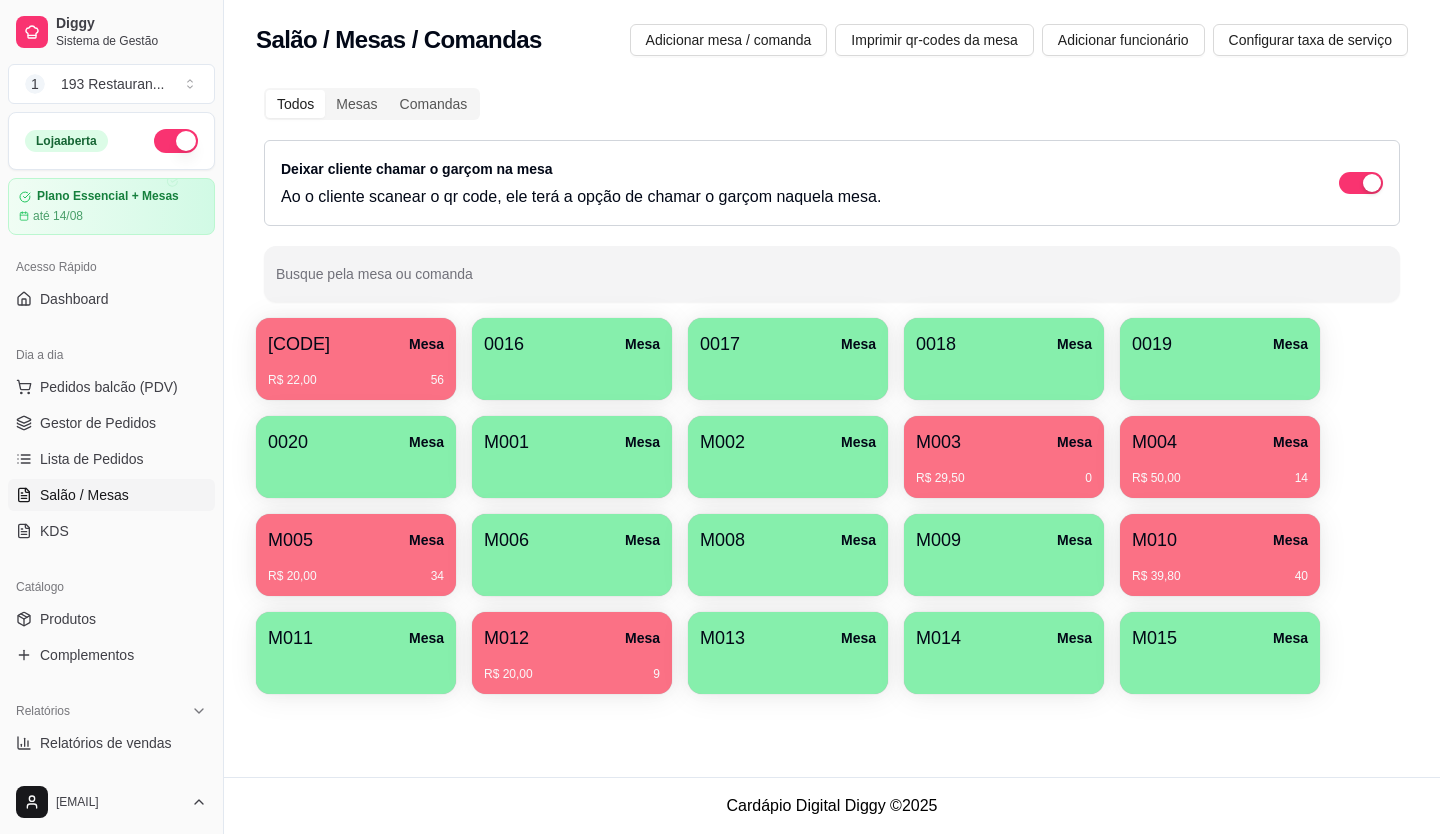 click on "R$ 39,80 40" at bounding box center (1220, 569) 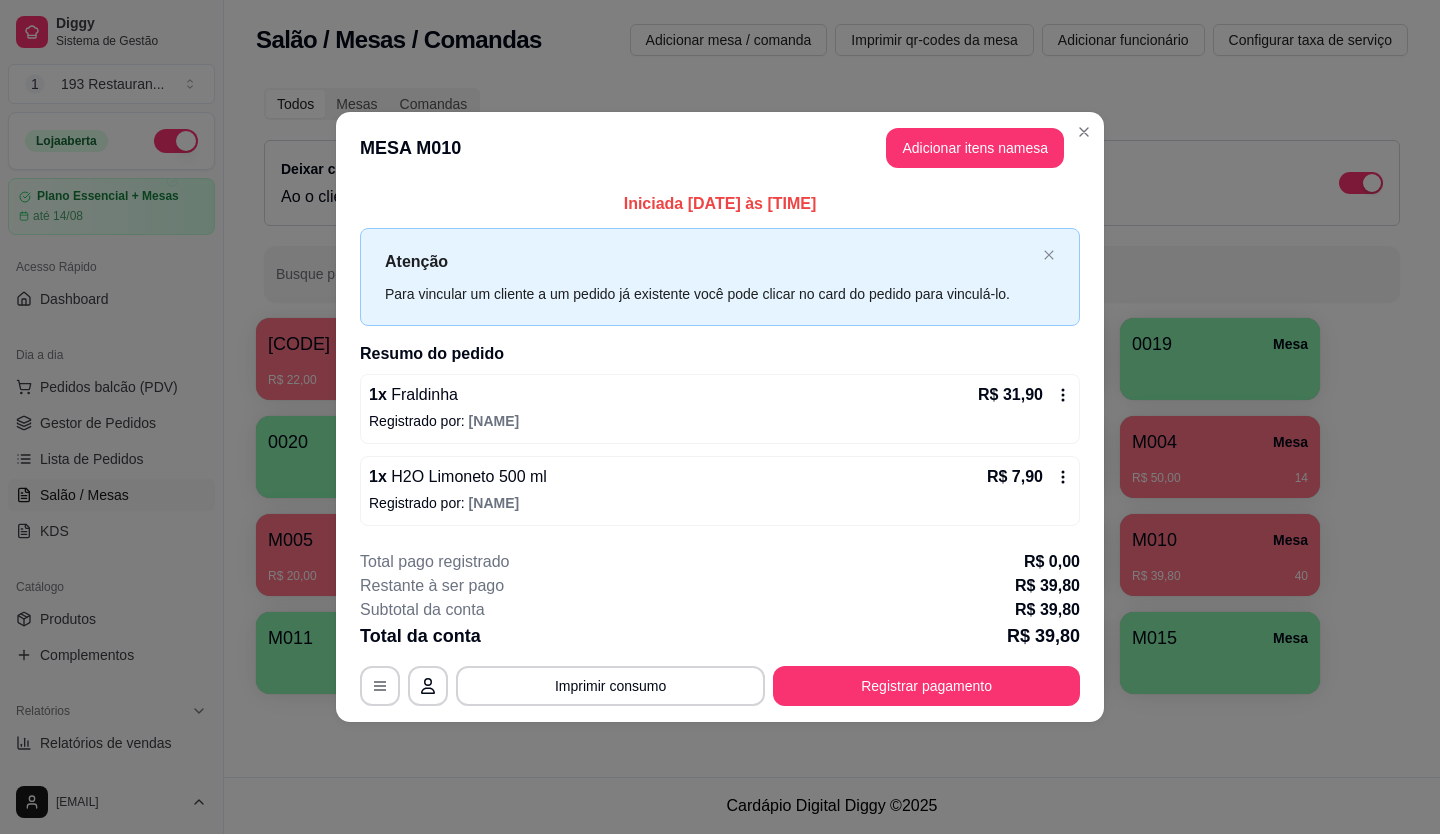 click on "Registrar pagamento" at bounding box center (926, 686) 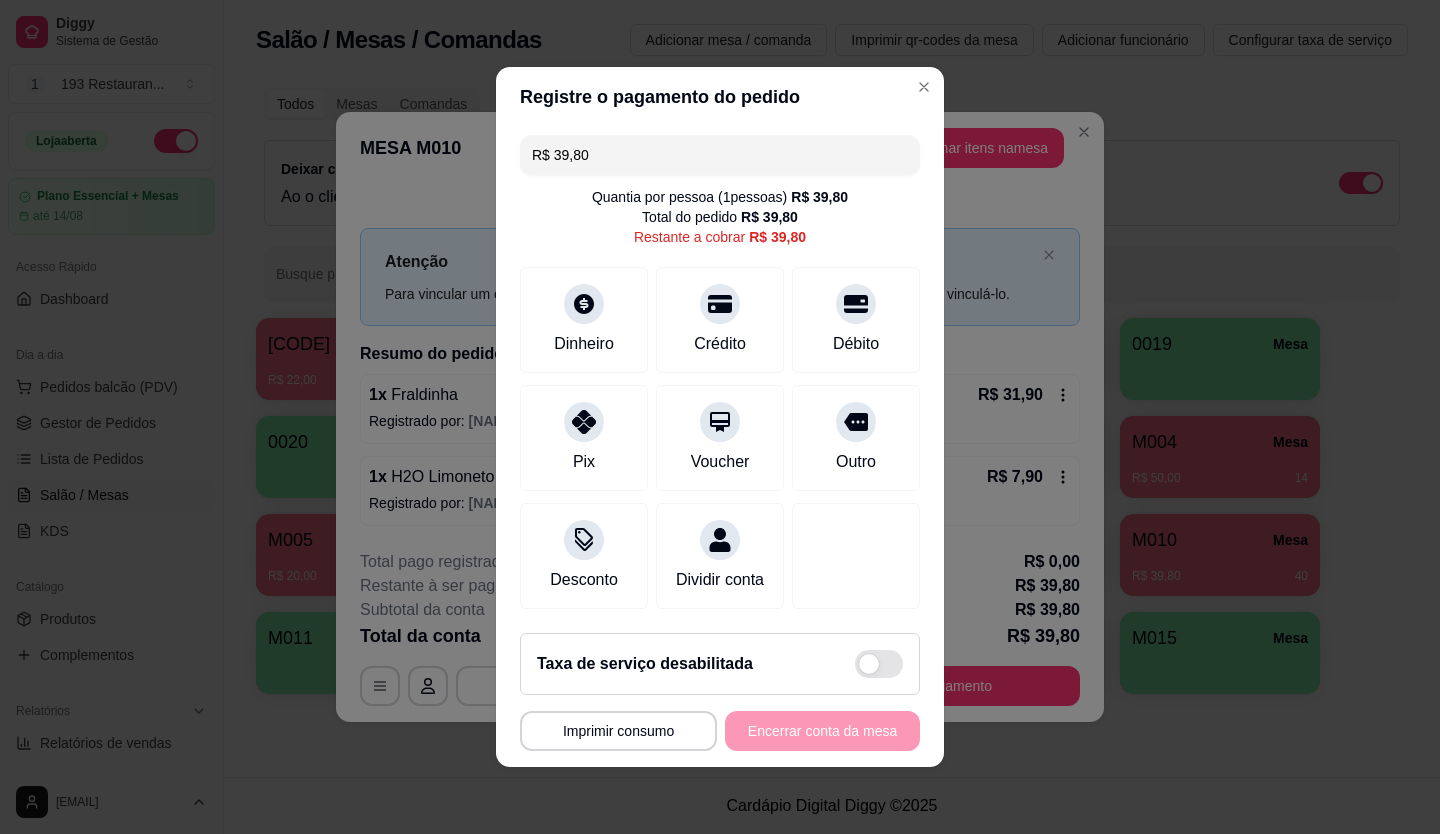 click on "R$ 39,80" at bounding box center [720, 155] 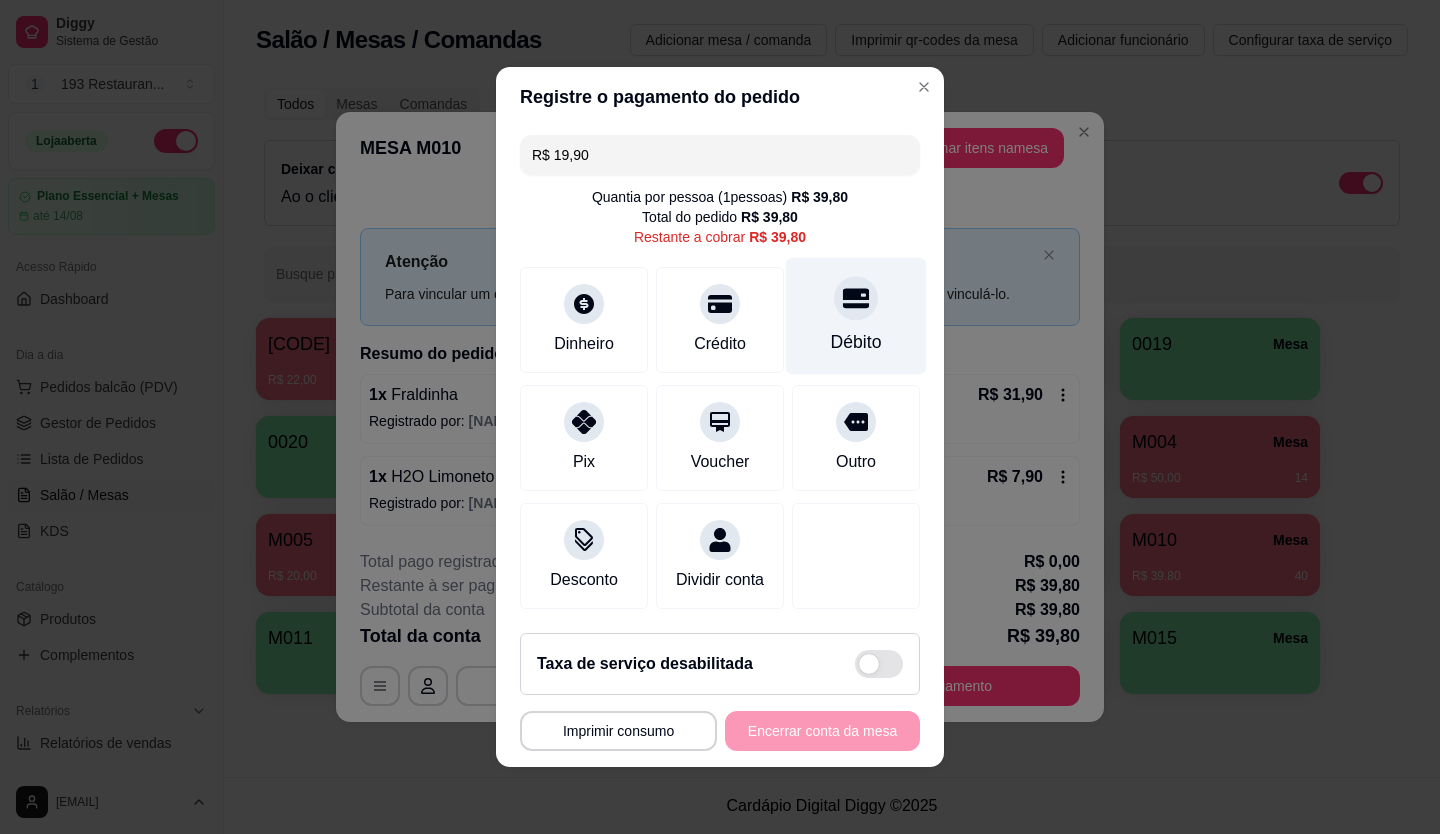 click 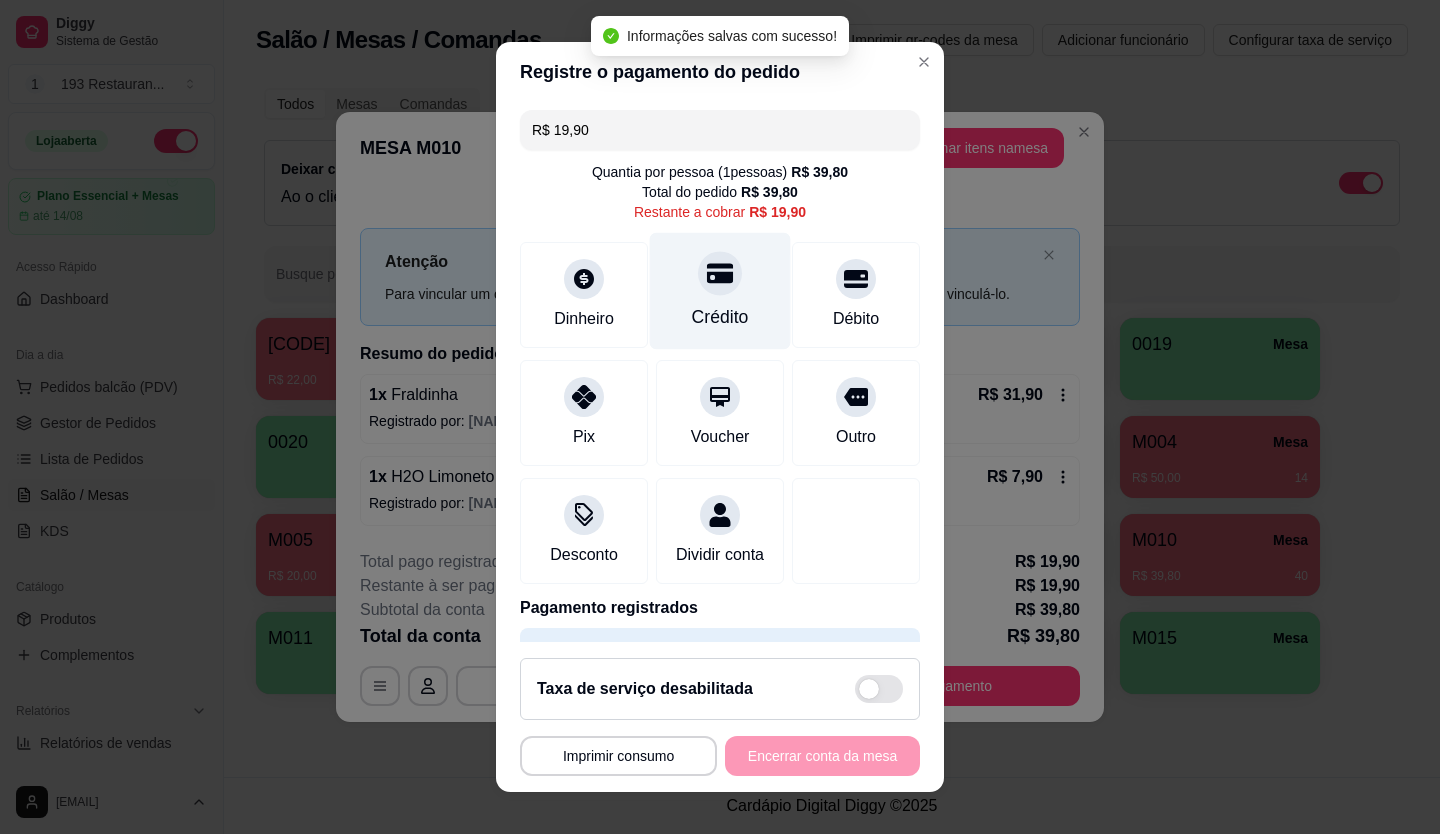 click on "Crédito" at bounding box center [720, 317] 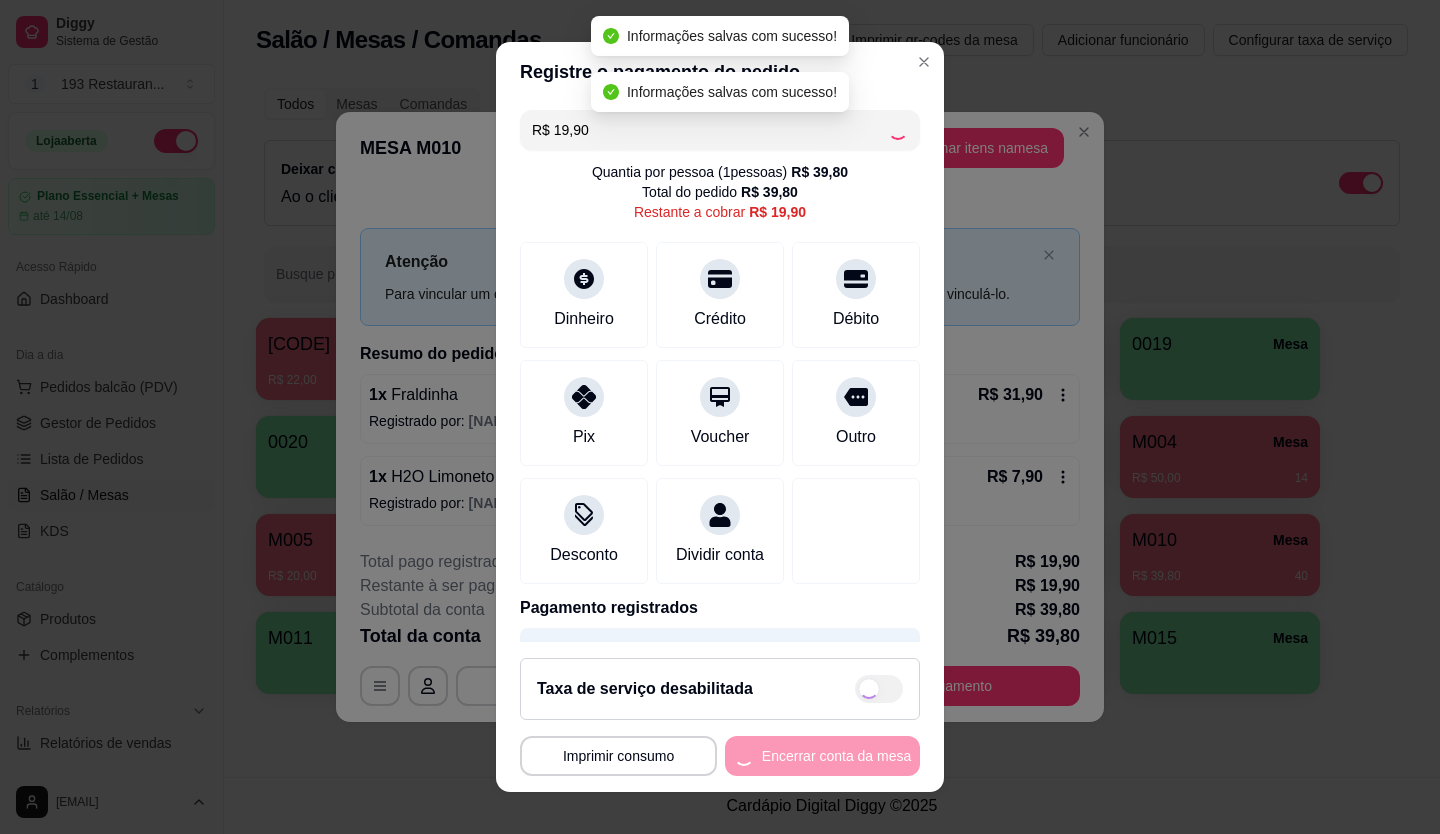 type on "R$ 0,00" 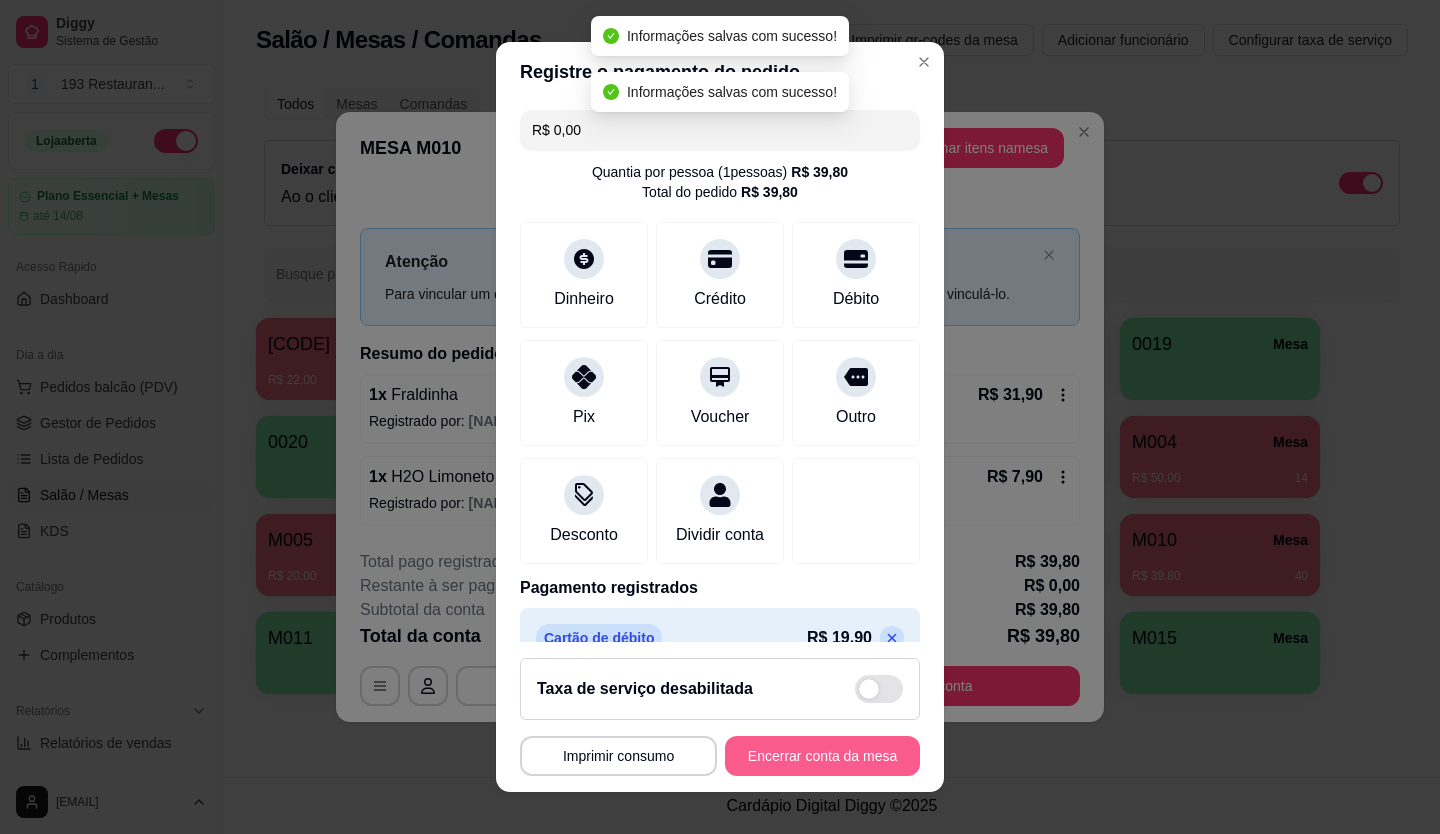click on "Encerrar conta da mesa" at bounding box center (822, 756) 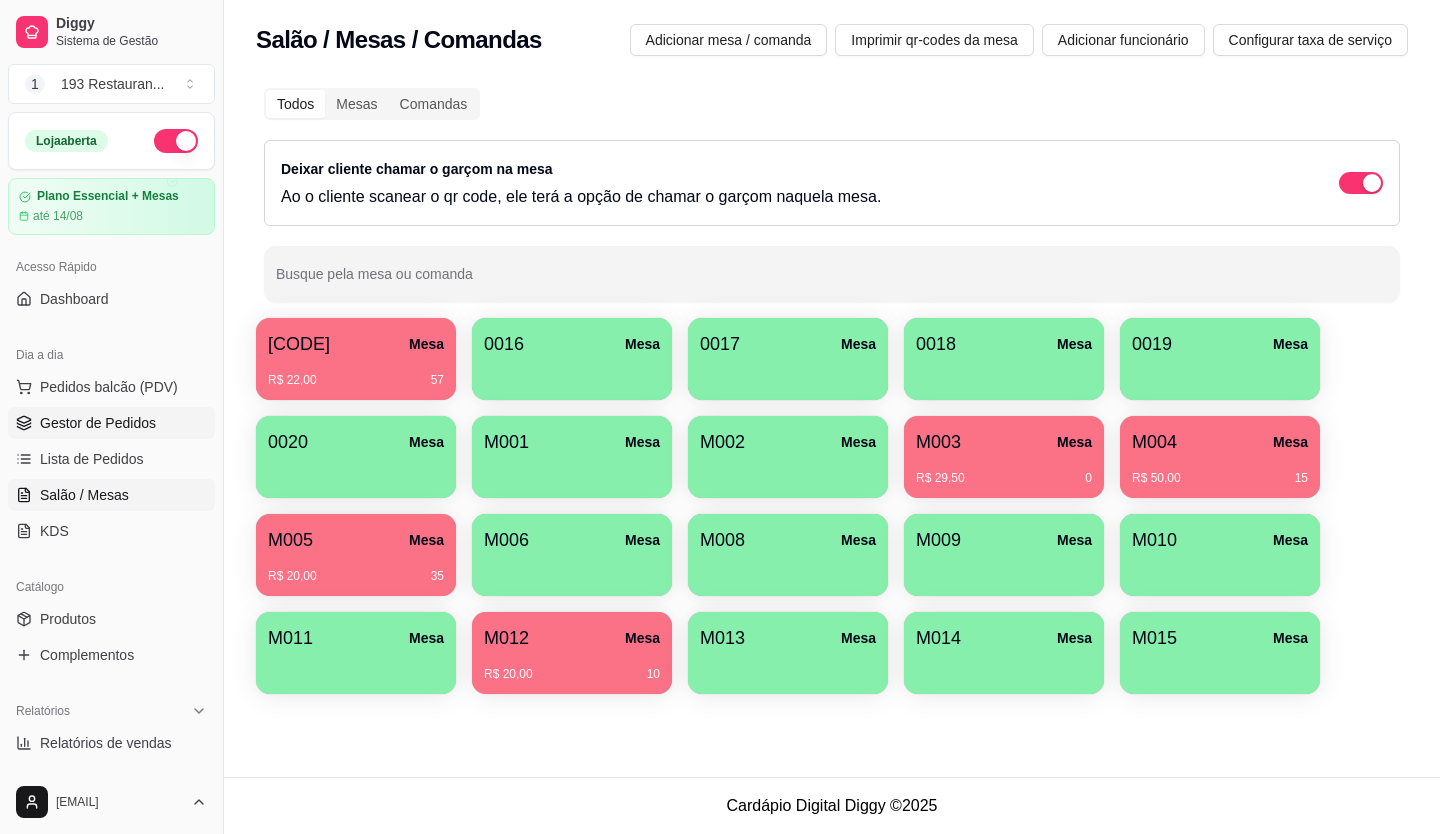 click on "Gestor de Pedidos" at bounding box center [111, 423] 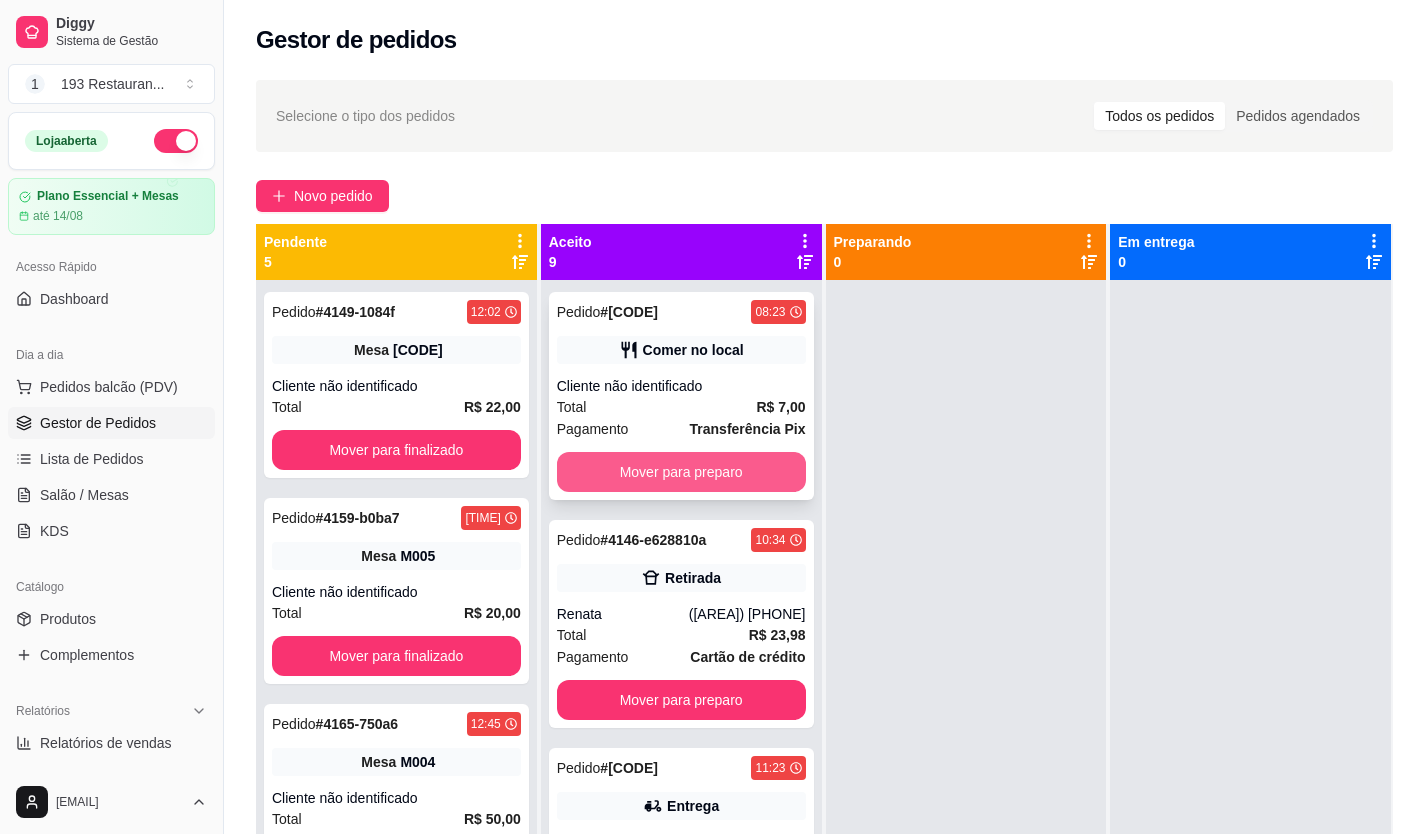 click on "Mover para preparo" at bounding box center (681, 472) 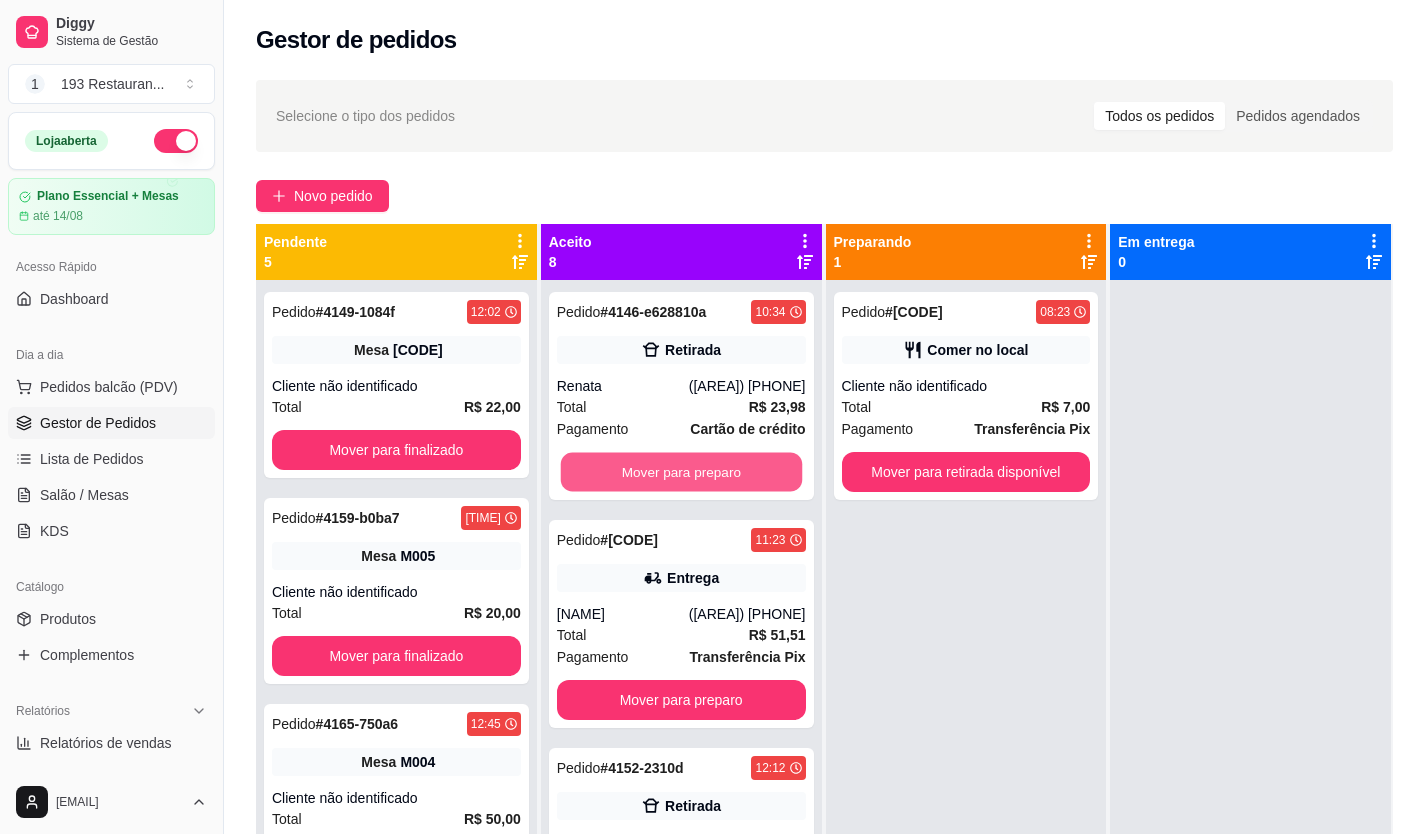click on "Mover para preparo" at bounding box center (680, 472) 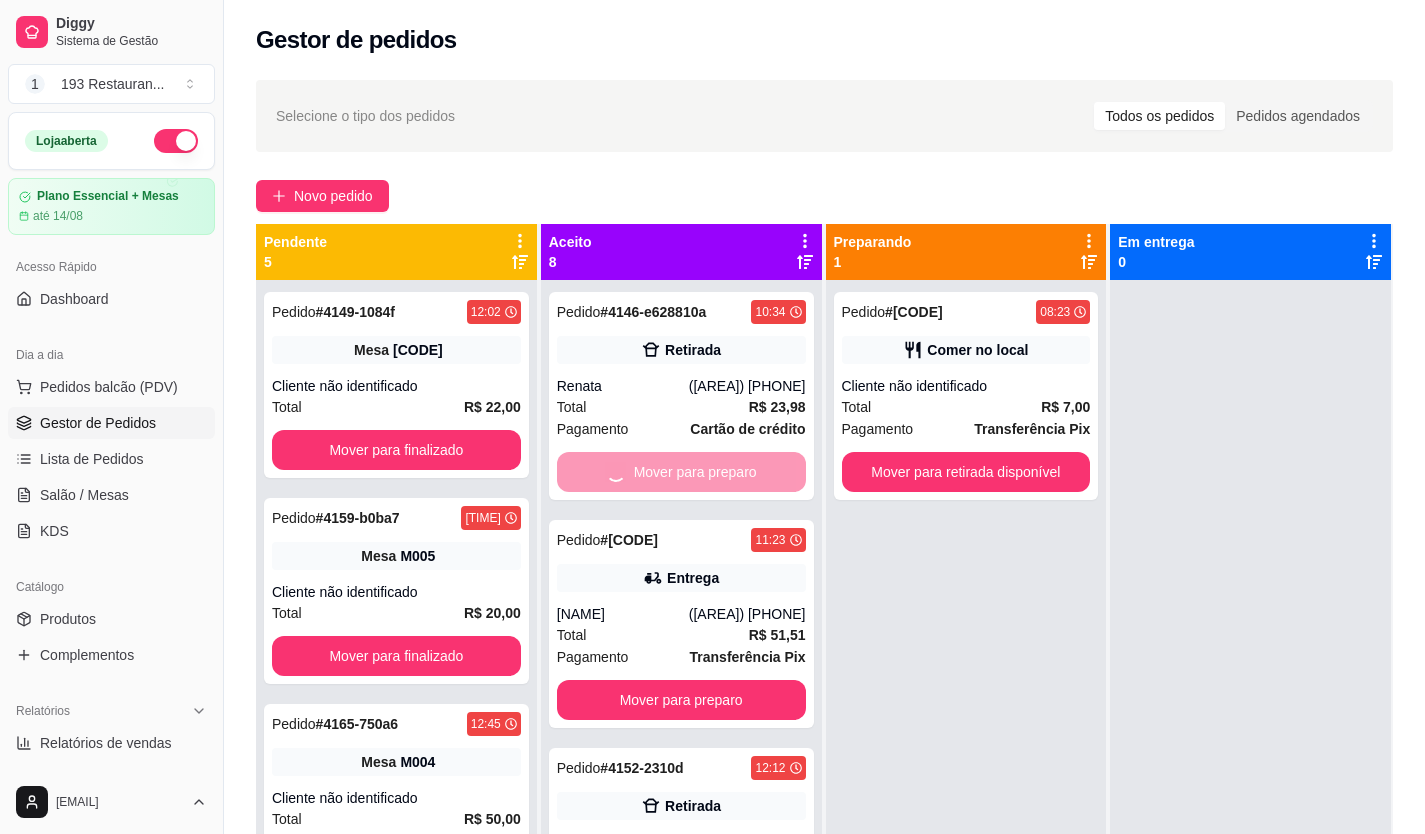 click on "Mover para preparo" at bounding box center (681, 700) 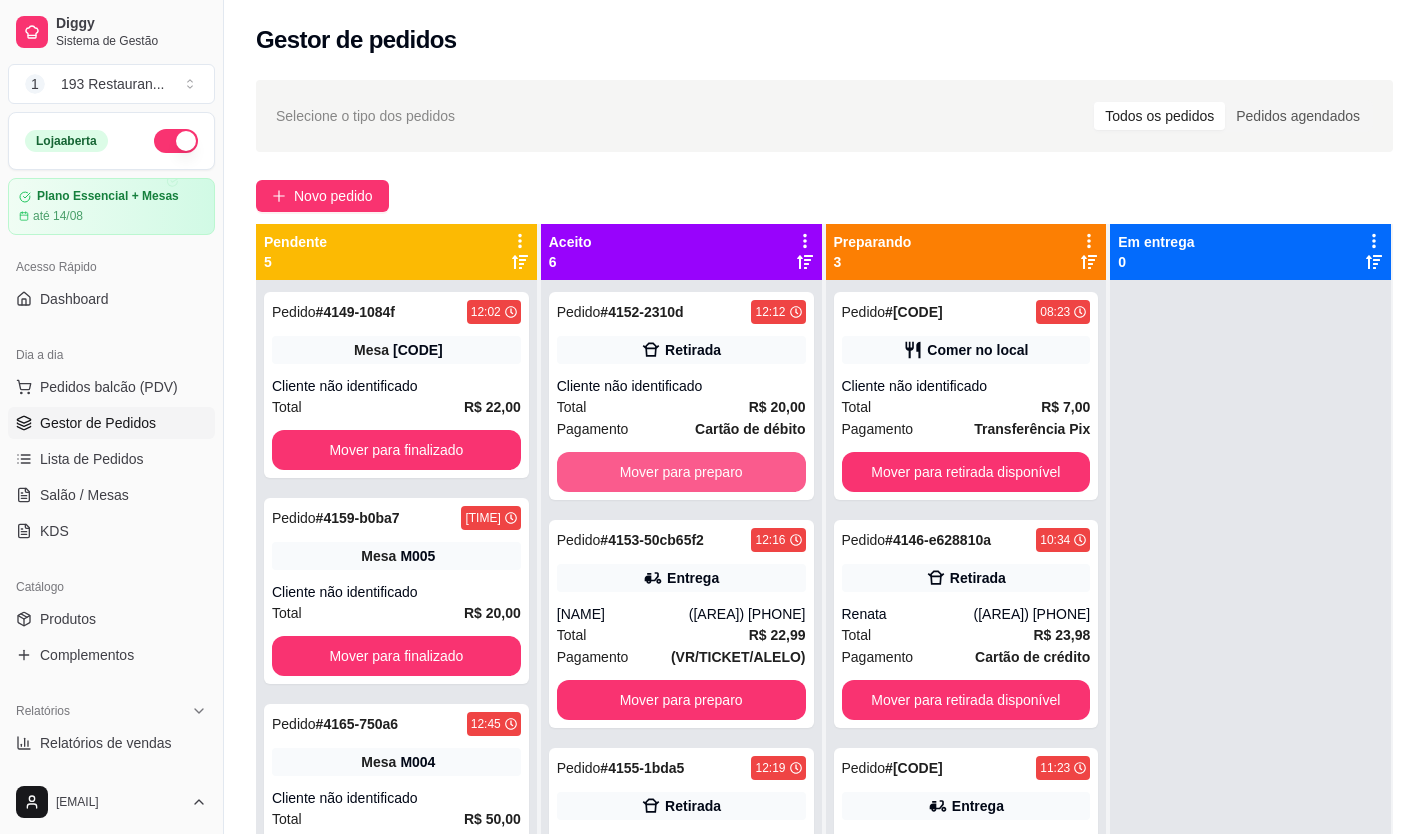 click on "Mover para preparo" at bounding box center (681, 472) 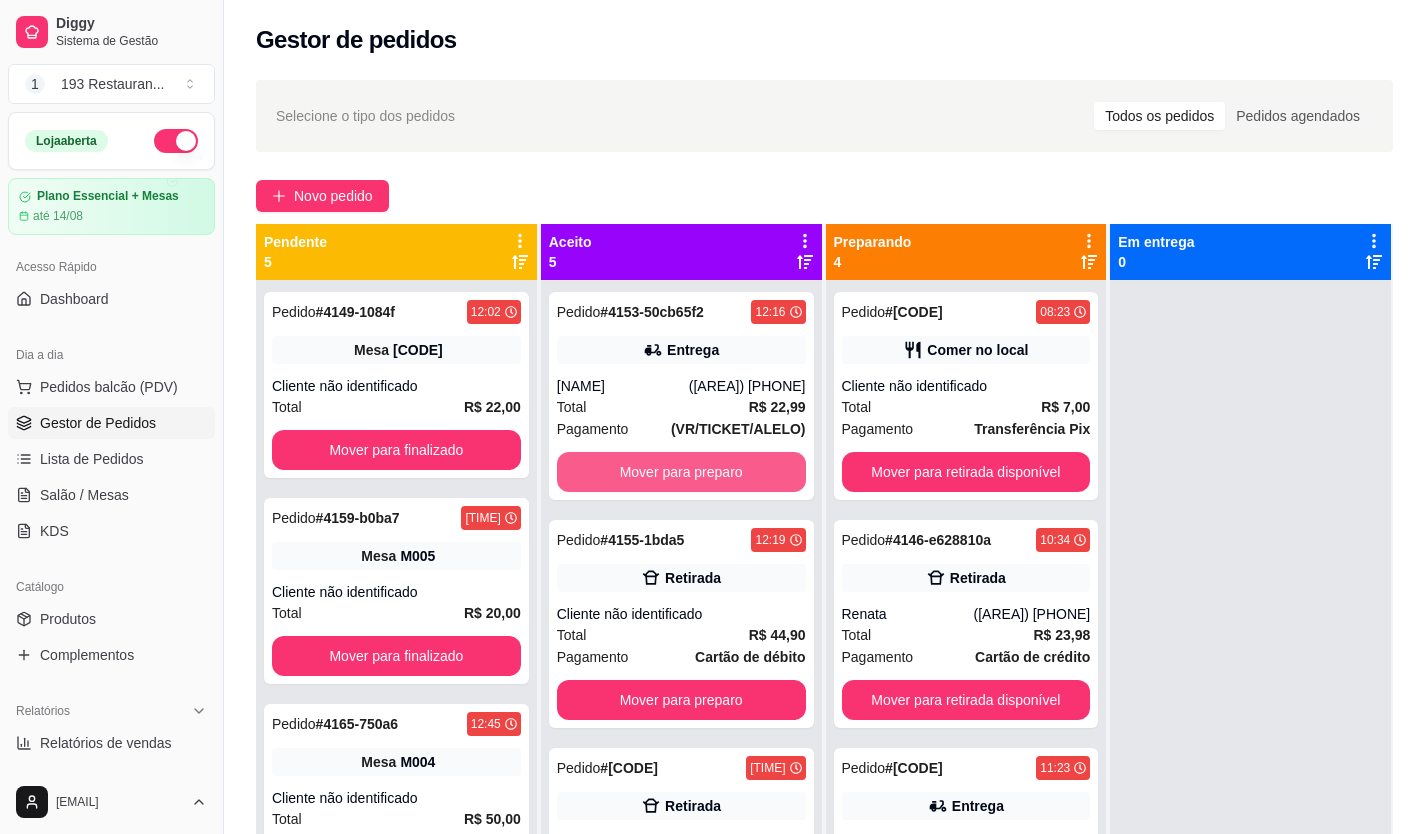 click on "Mover para preparo" at bounding box center (681, 472) 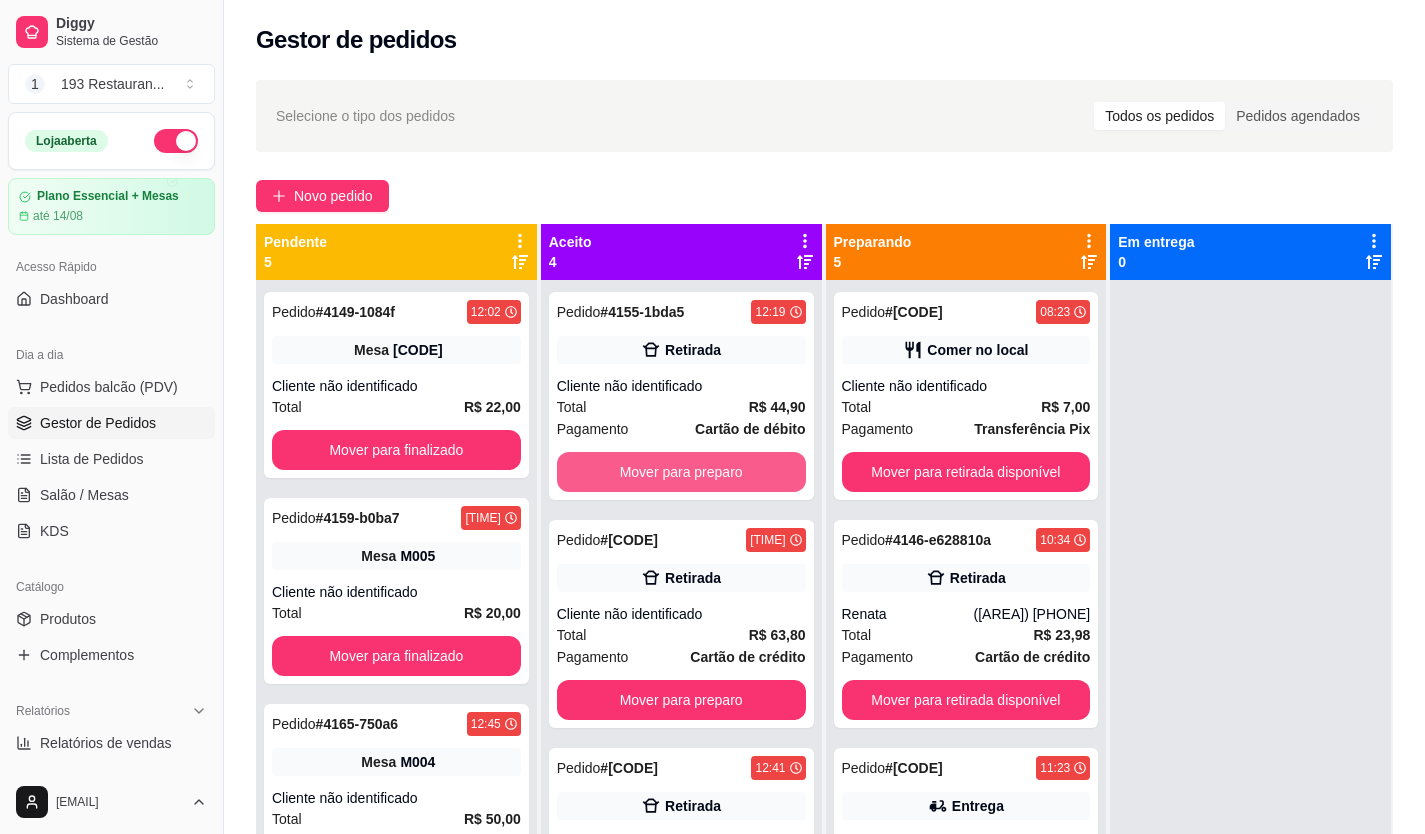 click on "Mover para preparo" at bounding box center [681, 472] 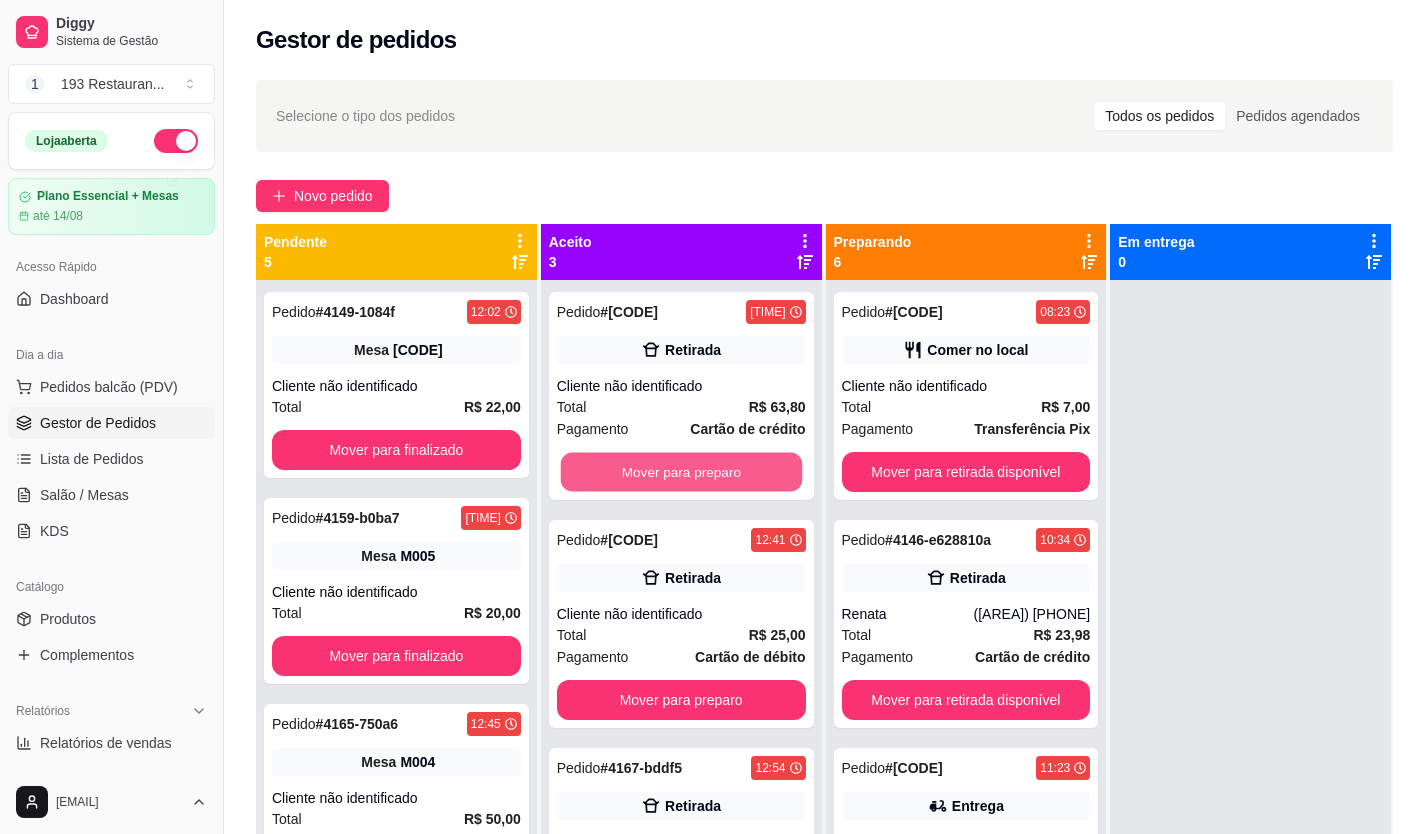 click on "Mover para preparo" at bounding box center [680, 472] 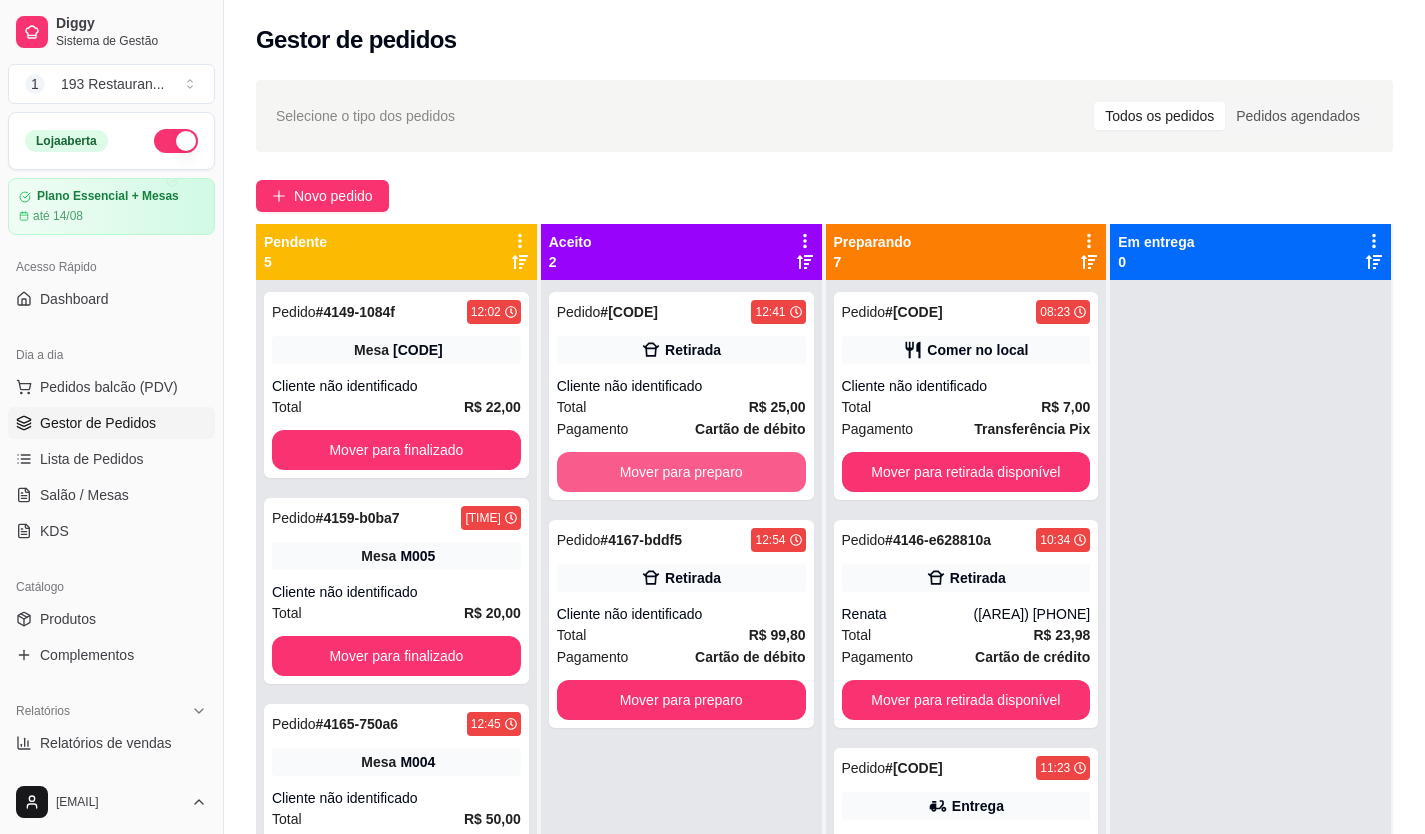 click on "Mover para preparo" at bounding box center (681, 472) 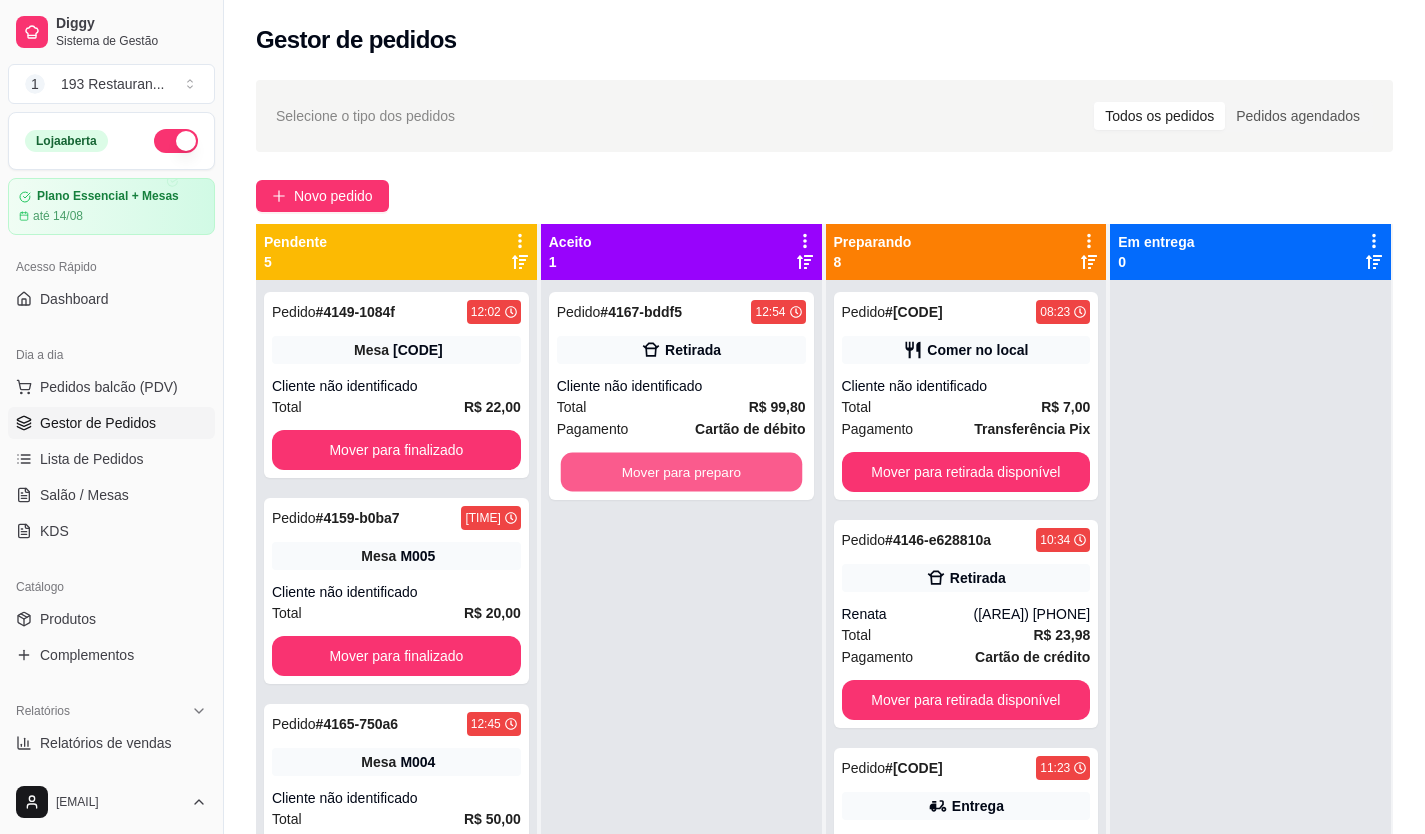 click on "Mover para preparo" at bounding box center (680, 472) 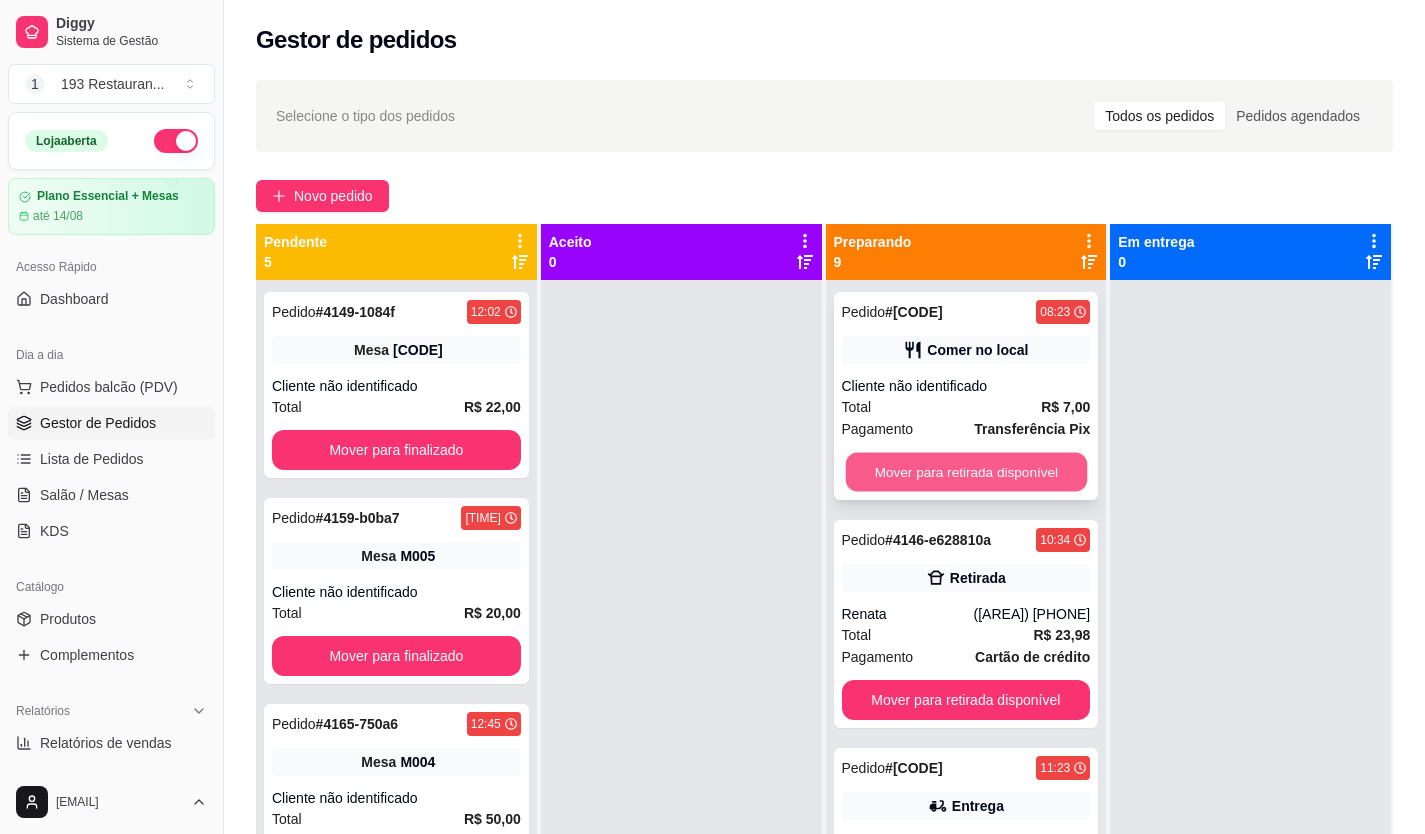 click on "Mover para retirada disponível" at bounding box center (965, 472) 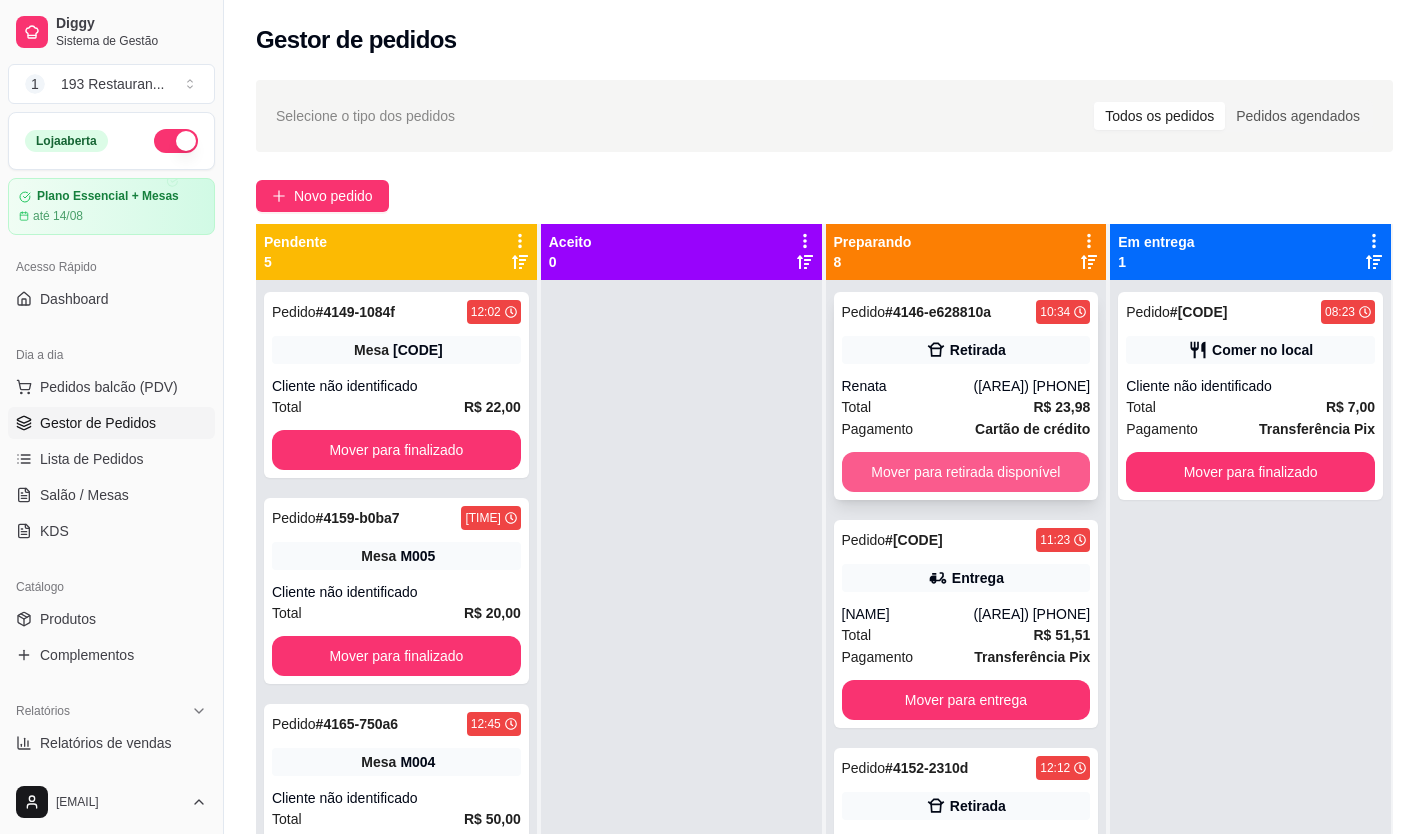 click on "Mover para retirada disponível" at bounding box center [966, 472] 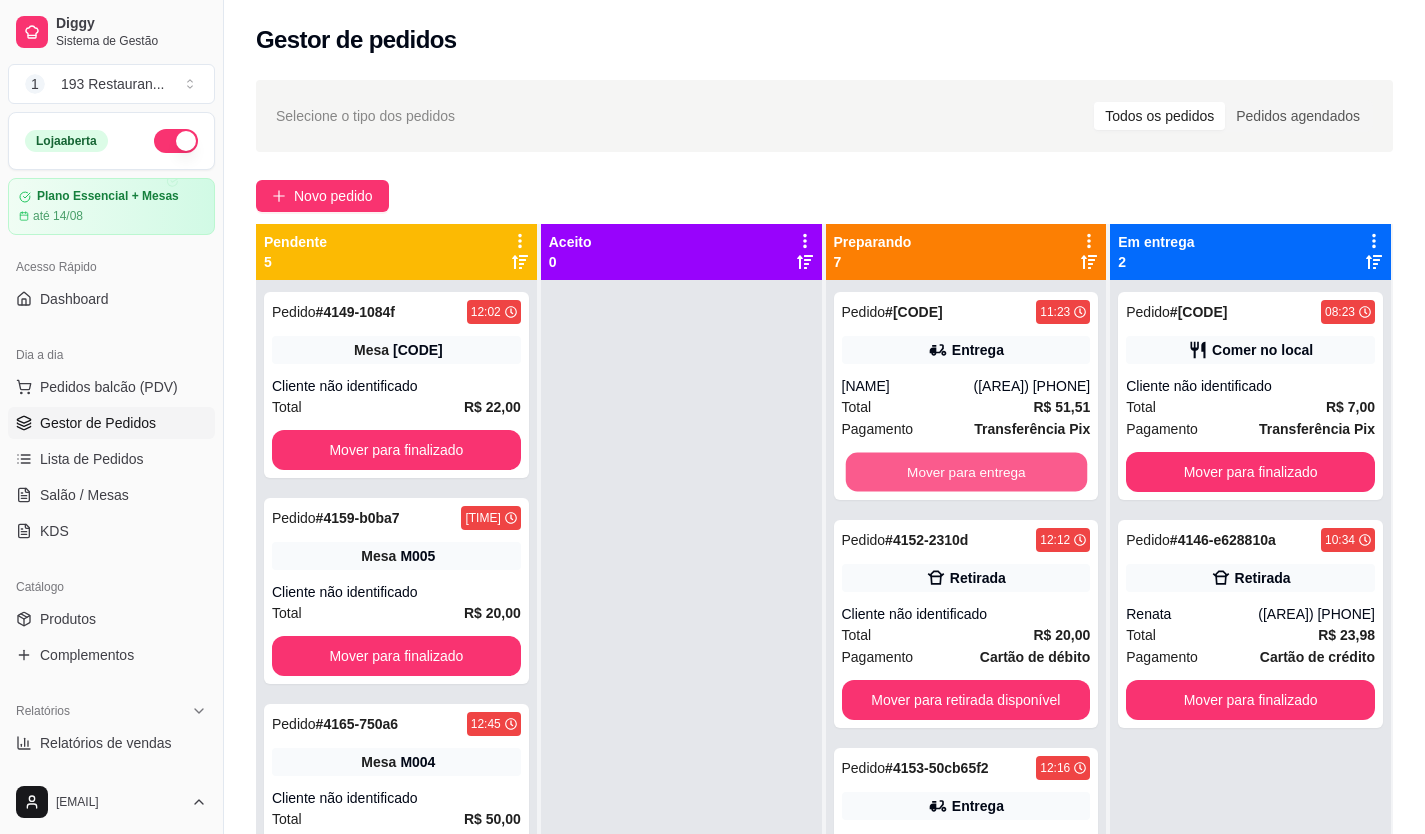 click on "Mover para entrega" at bounding box center [965, 472] 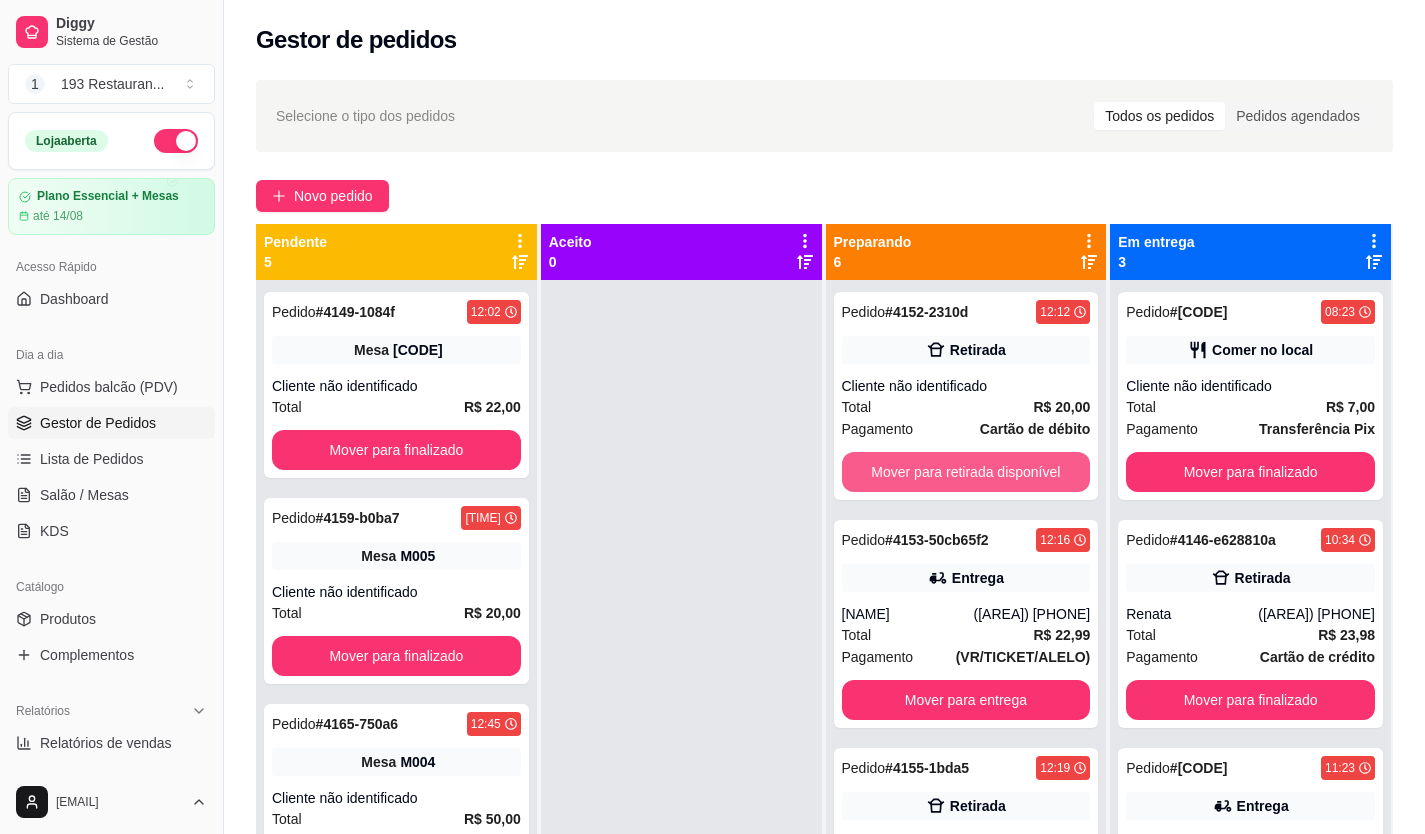click on "Mover para retirada disponível" at bounding box center (966, 472) 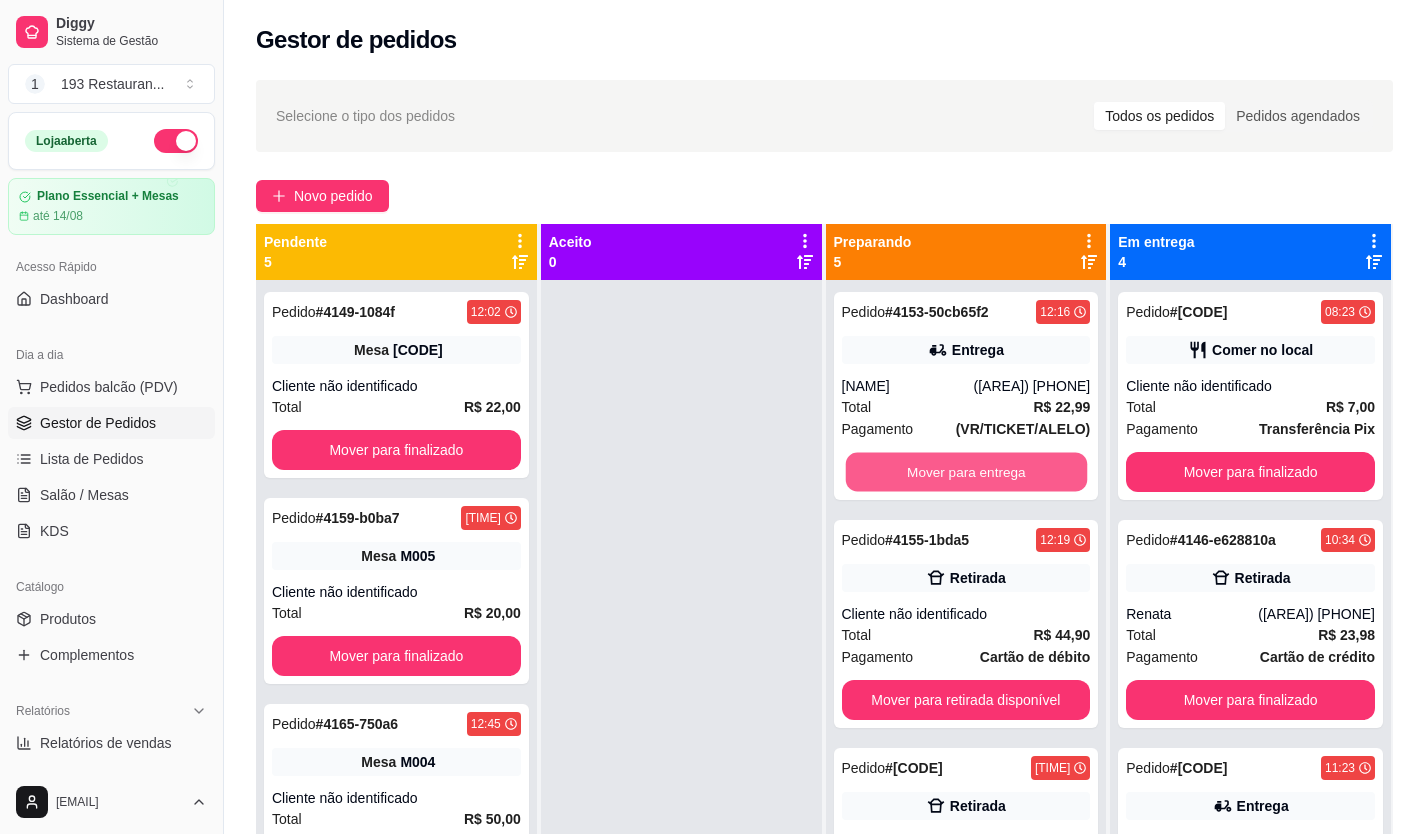 click on "Mover para entrega" at bounding box center (965, 472) 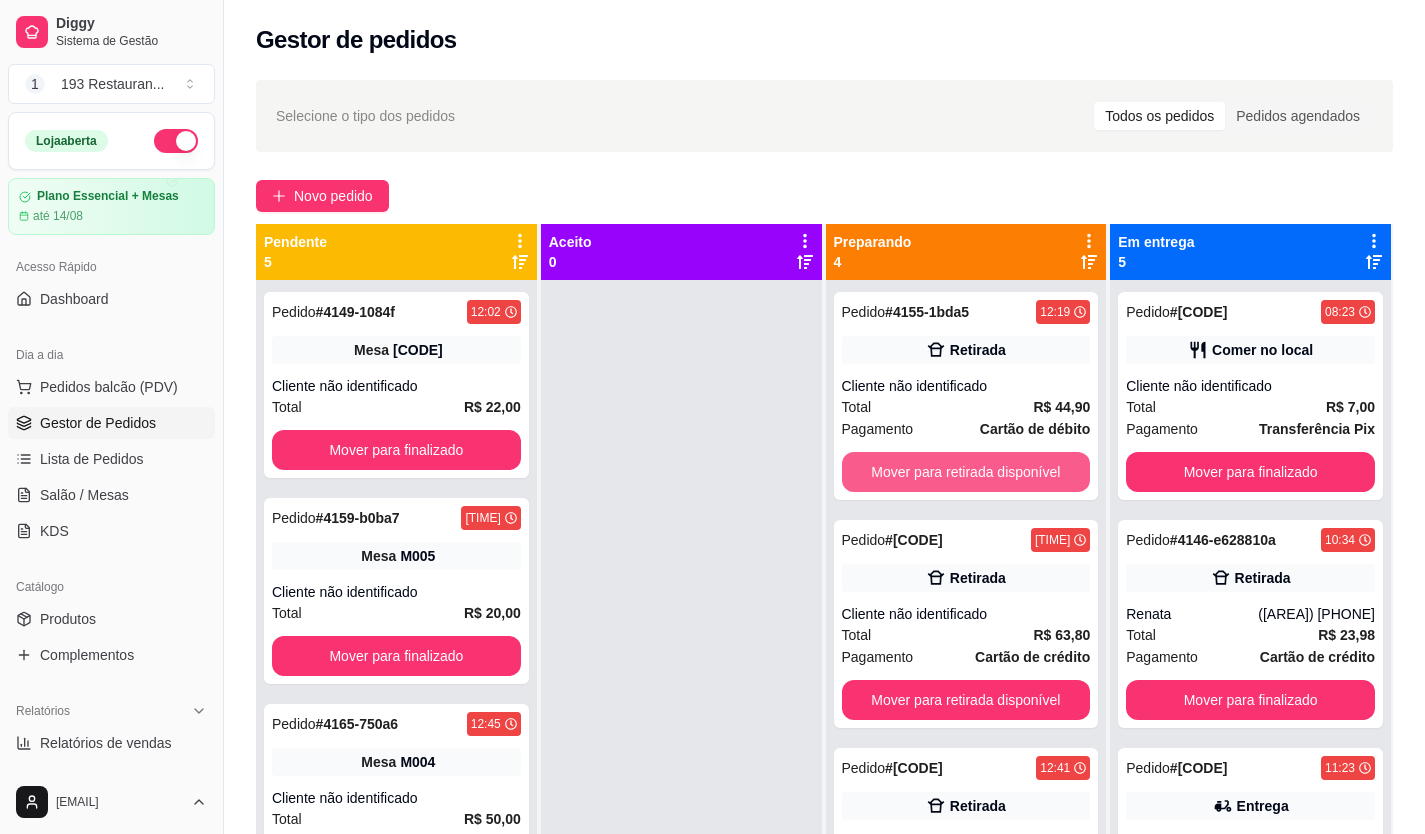 click on "Mover para retirada disponível" at bounding box center [966, 472] 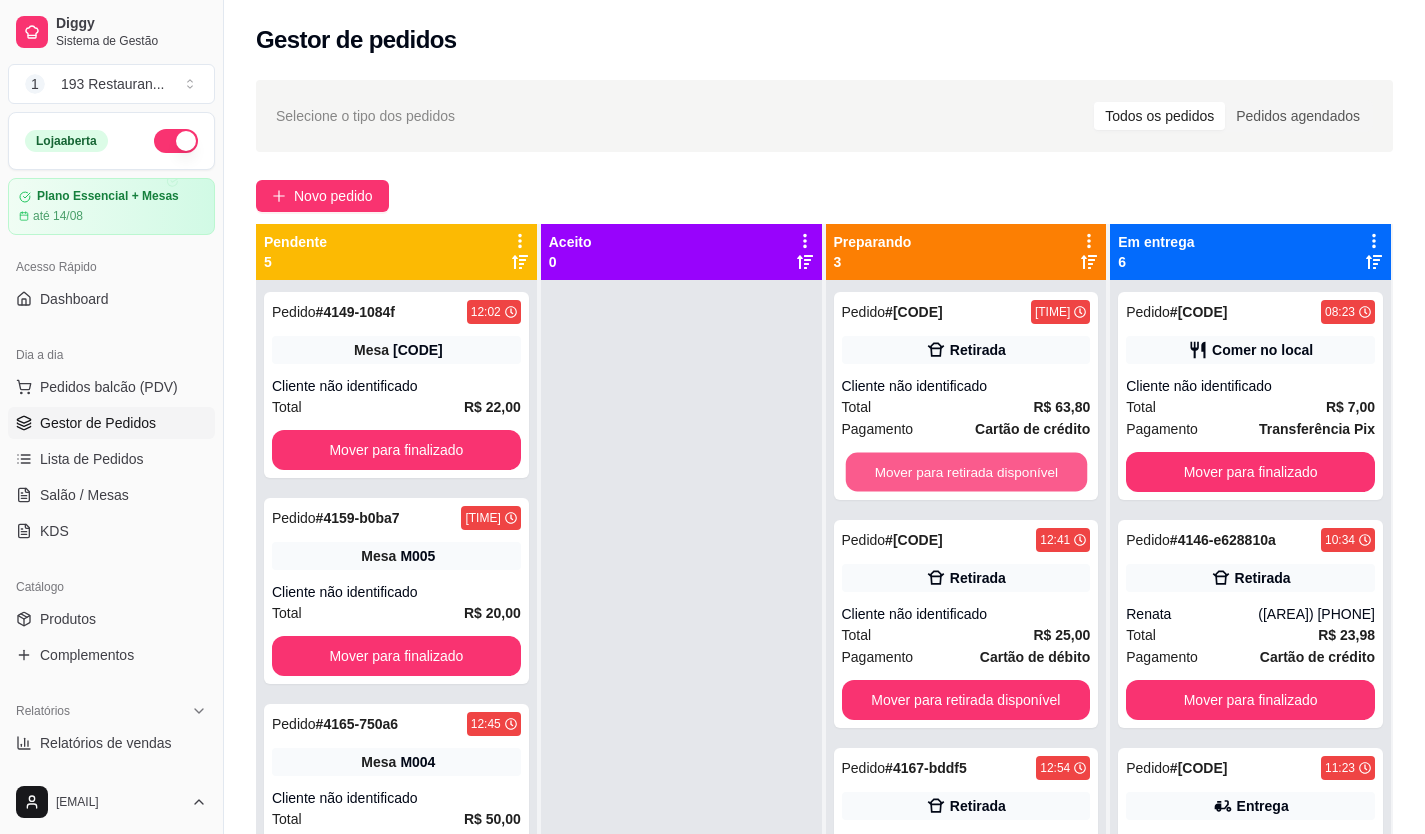 click on "Mover para retirada disponível" at bounding box center (965, 472) 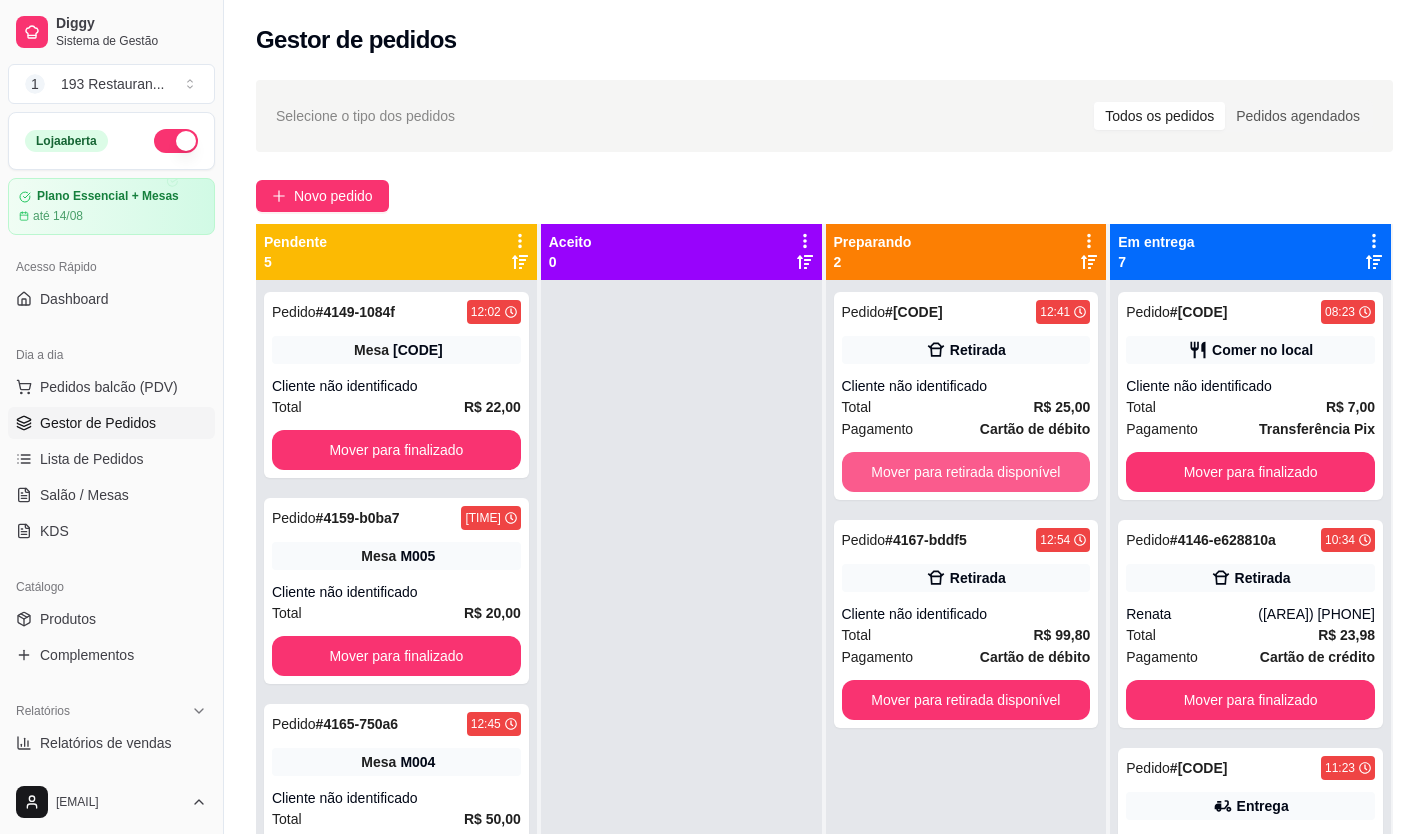 click on "Mover para retirada disponível" at bounding box center (966, 472) 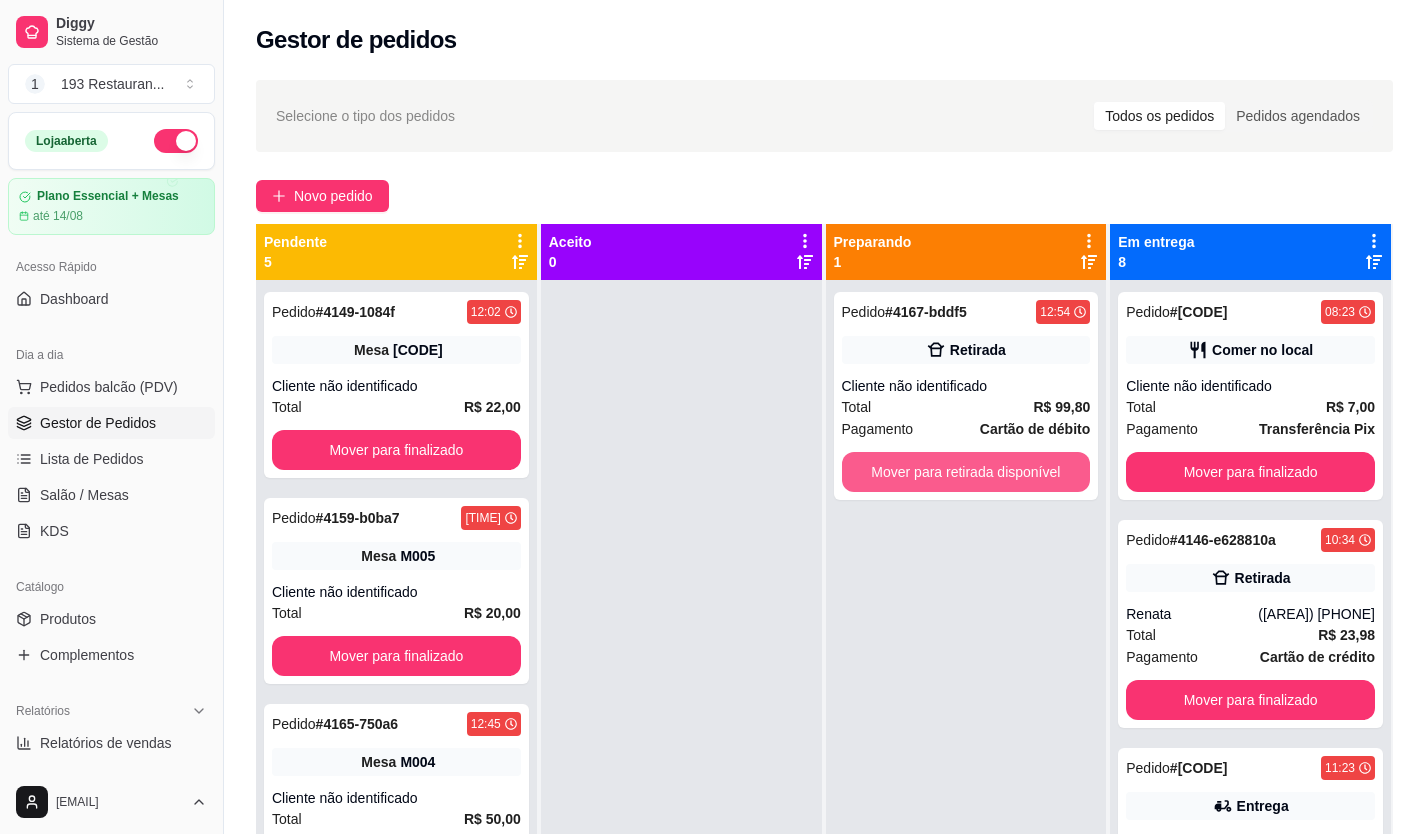 click on "Mover para retirada disponível" at bounding box center [966, 472] 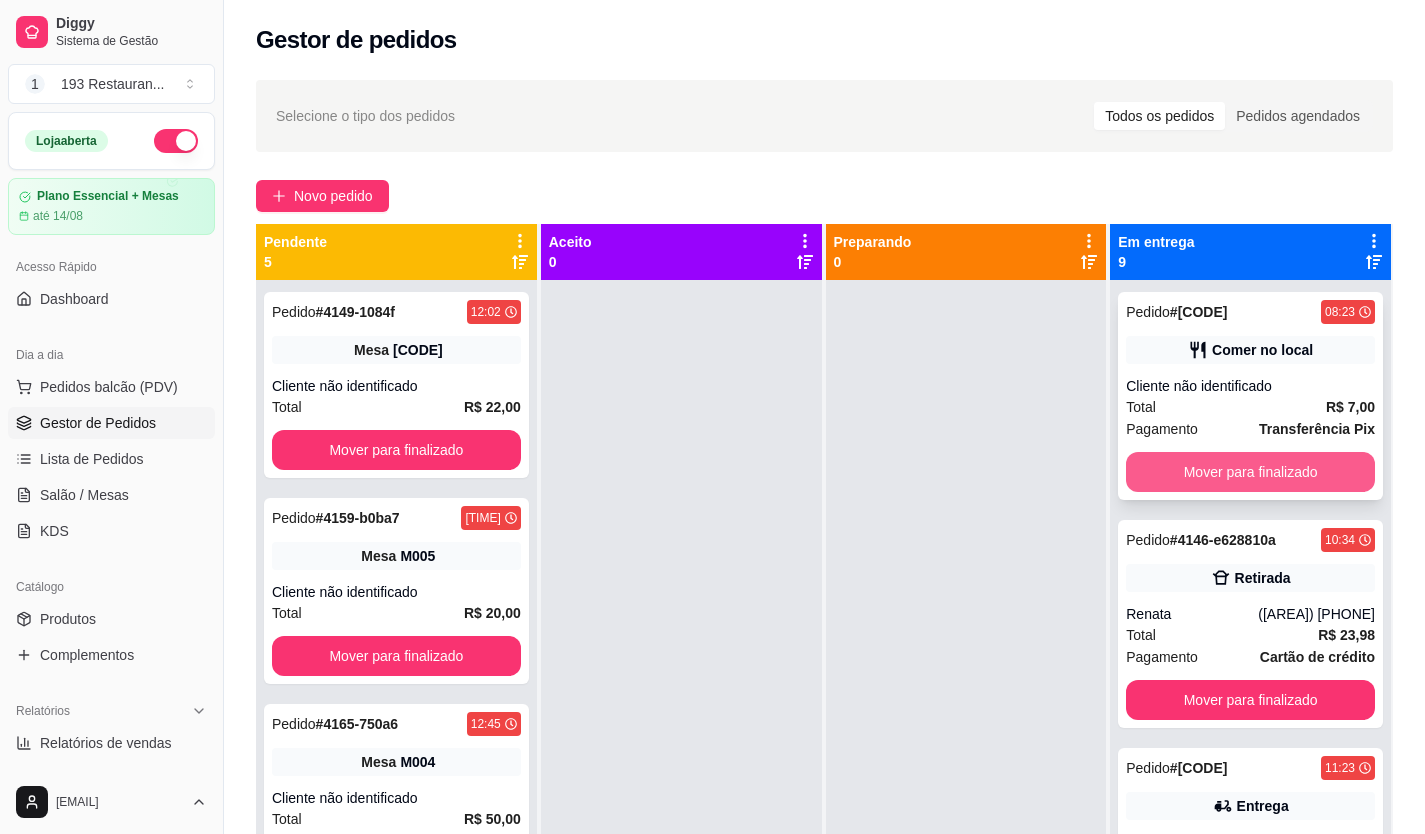 click on "Mover para finalizado" at bounding box center (1250, 472) 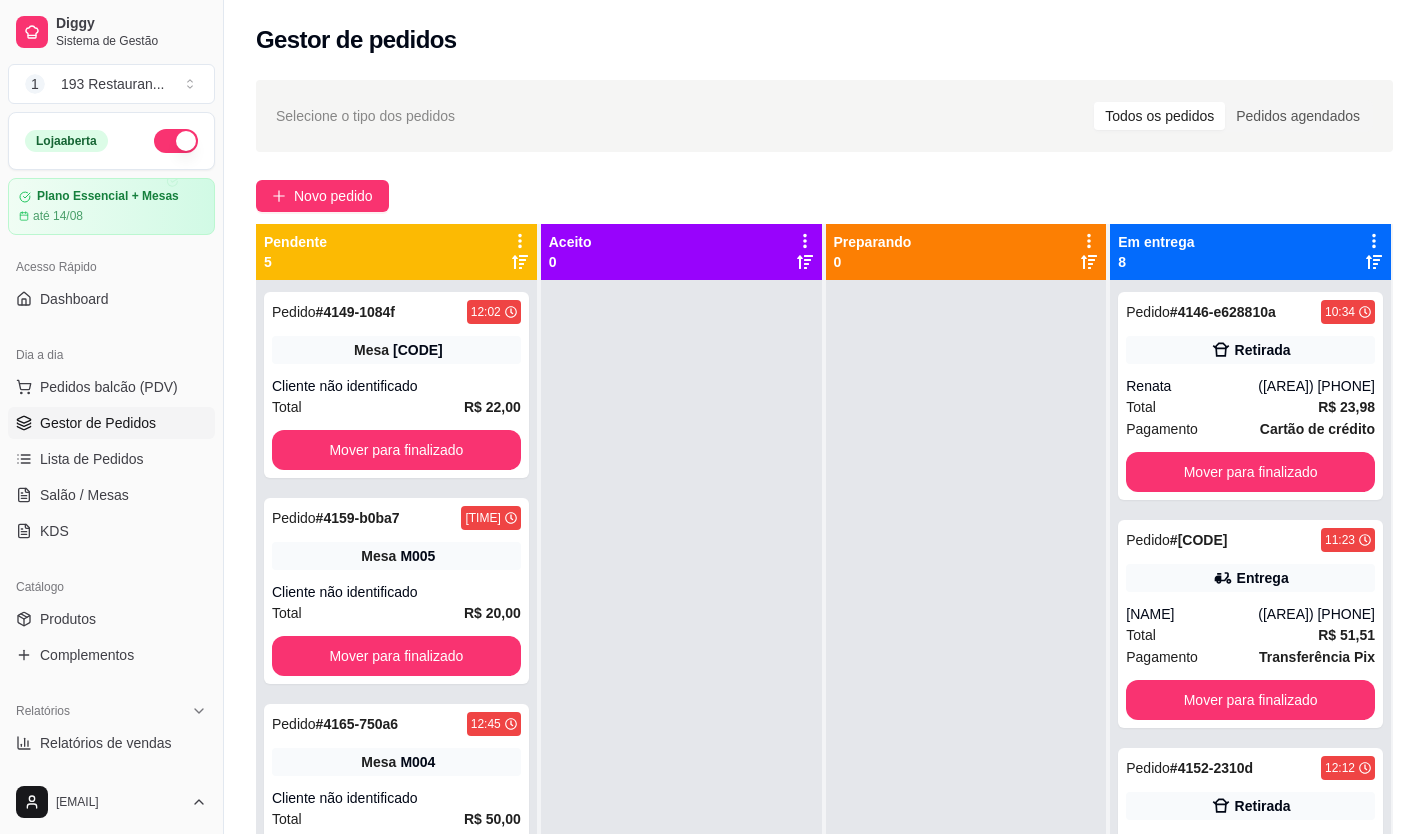 click on "Mover para finalizado" at bounding box center (1250, 472) 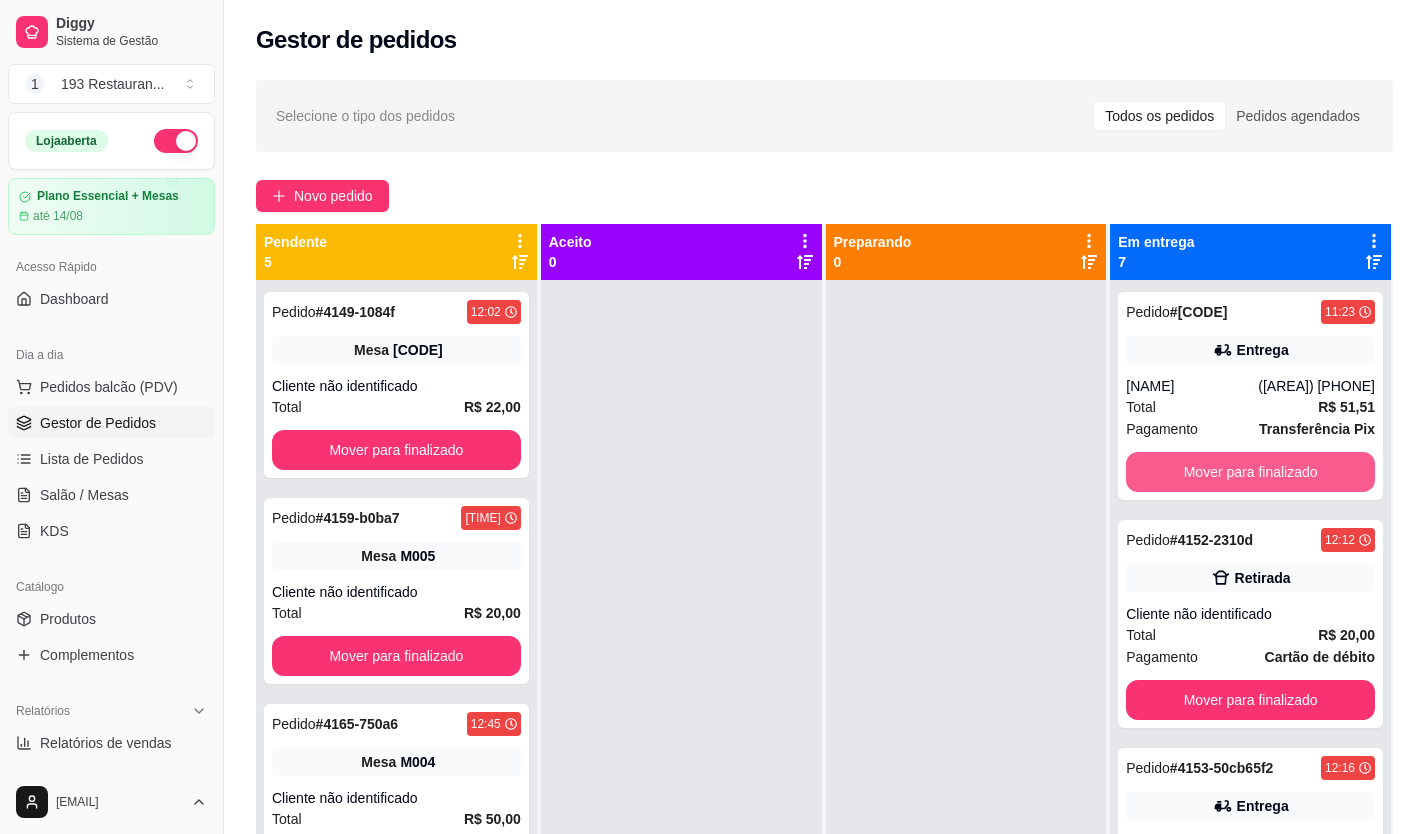 click on "Mover para finalizado" at bounding box center [1250, 472] 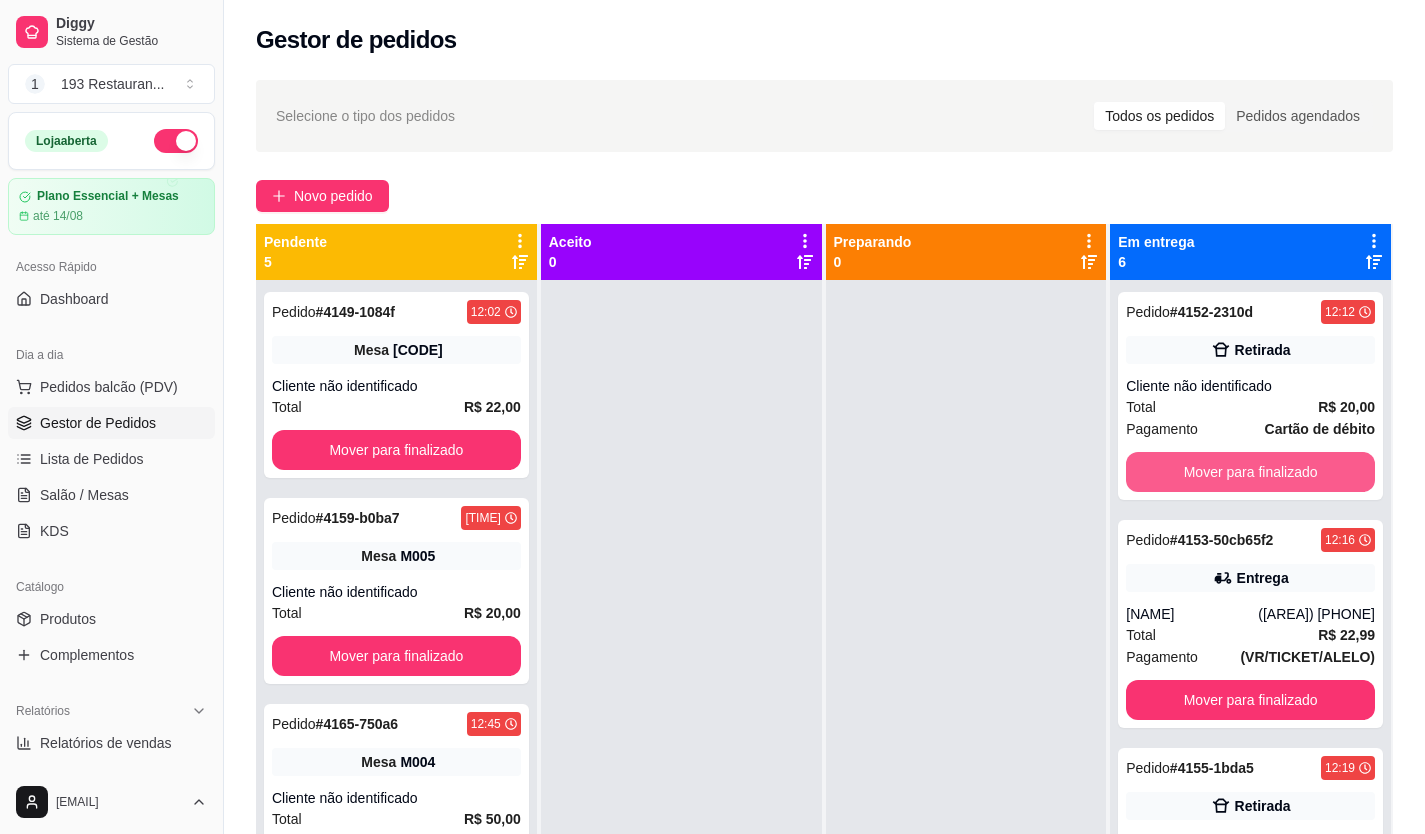 click on "Mover para finalizado" at bounding box center [1250, 472] 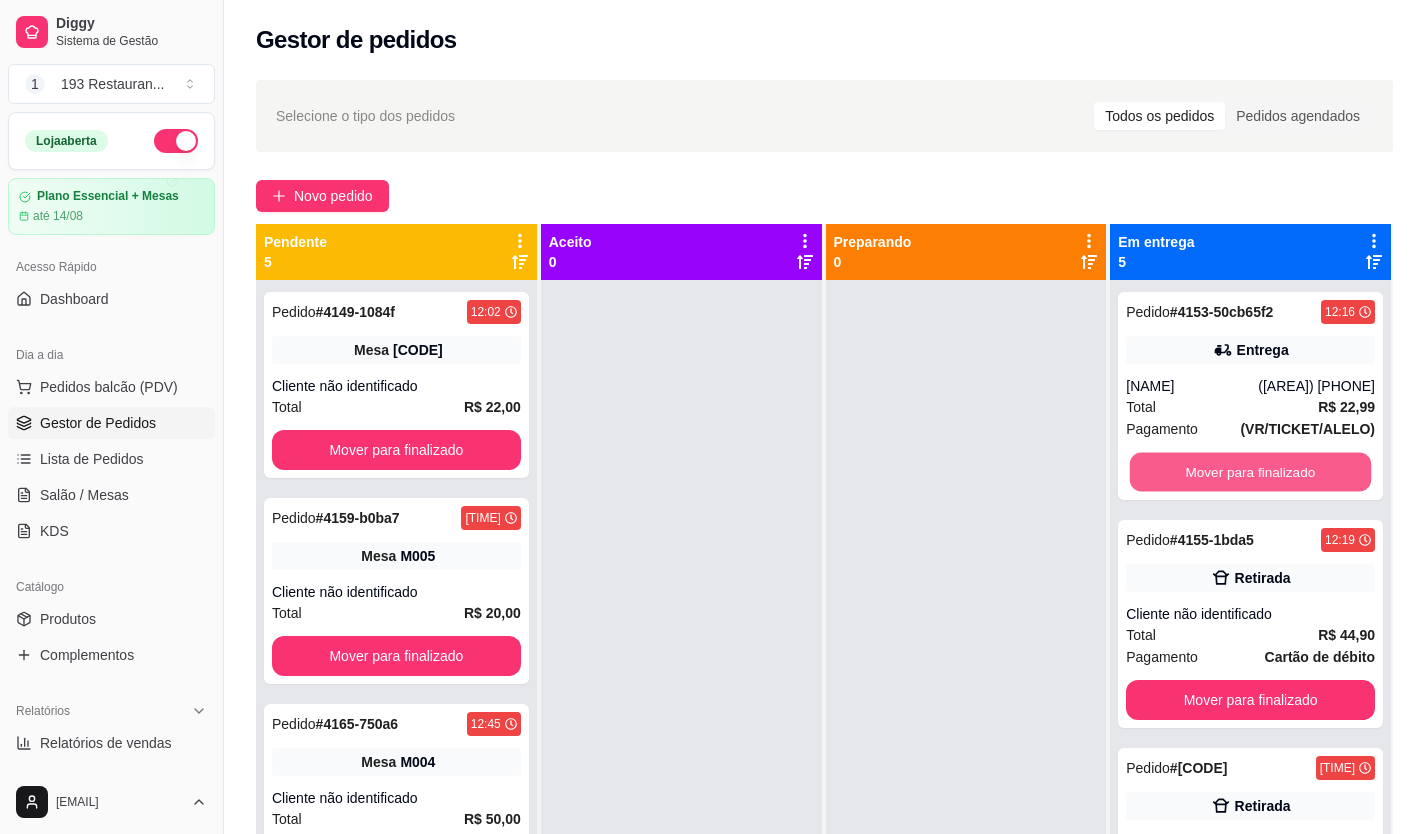 click on "Mover para finalizado" at bounding box center (1250, 472) 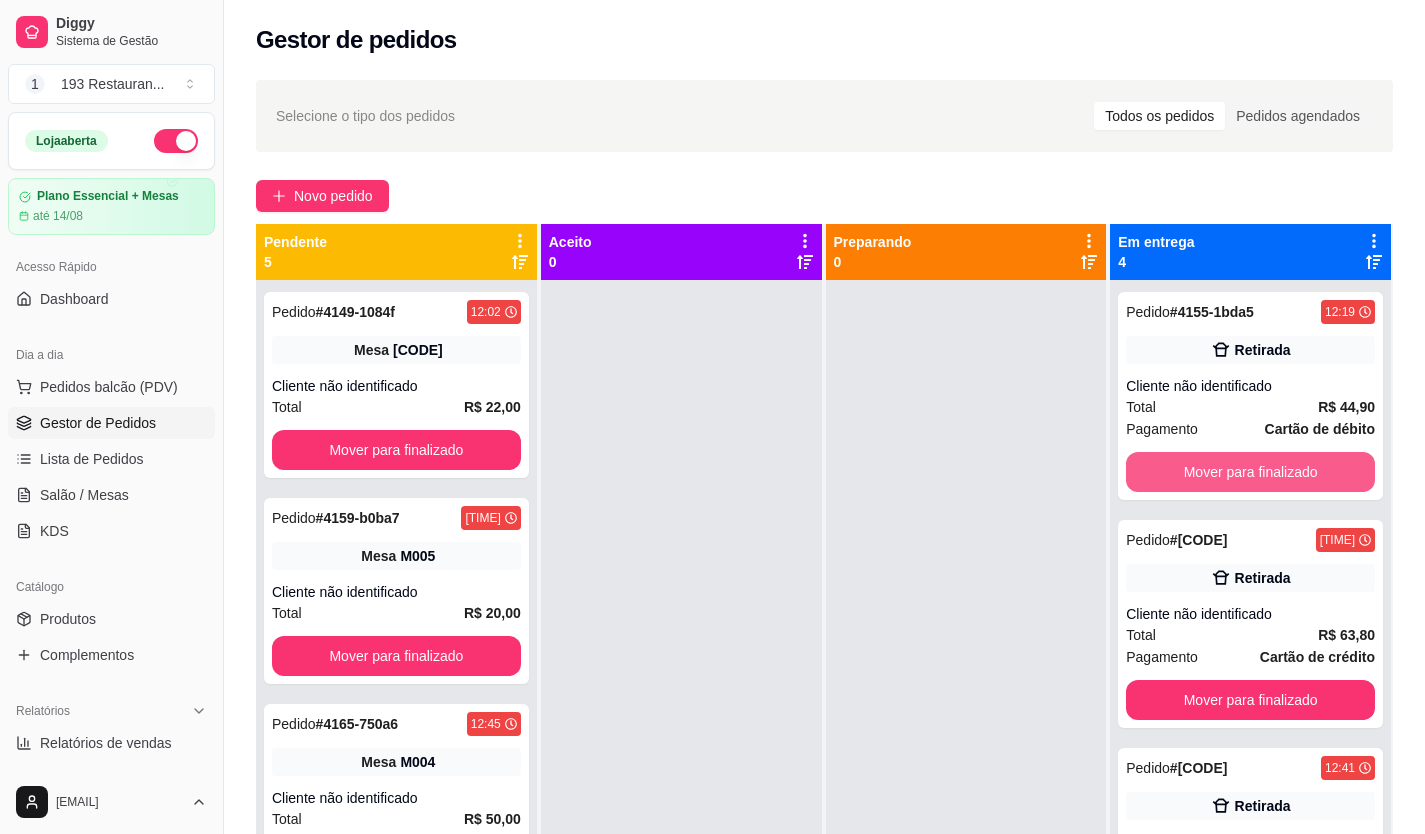 click on "Mover para finalizado" at bounding box center (1250, 472) 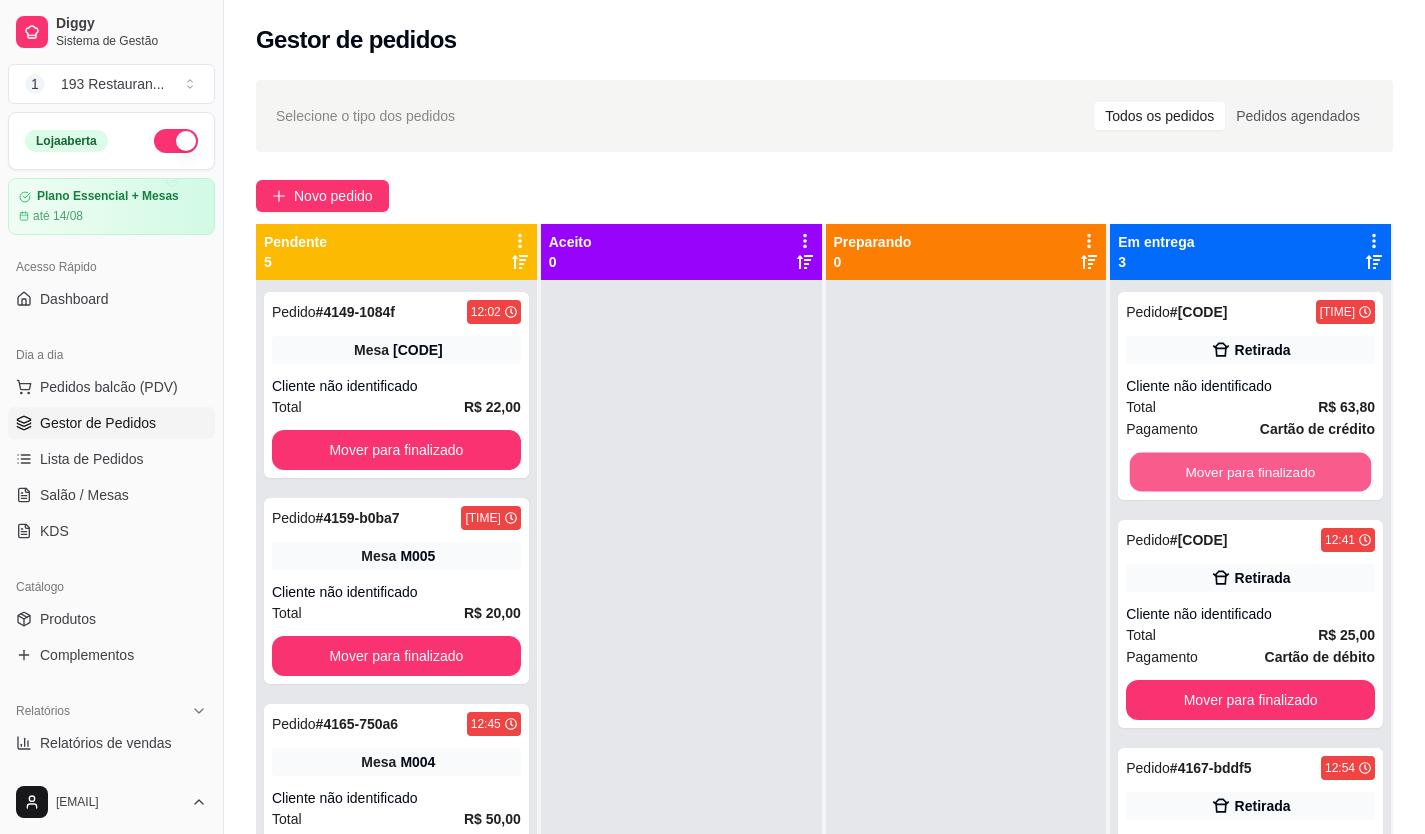 click on "Mover para finalizado" at bounding box center (1250, 472) 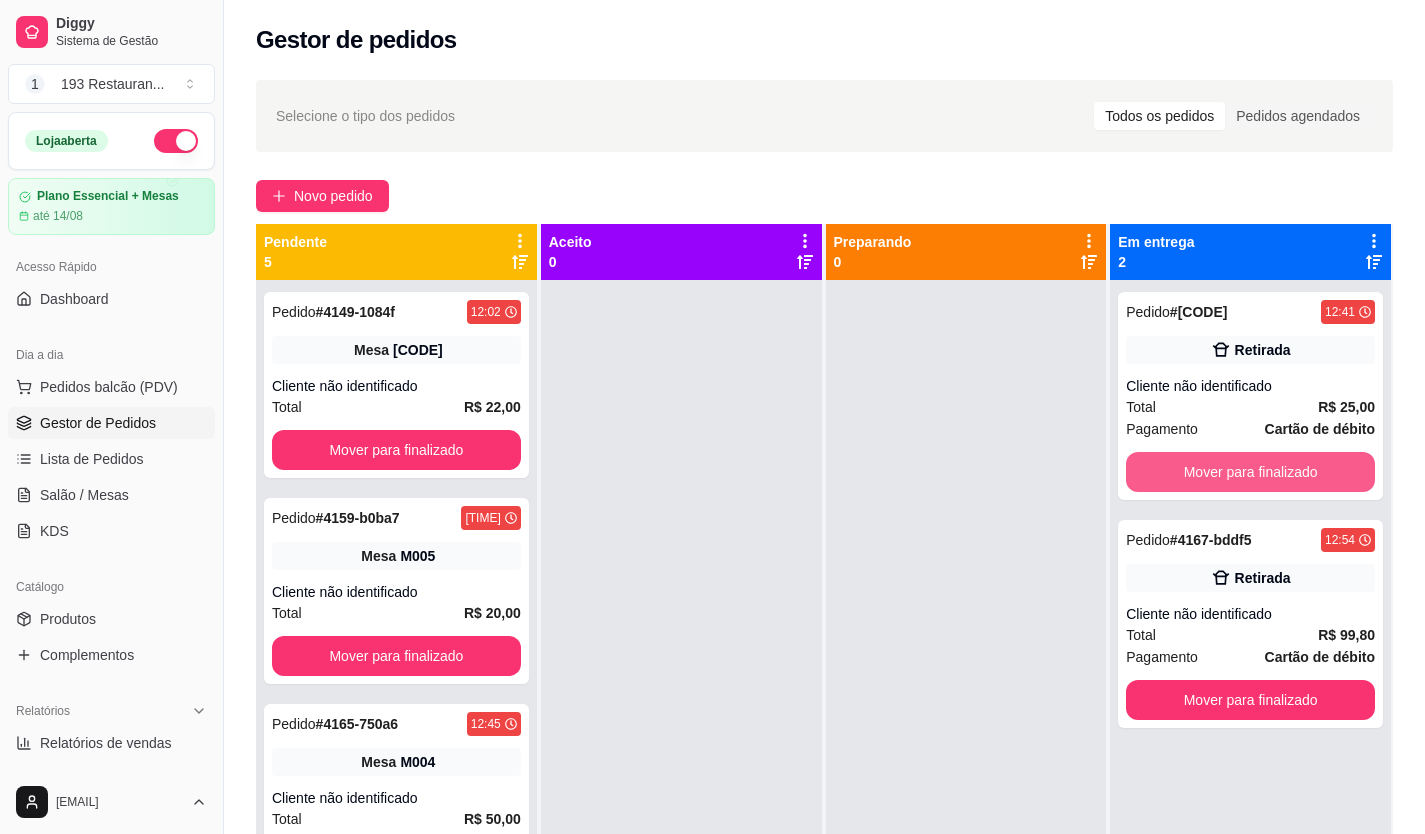 click on "Mover para finalizado" at bounding box center (1250, 472) 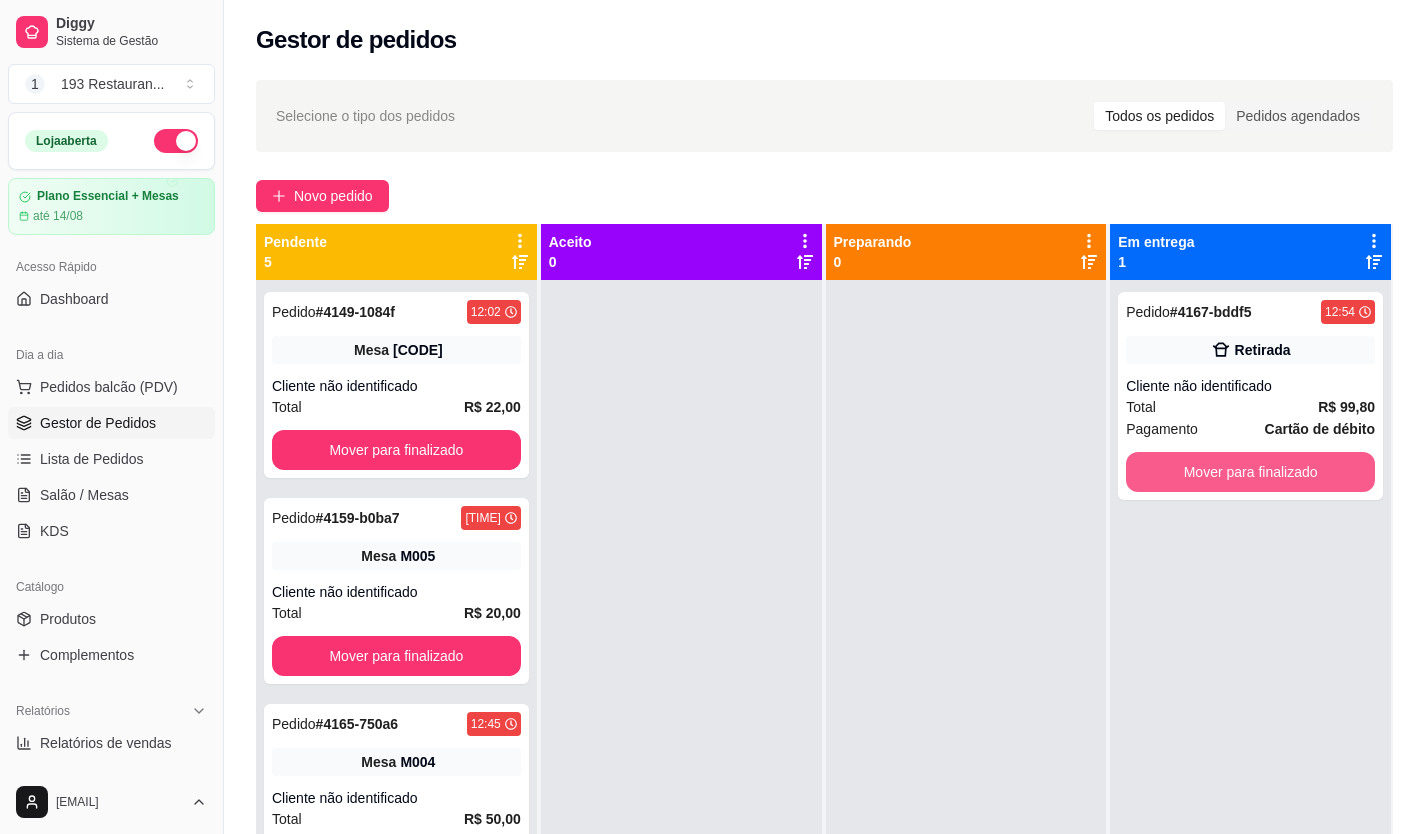 click on "Mover para finalizado" at bounding box center (1250, 472) 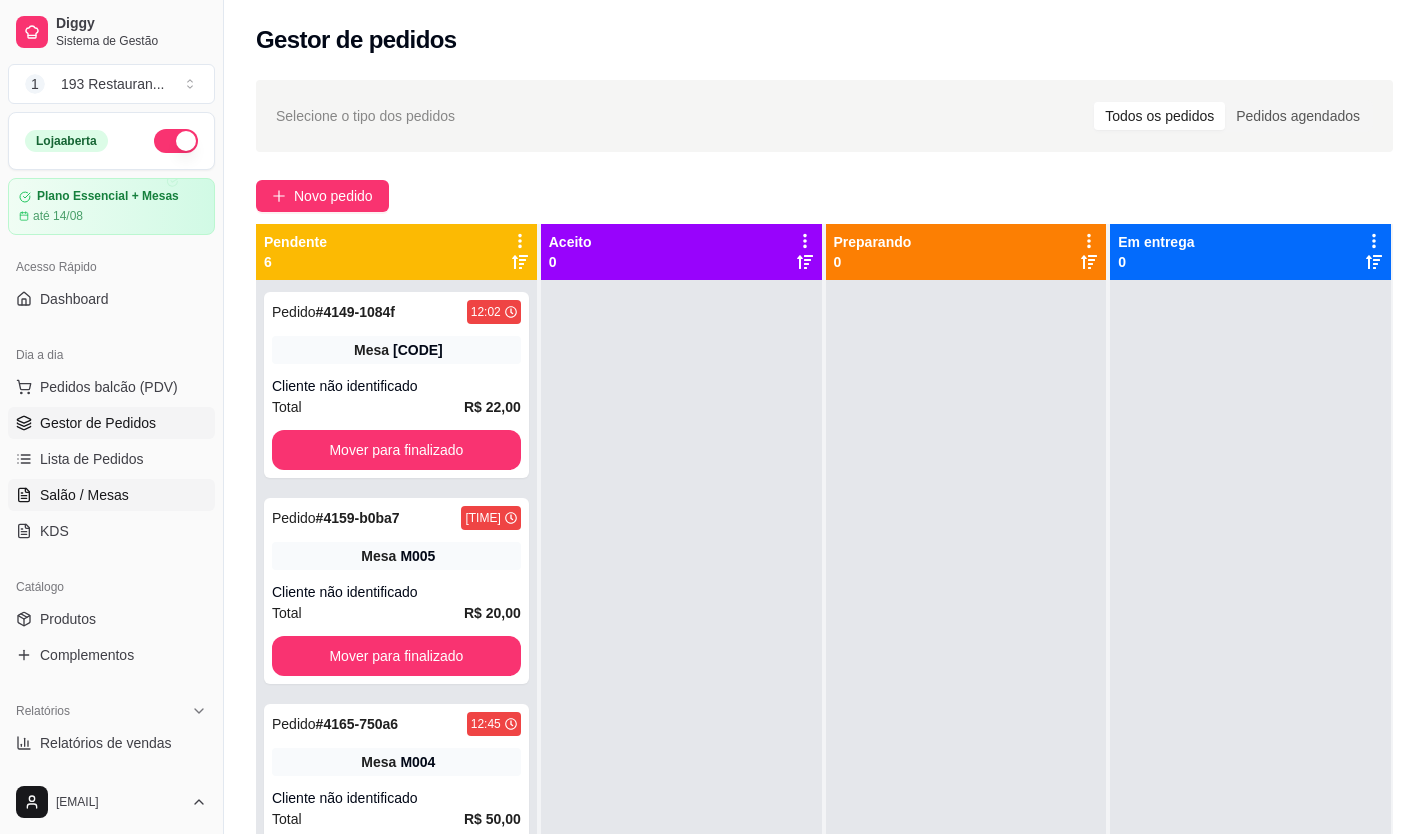 click on "Salão / Mesas" at bounding box center [111, 495] 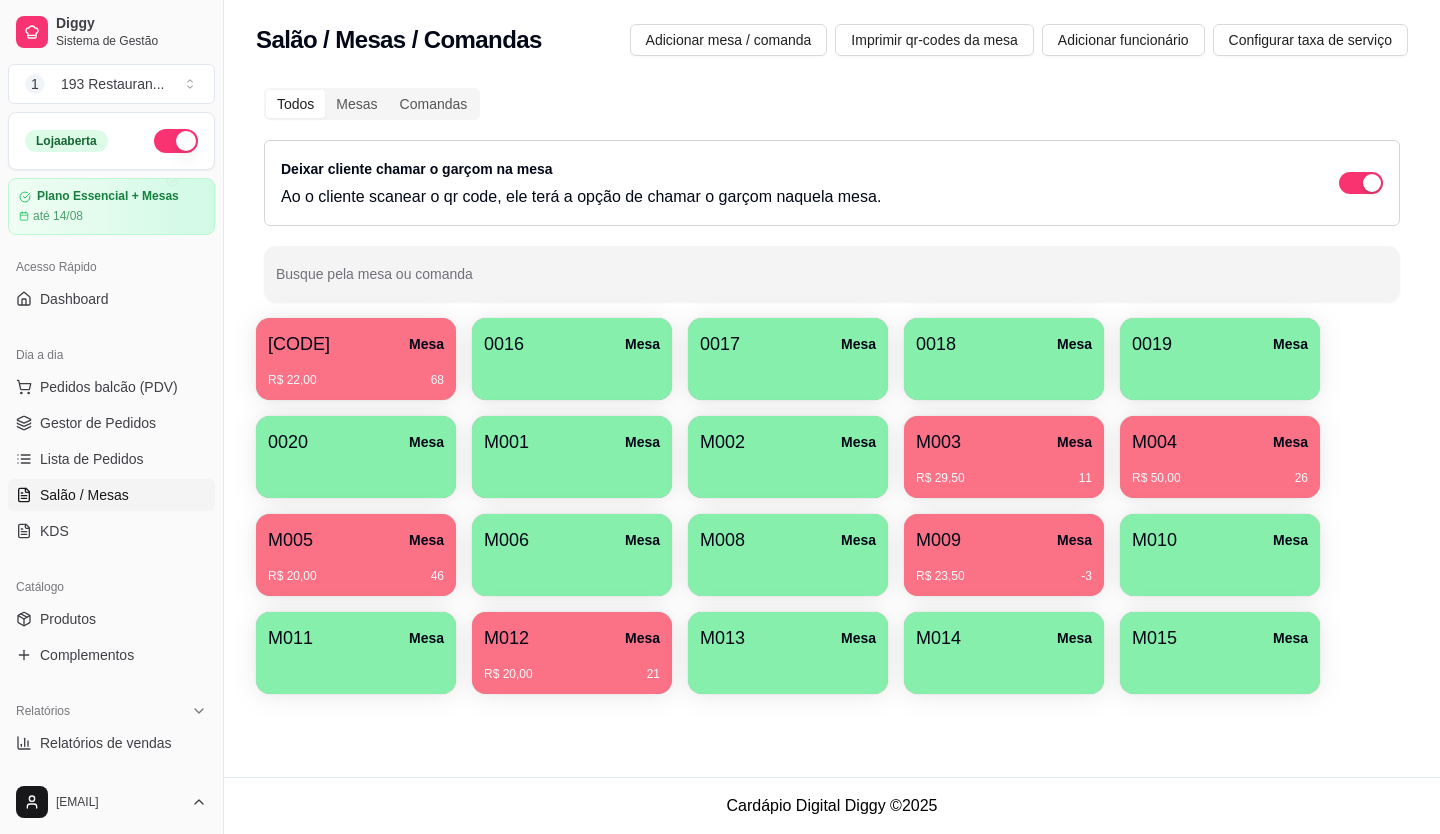 click on "M008 Mesa" at bounding box center (788, 555) 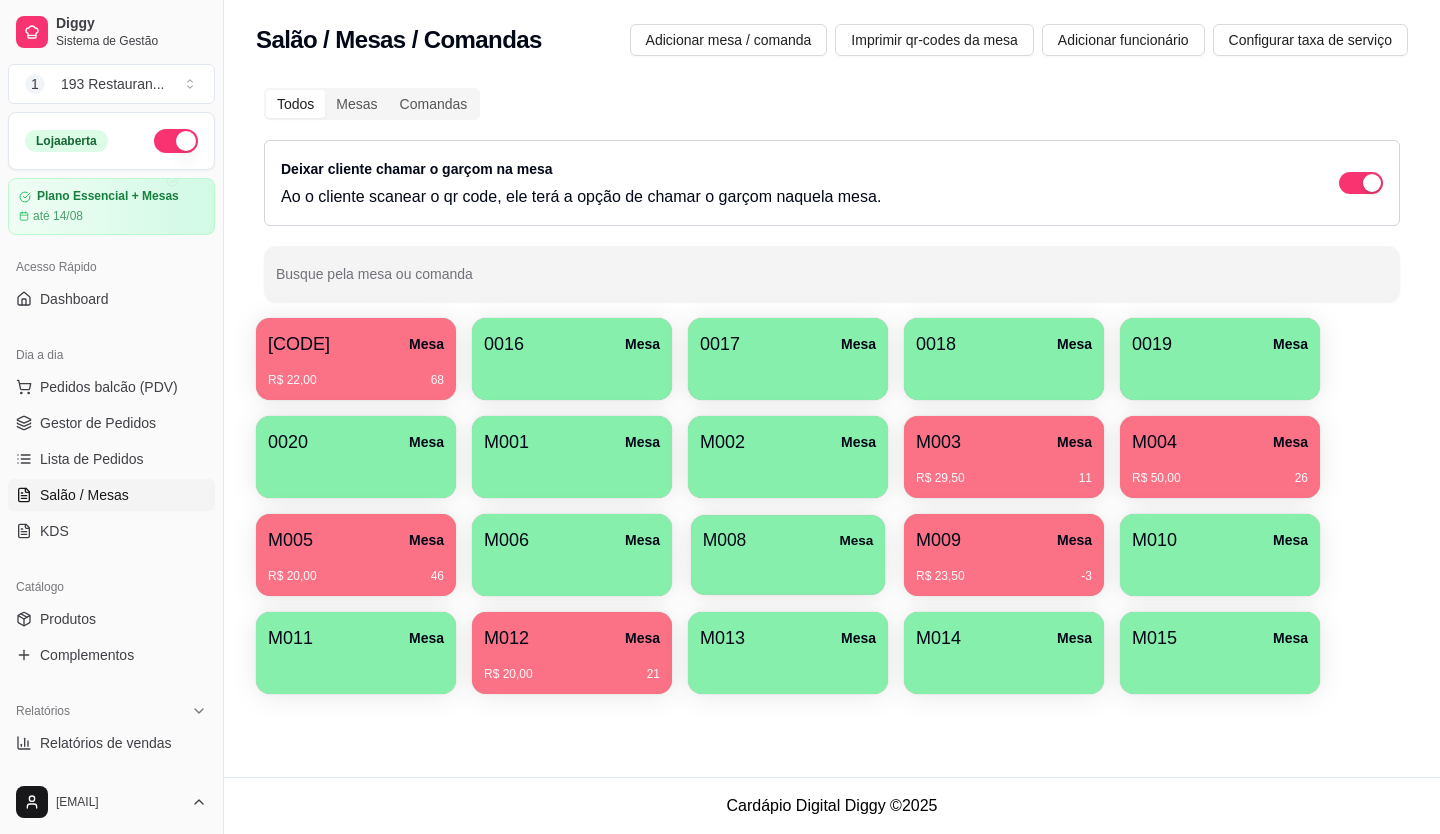 drag, startPoint x: 803, startPoint y: 520, endPoint x: 573, endPoint y: 508, distance: 230.31284 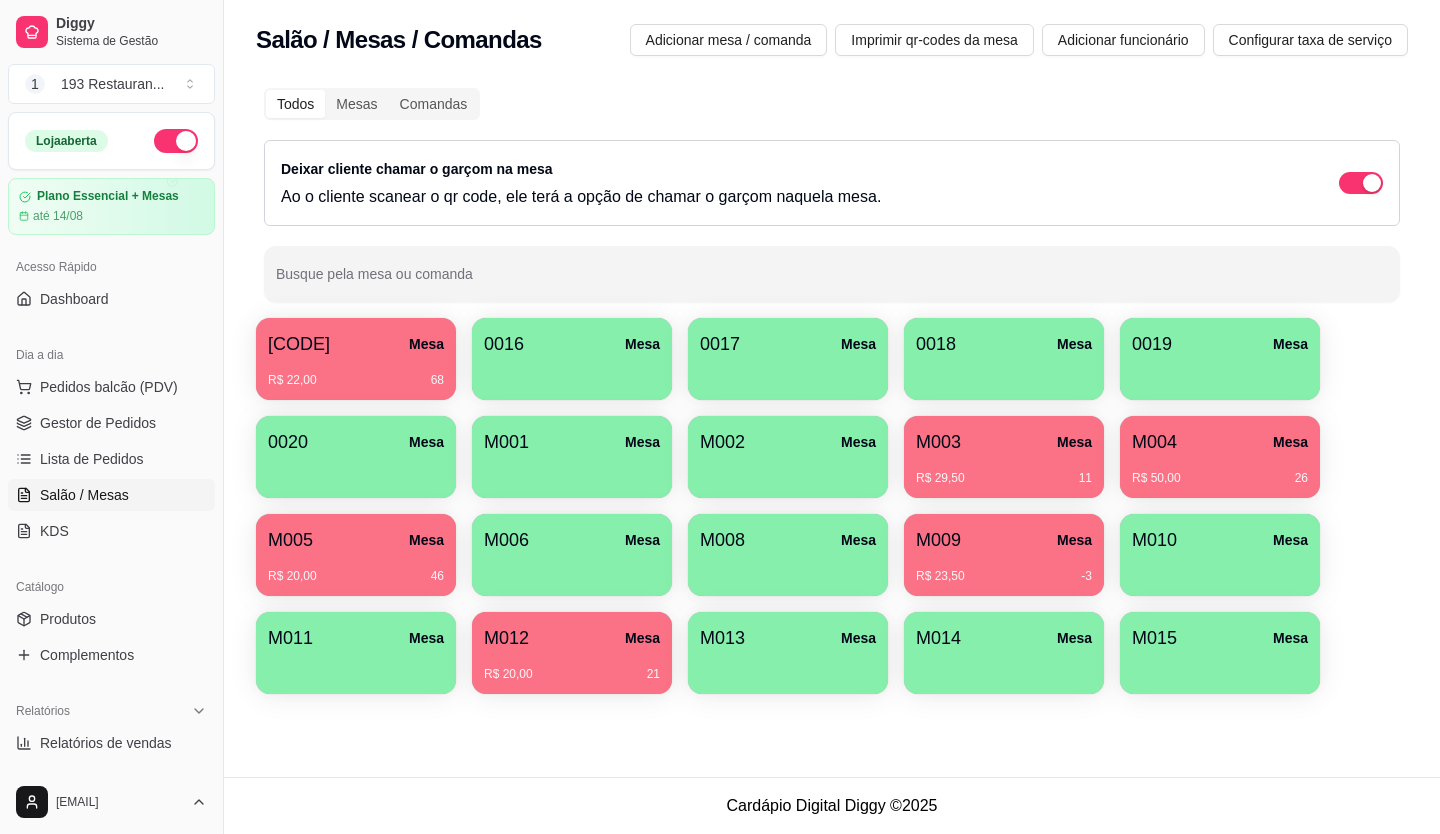 click on "R$ 50,00 26" at bounding box center [1220, 478] 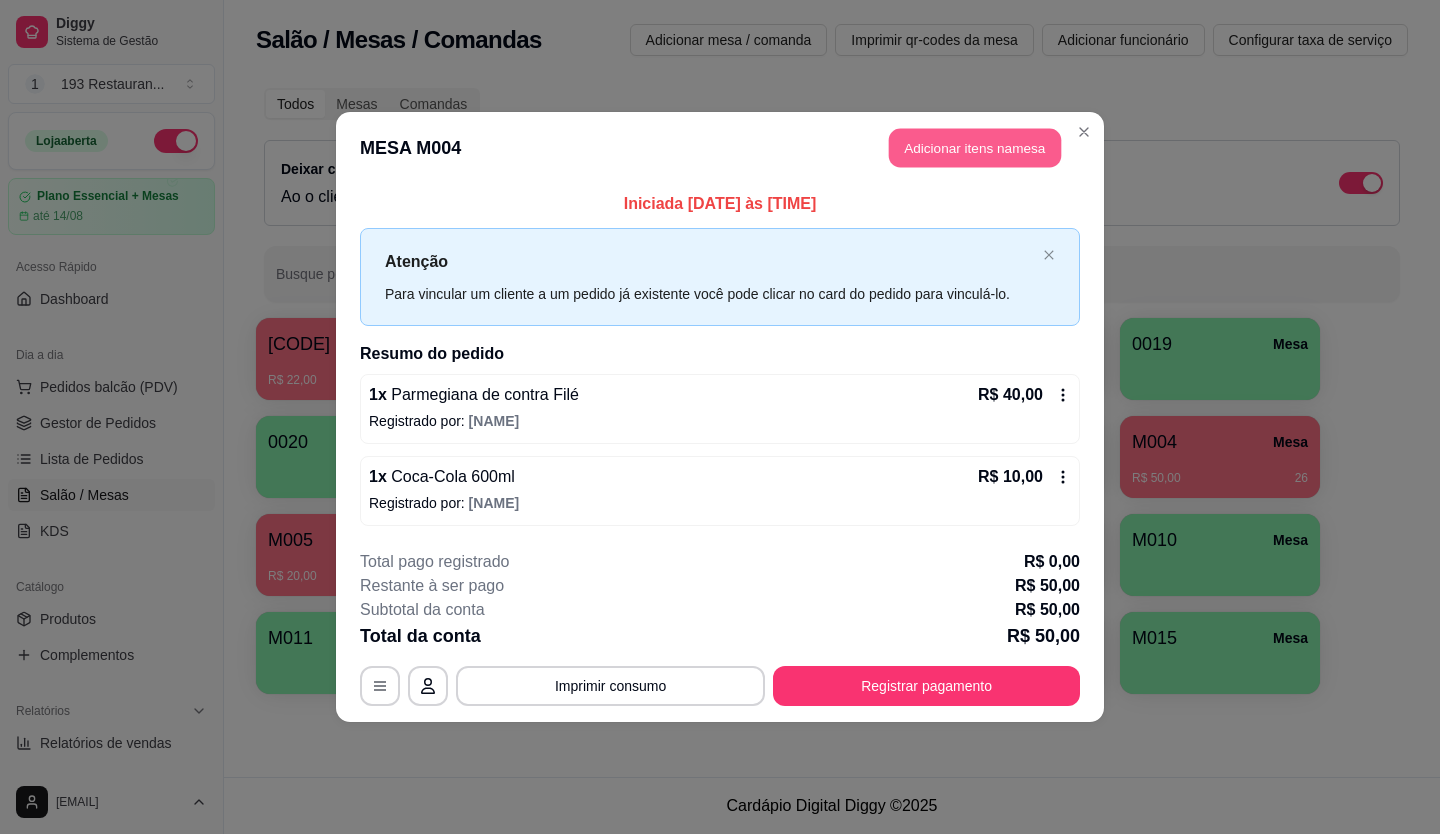 click on "Adicionar itens na  mesa" at bounding box center [975, 148] 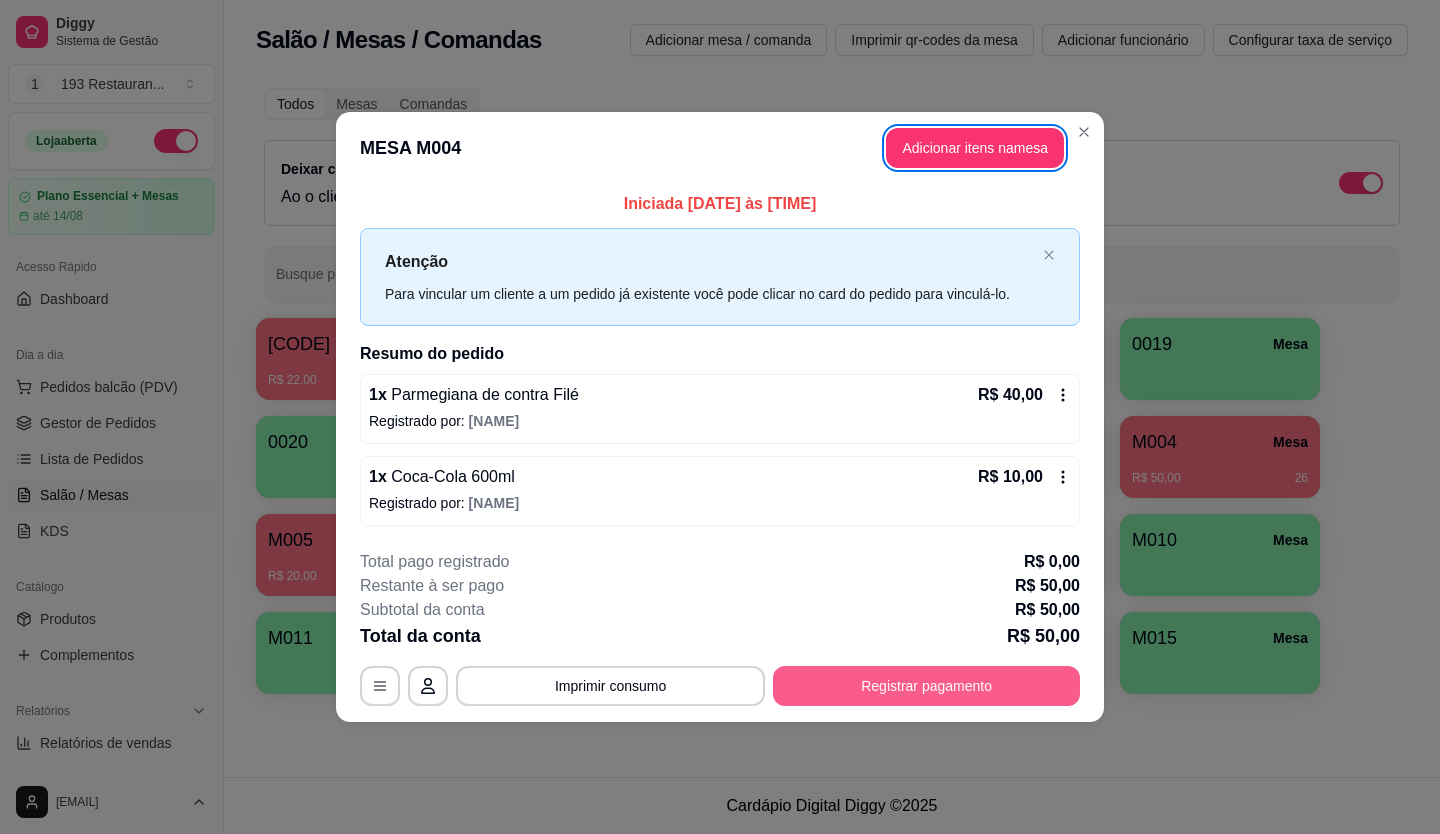 click on "Registrar pagamento" at bounding box center (926, 686) 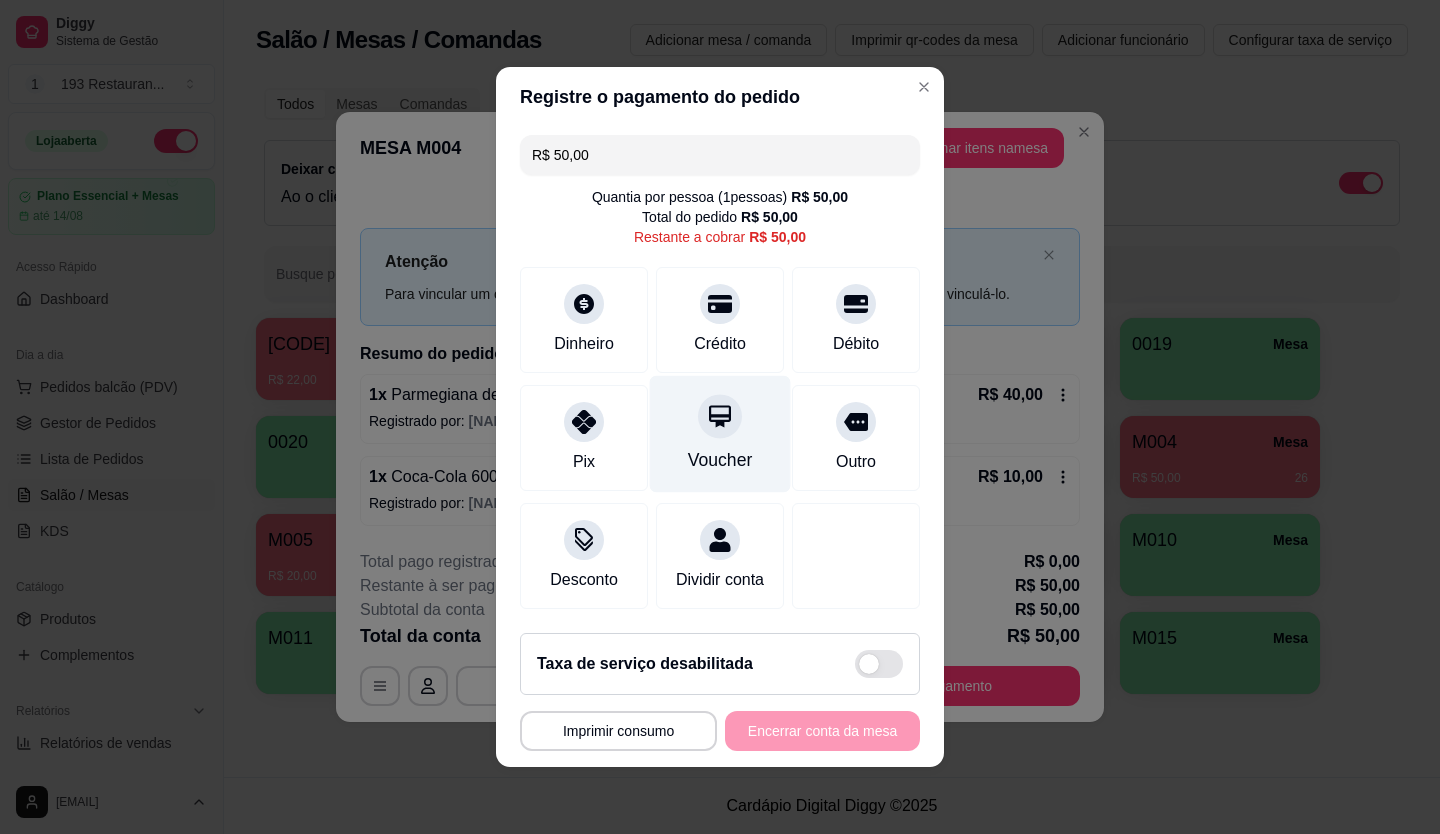 click on "Voucher" at bounding box center (720, 434) 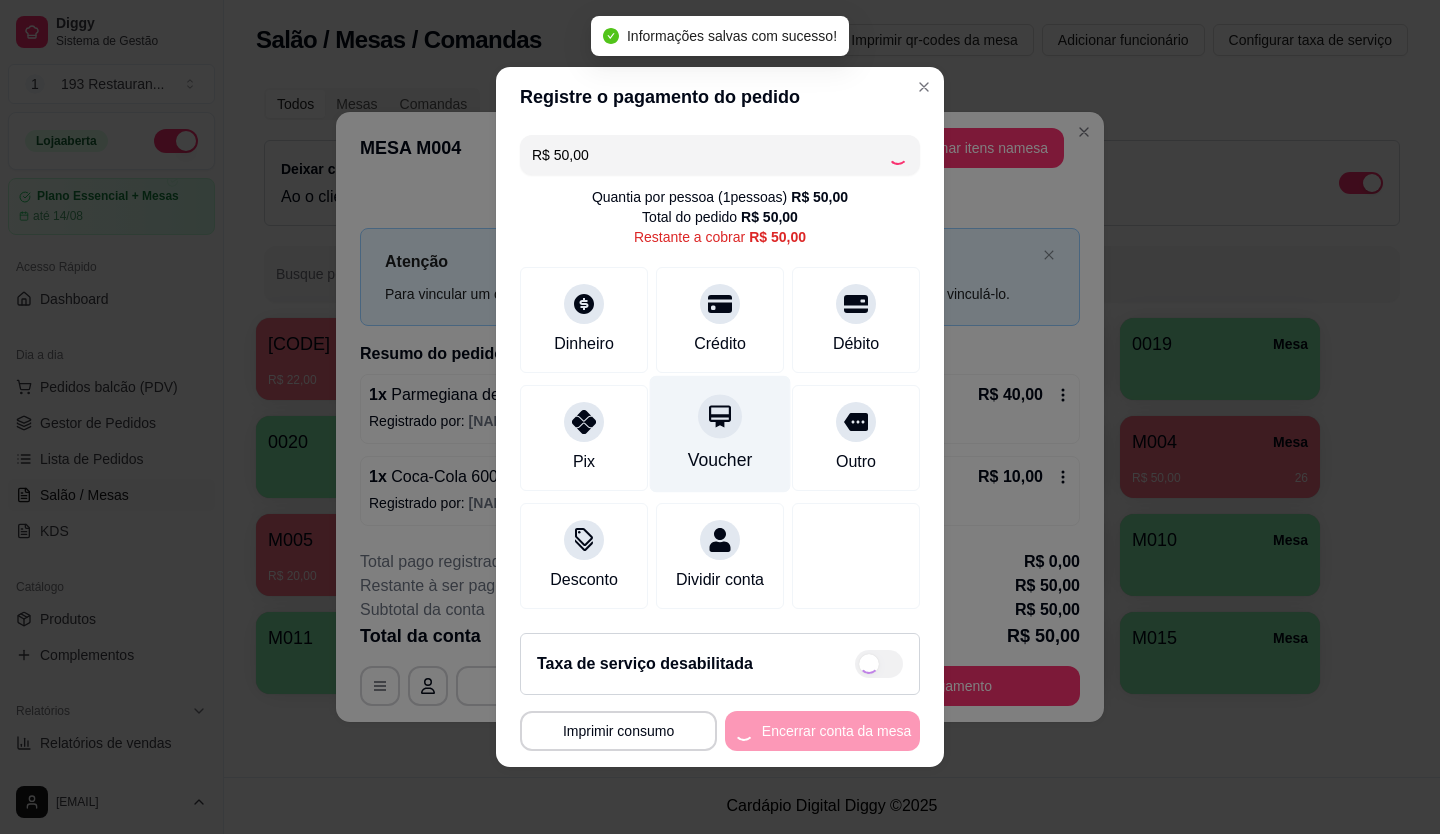 type on "R$ 0,00" 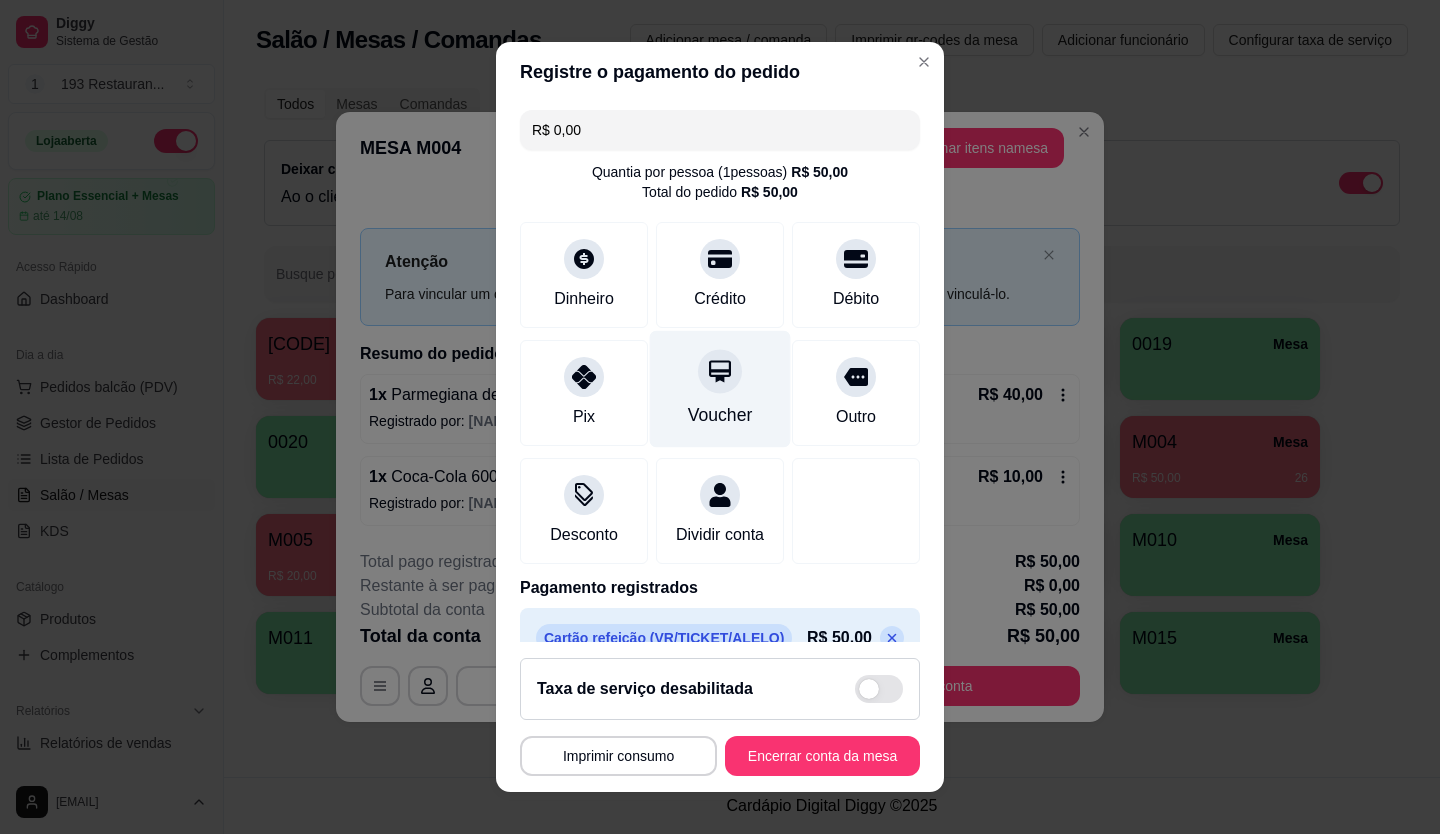 click 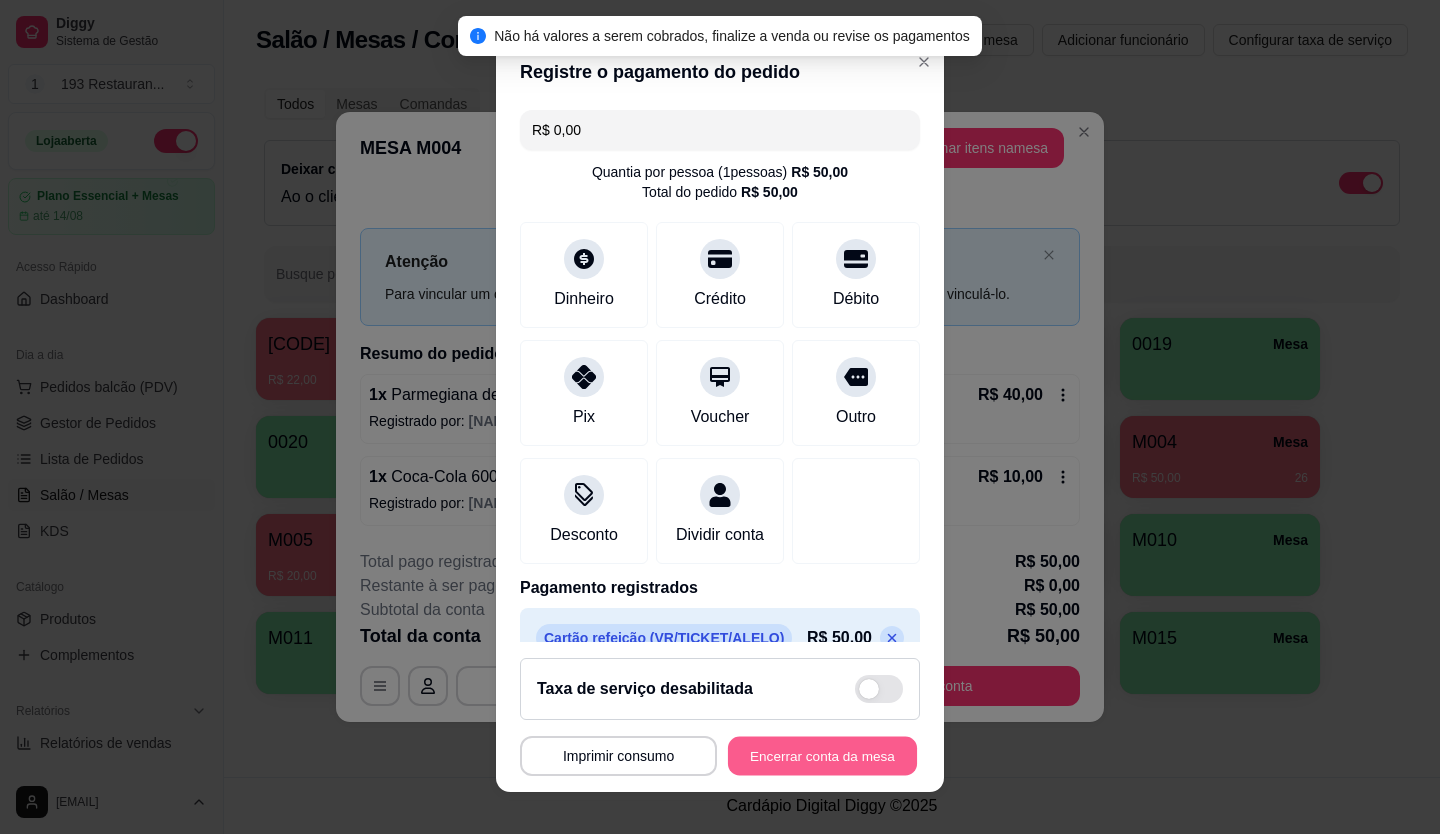 click on "Encerrar conta da mesa" at bounding box center [822, 756] 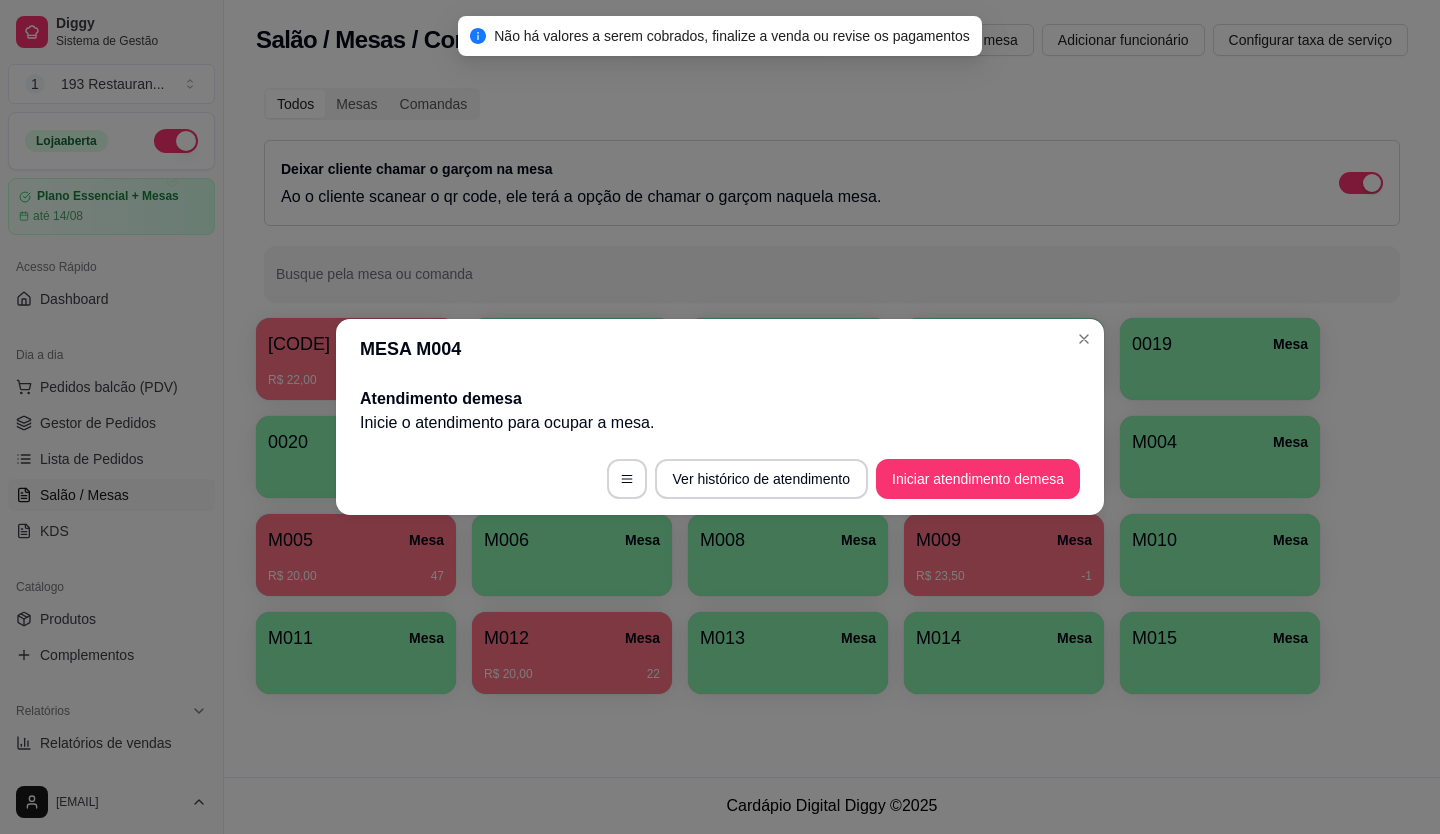 click on "MESA M004" at bounding box center (720, 349) 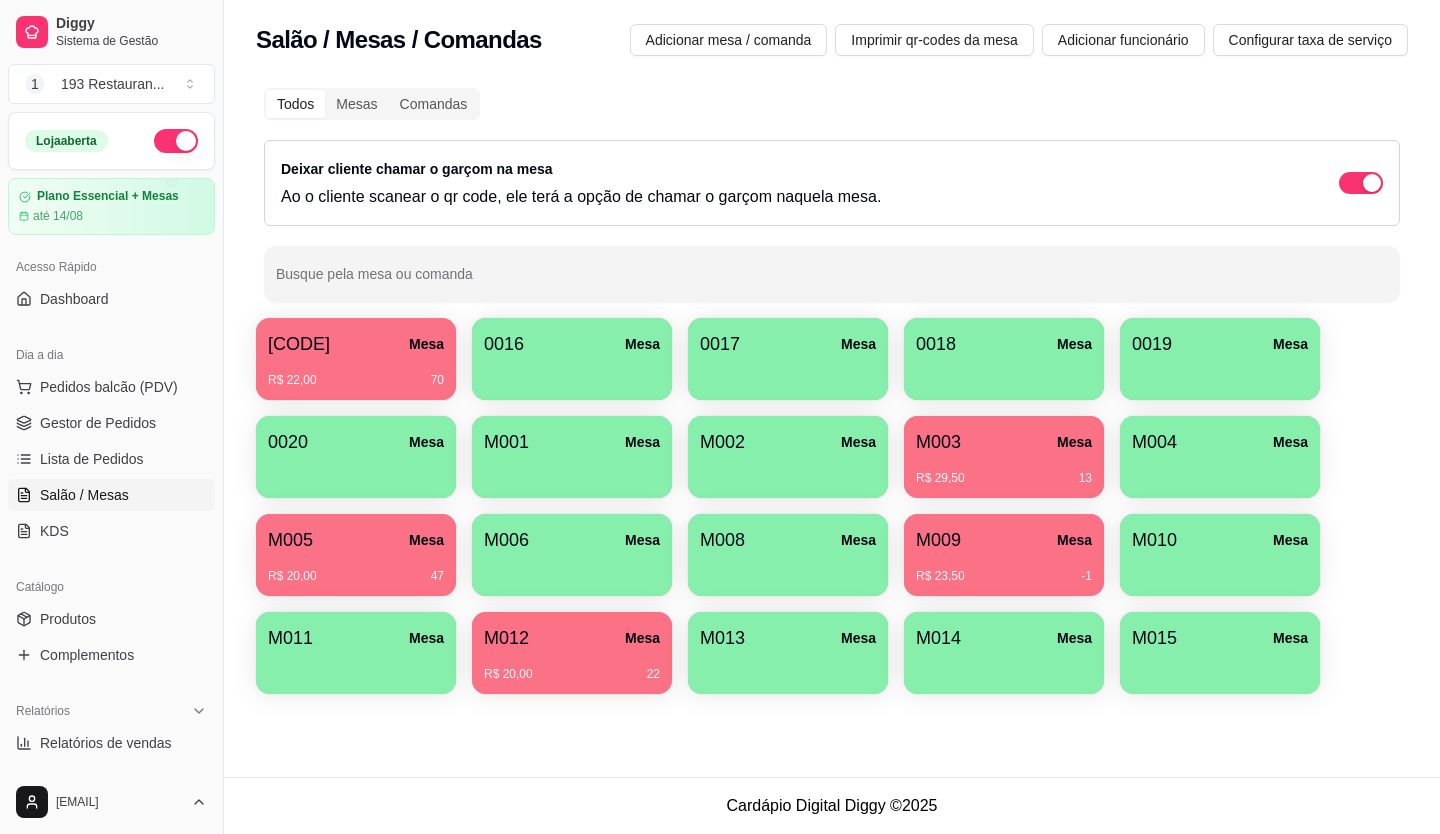 click on "M012 Mesa" at bounding box center (572, 638) 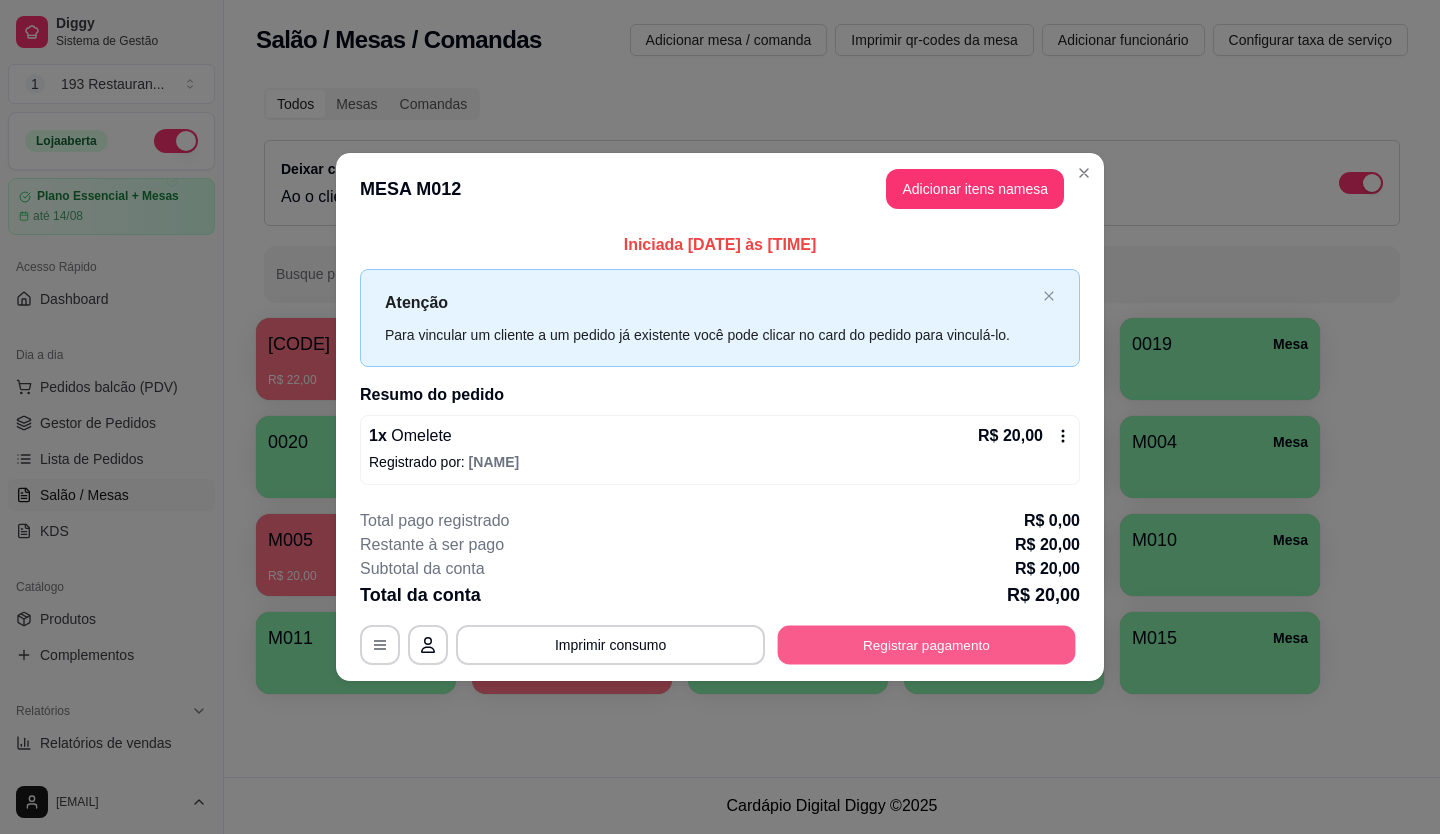 click on "Registrar pagamento" at bounding box center [927, 644] 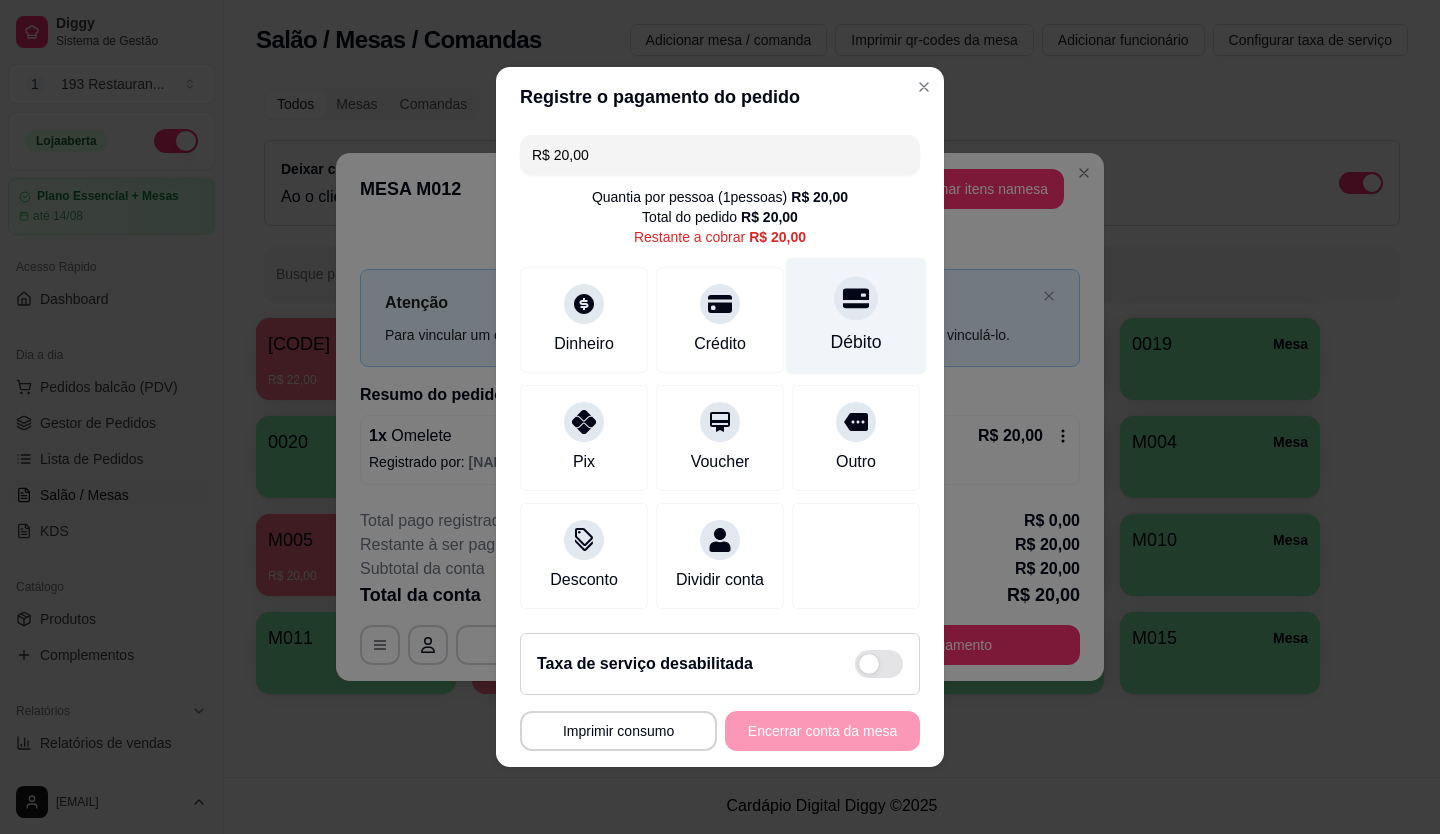 click on "Débito" at bounding box center [856, 342] 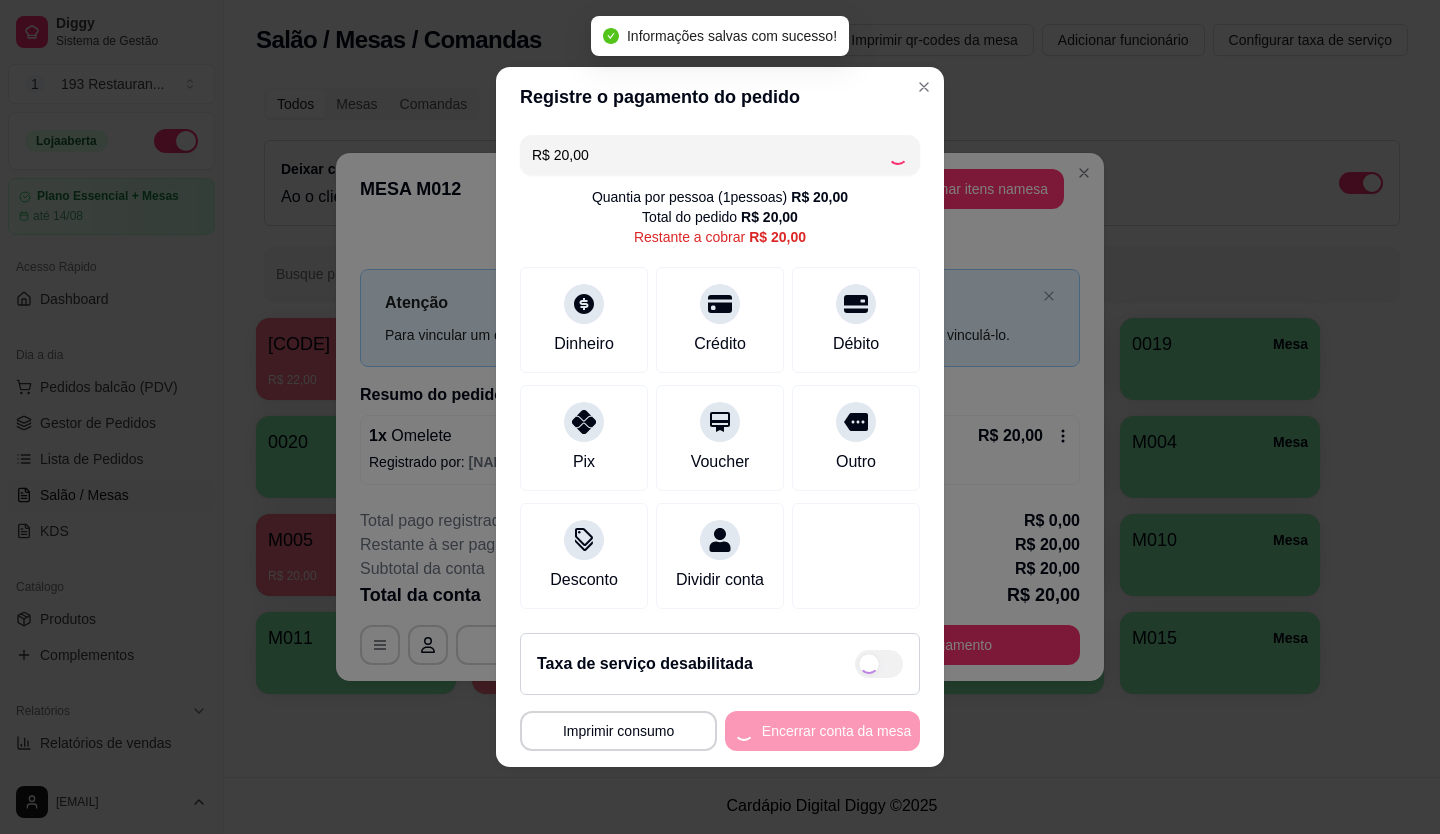 type on "R$ 0,00" 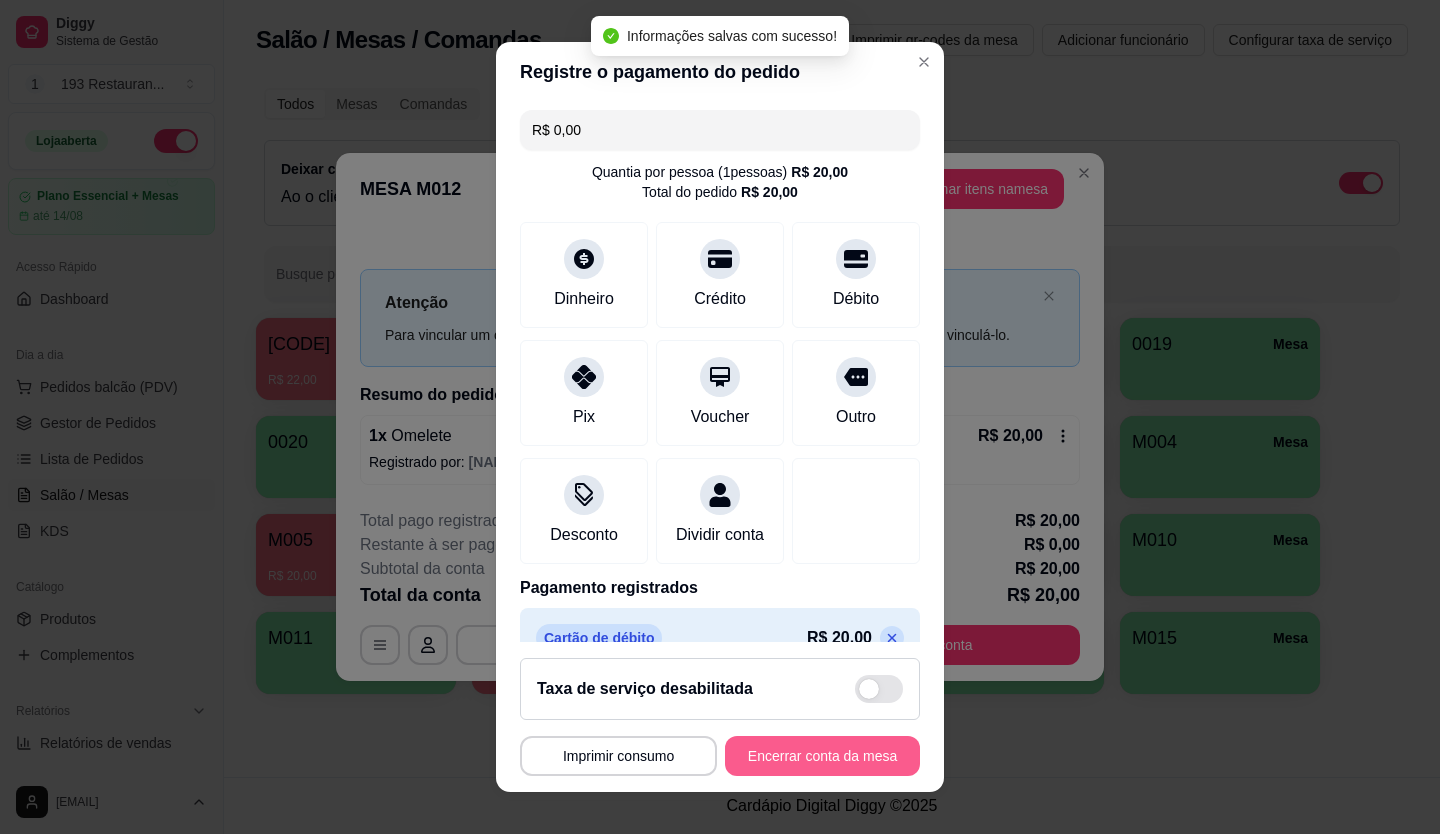 click on "Encerrar conta da mesa" at bounding box center (822, 756) 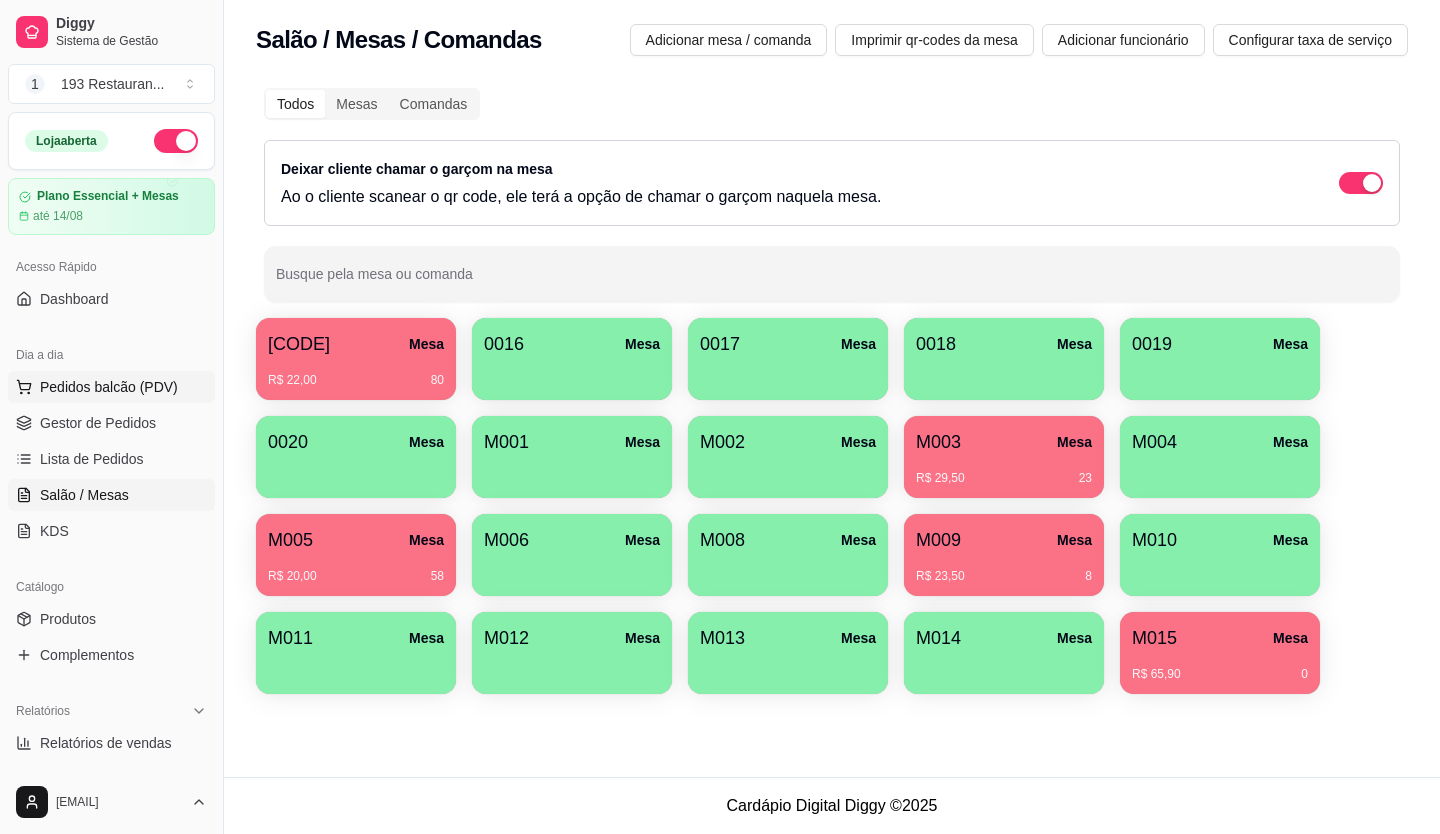 click on "Pedidos balcão (PDV)" at bounding box center (109, 387) 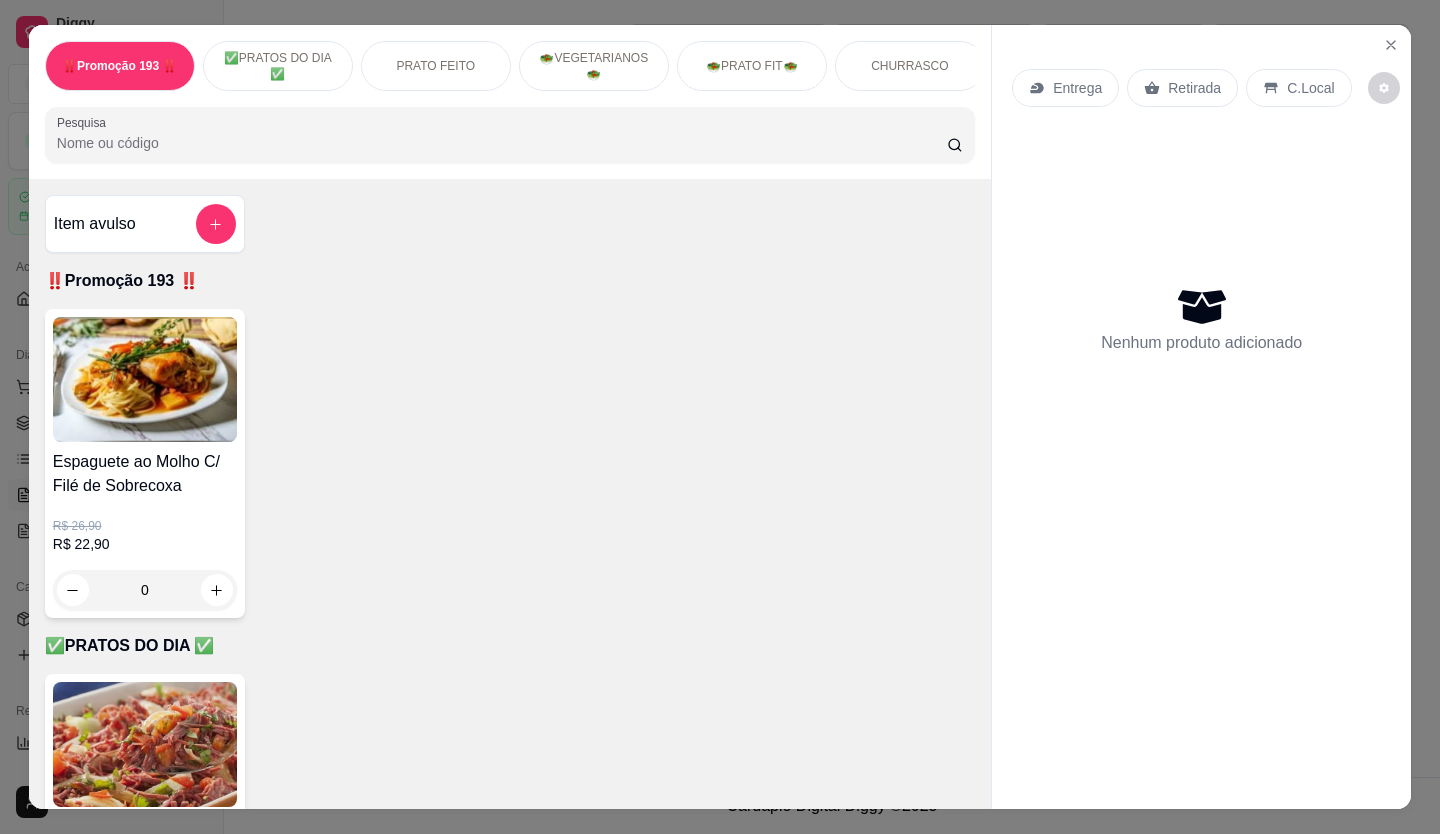 click on "Retirada" at bounding box center [1194, 88] 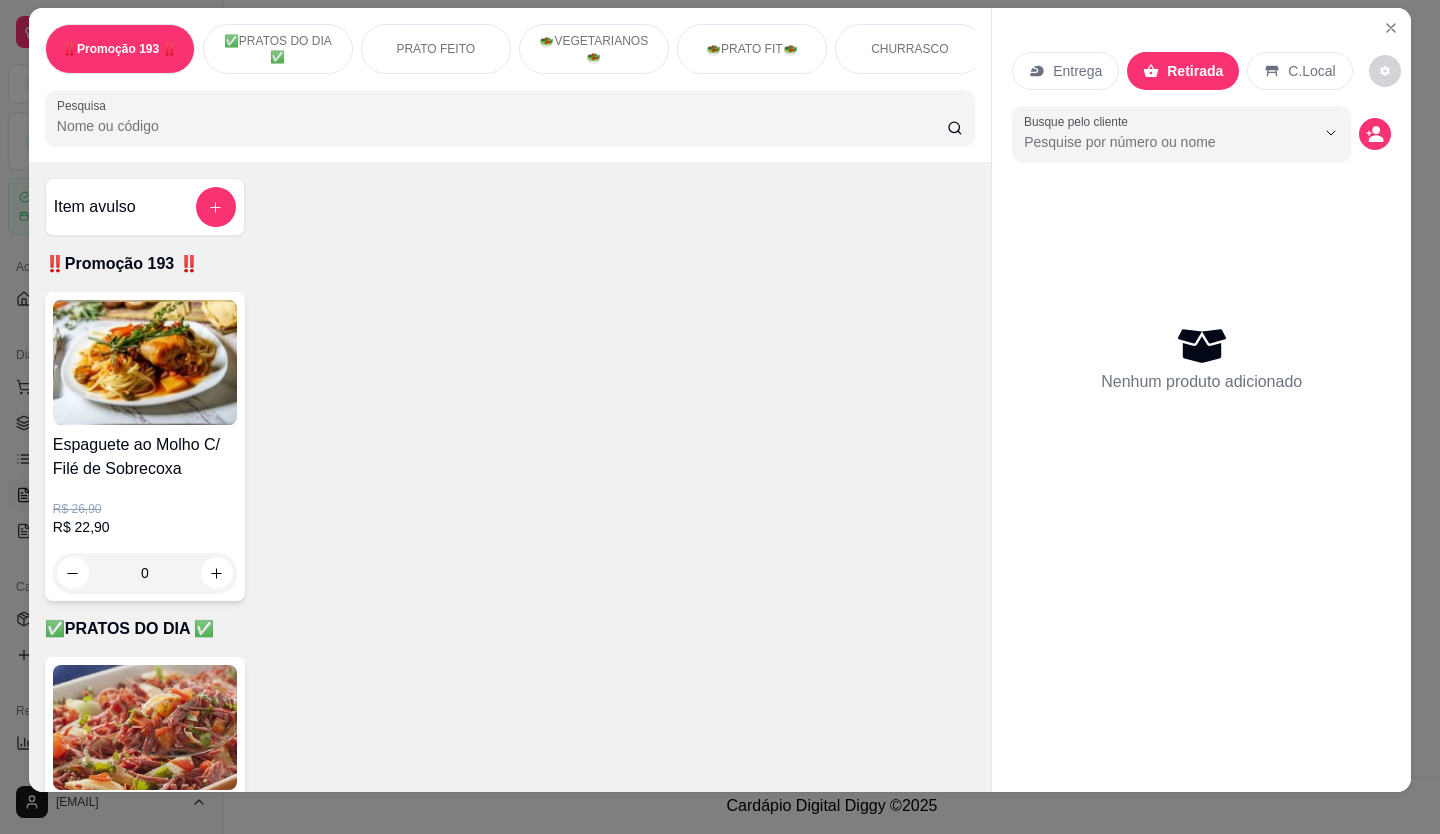scroll, scrollTop: 46, scrollLeft: 0, axis: vertical 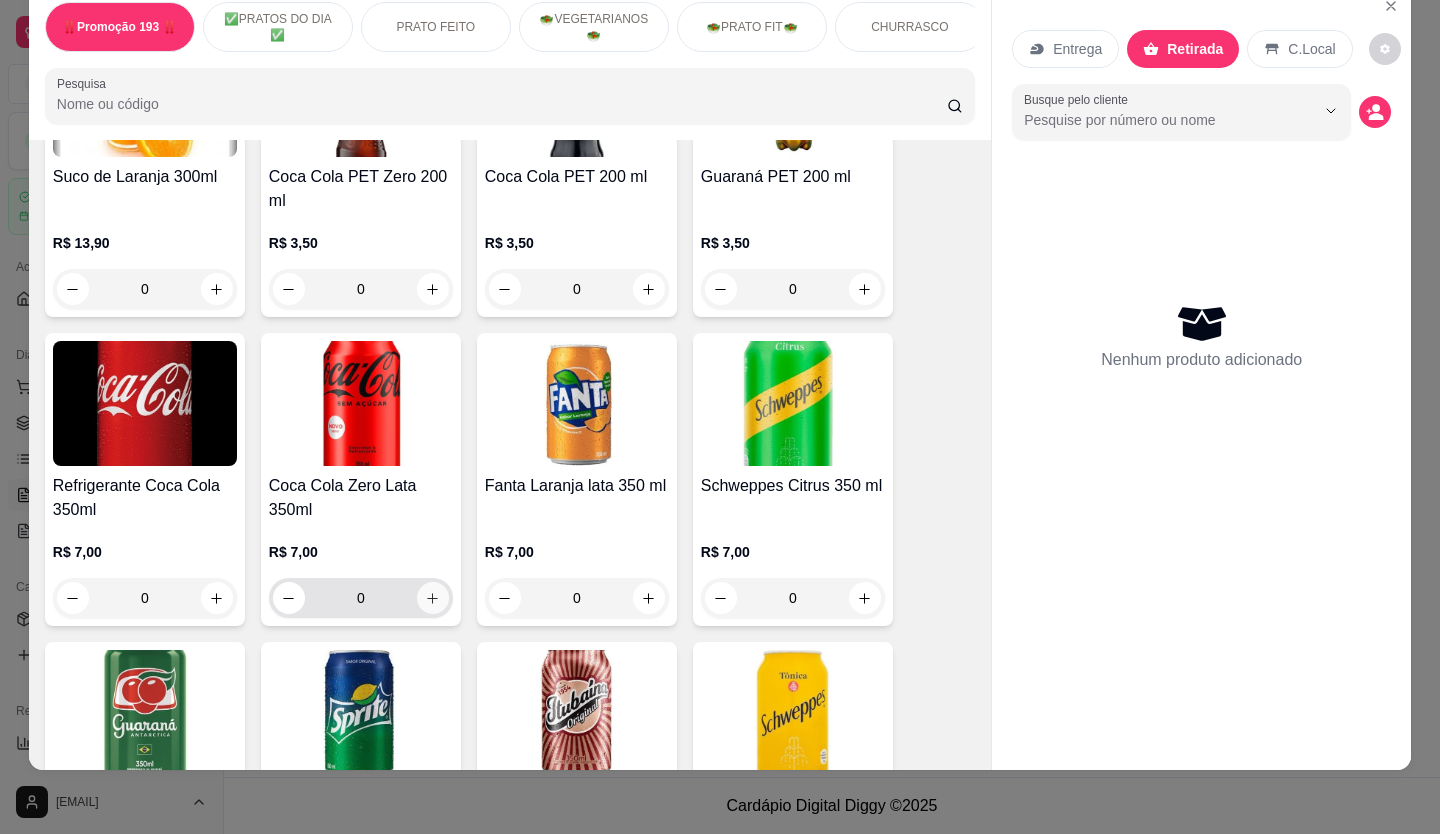 click 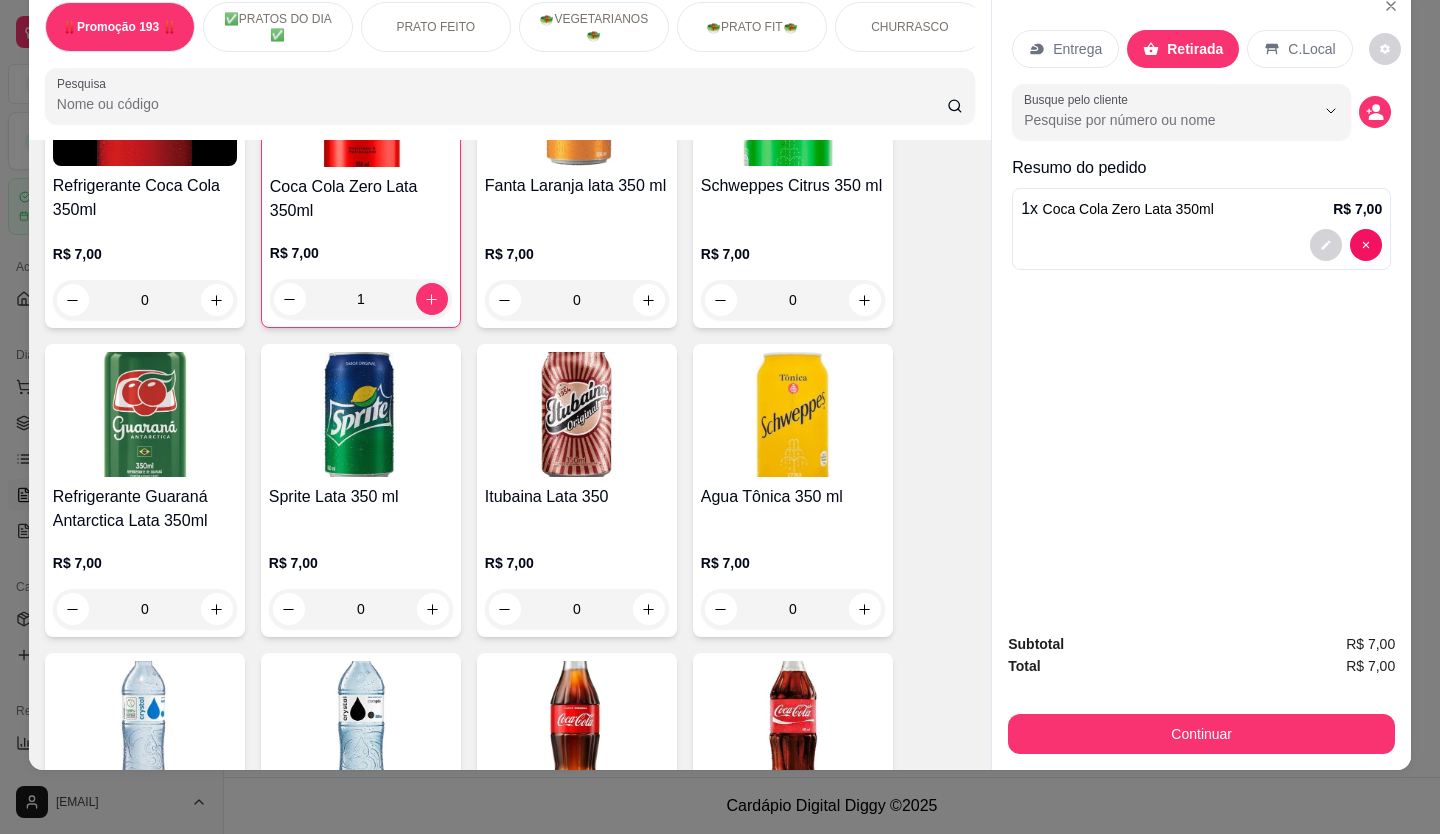 scroll, scrollTop: 5974, scrollLeft: 0, axis: vertical 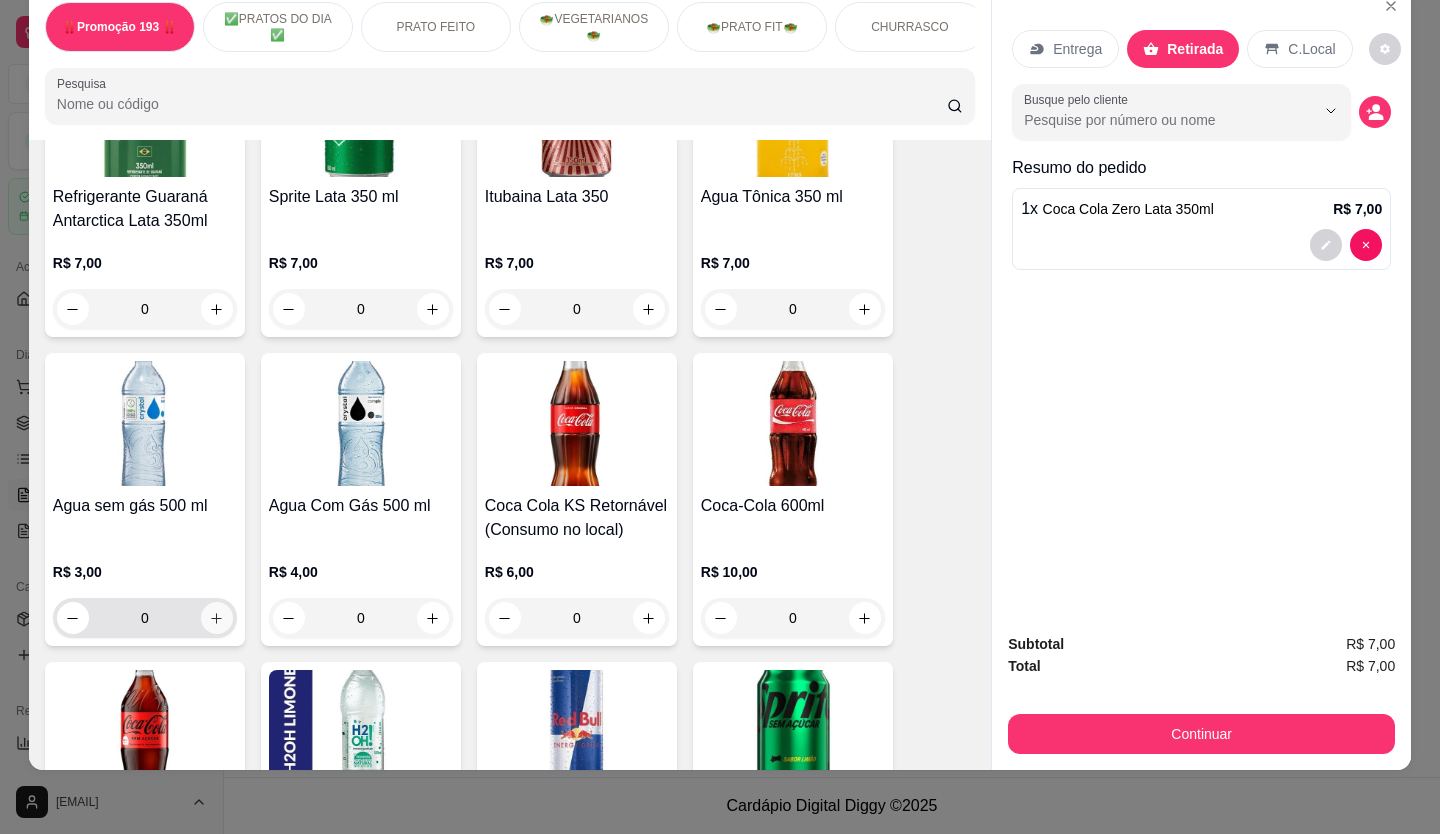 click at bounding box center [217, 618] 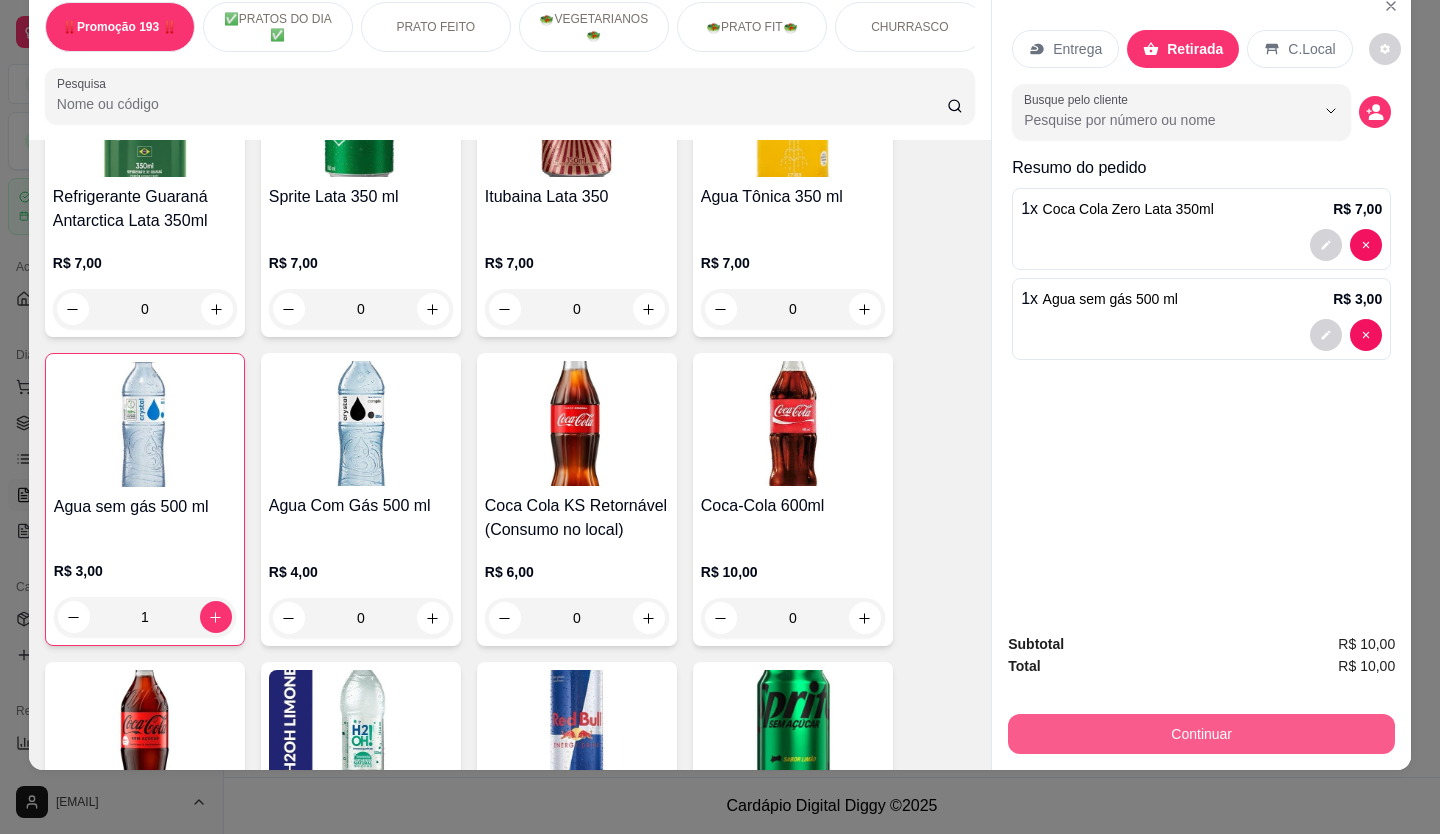 click on "Continuar" at bounding box center [1201, 734] 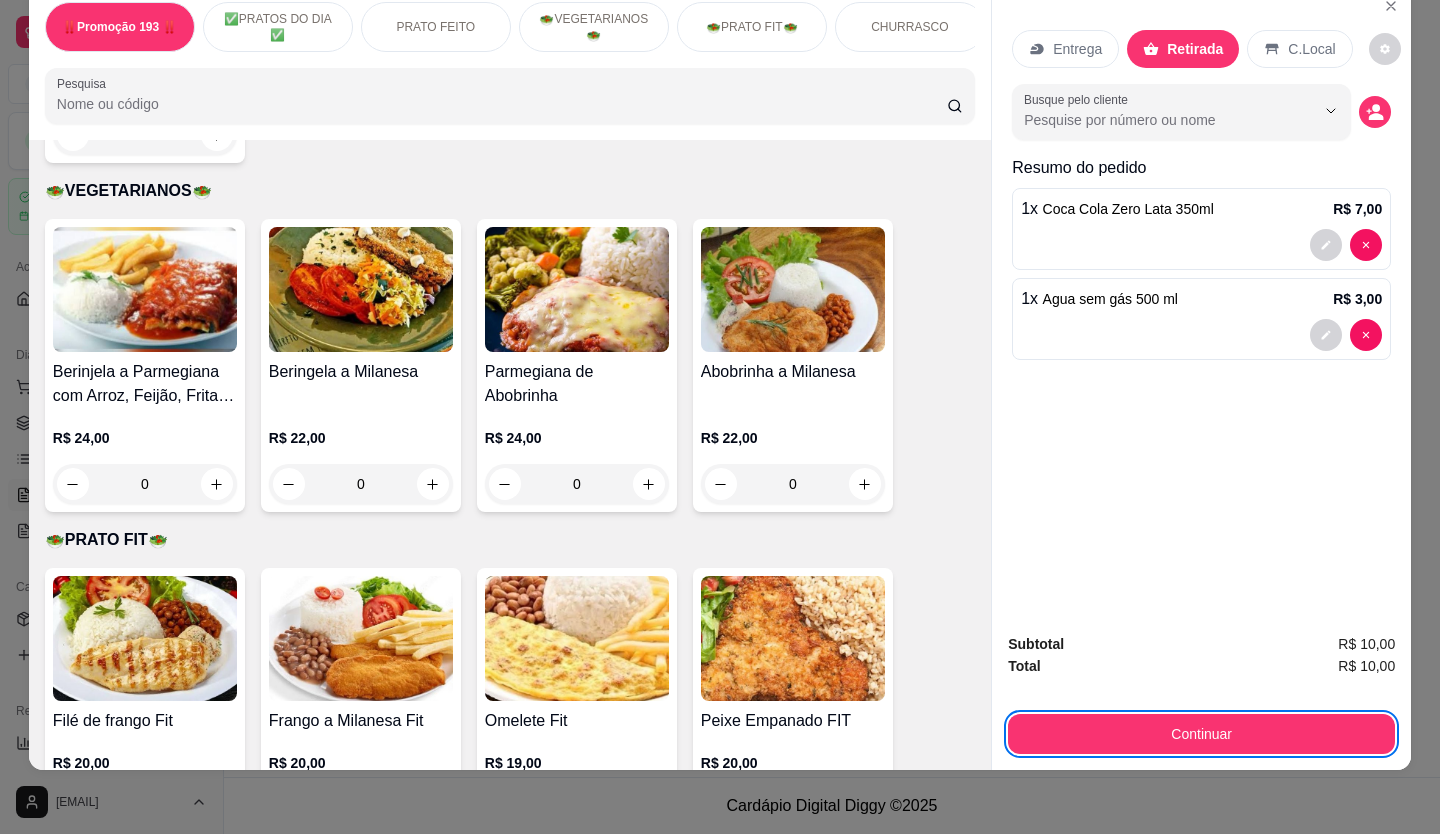 scroll, scrollTop: 2274, scrollLeft: 0, axis: vertical 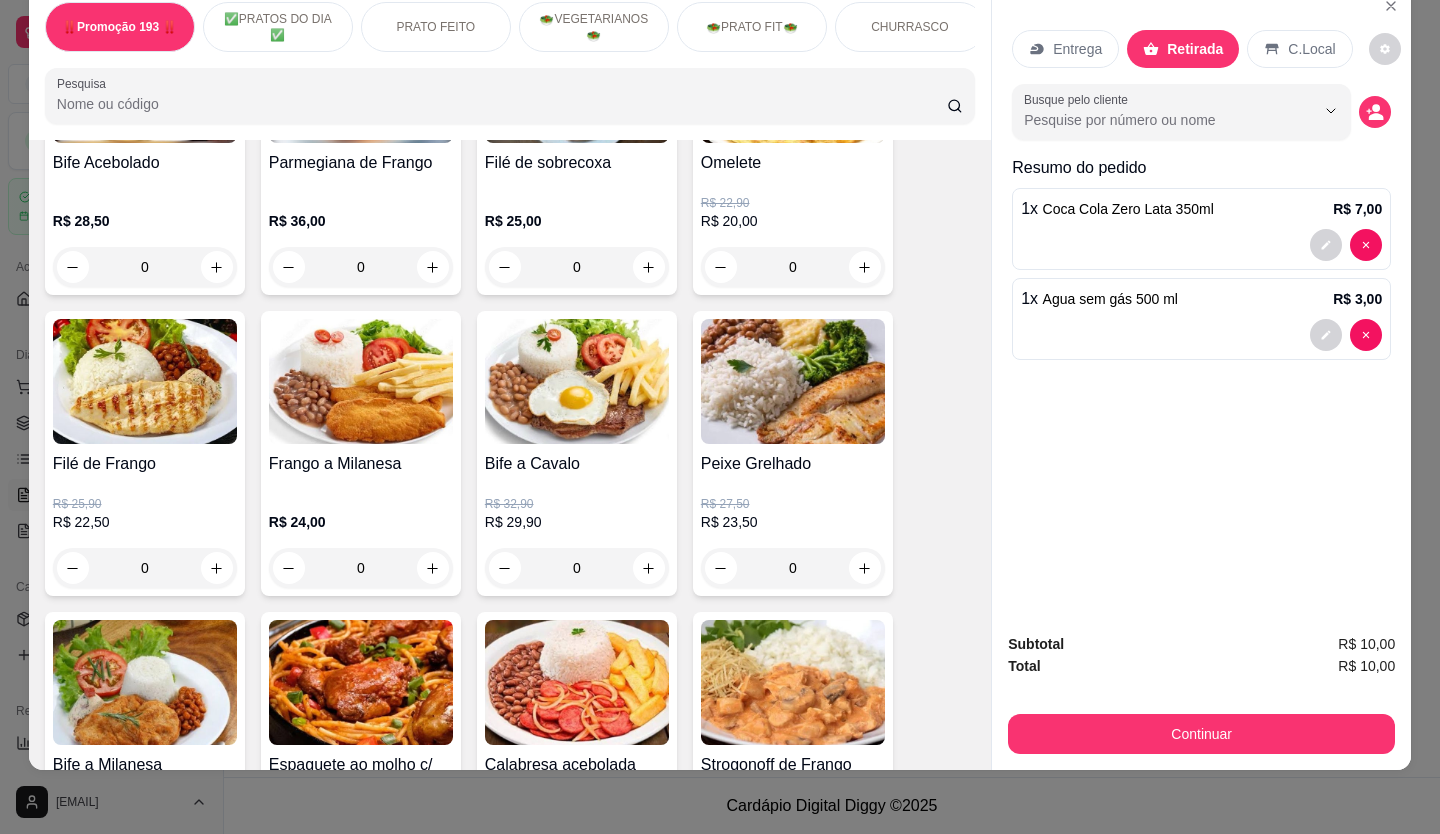 drag, startPoint x: 607, startPoint y: 449, endPoint x: 659, endPoint y: 408, distance: 66.21933 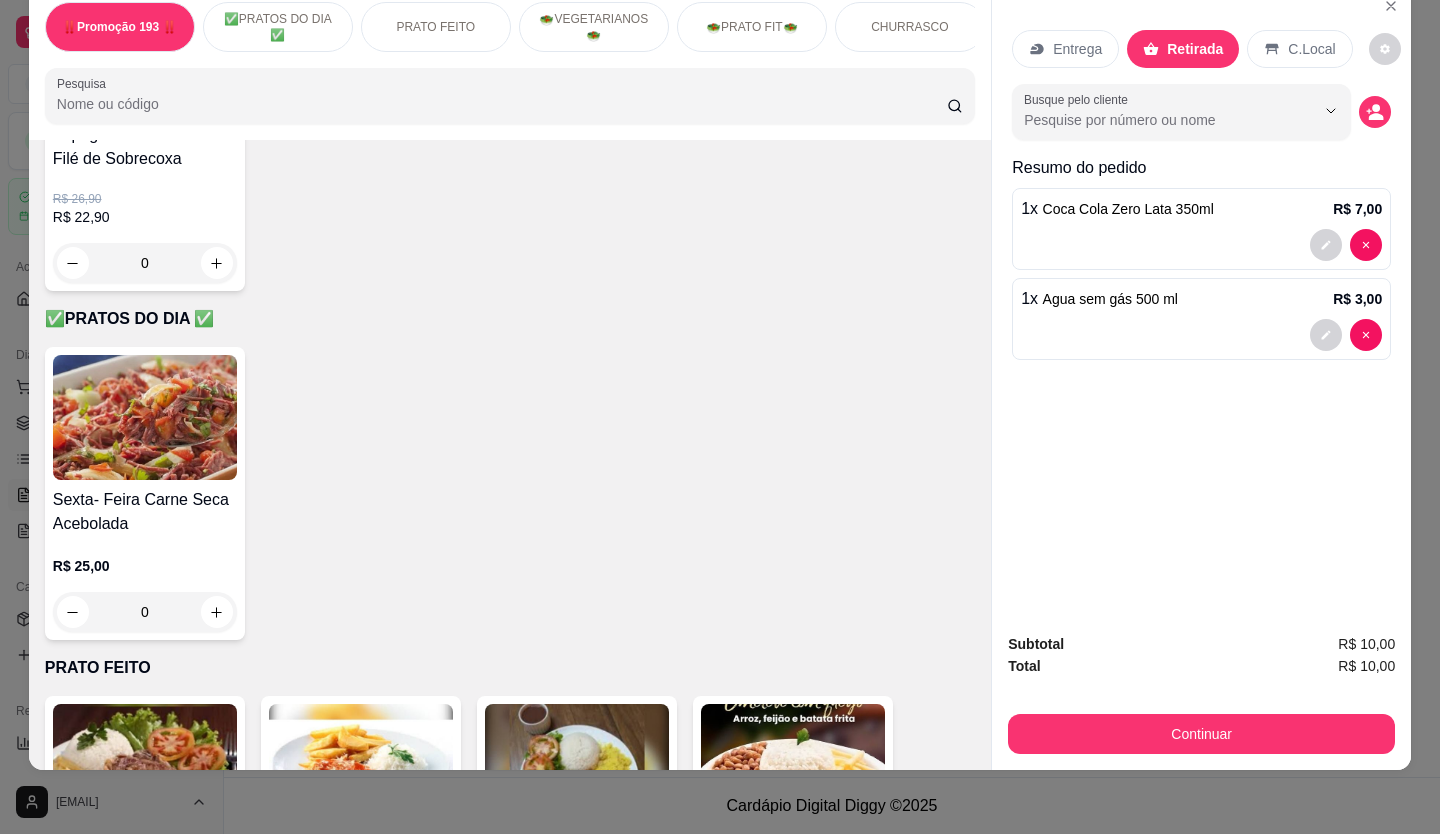 scroll, scrollTop: 300, scrollLeft: 0, axis: vertical 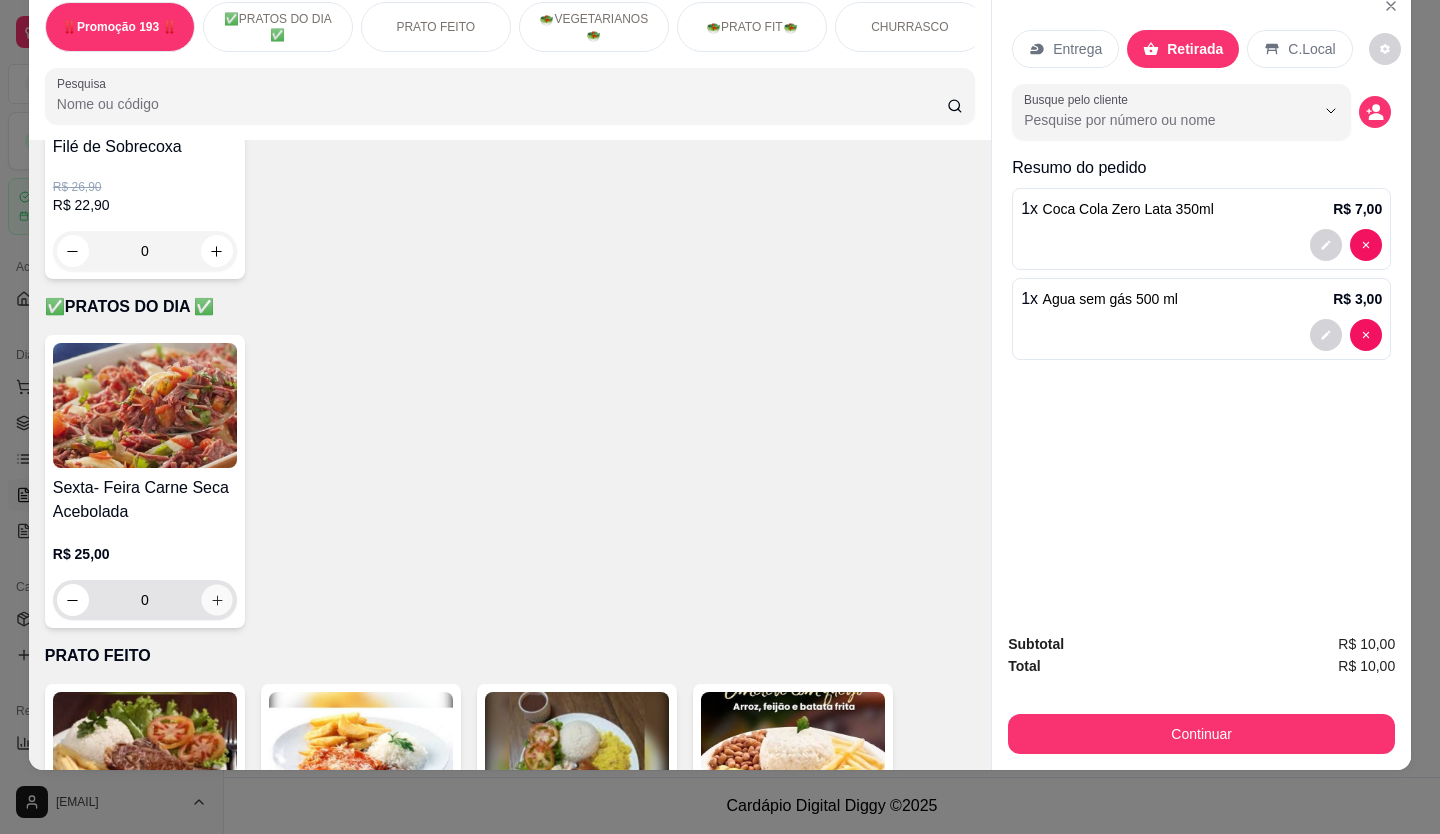 click 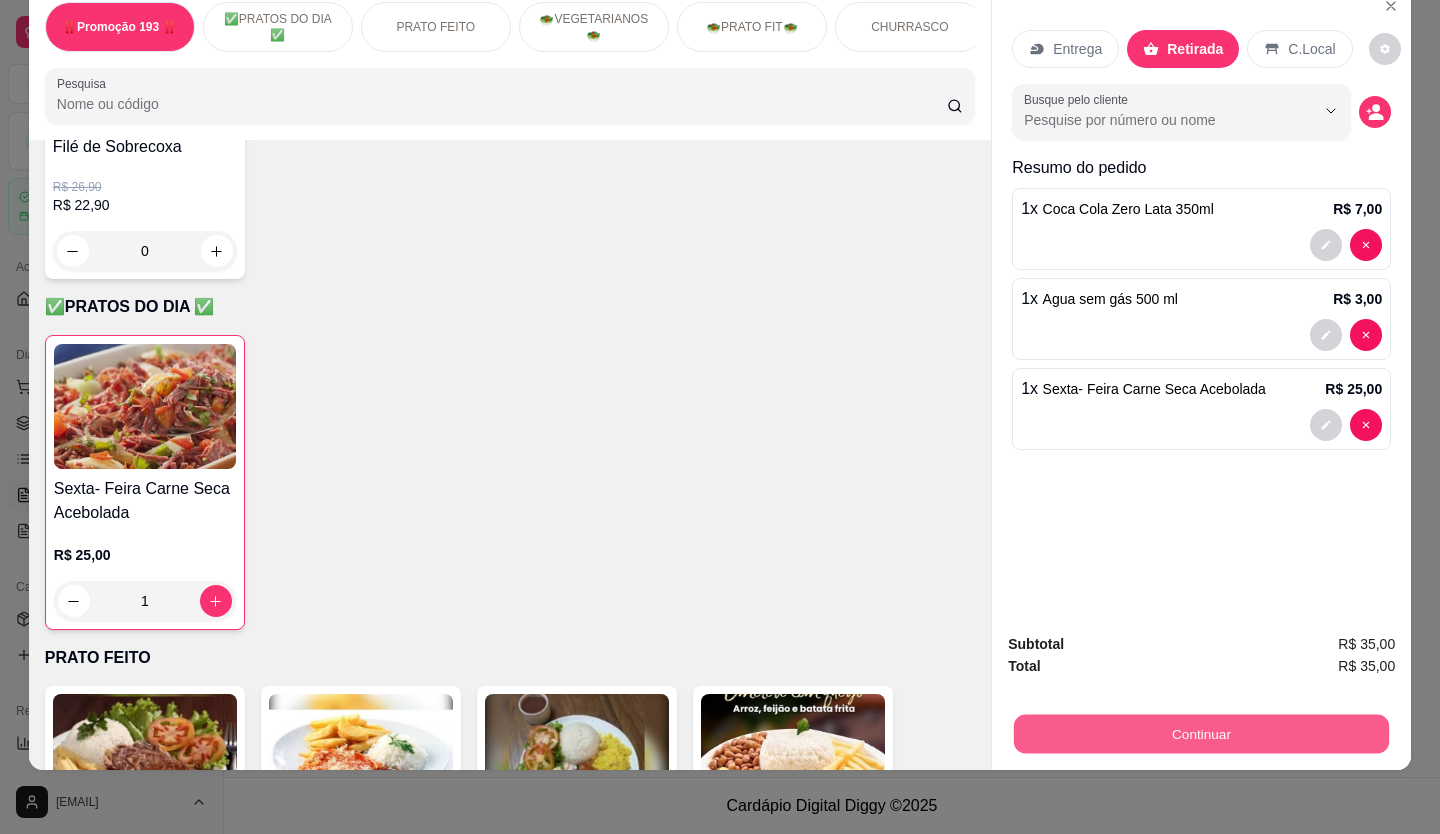 click on "Continuar" at bounding box center (1201, 734) 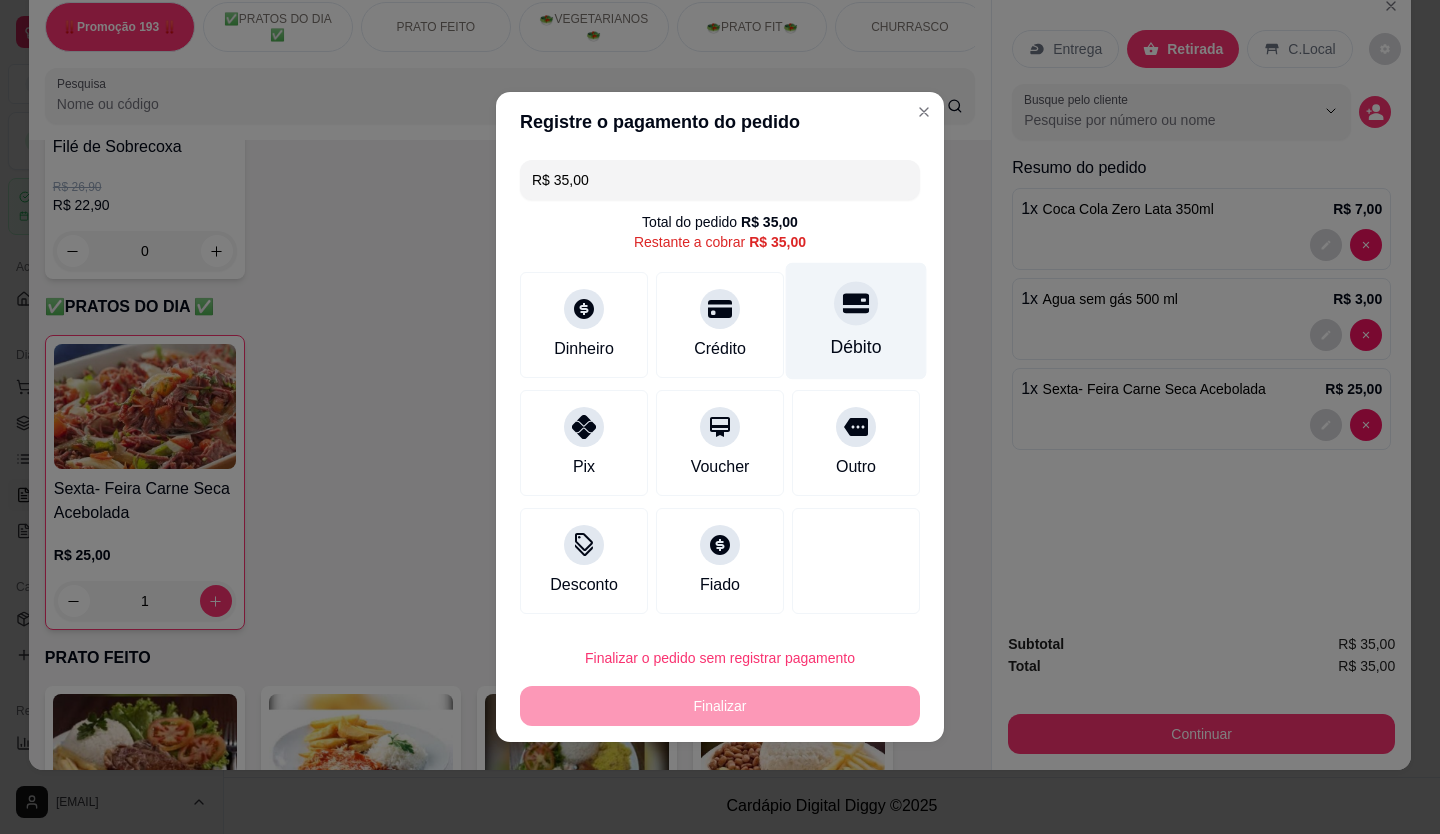 click at bounding box center (856, 303) 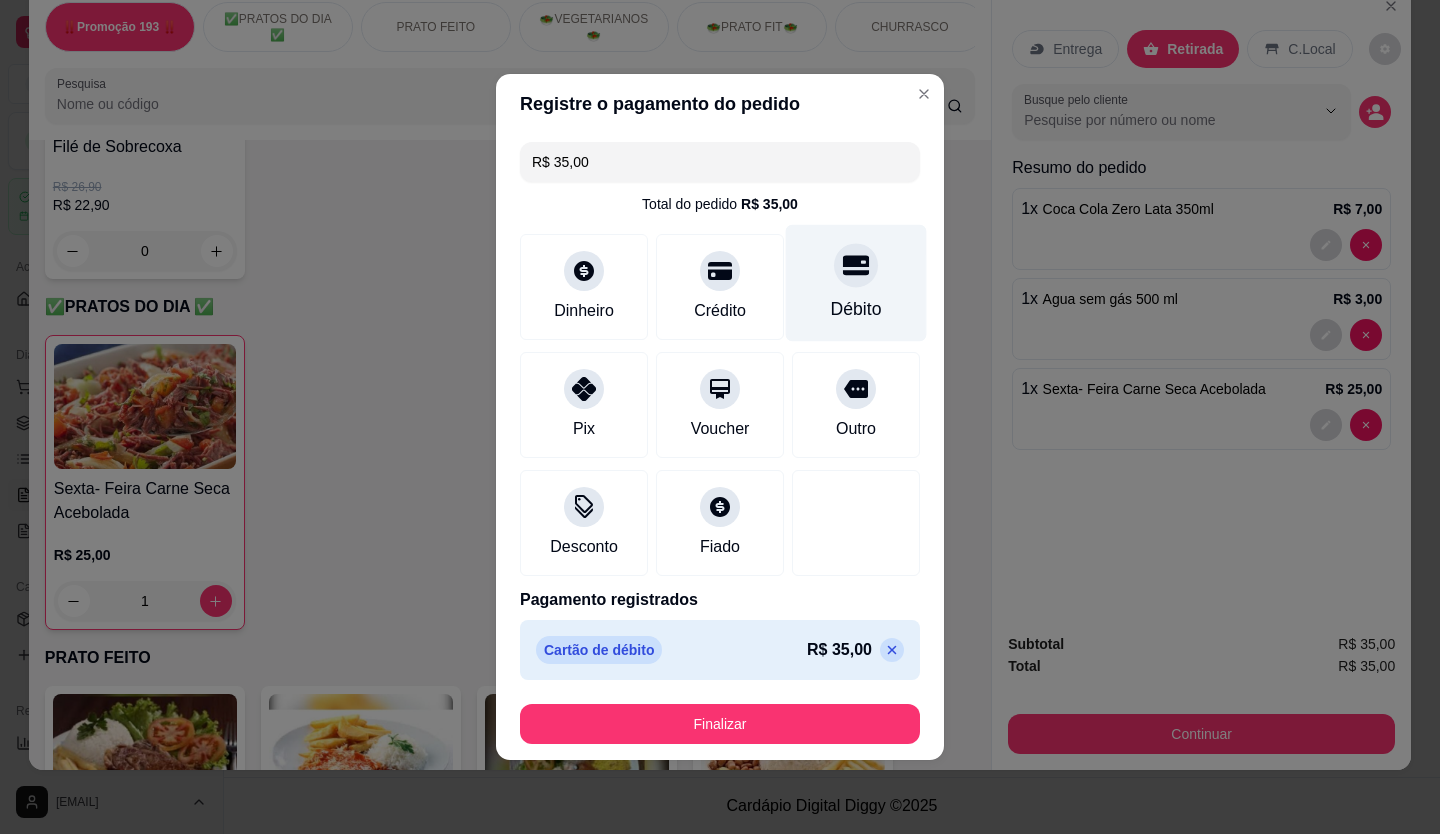 type on "R$ 0,00" 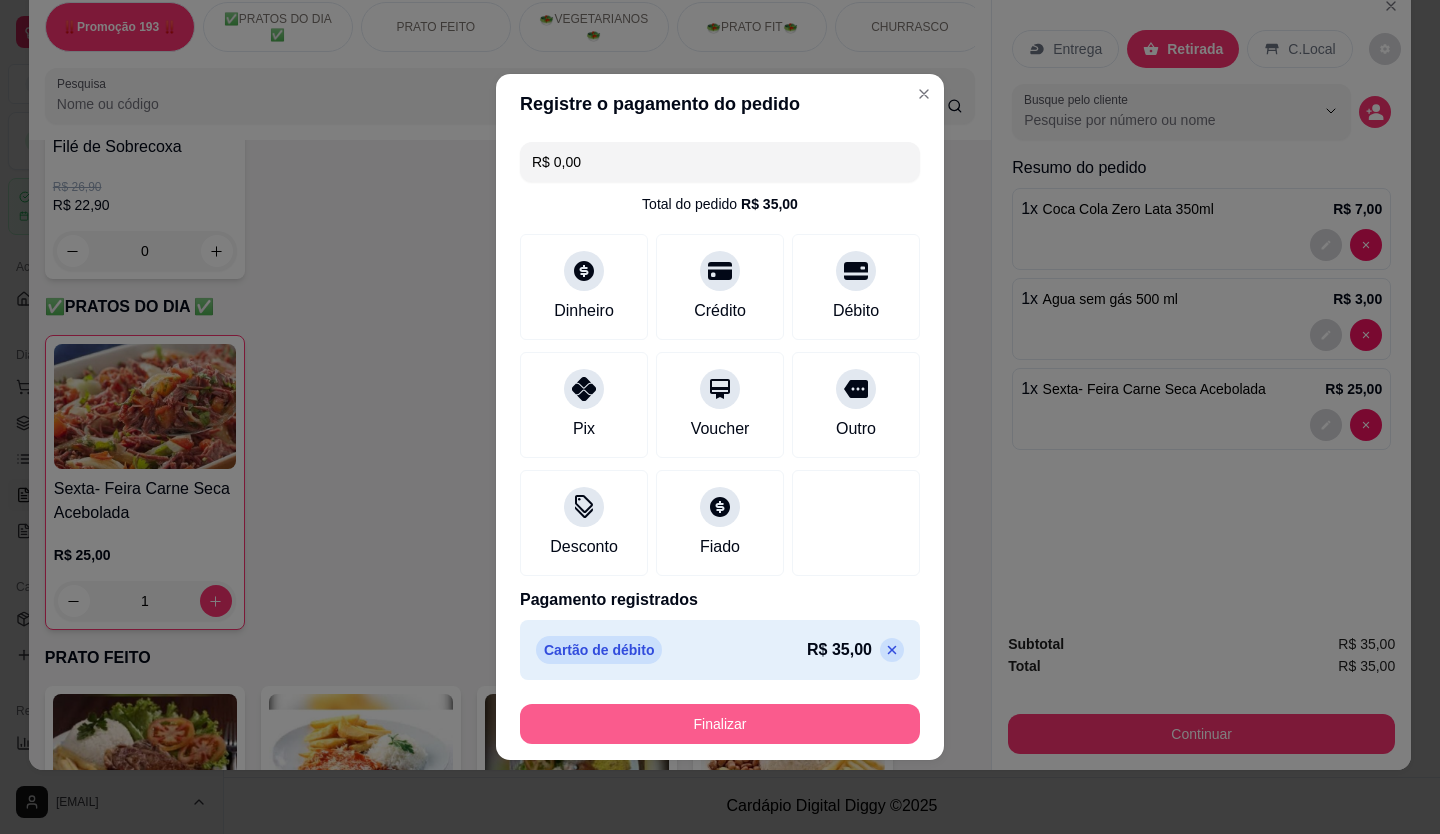 click on "Finalizar" at bounding box center (720, 724) 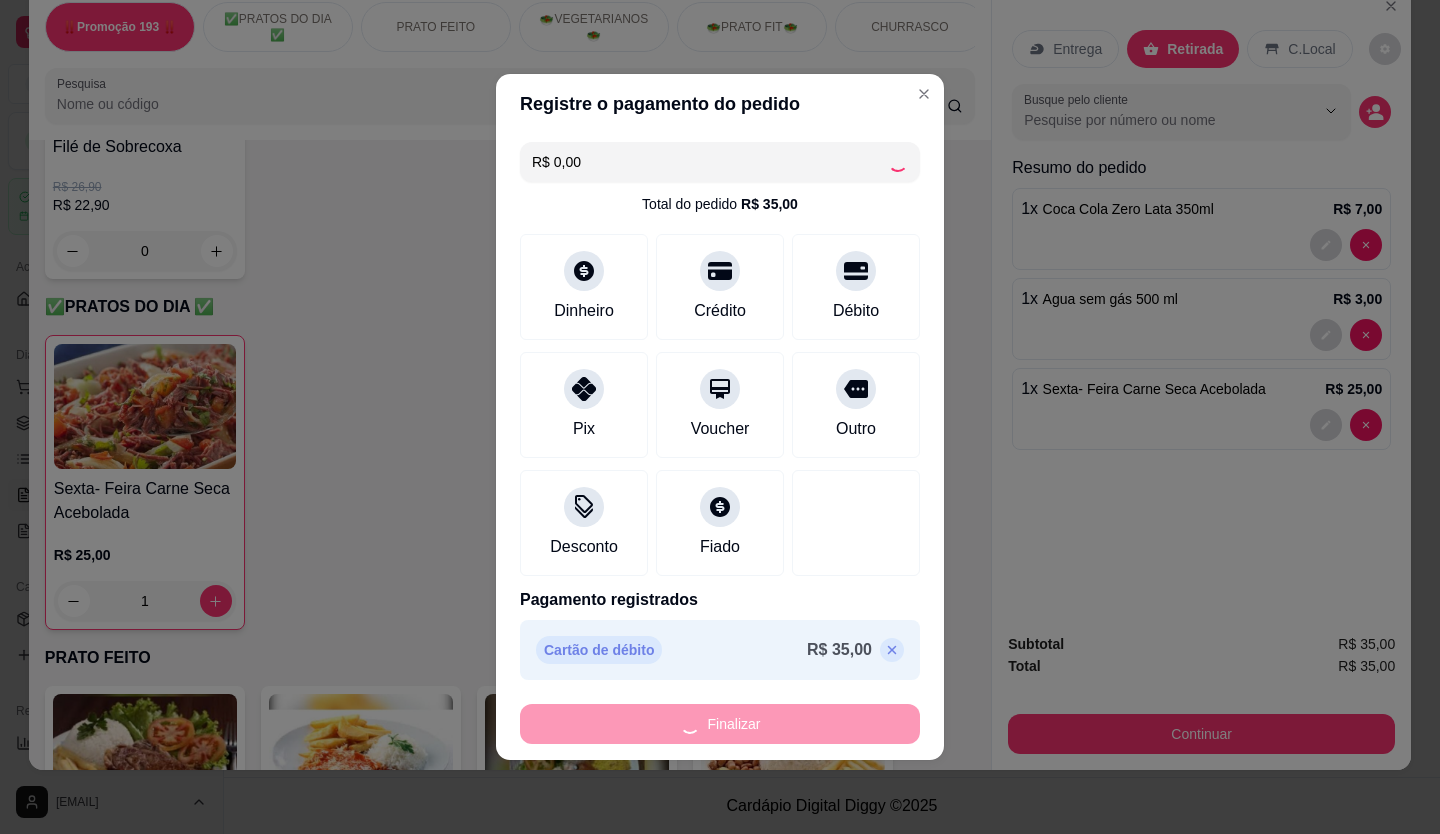 type on "0" 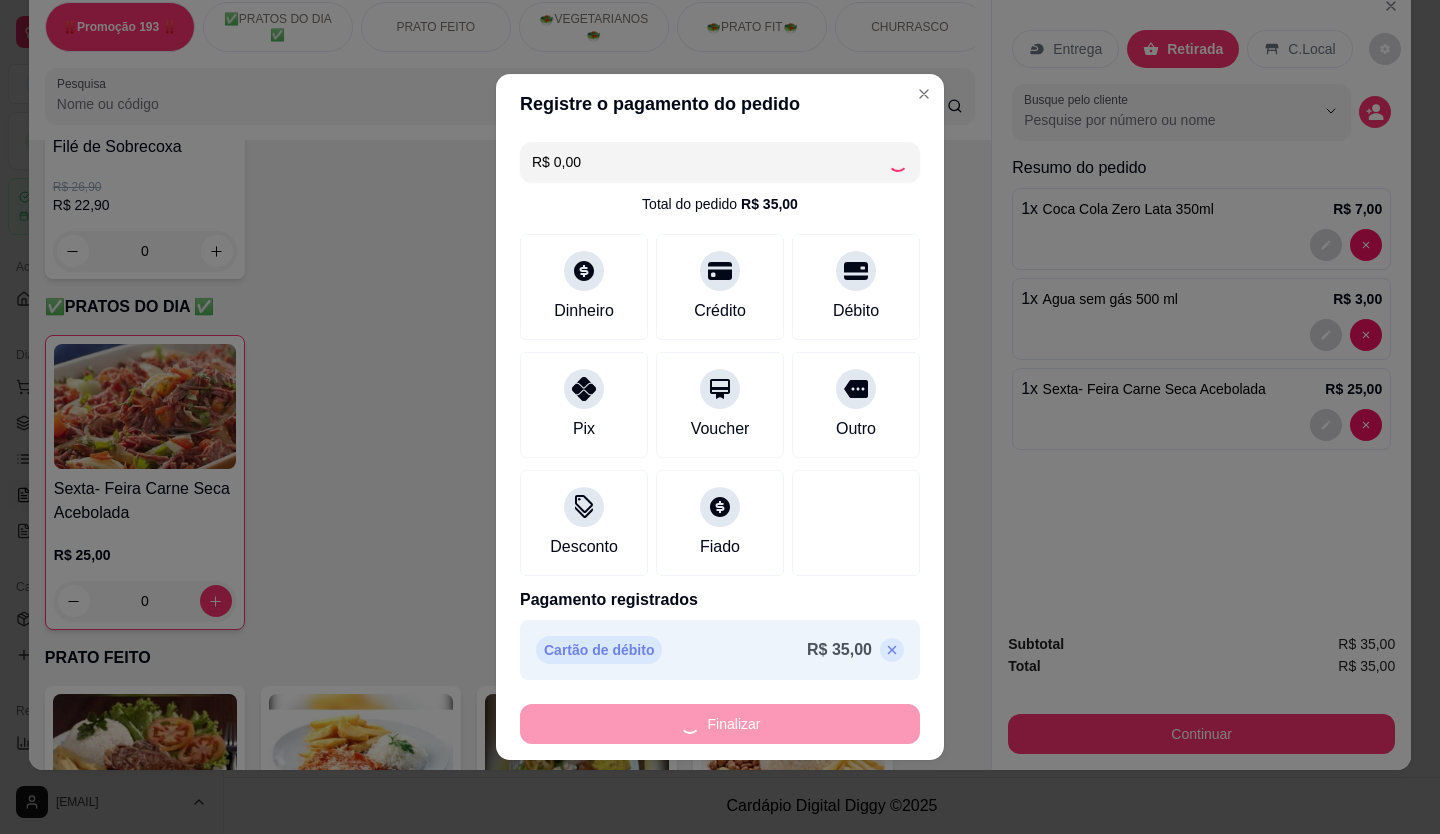 type on "0" 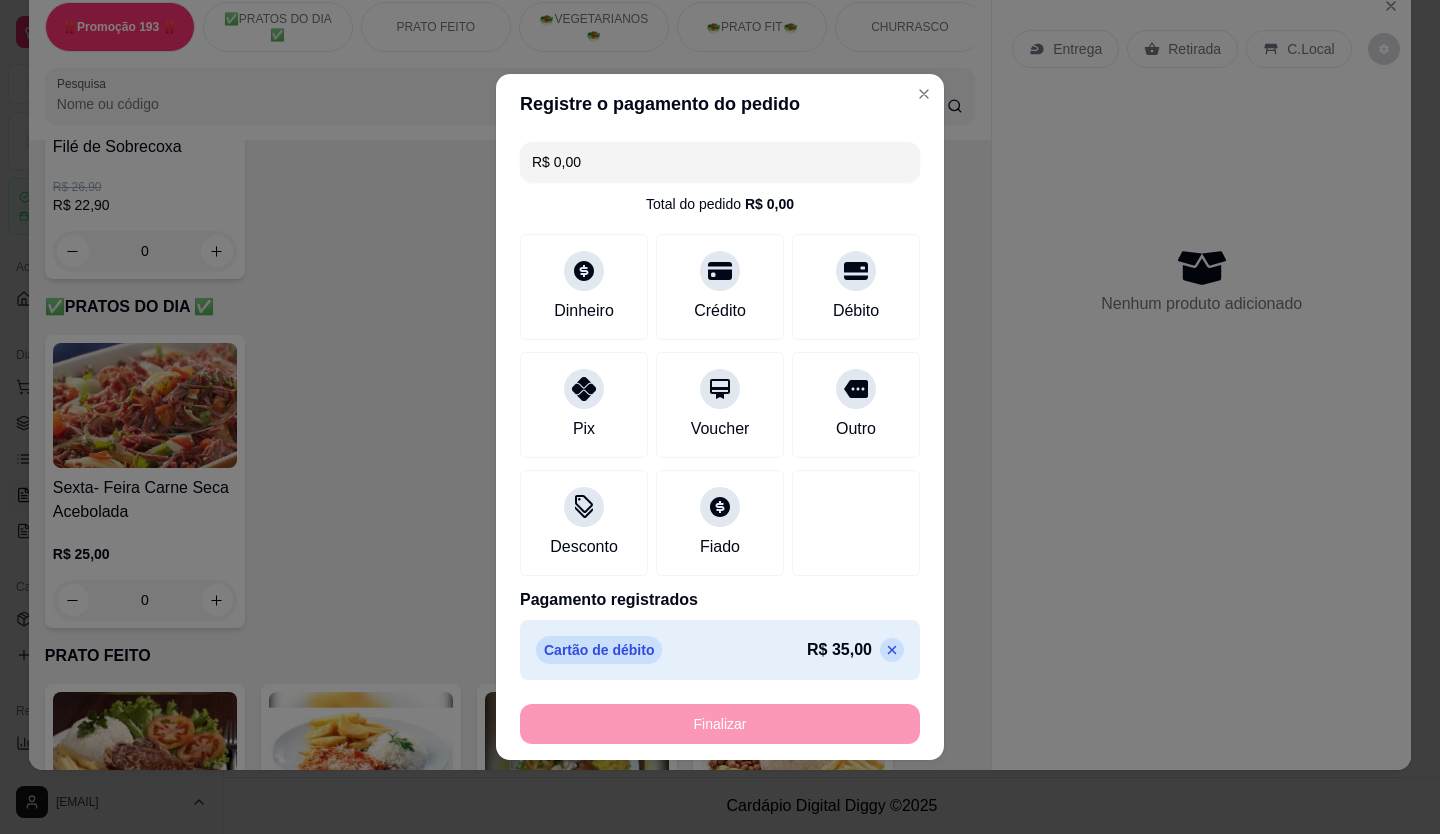 type on "-R$ 35,00" 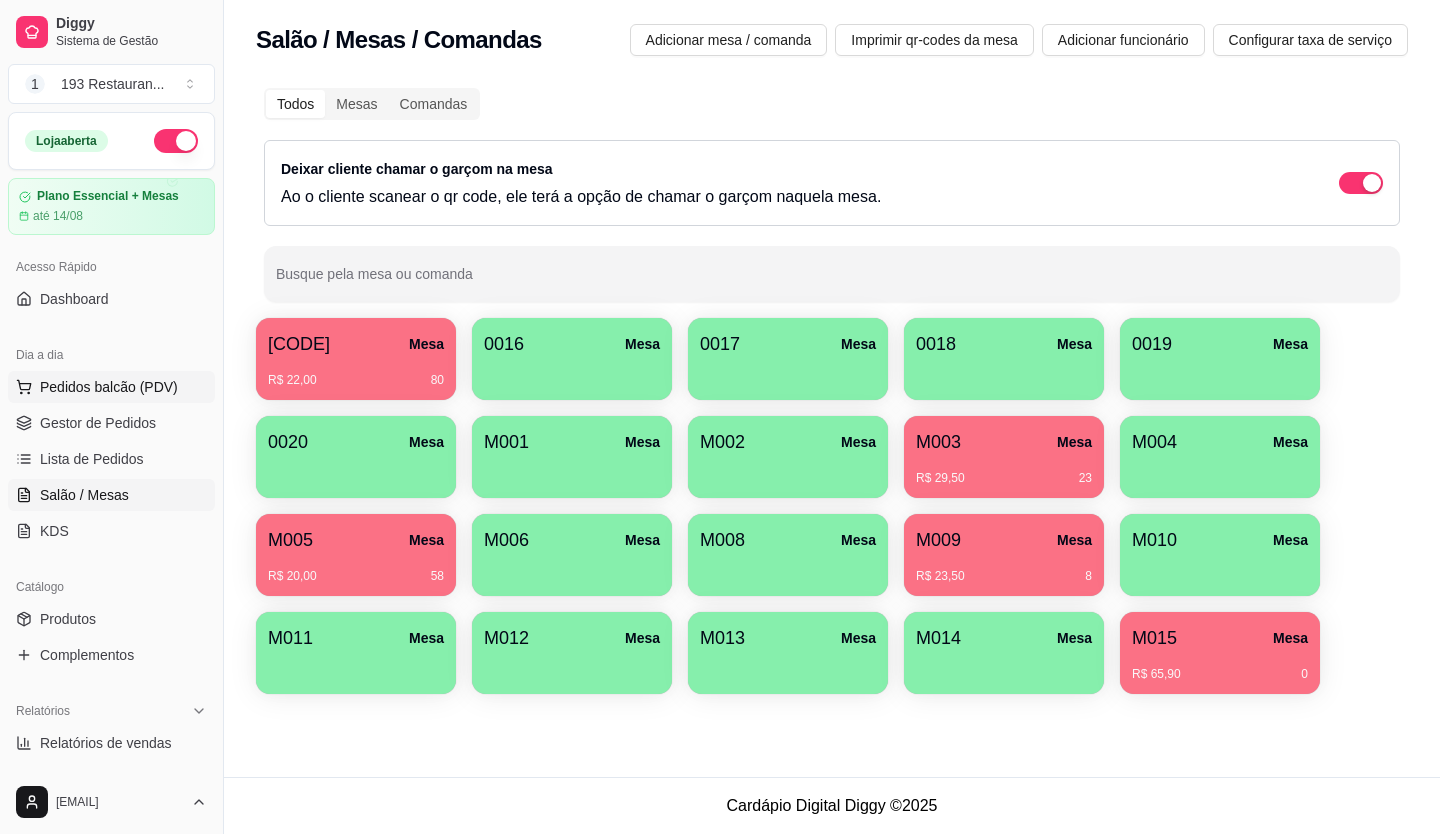click on "Pedidos balcão (PDV)" at bounding box center [109, 387] 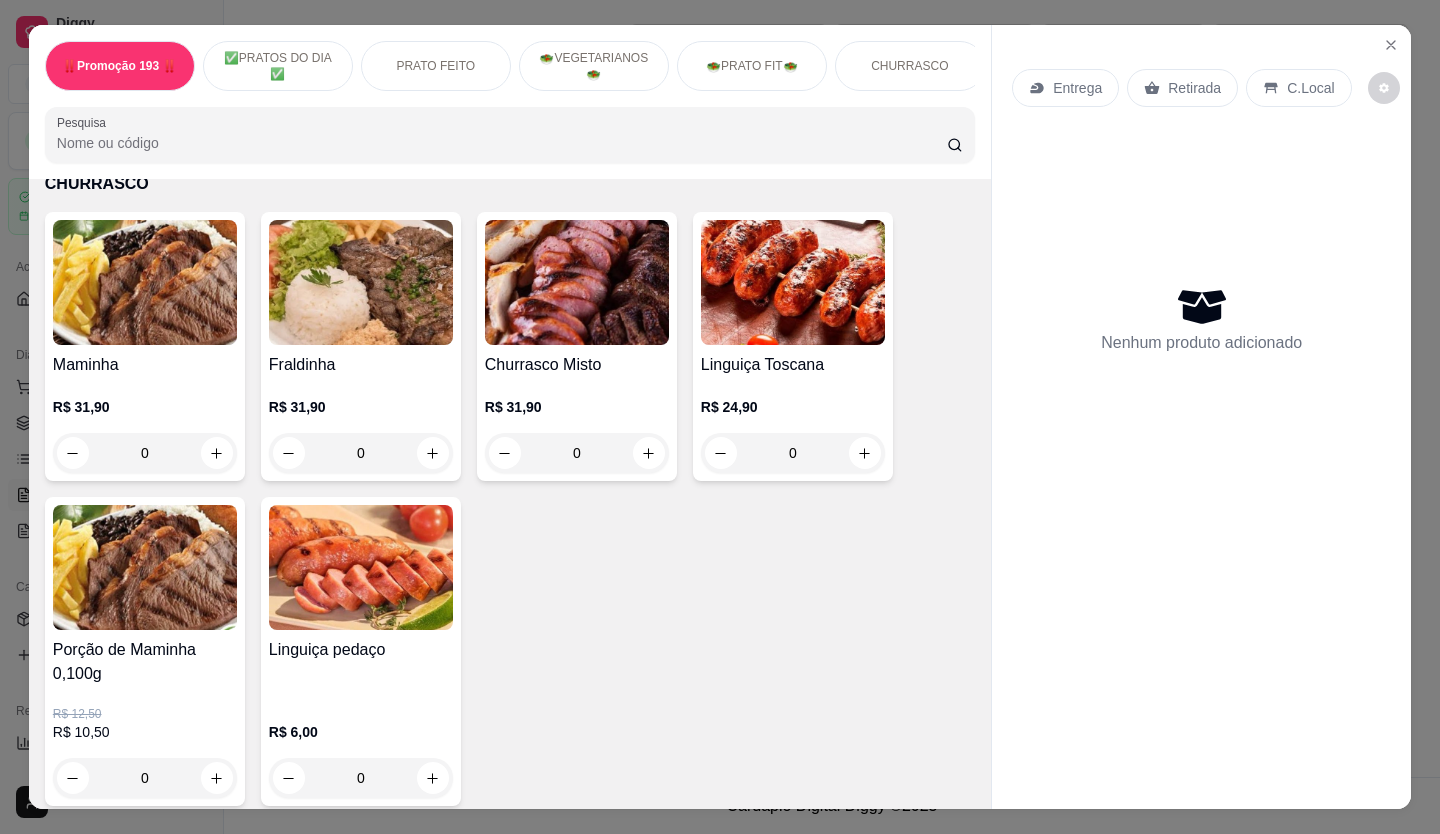 scroll, scrollTop: 3300, scrollLeft: 0, axis: vertical 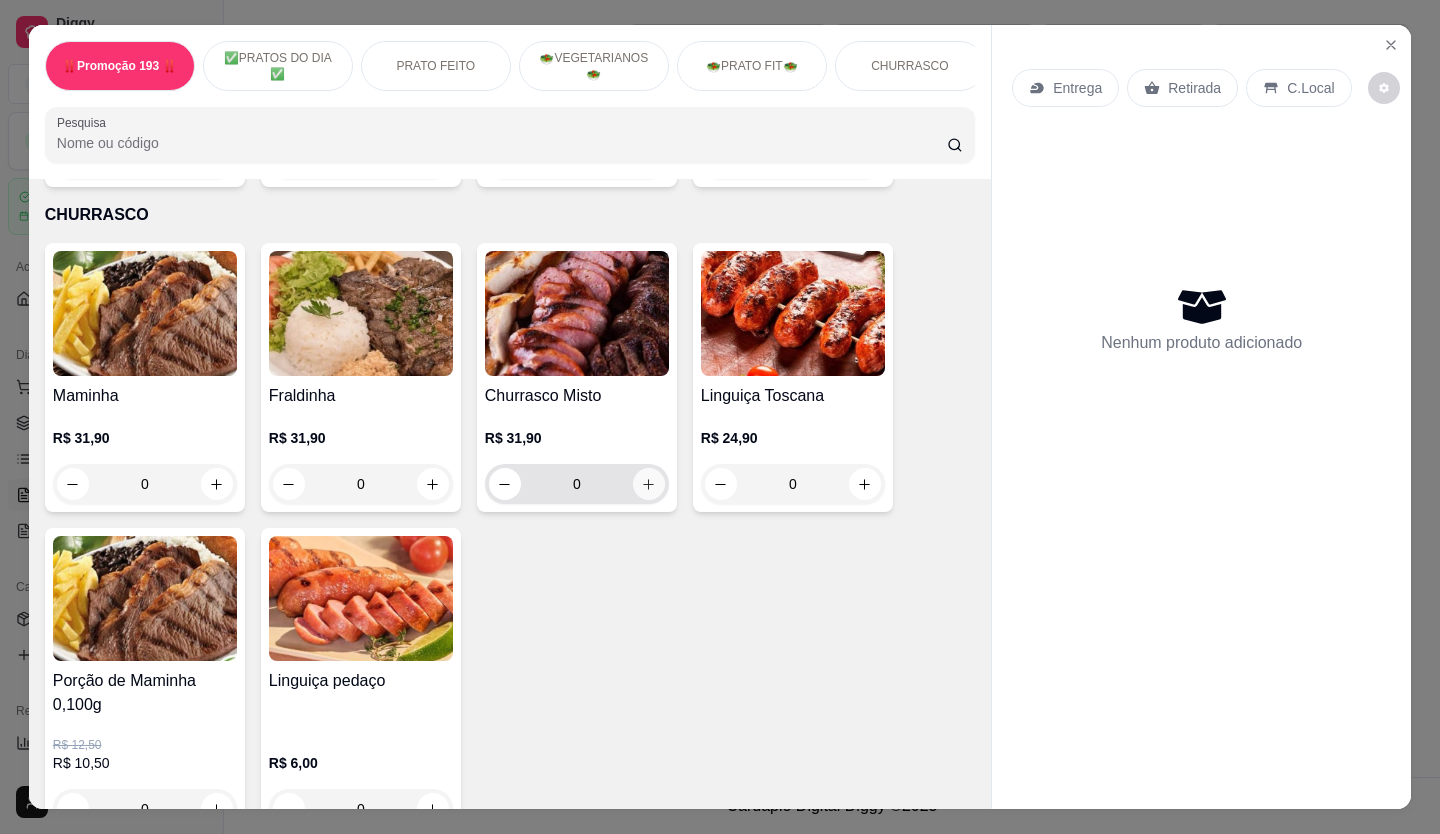 click 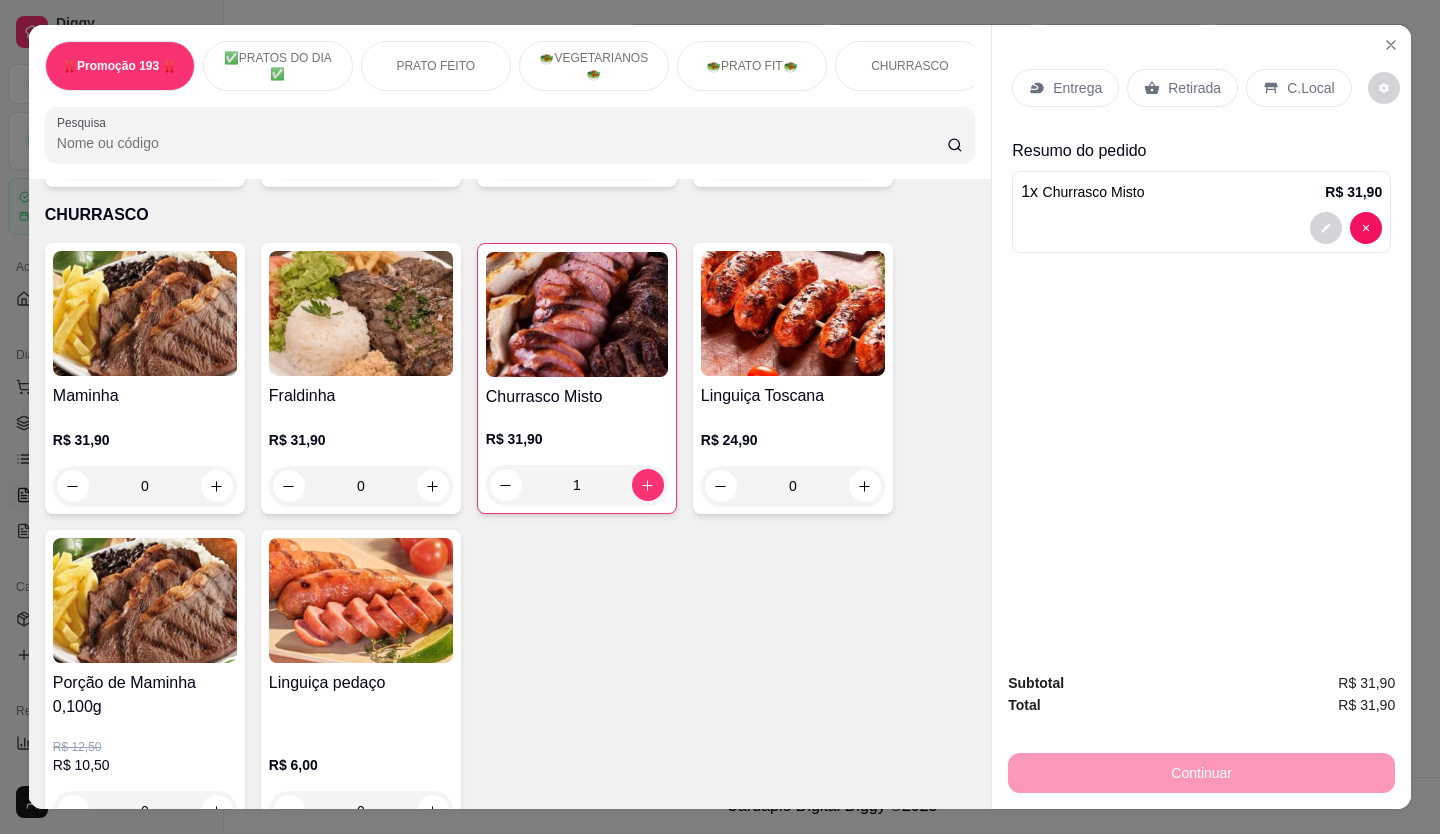 click on "Retirada" at bounding box center (1194, 88) 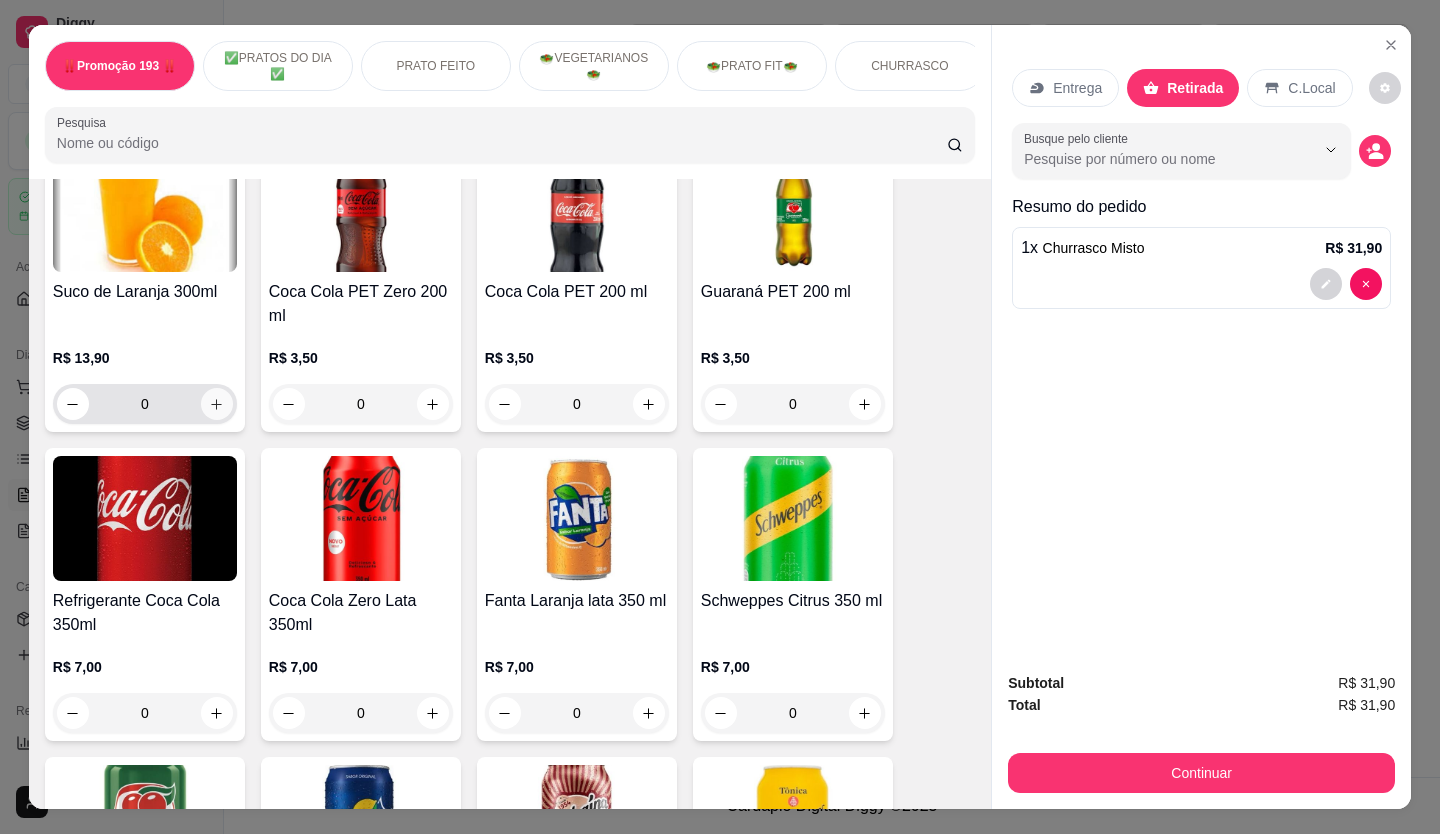 click 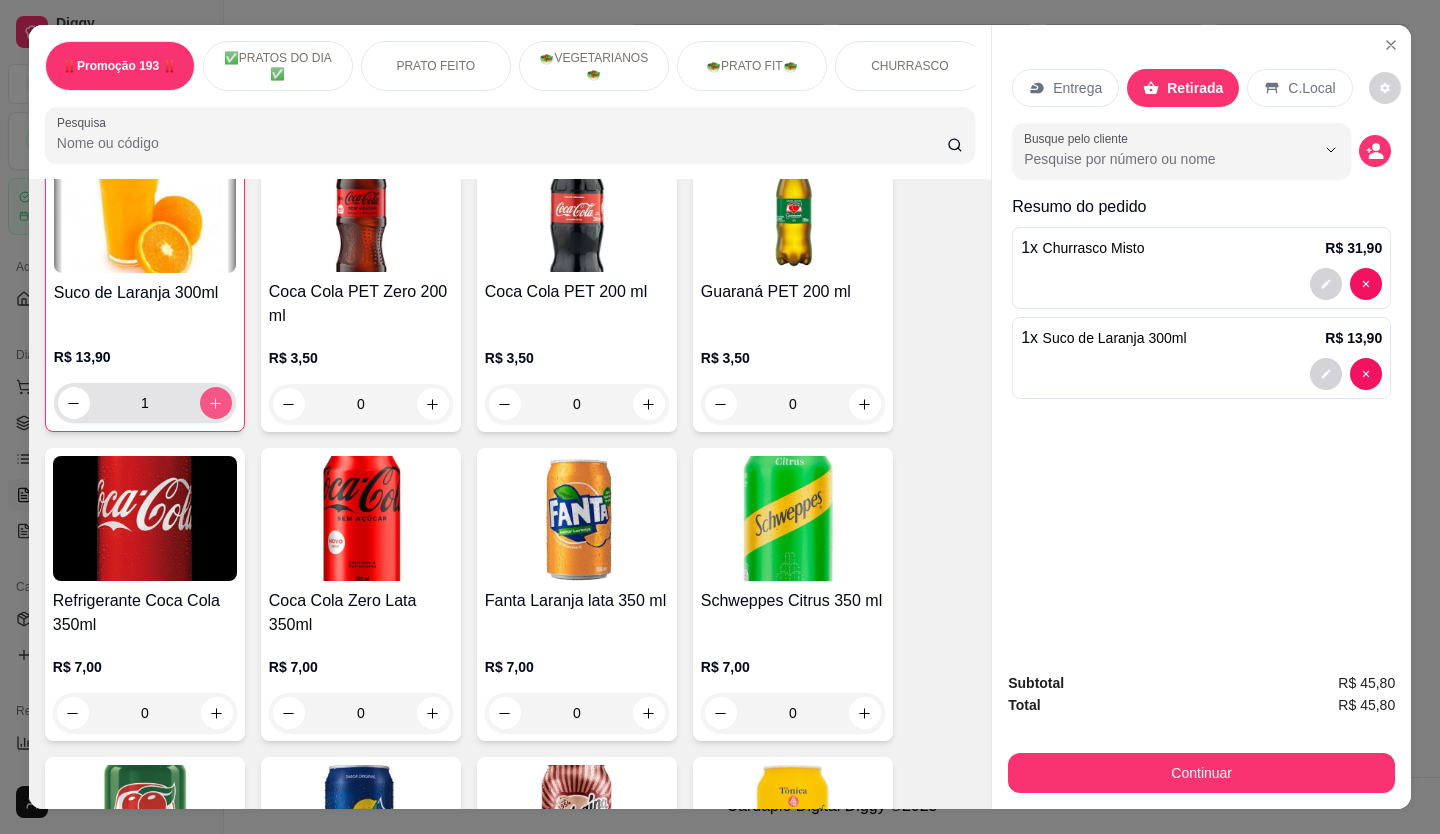 scroll, scrollTop: 5301, scrollLeft: 0, axis: vertical 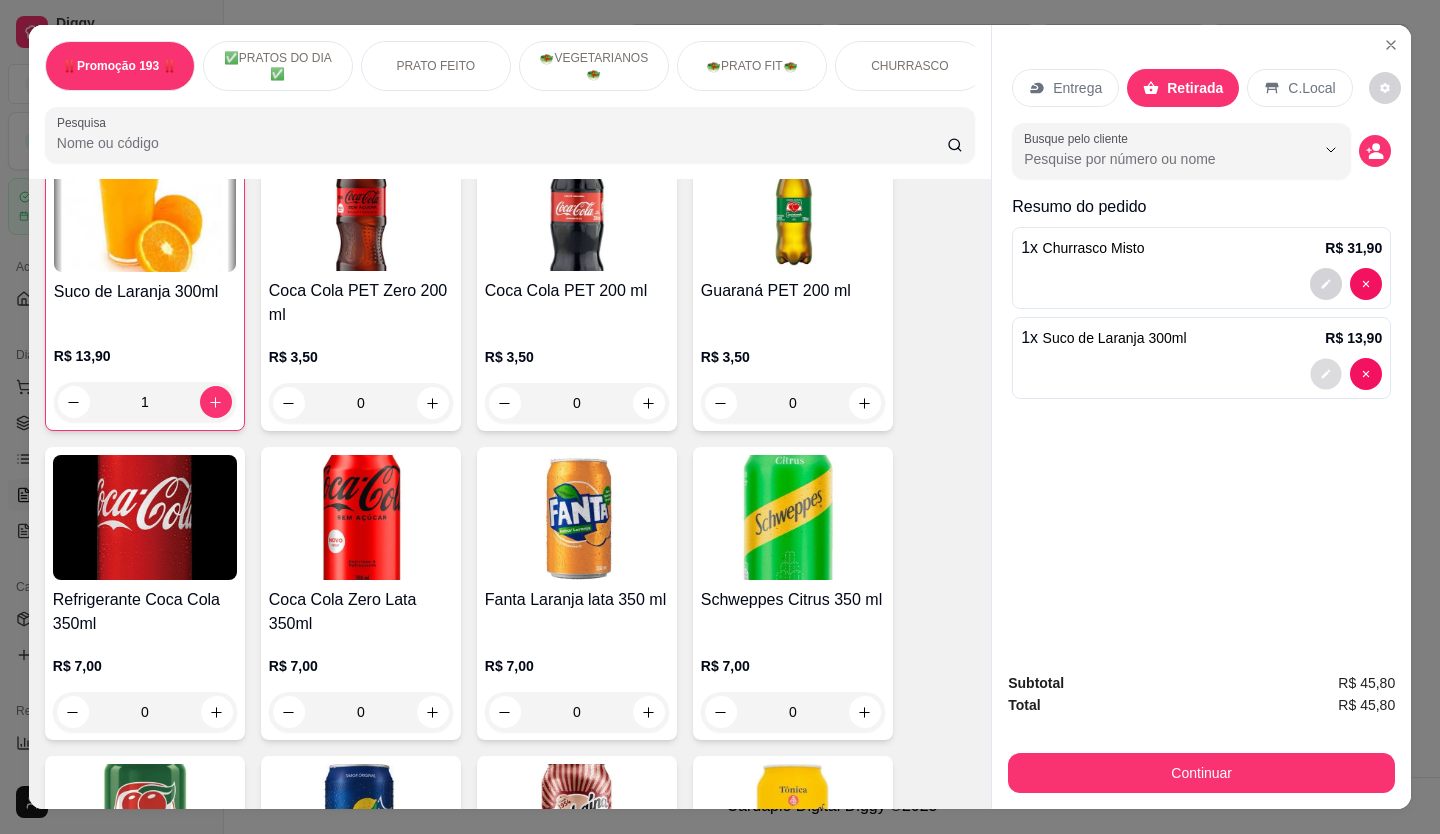click 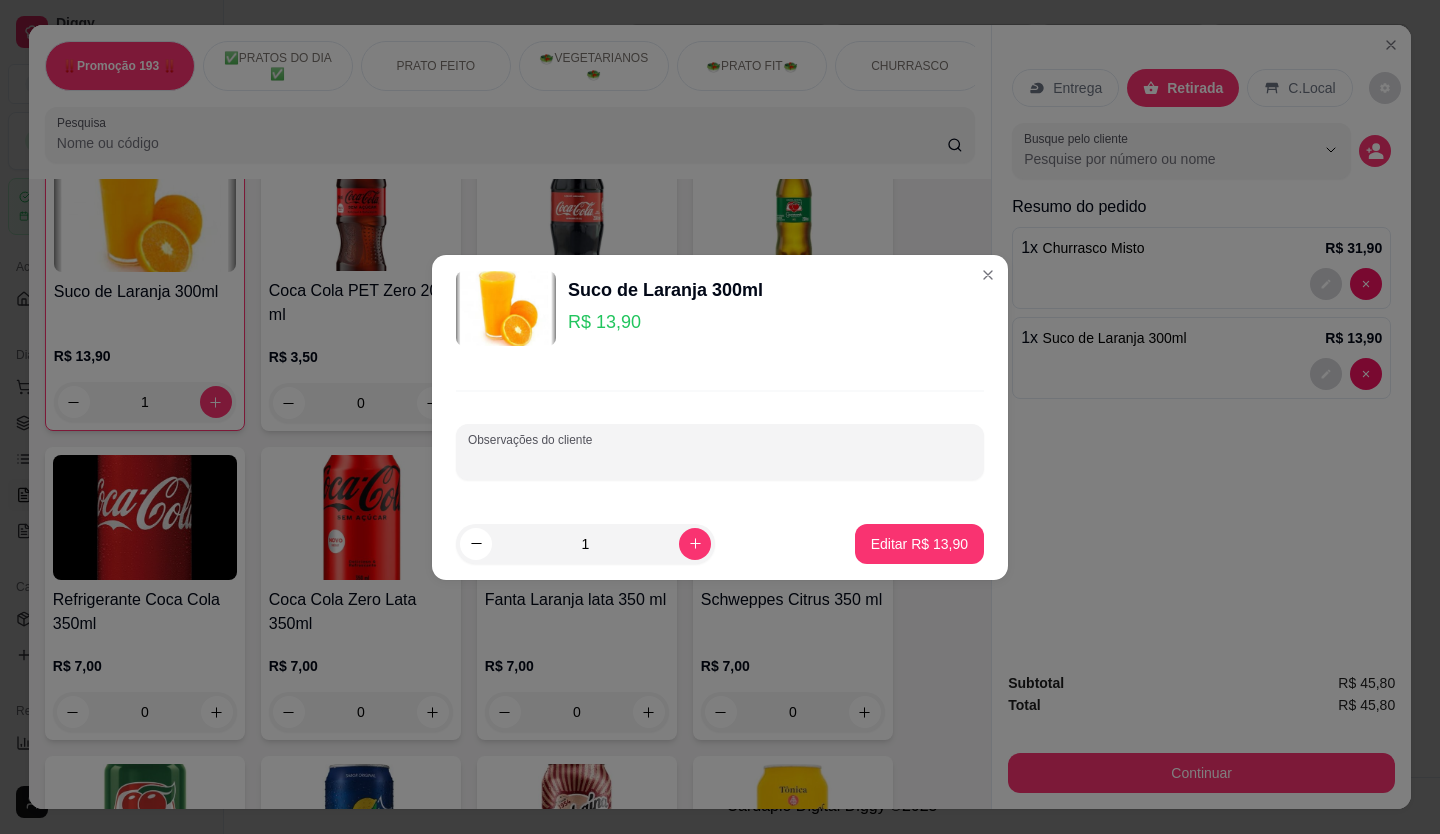 click on "Observações do cliente" at bounding box center [720, 460] 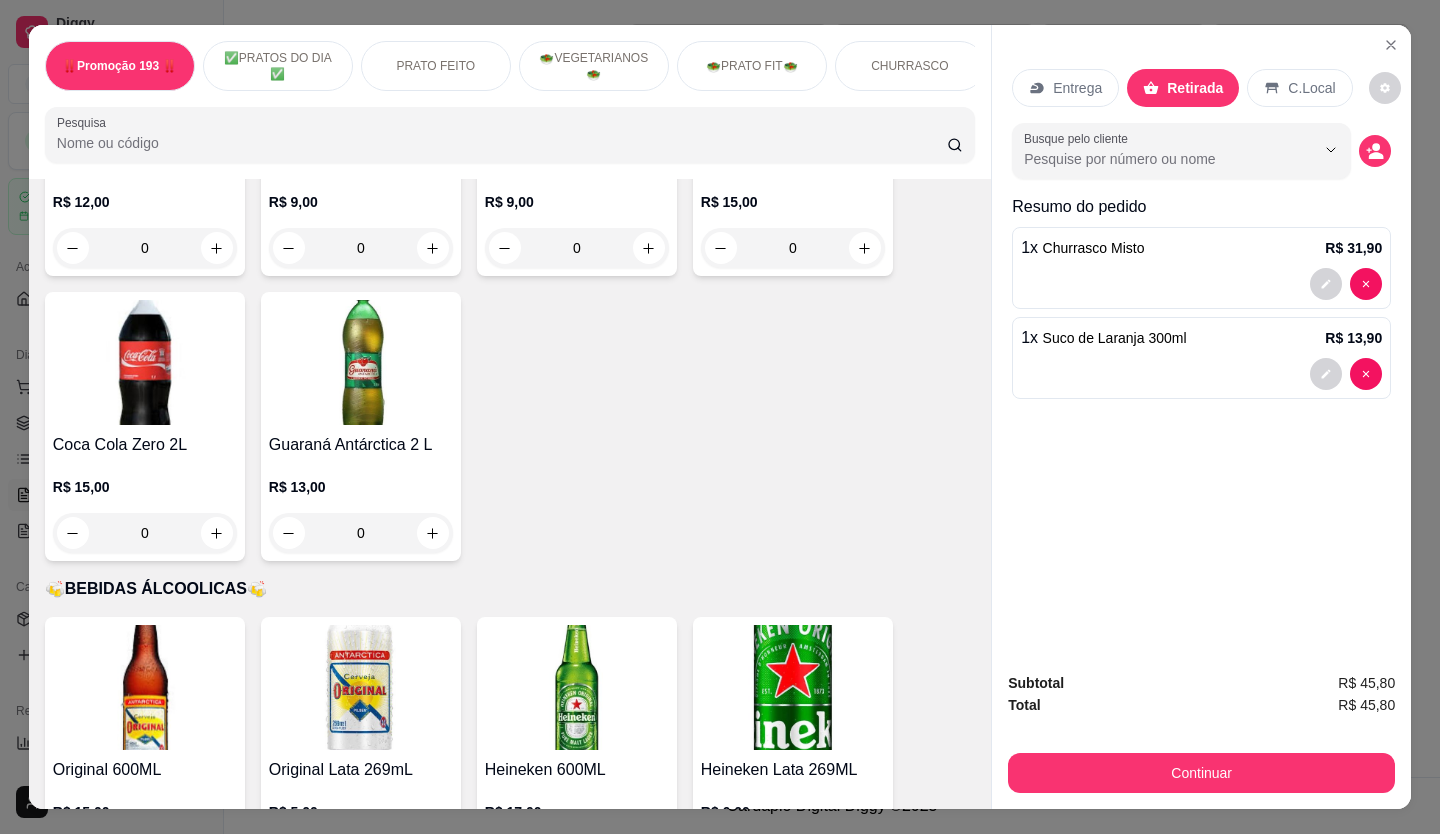 scroll, scrollTop: 7401, scrollLeft: 0, axis: vertical 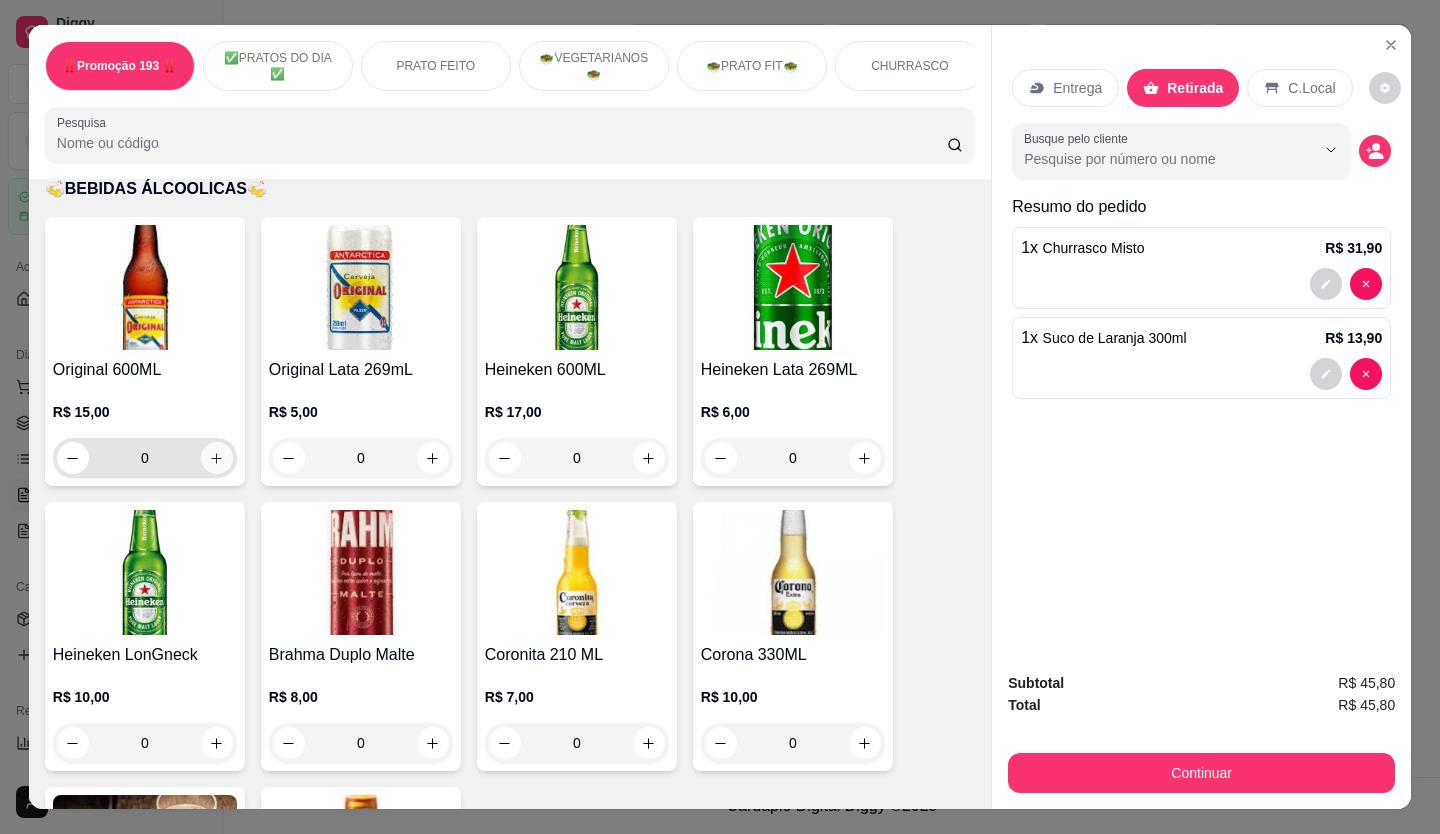 click 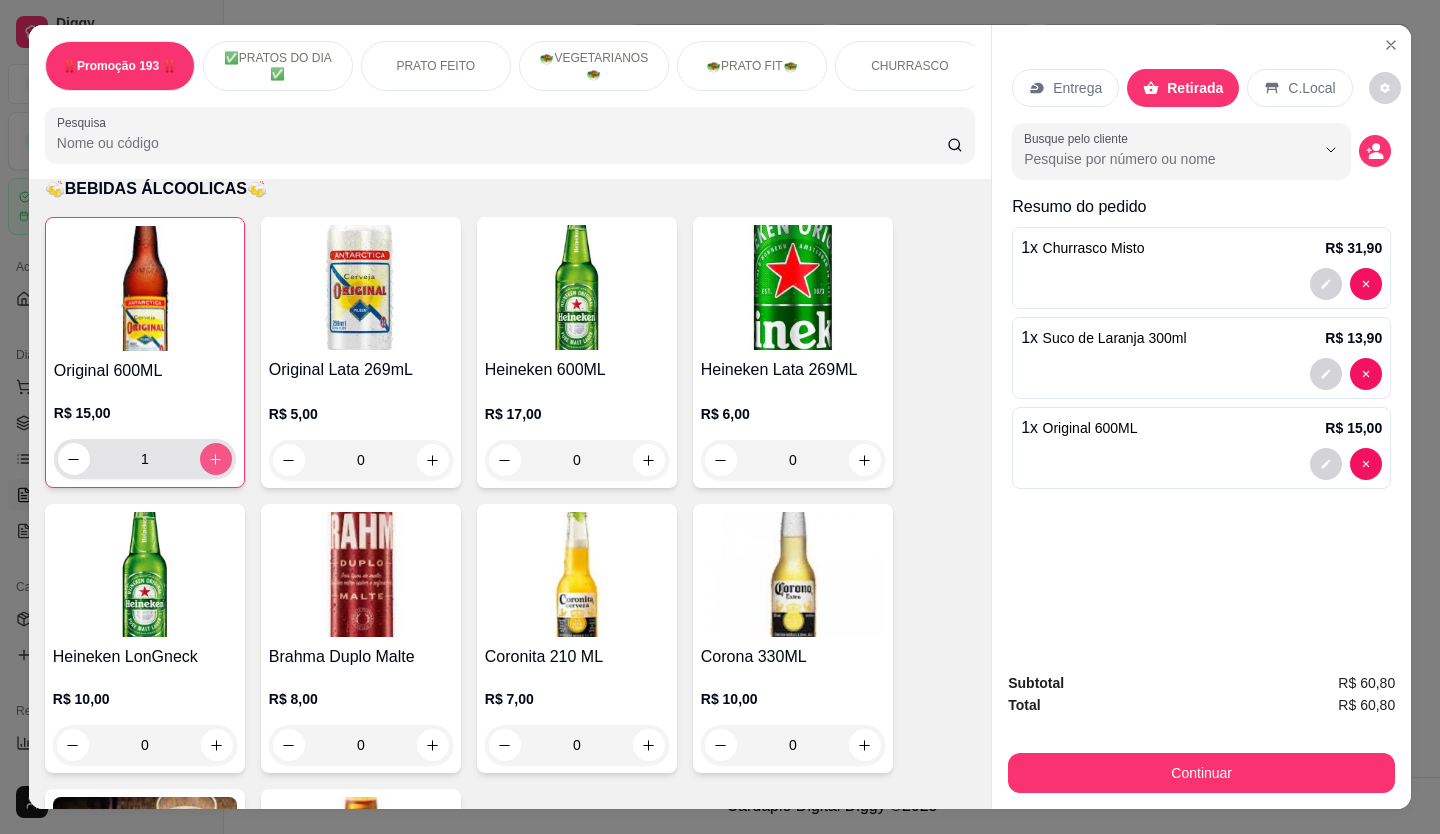 type on "1" 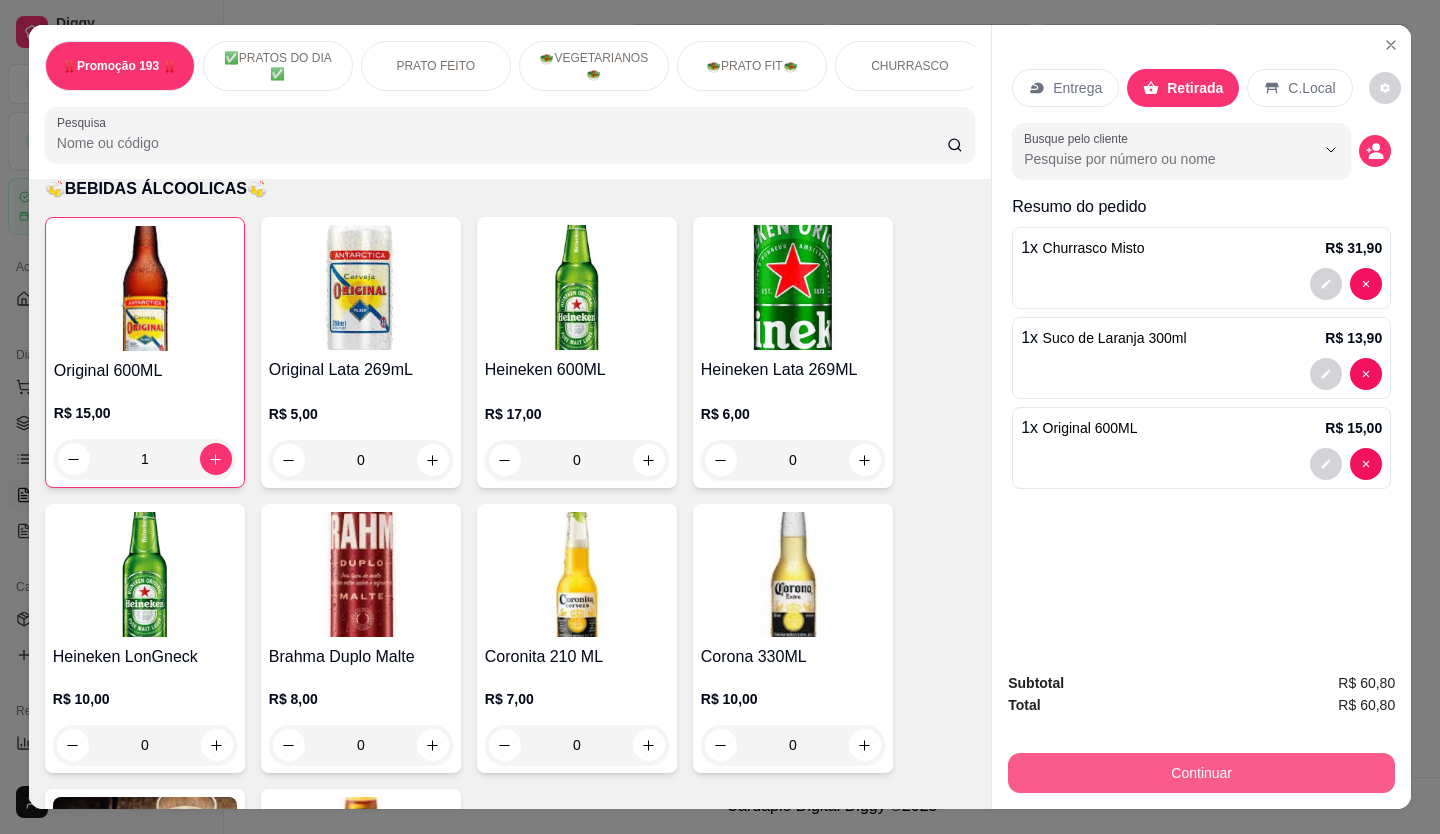 click on "Continuar" at bounding box center [1201, 773] 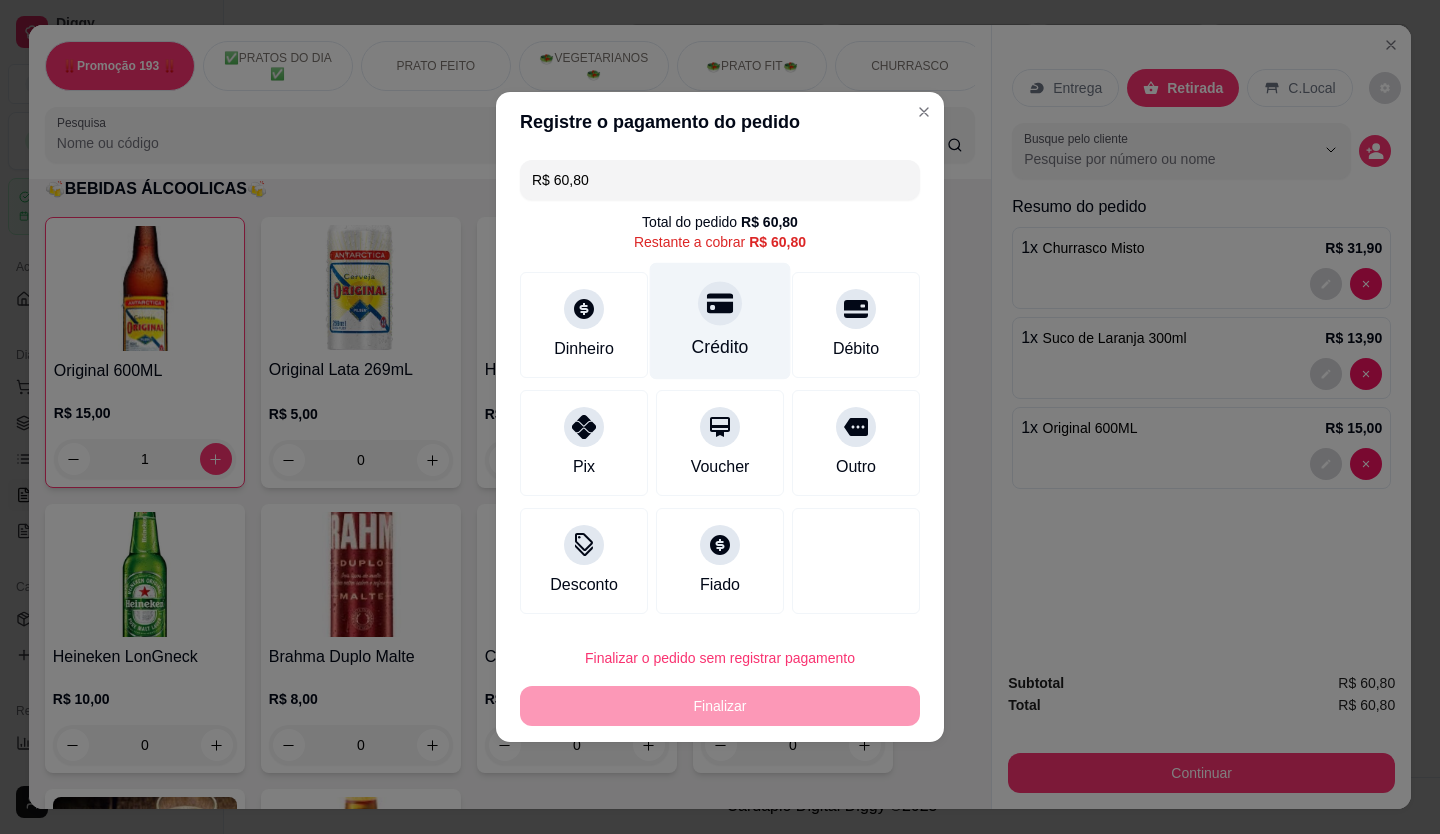 click on "Crédito" at bounding box center (720, 321) 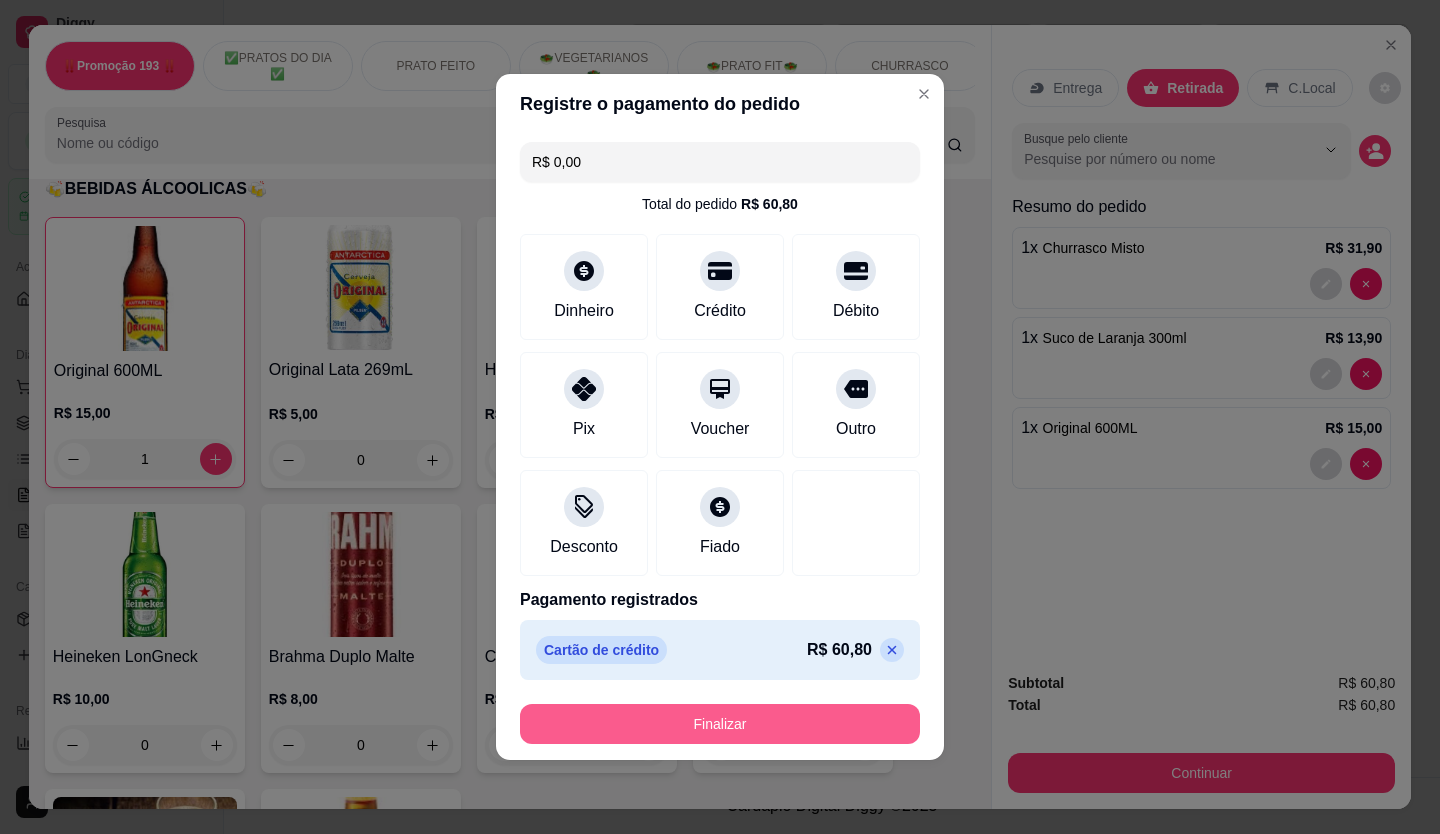 click on "Finalizar" at bounding box center (720, 724) 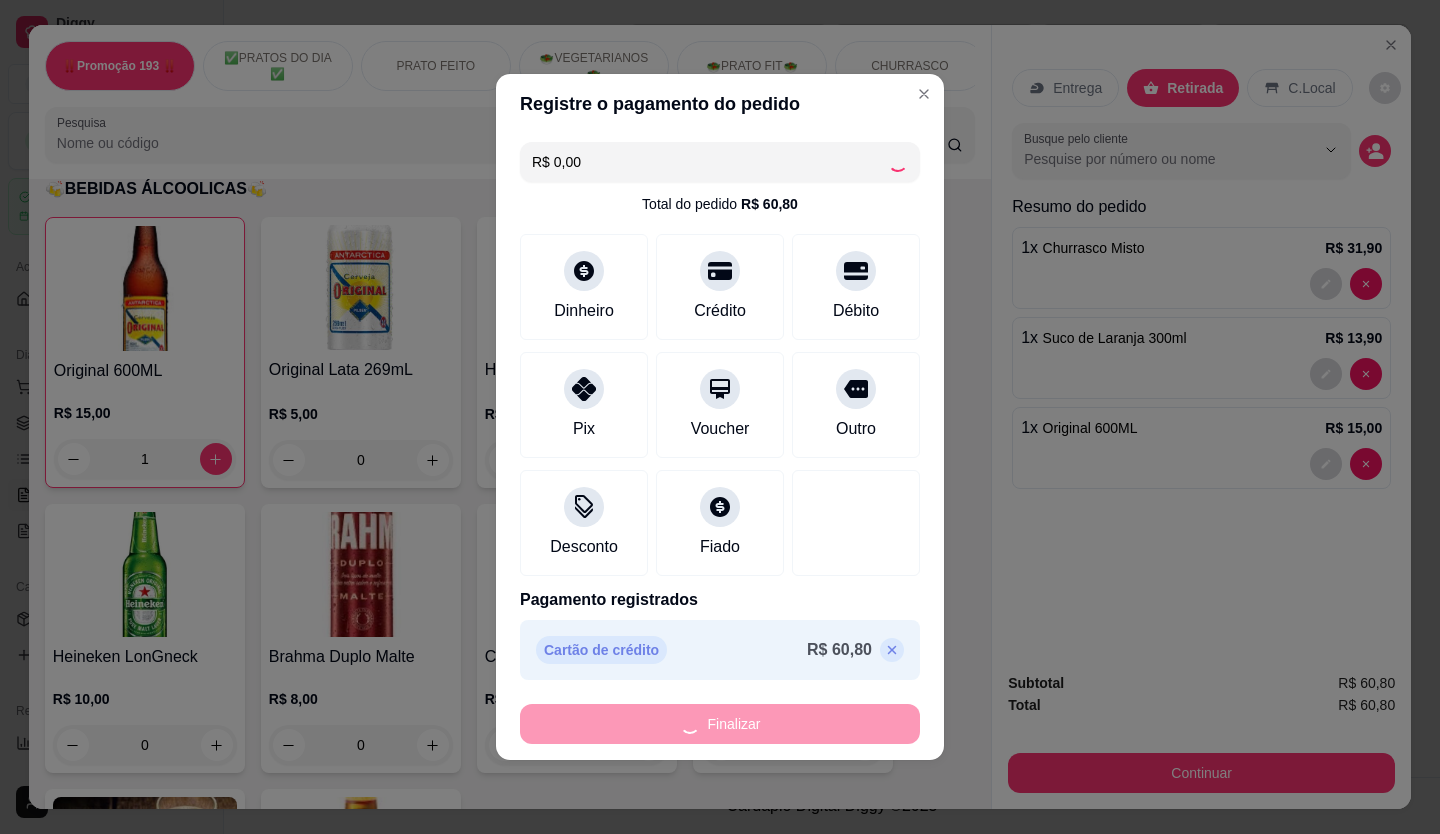 type on "0" 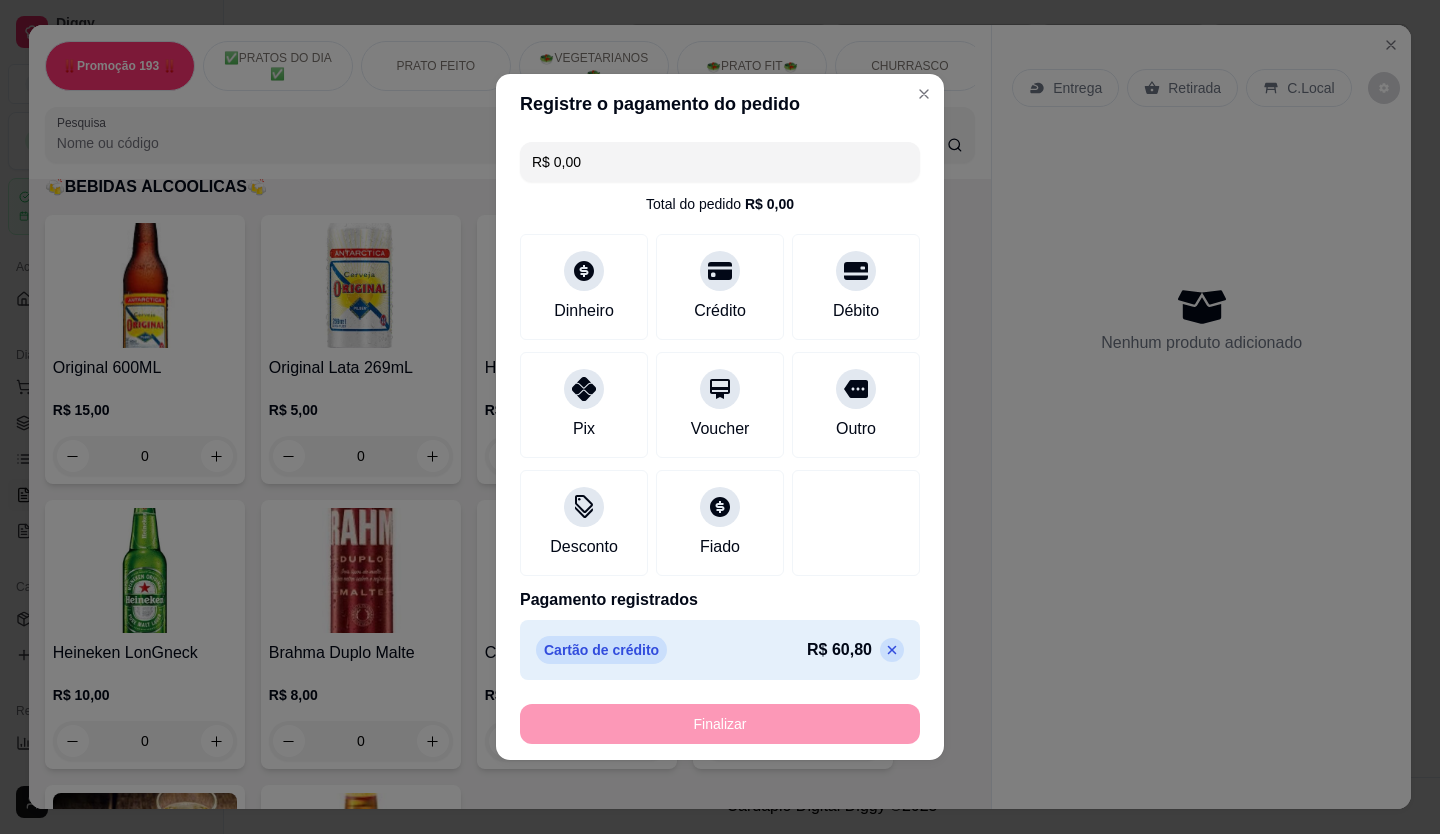 type on "-R$ 60,80" 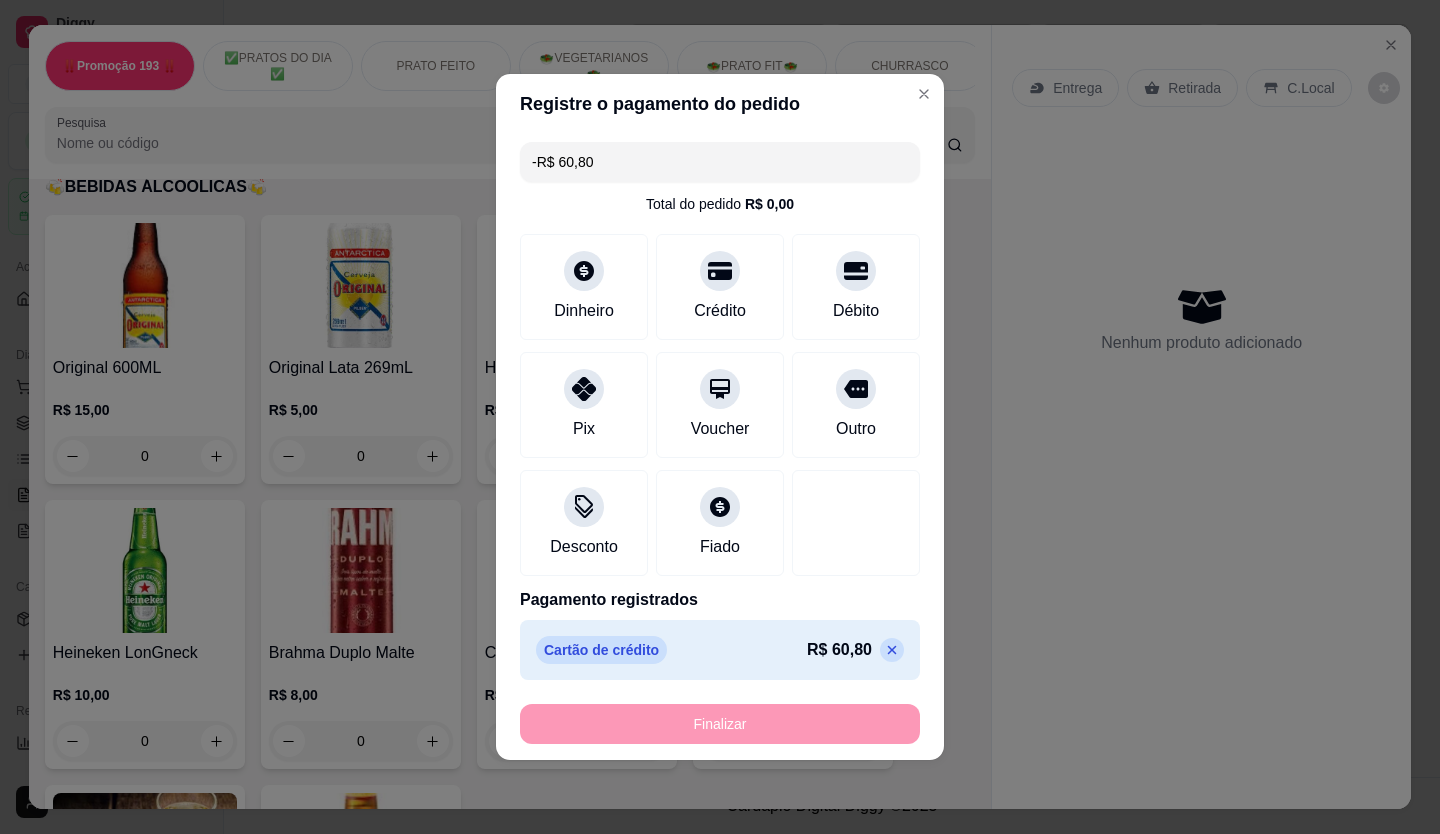 scroll, scrollTop: 7399, scrollLeft: 0, axis: vertical 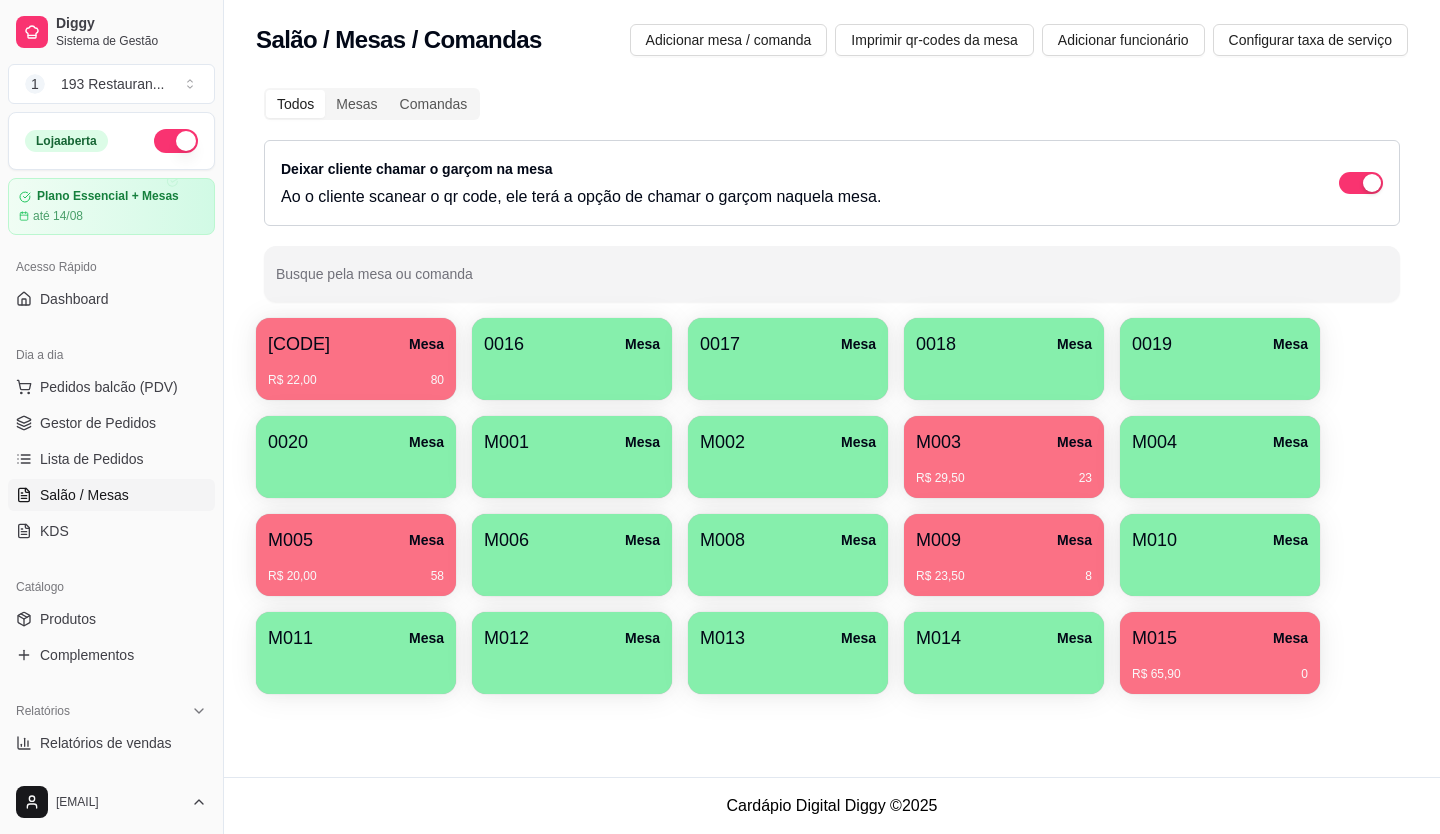 click on "M003 Mesa" at bounding box center (1004, 442) 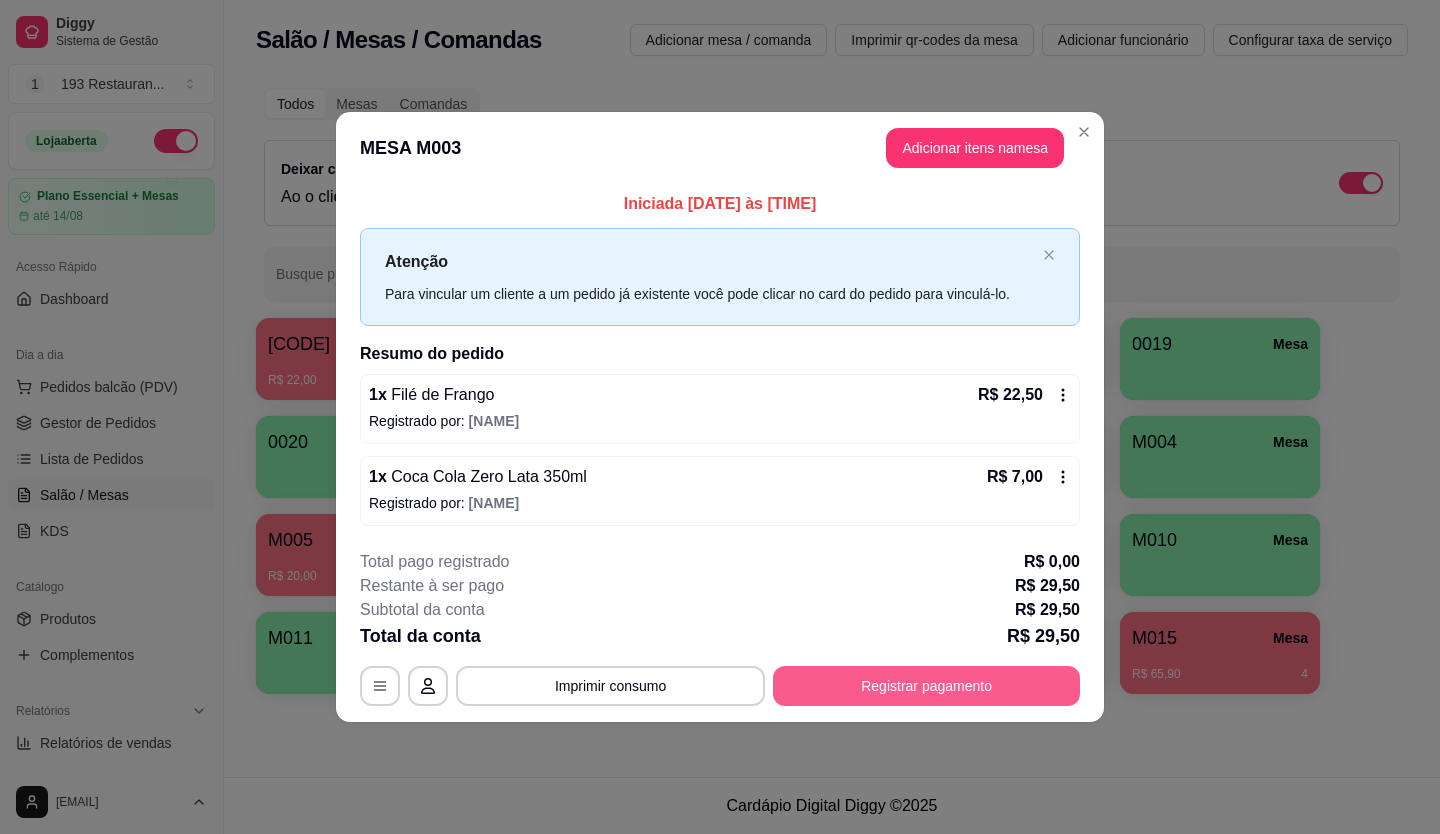 click on "Registrar pagamento" at bounding box center (926, 686) 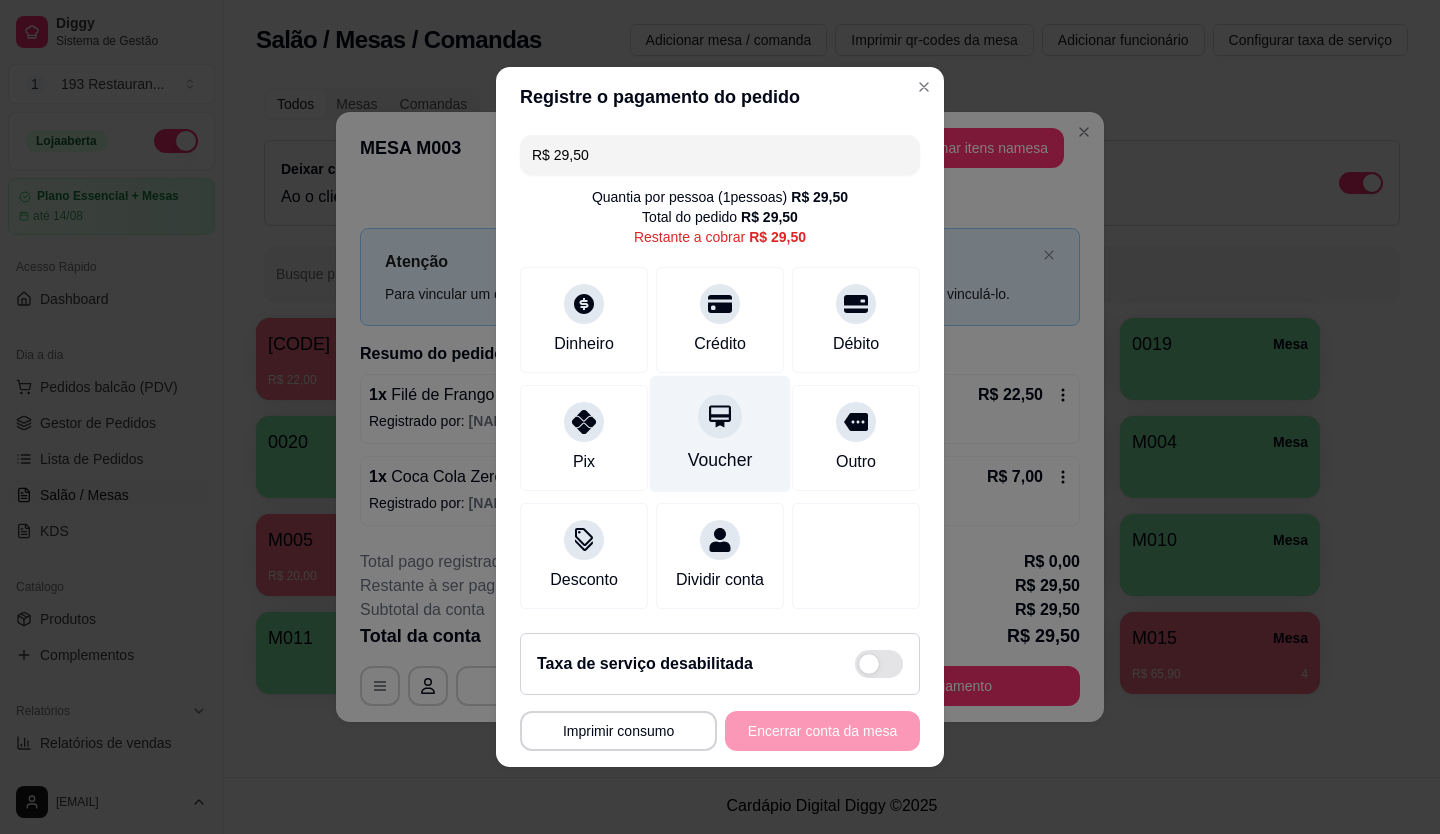 click at bounding box center [720, 416] 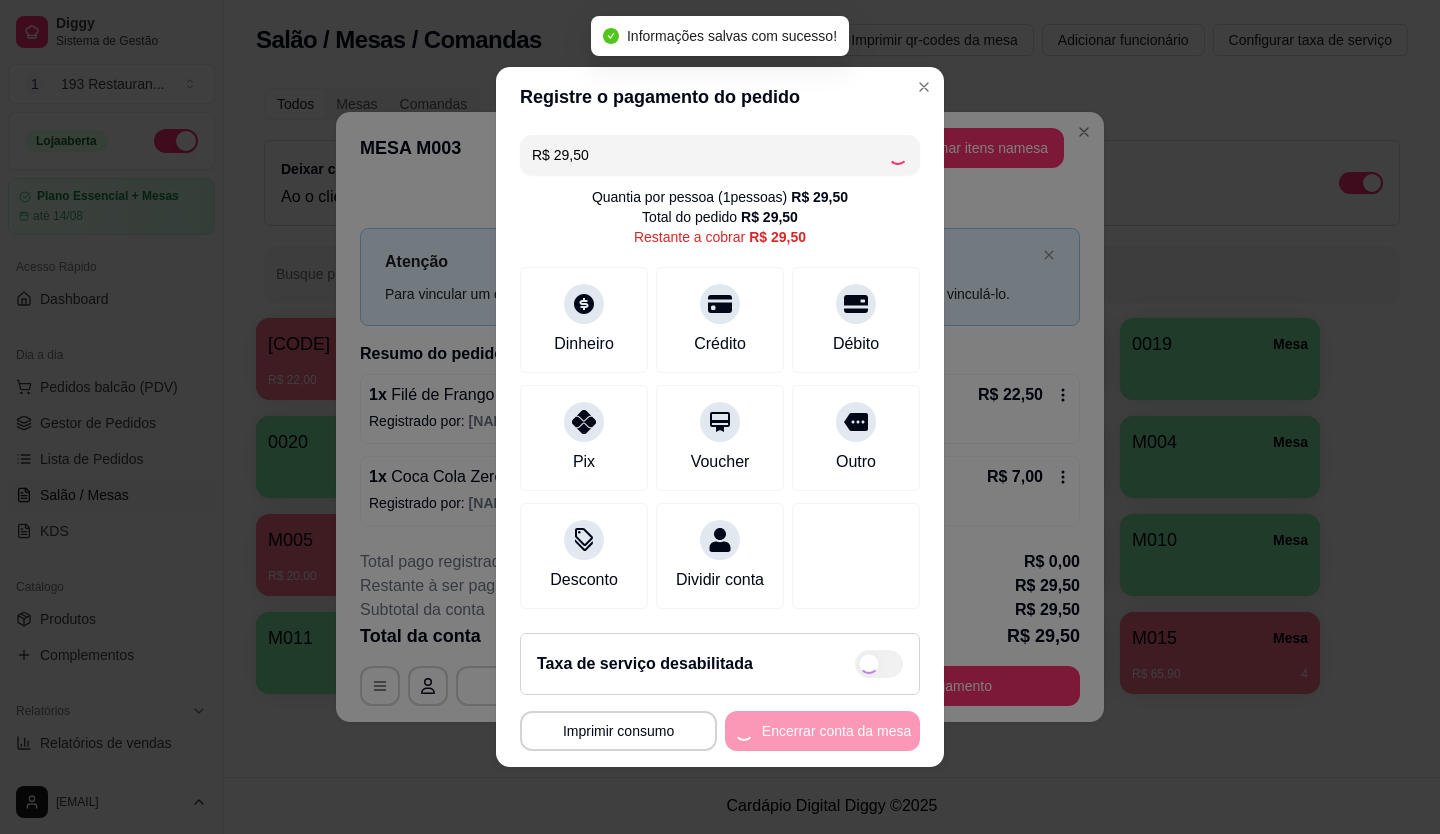 type on "R$ 0,00" 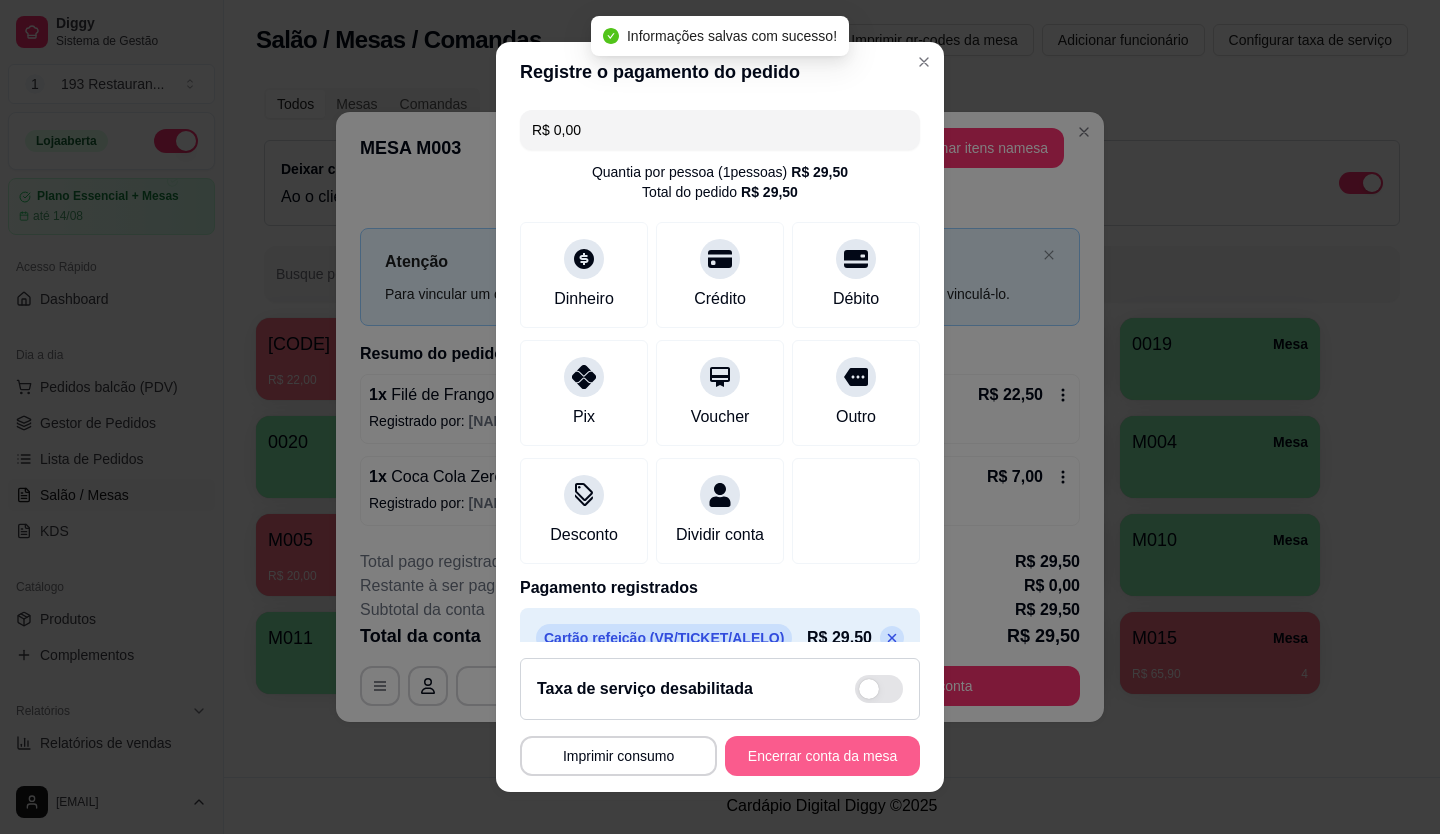 click on "Encerrar conta da mesa" at bounding box center [822, 756] 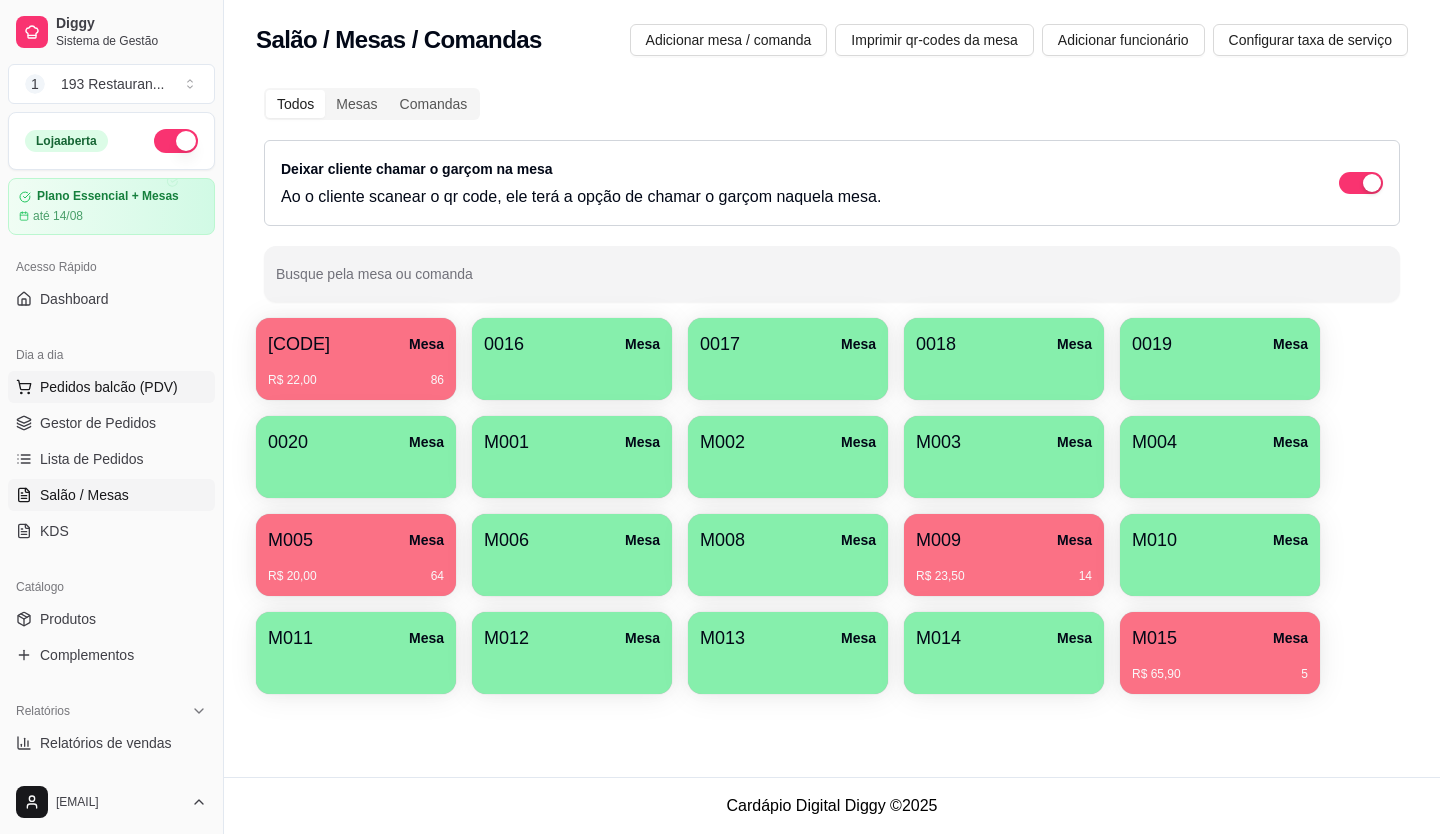click on "Pedidos balcão (PDV)" at bounding box center (109, 387) 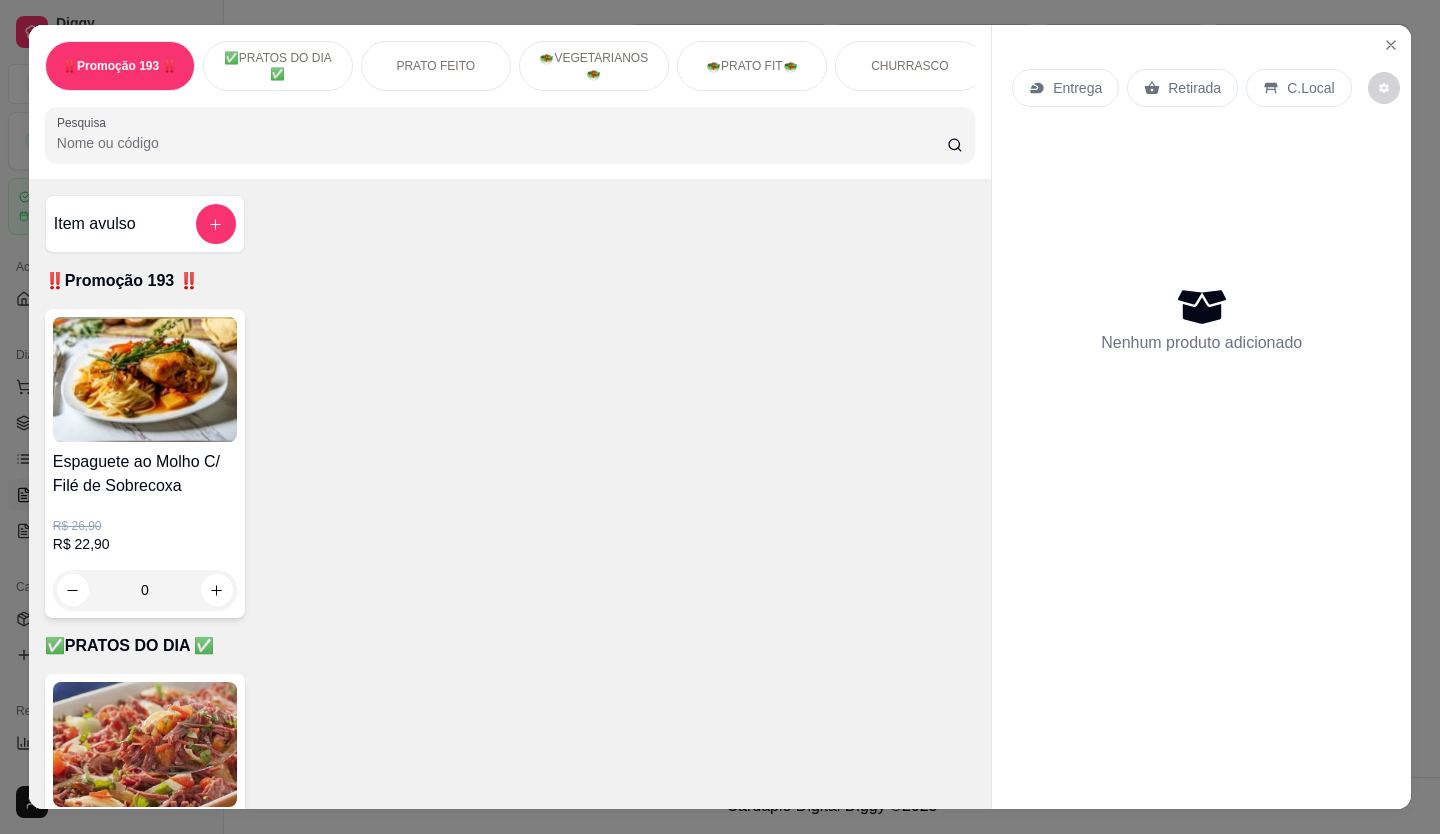 click on "Retirada" at bounding box center [1182, 88] 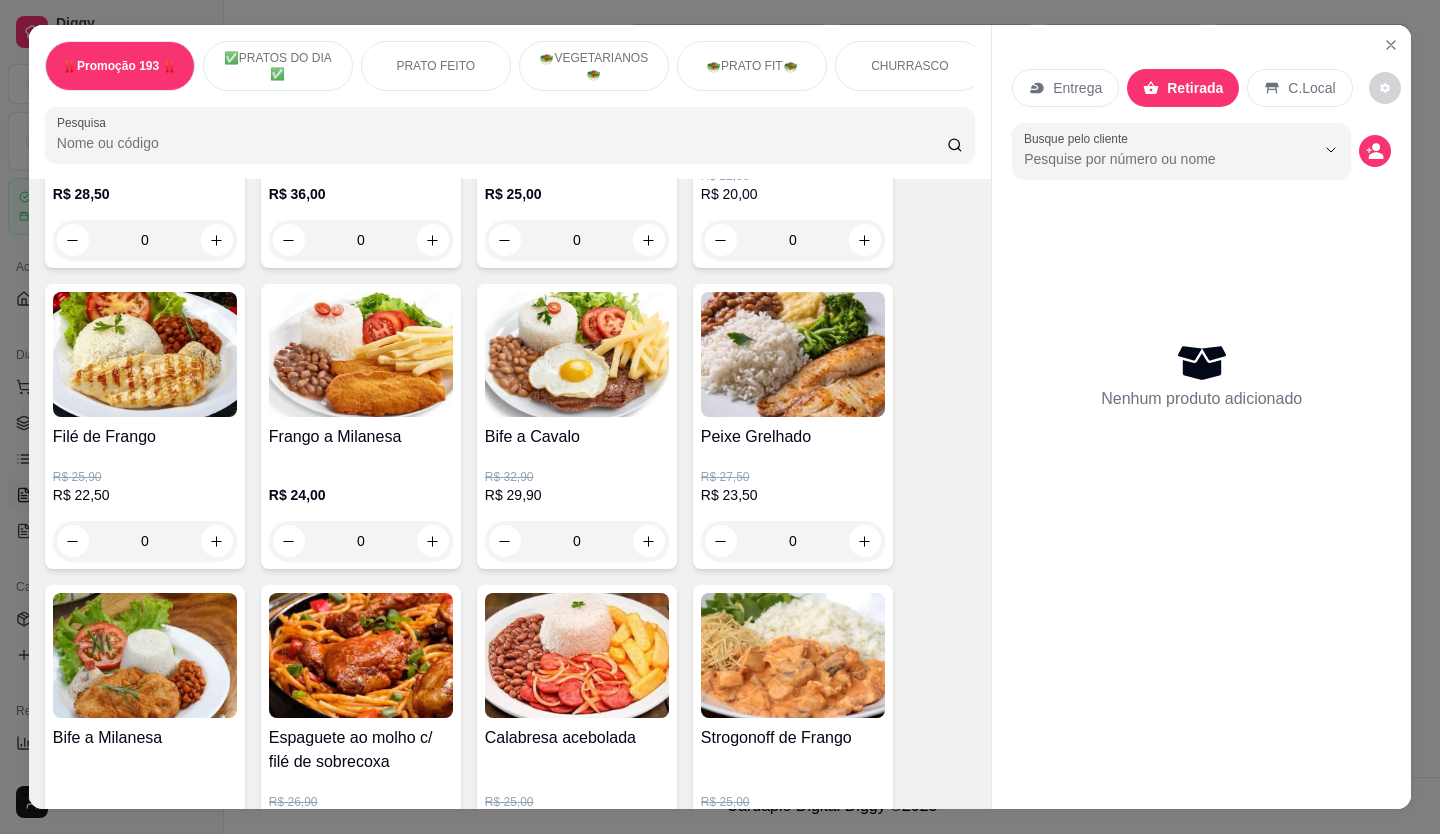 scroll, scrollTop: 1100, scrollLeft: 0, axis: vertical 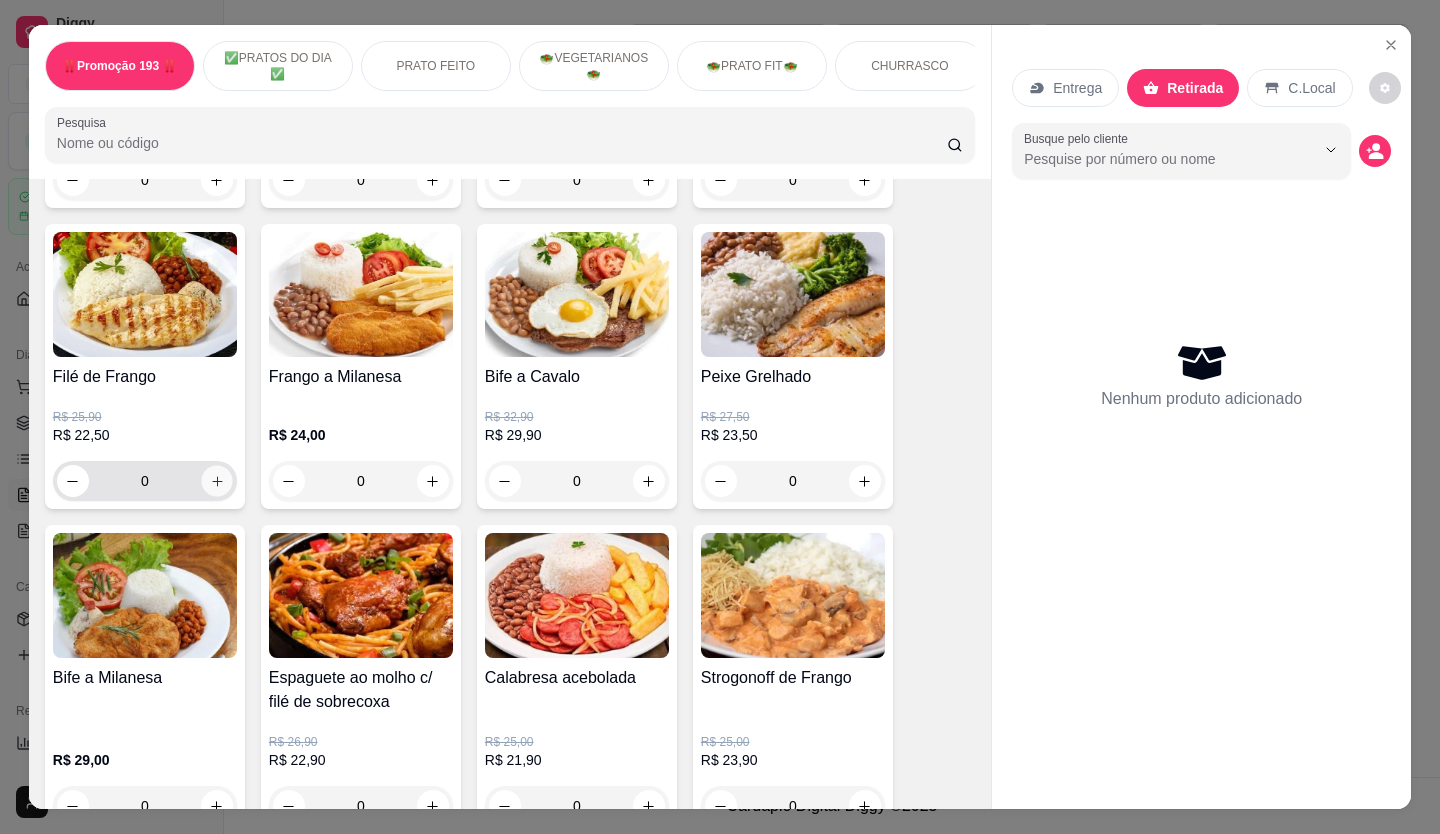 click 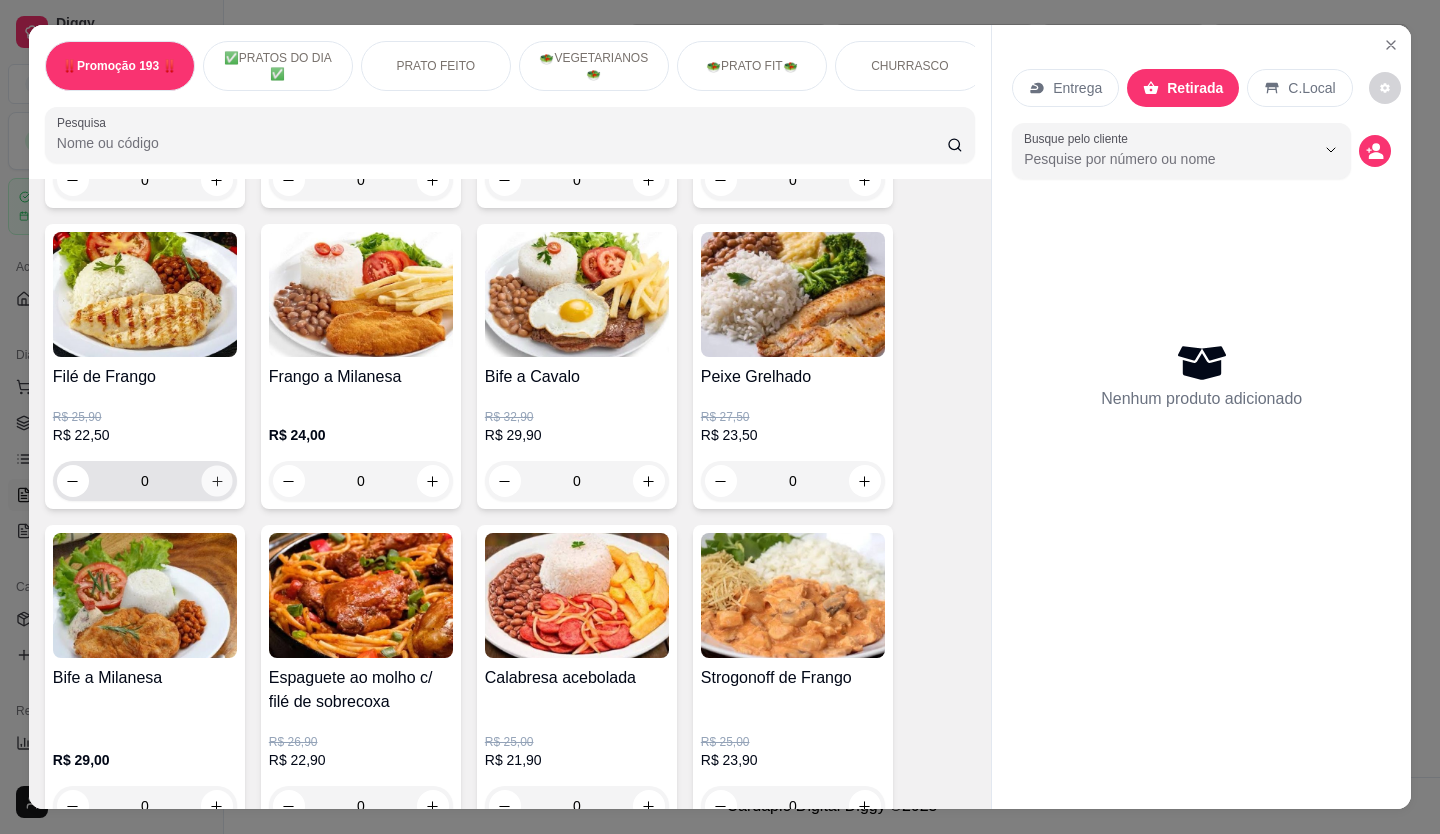 type on "1" 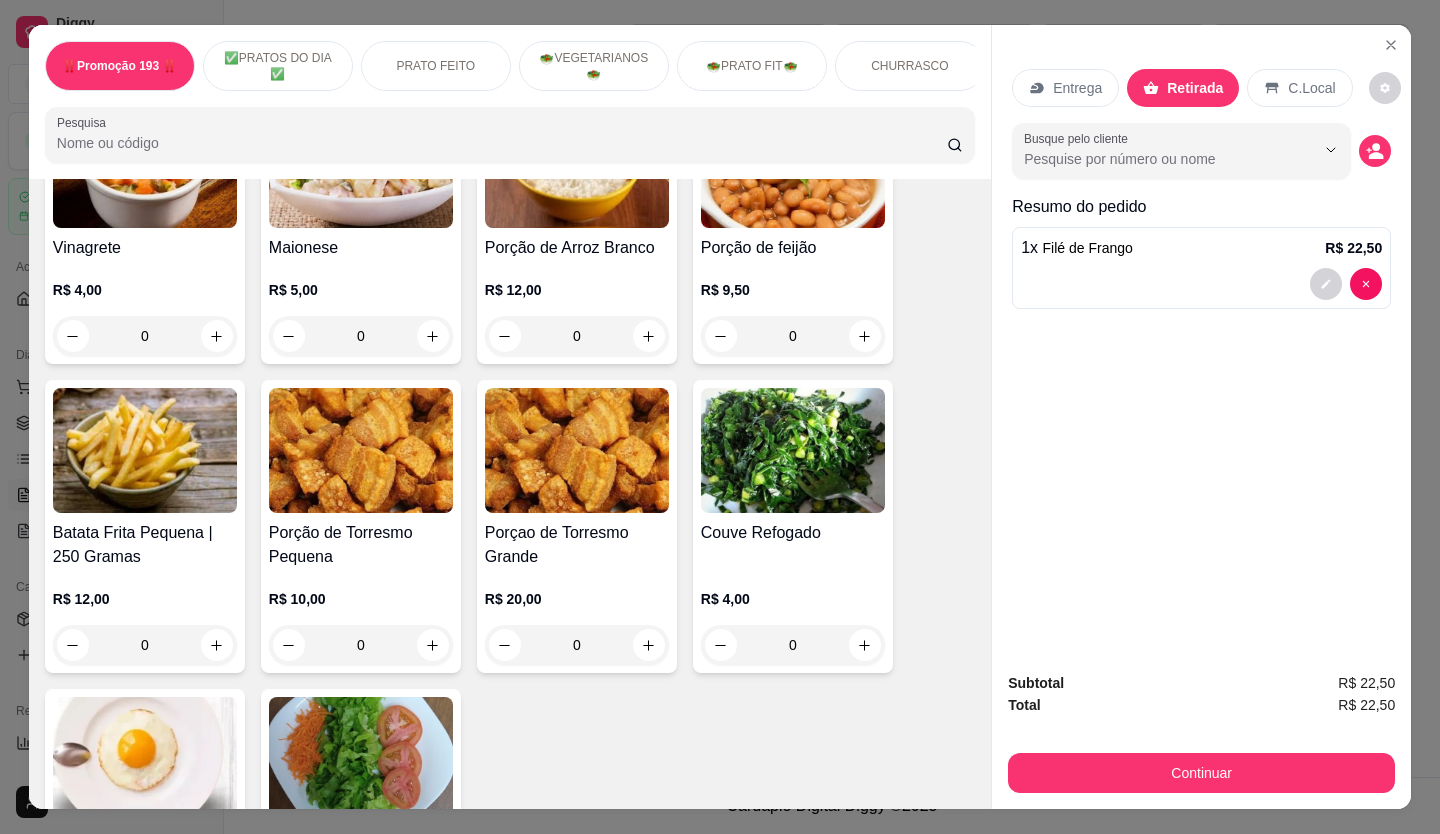 scroll, scrollTop: 3900, scrollLeft: 0, axis: vertical 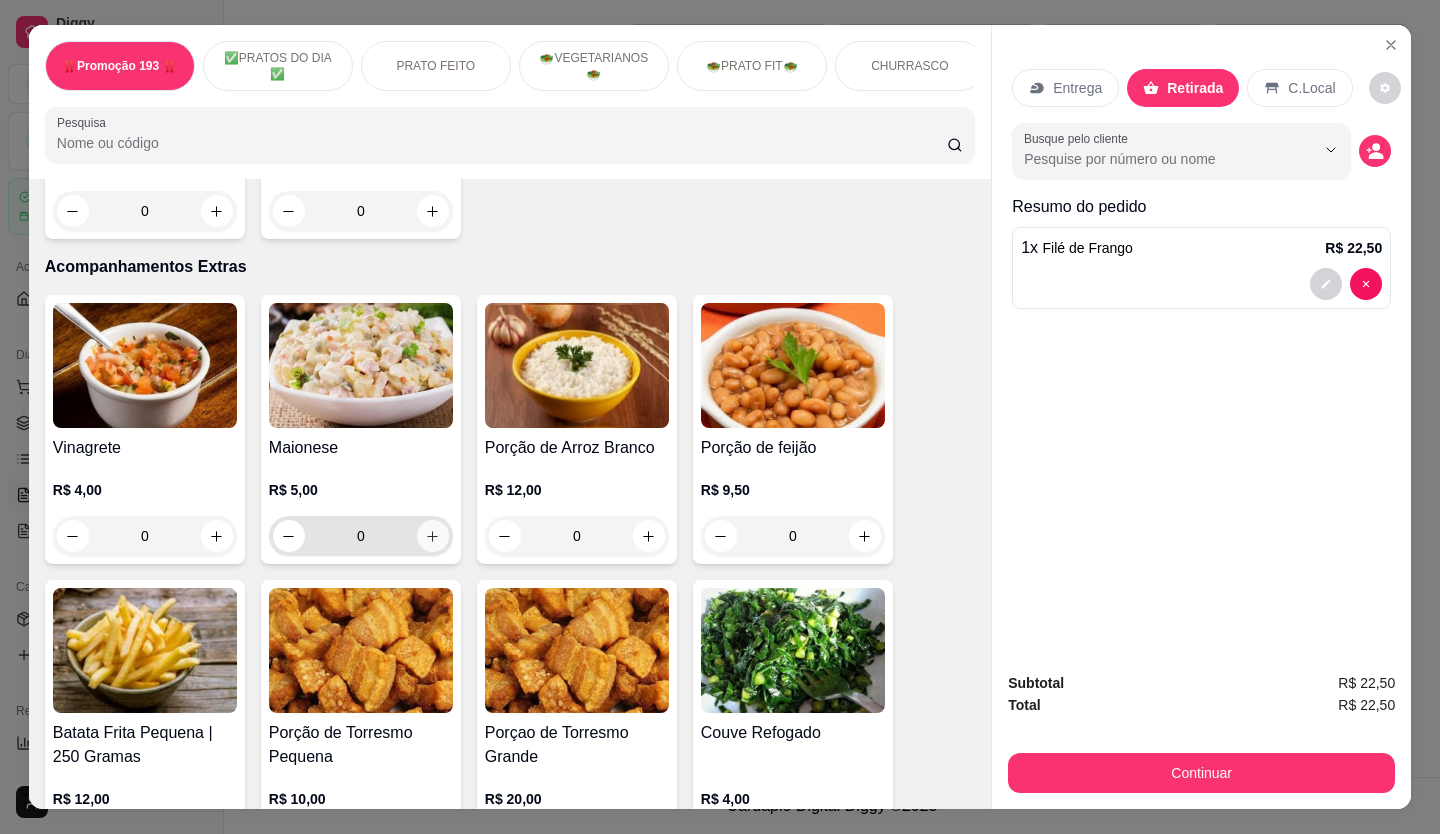 click 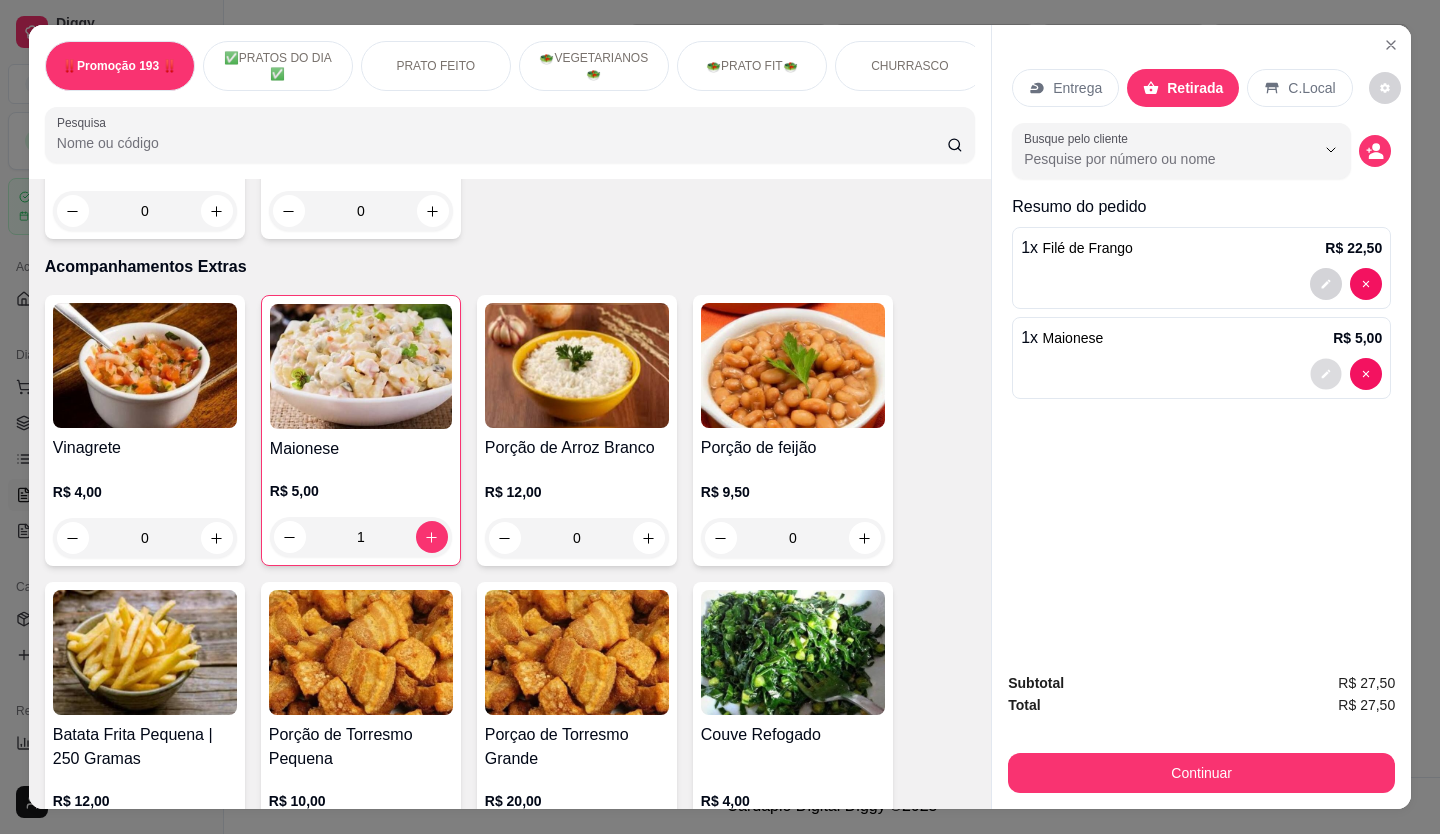 click at bounding box center (1326, 374) 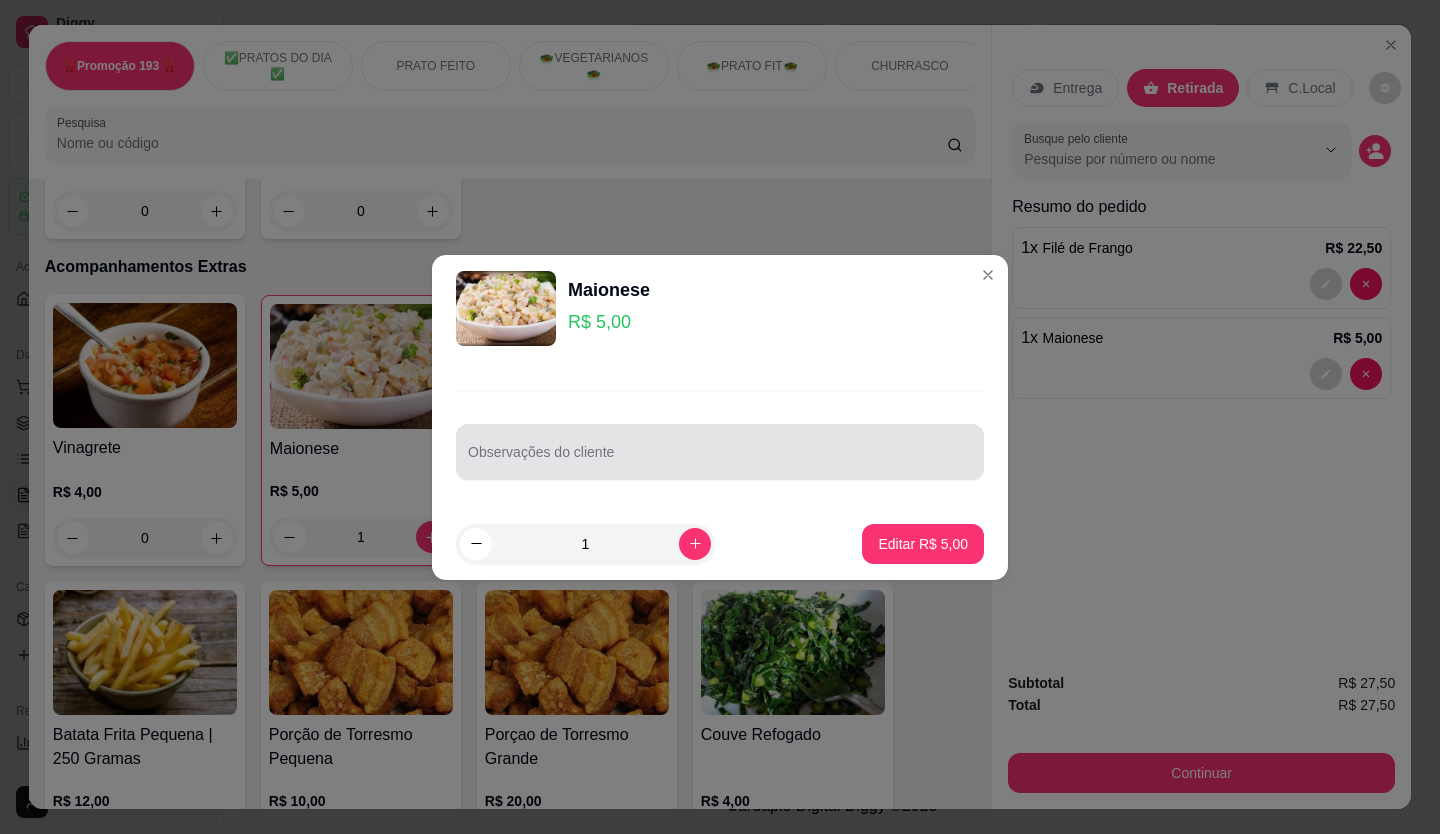 click on "Observações do cliente" at bounding box center (720, 452) 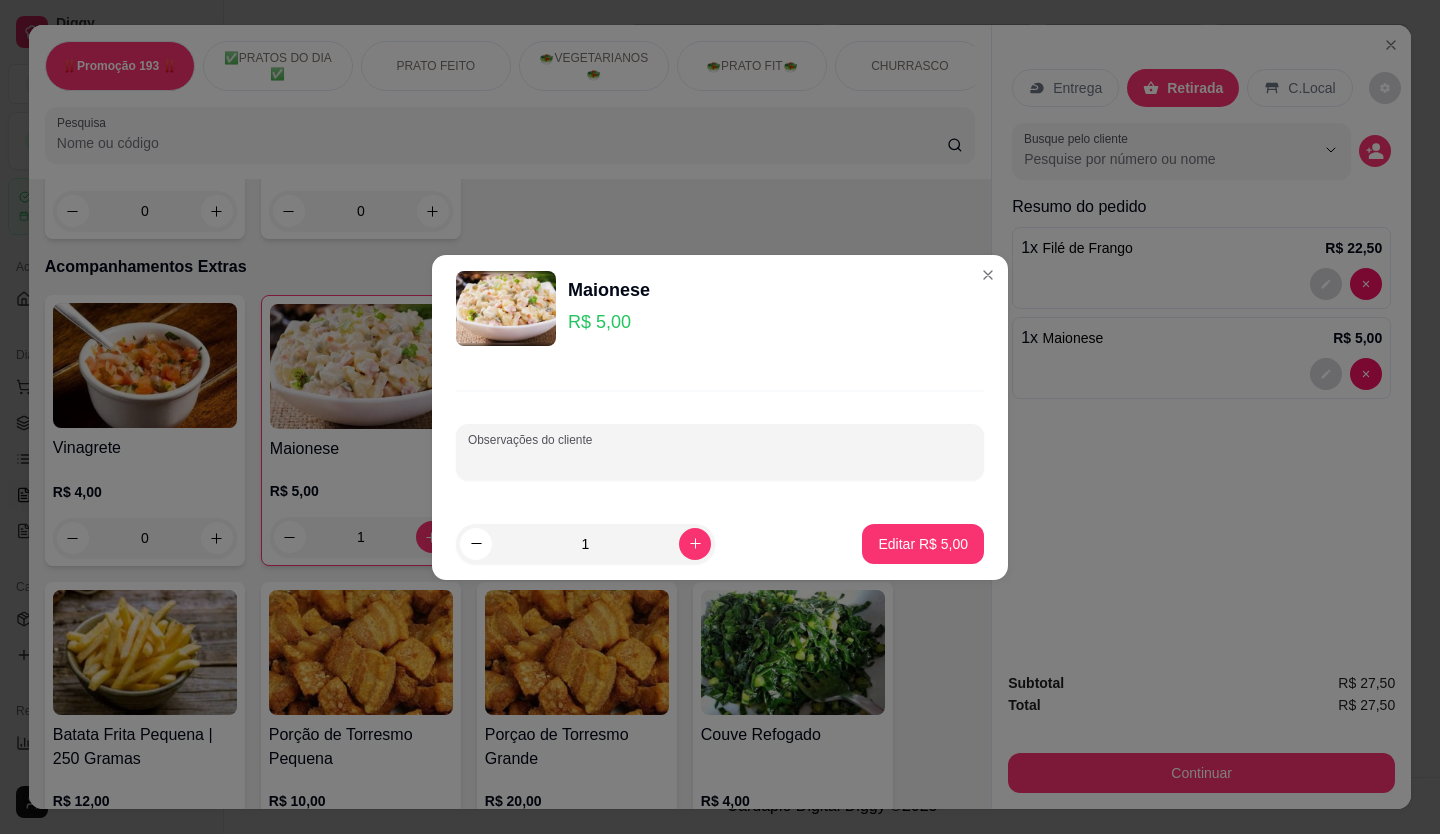 type on "m" 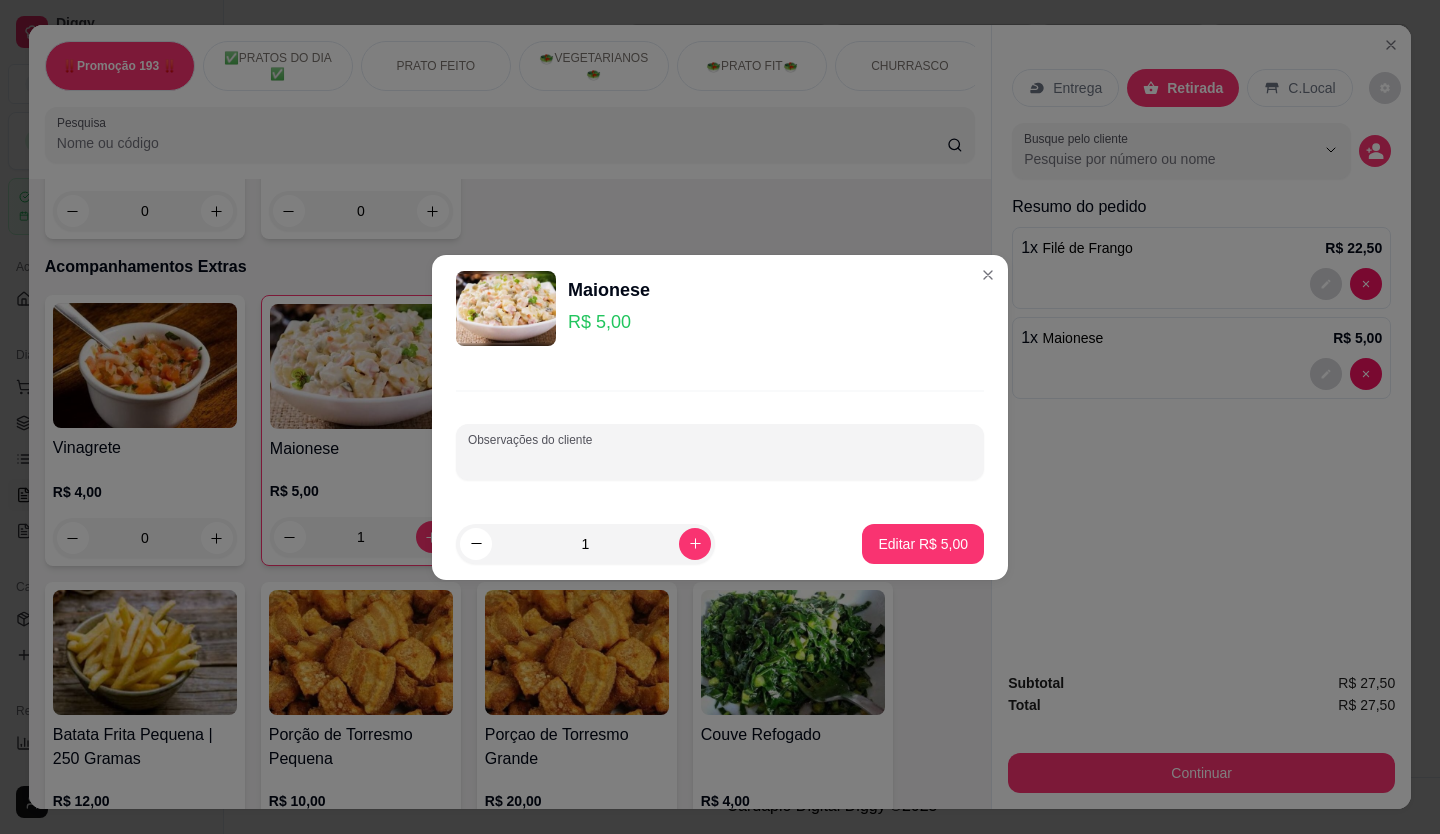 click on "Observações do cliente" at bounding box center [720, 460] 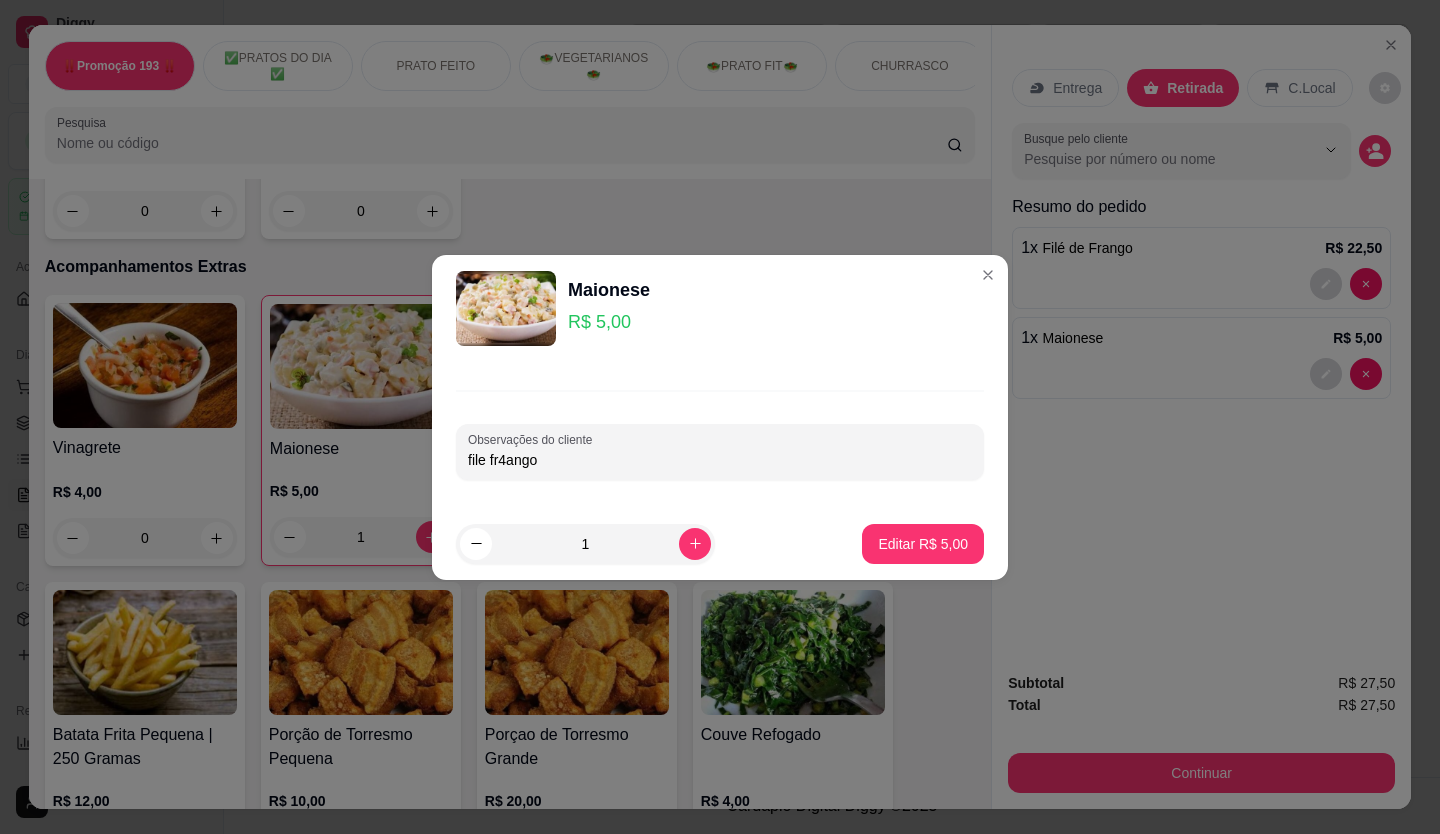 click on "file fr4ango" at bounding box center [720, 460] 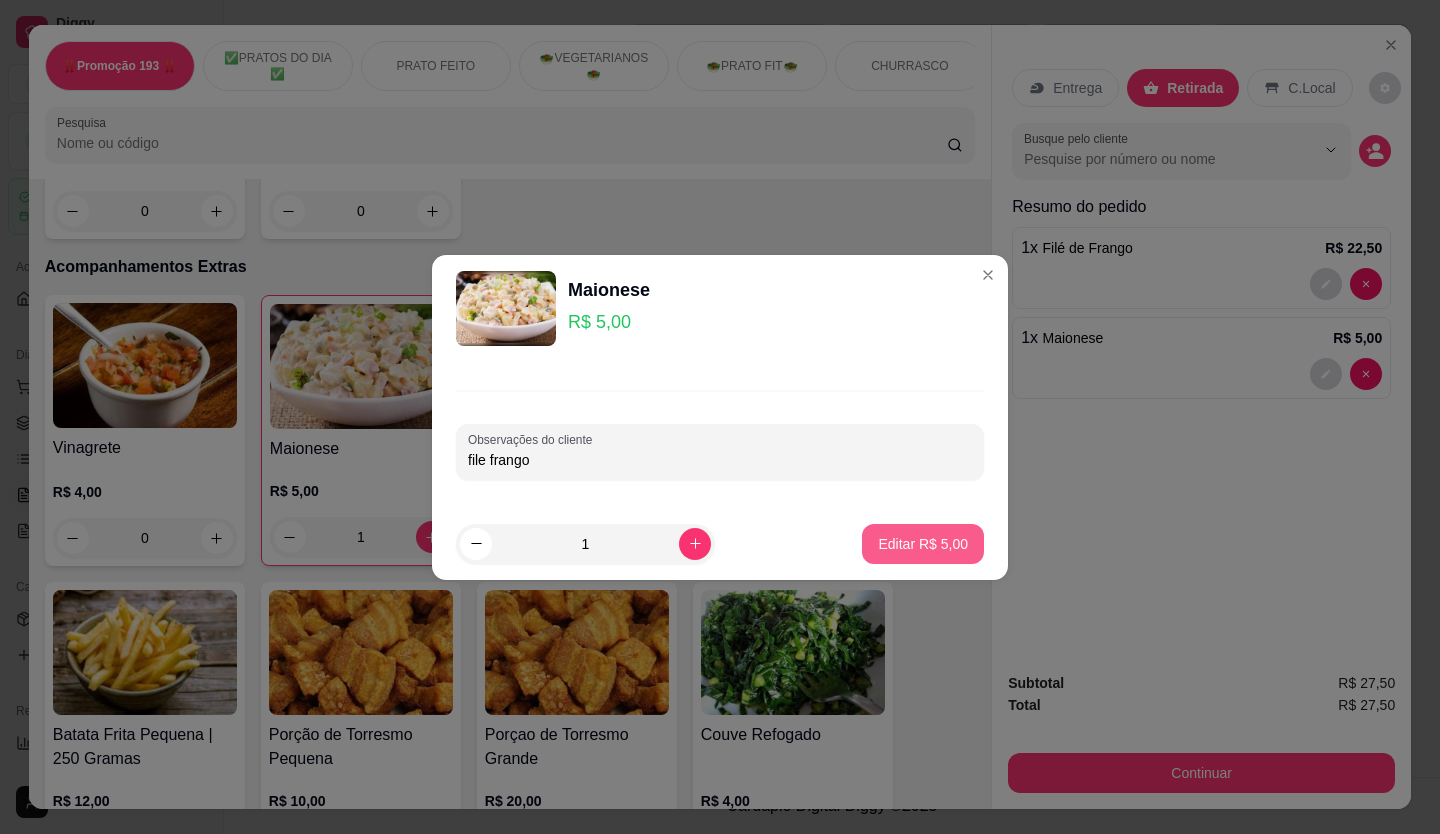 type on "file frango" 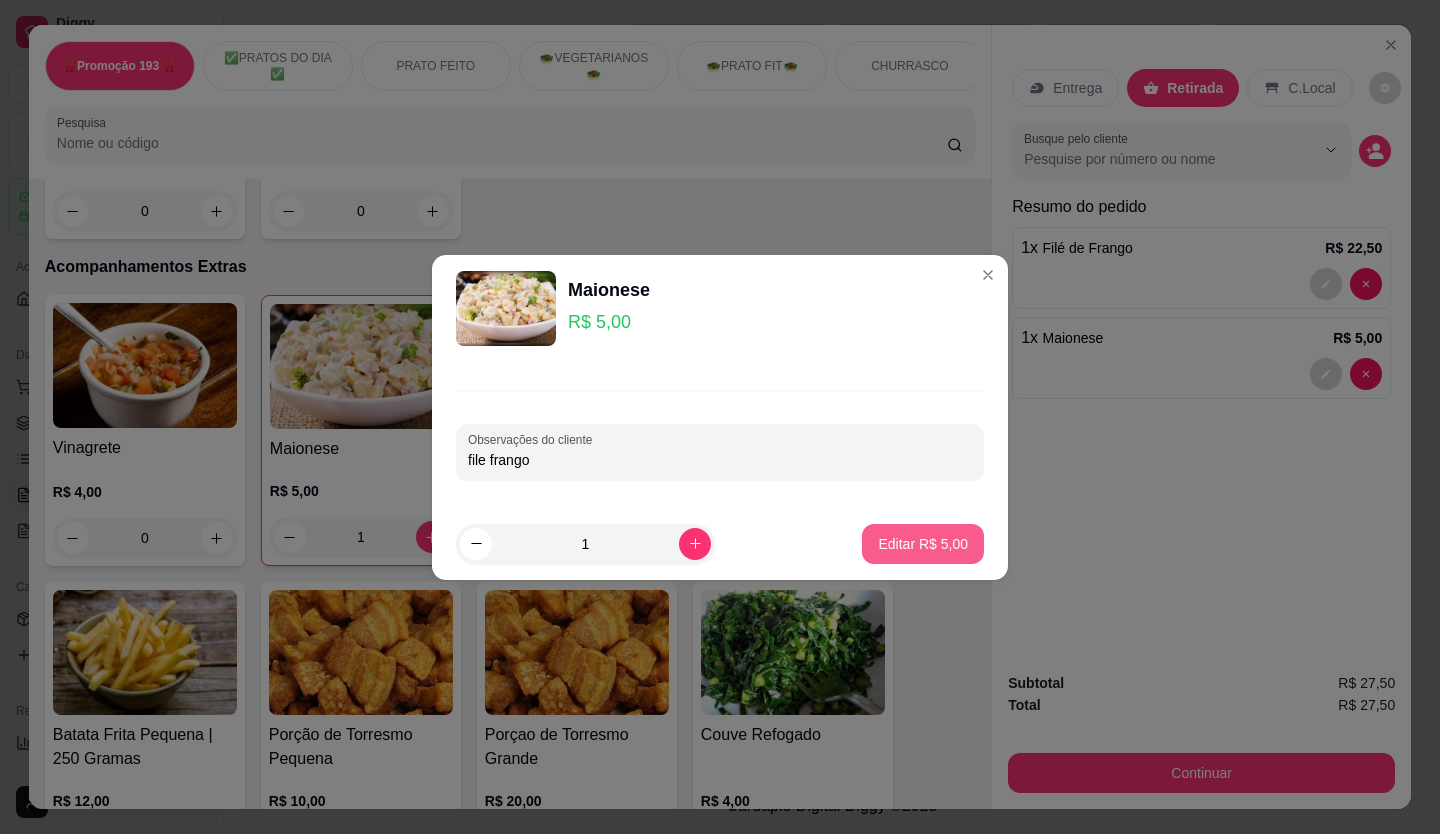 click on "Editar R$ 5,00" at bounding box center (923, 544) 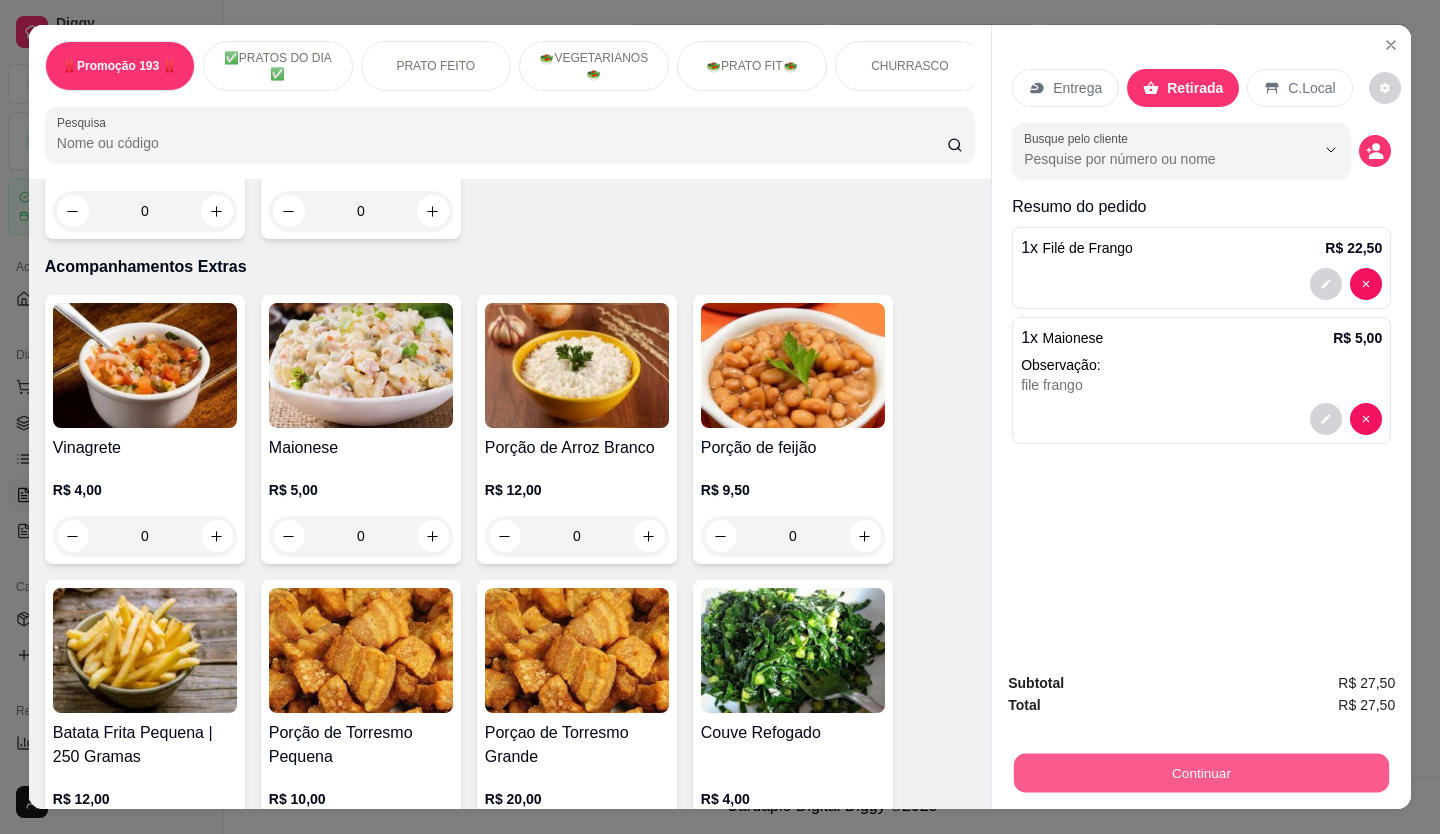 click on "Continuar" at bounding box center (1201, 773) 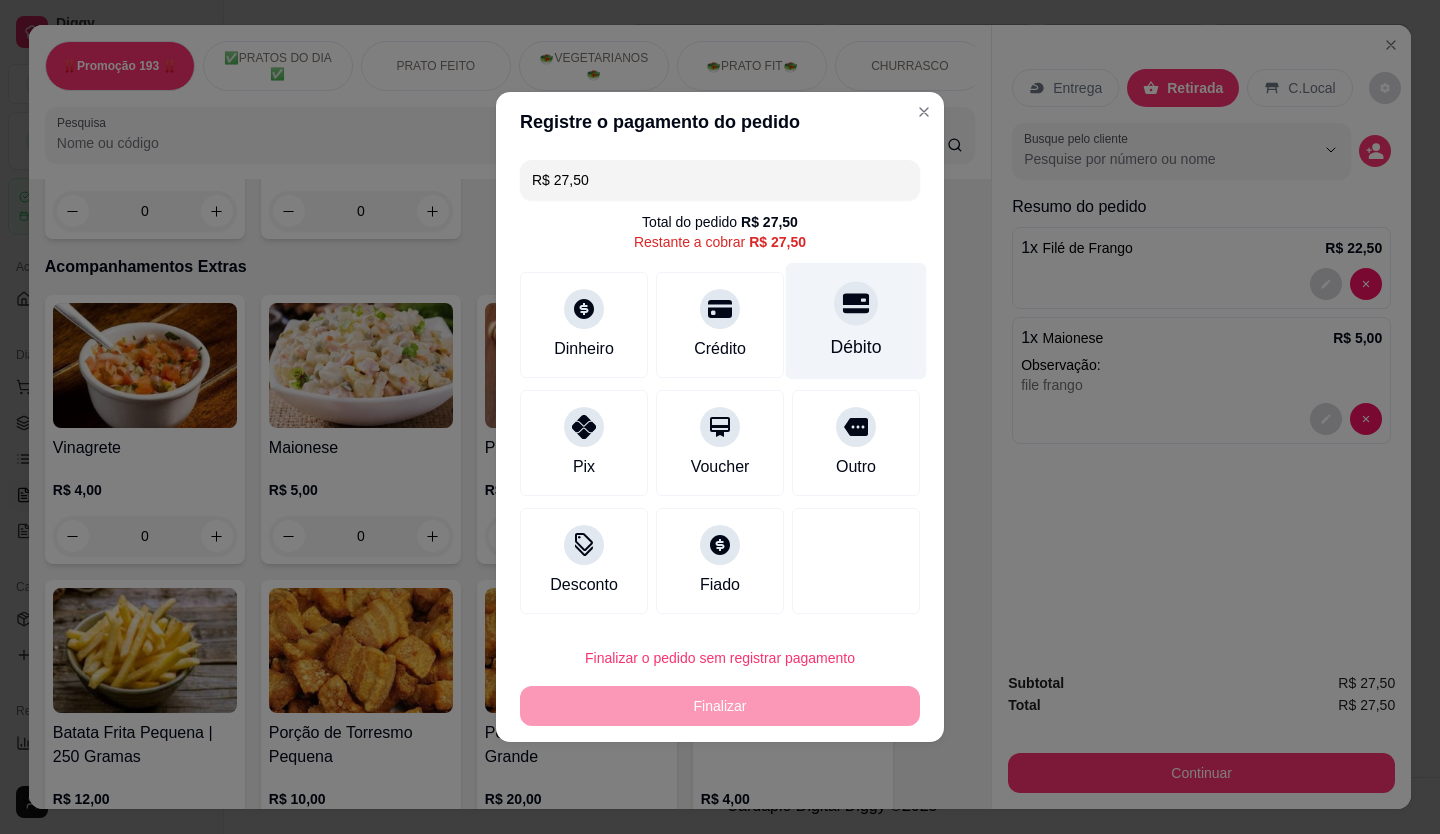 click on "Débito" at bounding box center [856, 321] 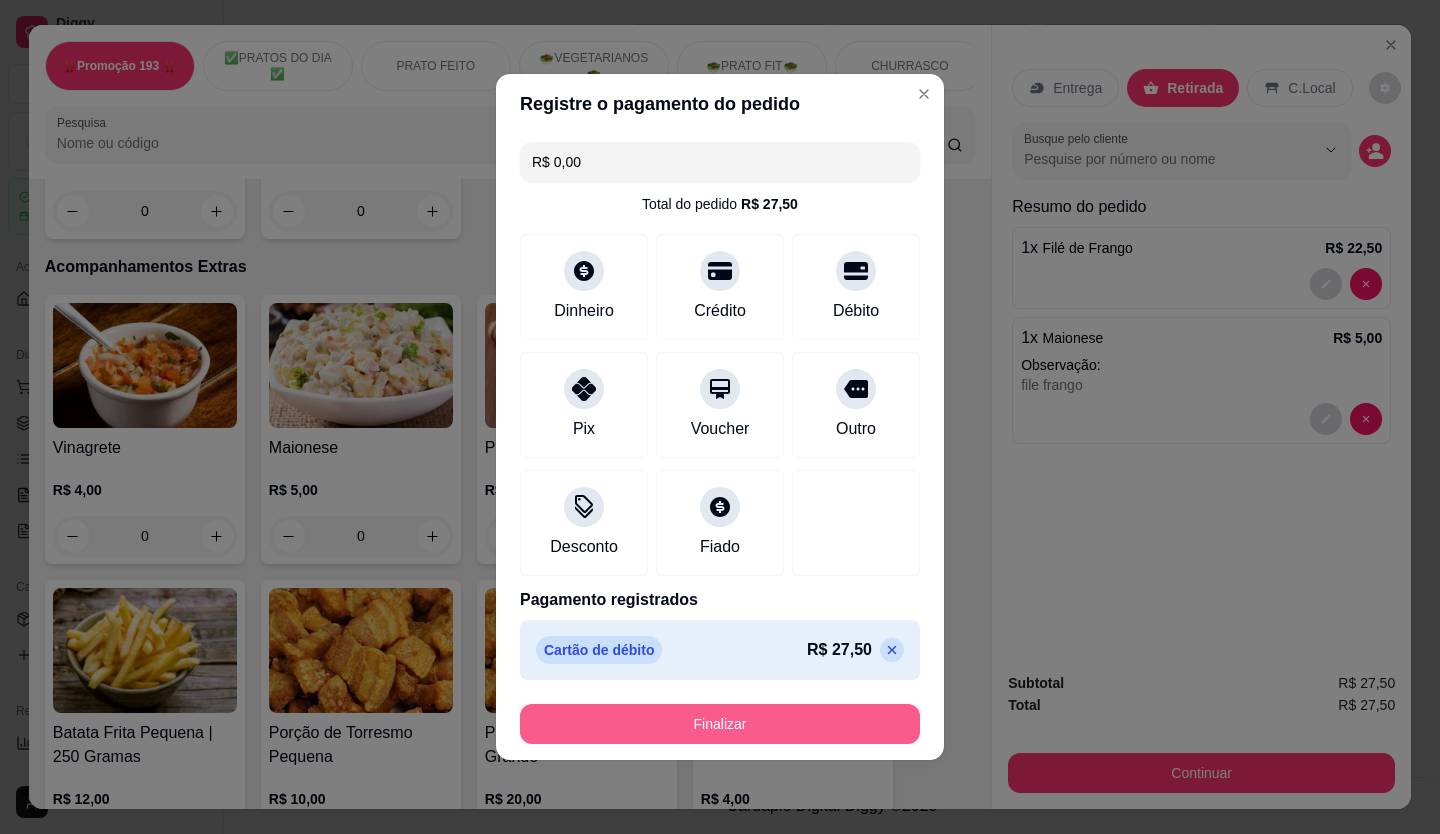 click on "Finalizar" at bounding box center [720, 724] 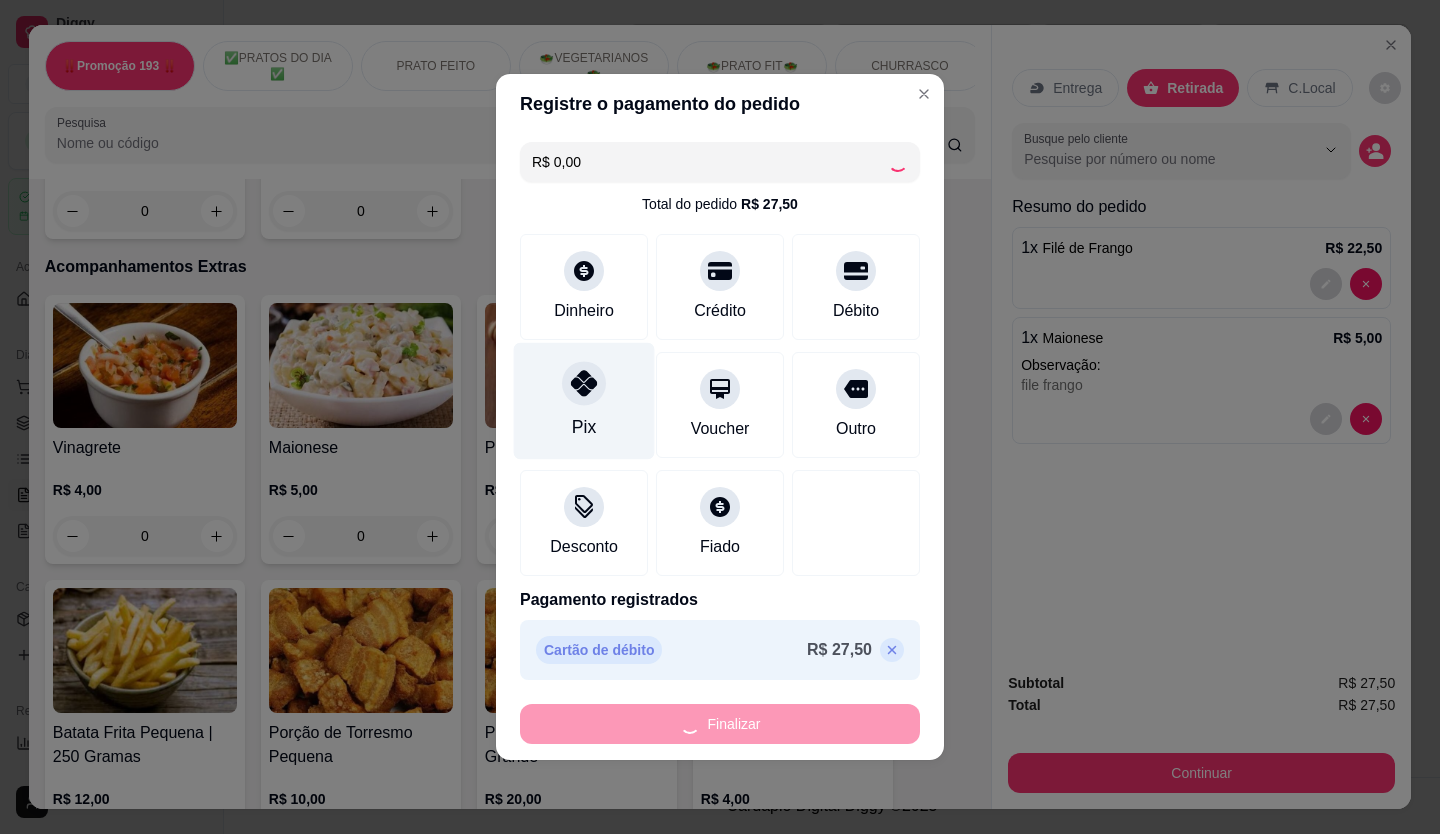 type on "0" 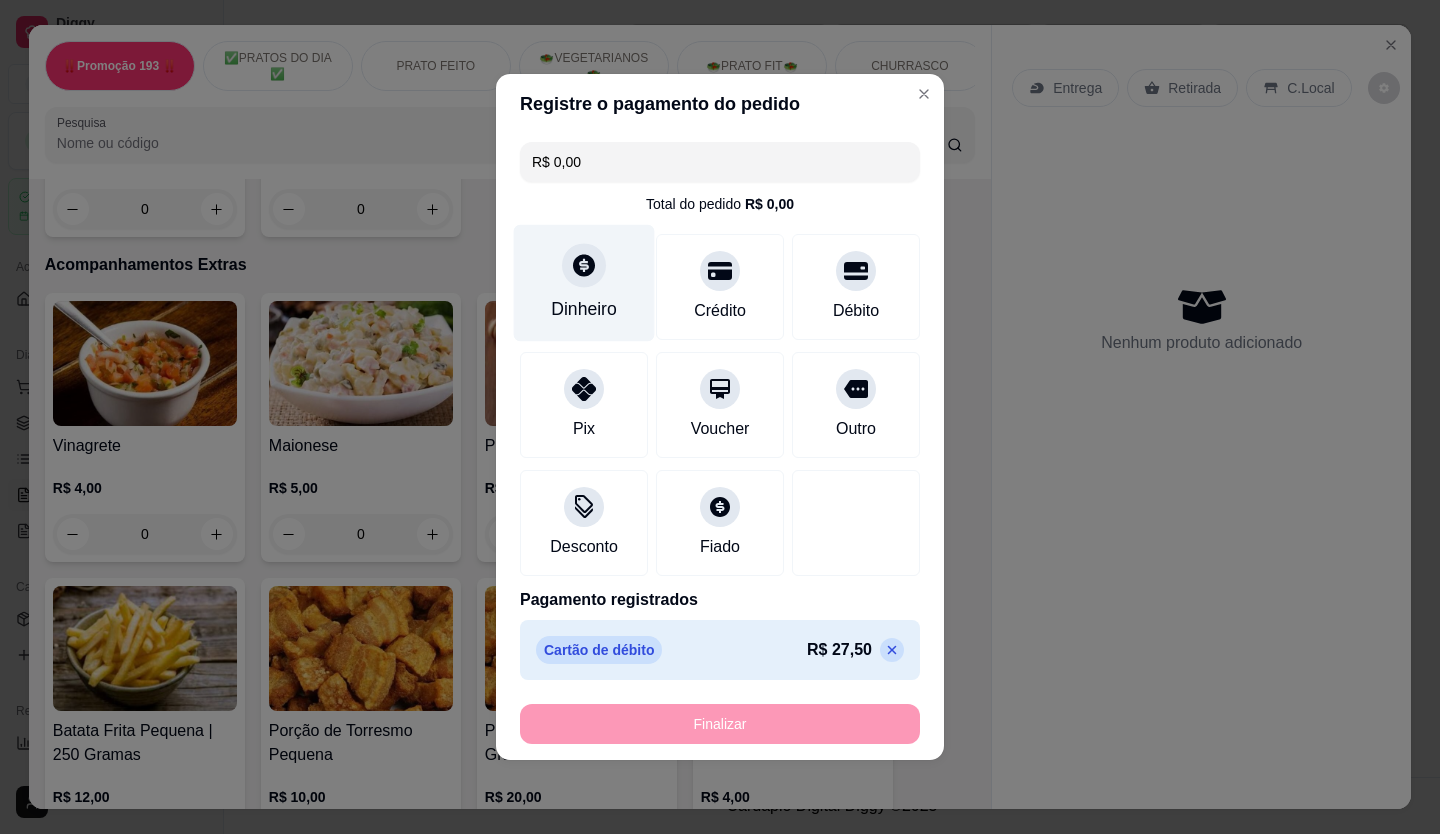 type on "-R$ 27,50" 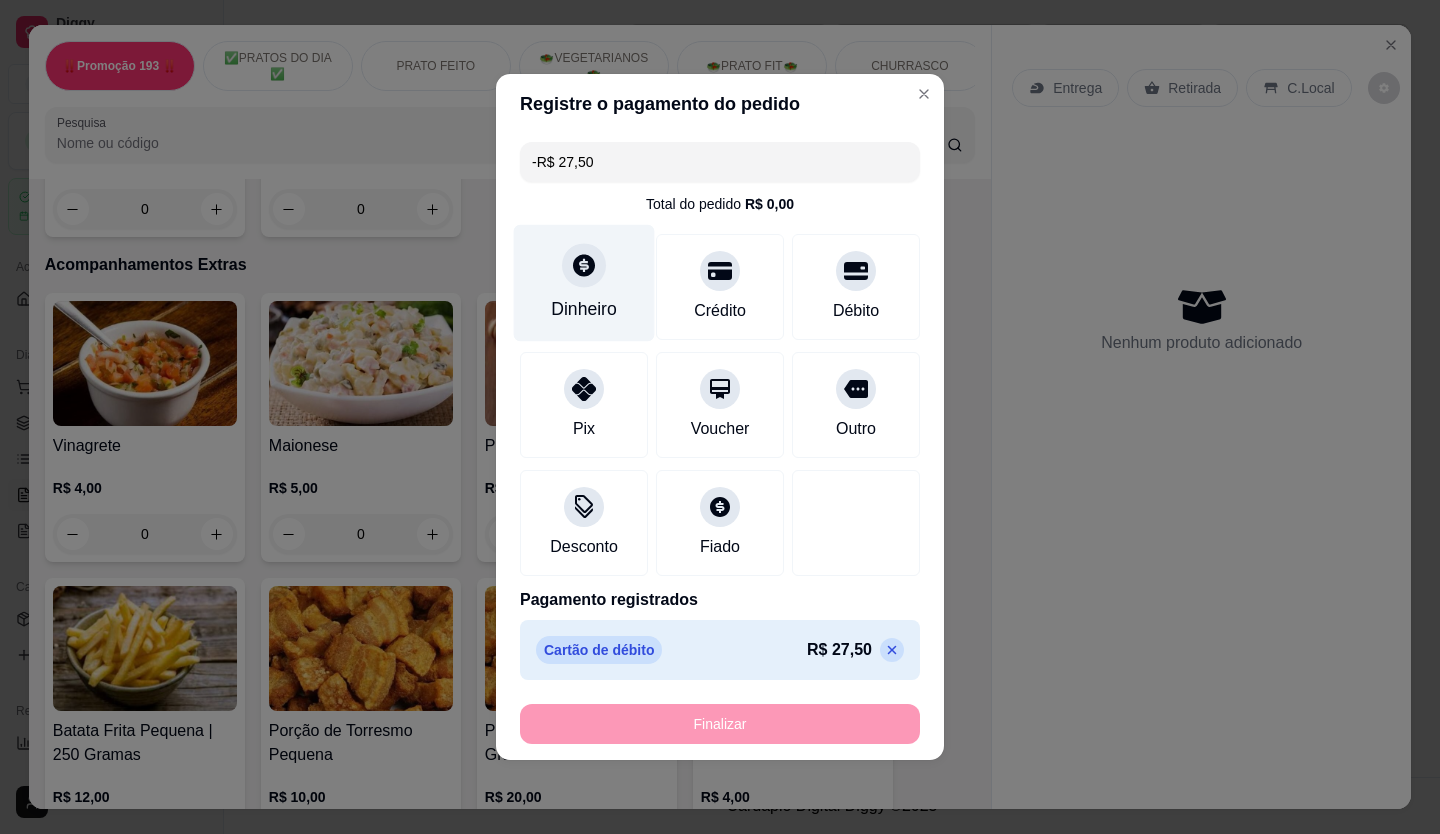 scroll, scrollTop: 3898, scrollLeft: 0, axis: vertical 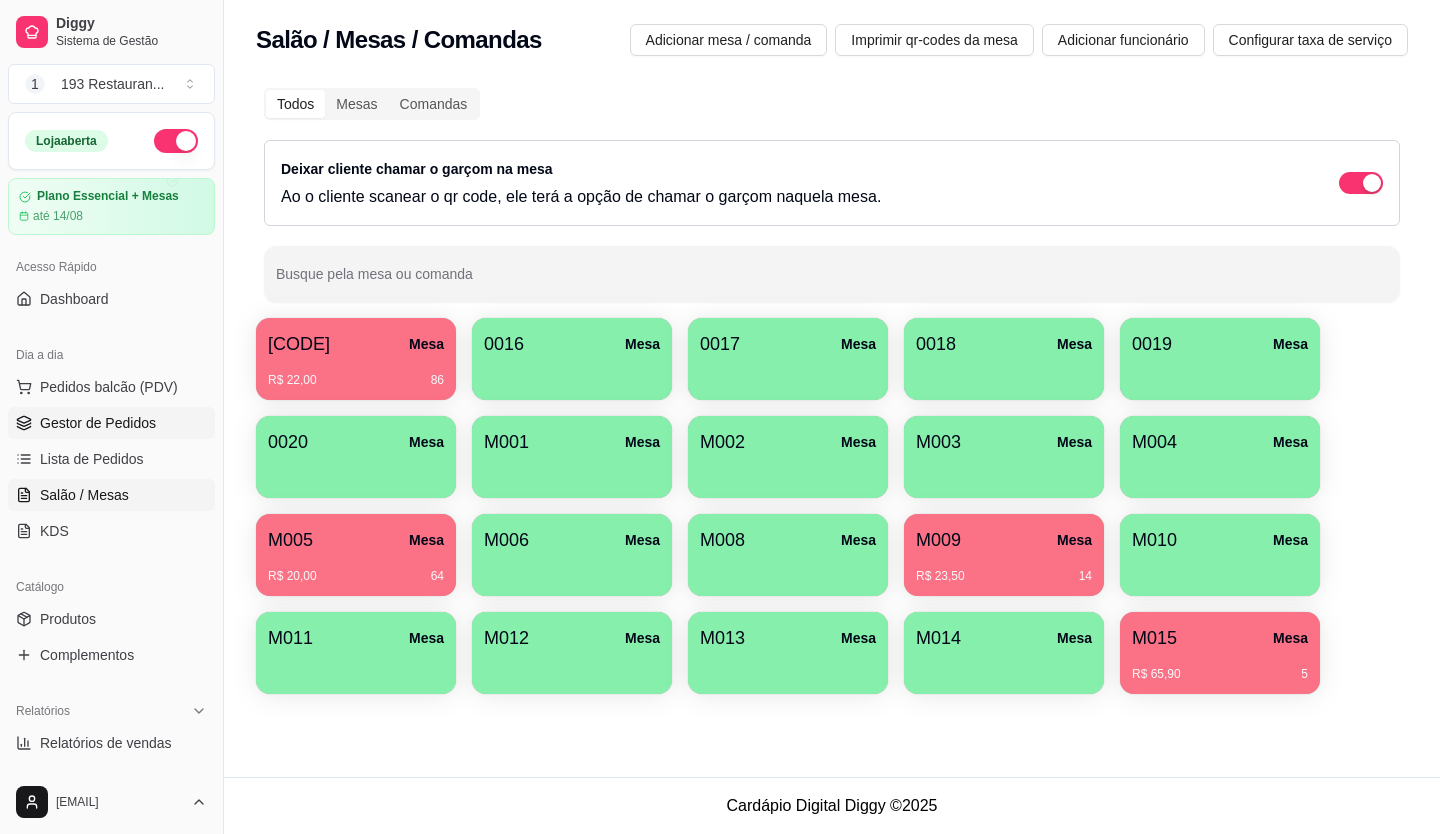 click on "Gestor de Pedidos" at bounding box center (111, 423) 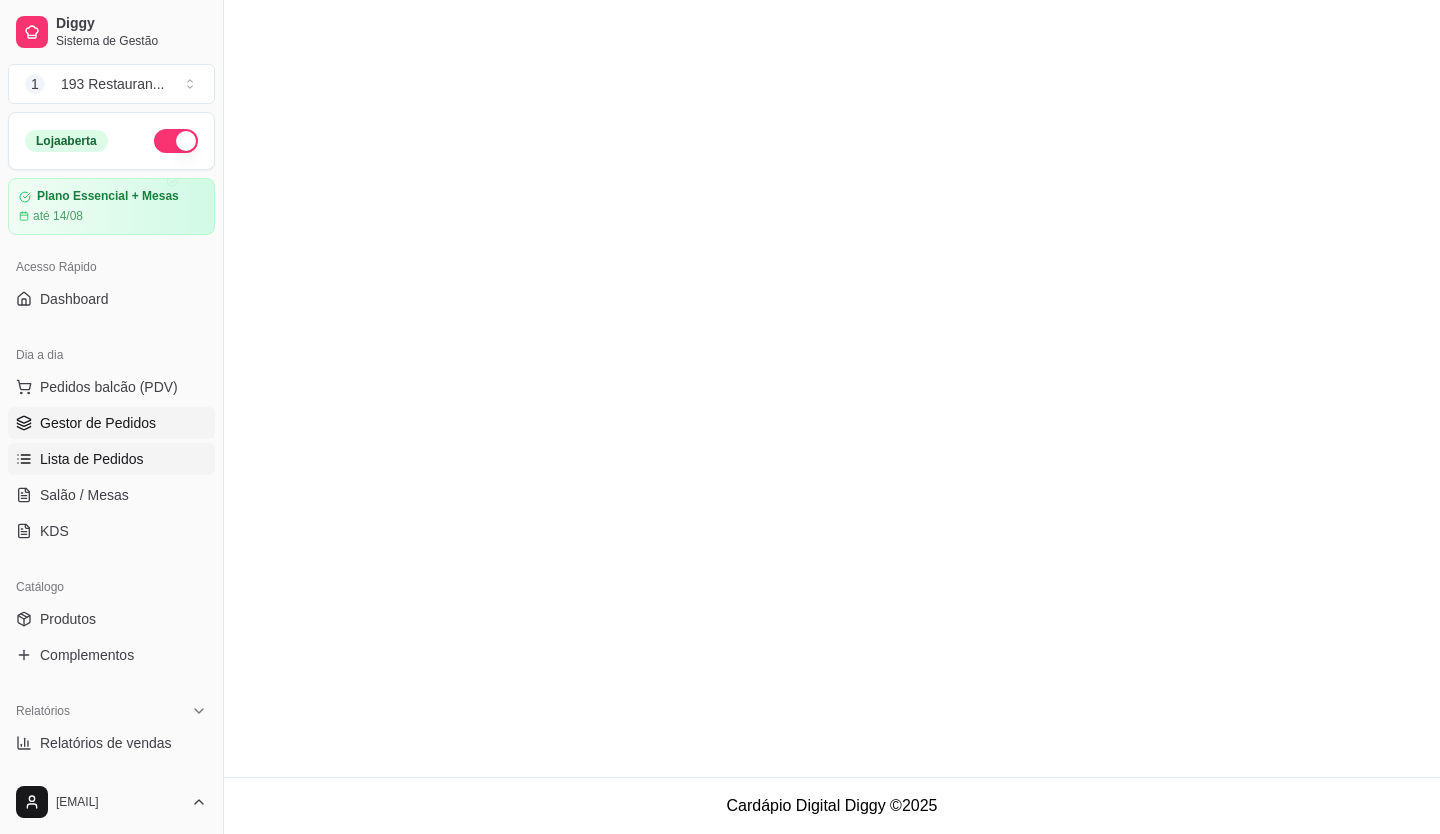 click on "Lista de Pedidos" at bounding box center (92, 459) 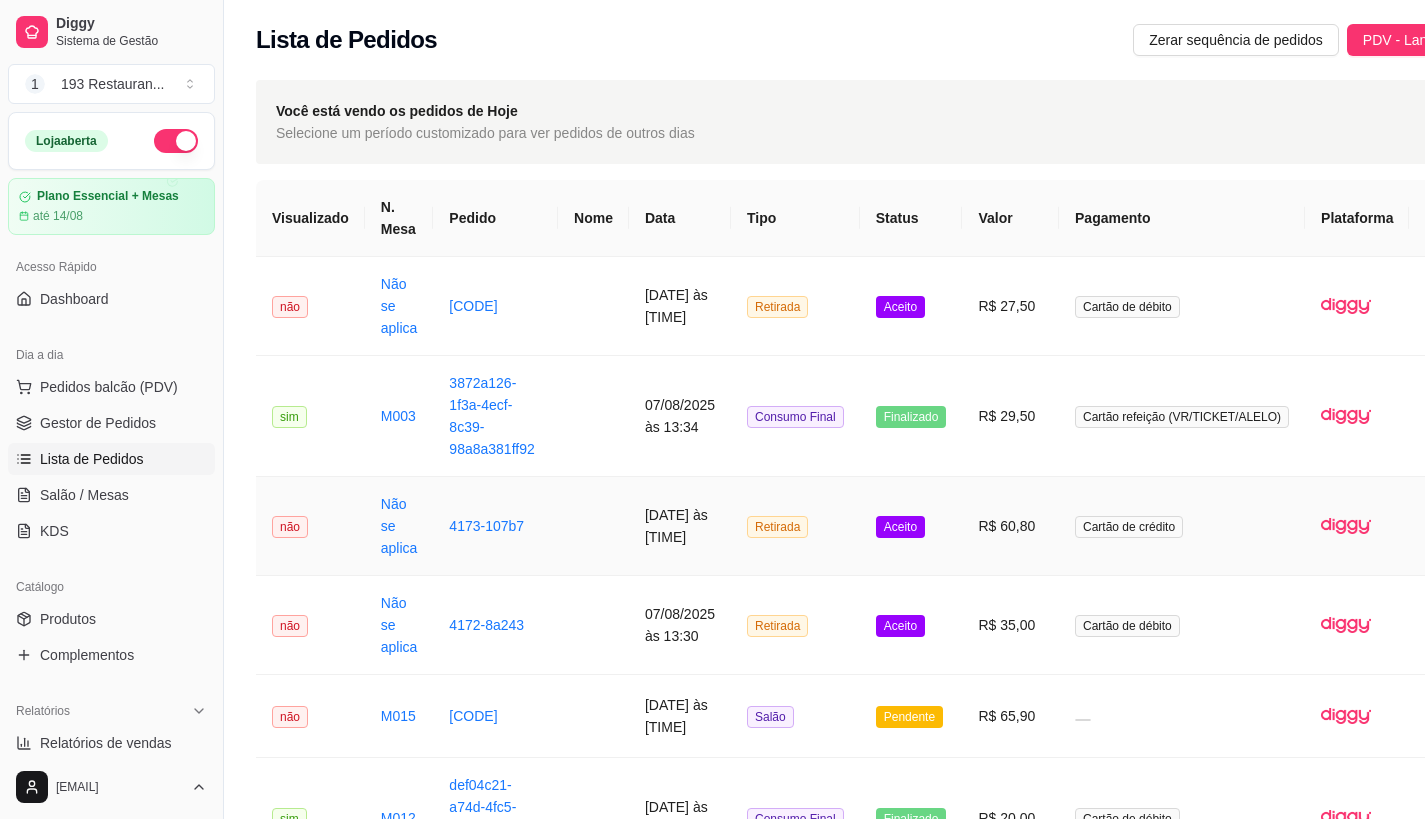 click on "Retirada" at bounding box center [777, 527] 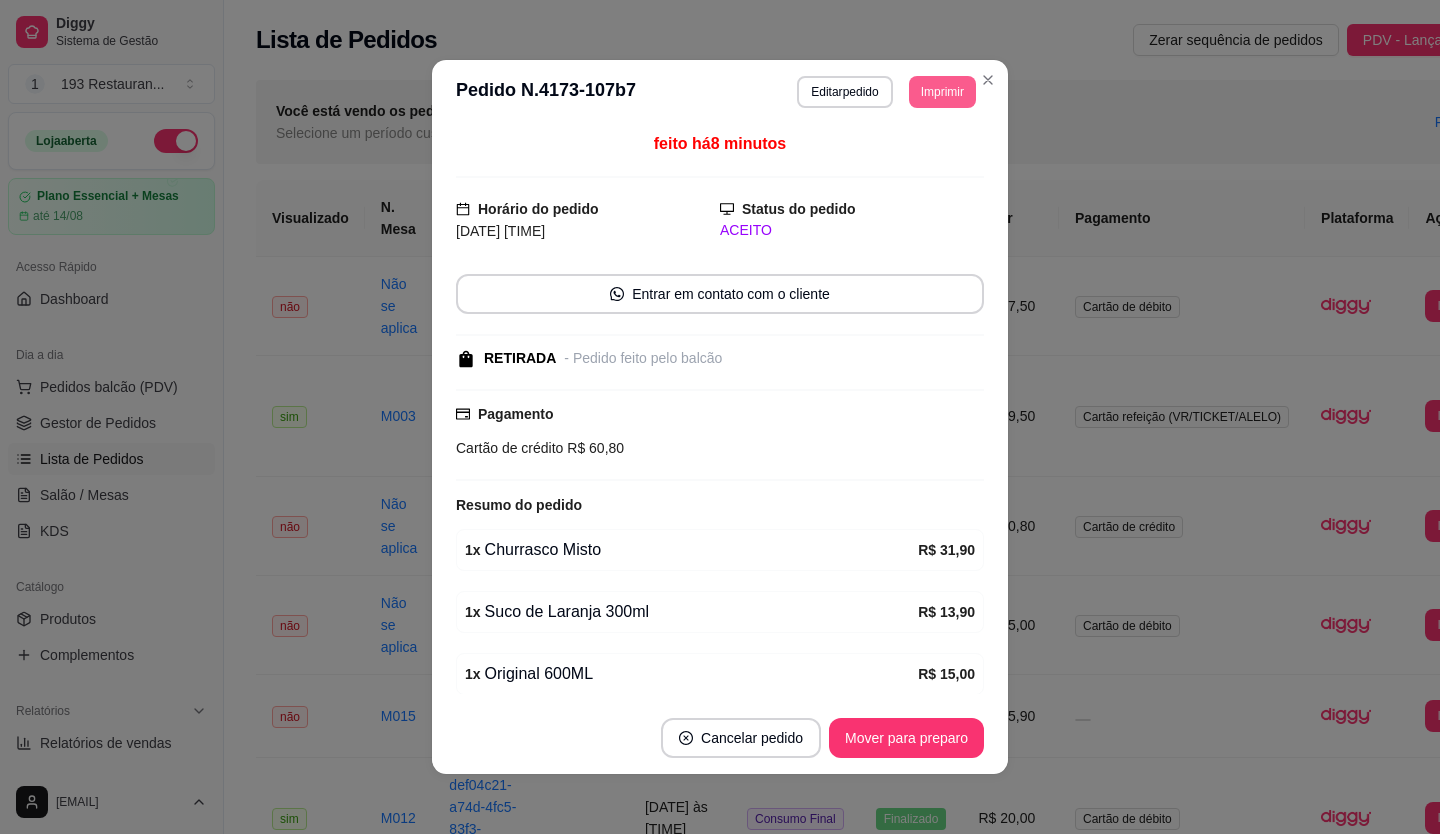click on "Imprimir" at bounding box center (942, 92) 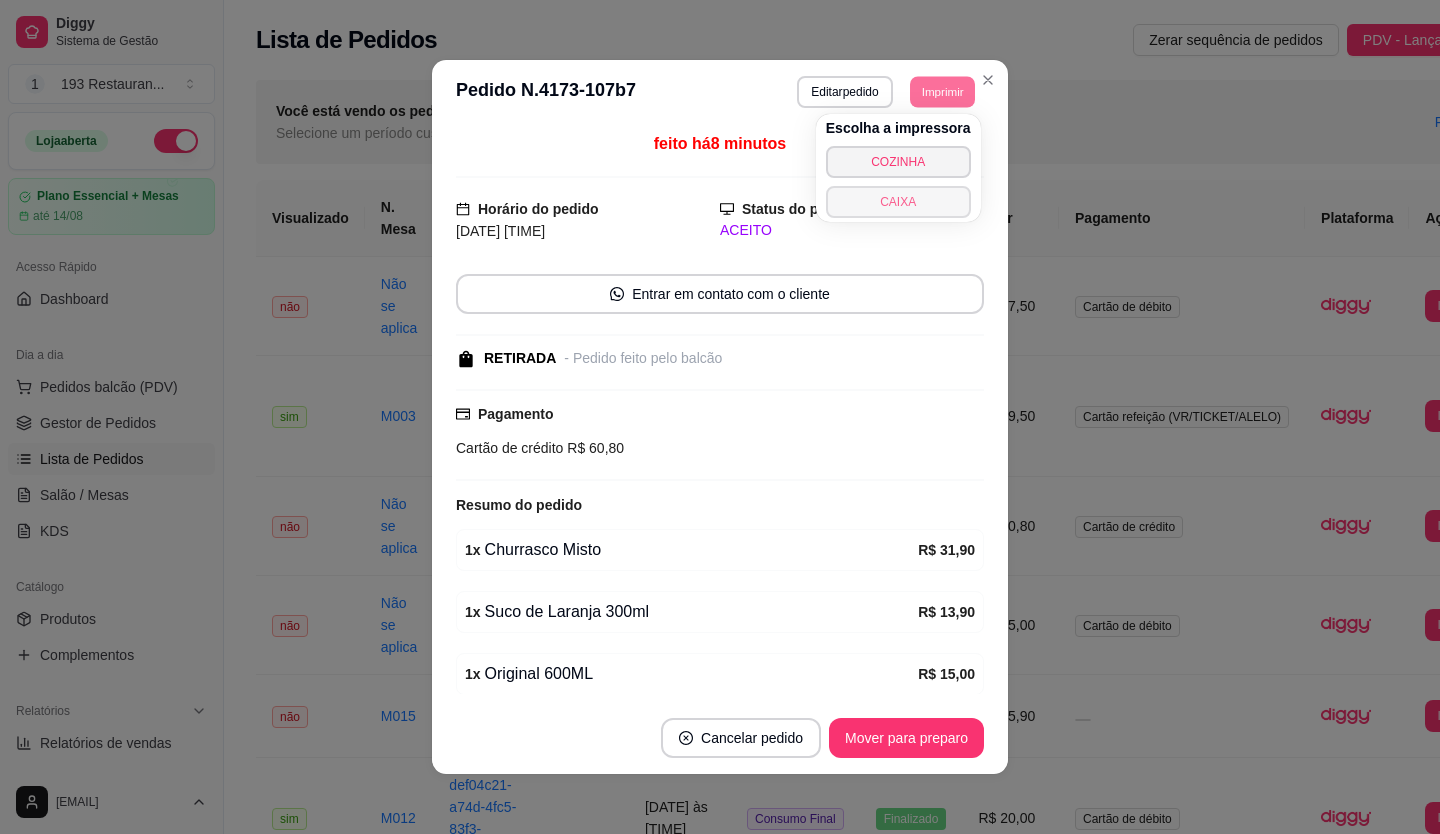 click on "CAIXA" at bounding box center (898, 202) 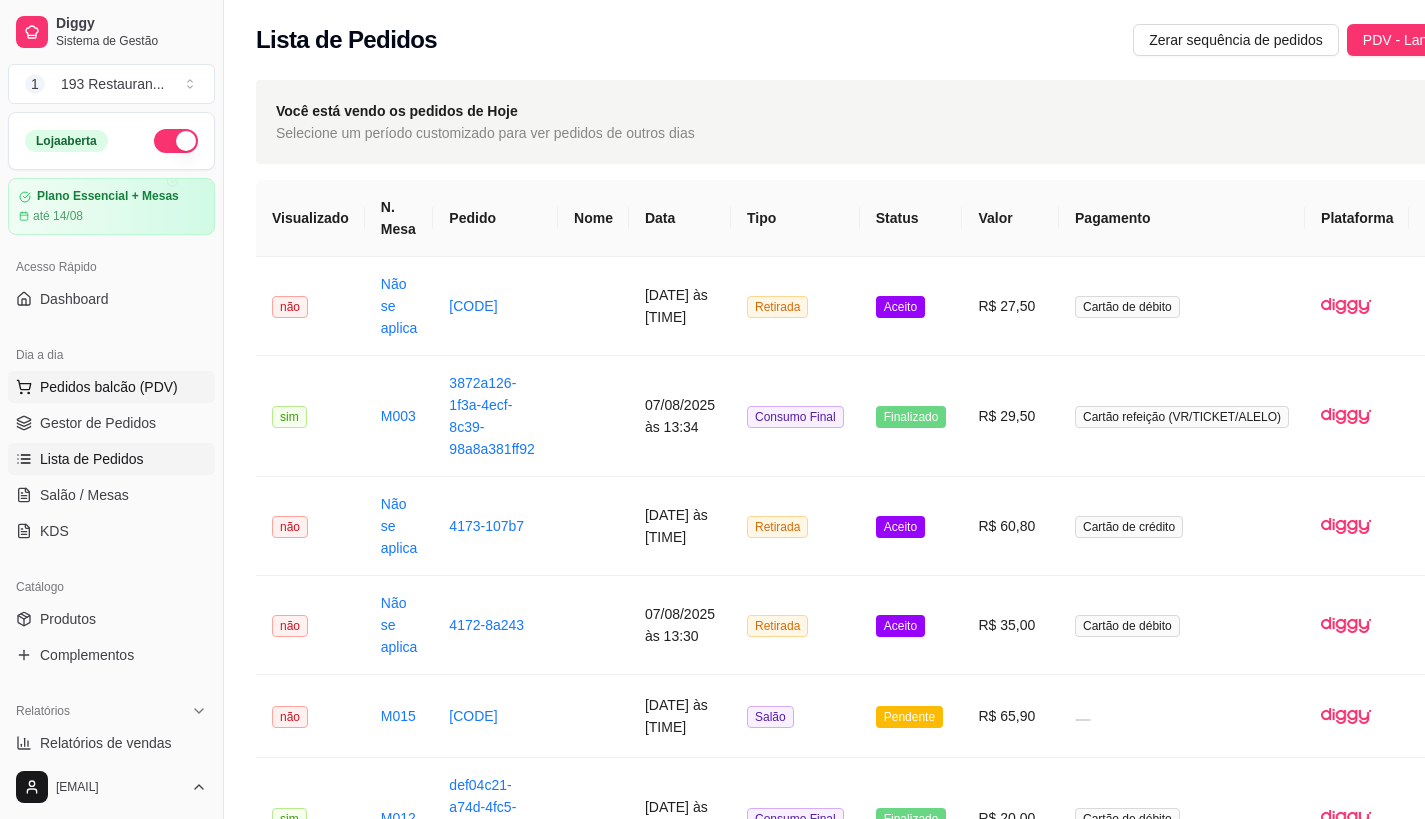 click on "Pedidos balcão (PDV)" at bounding box center (109, 387) 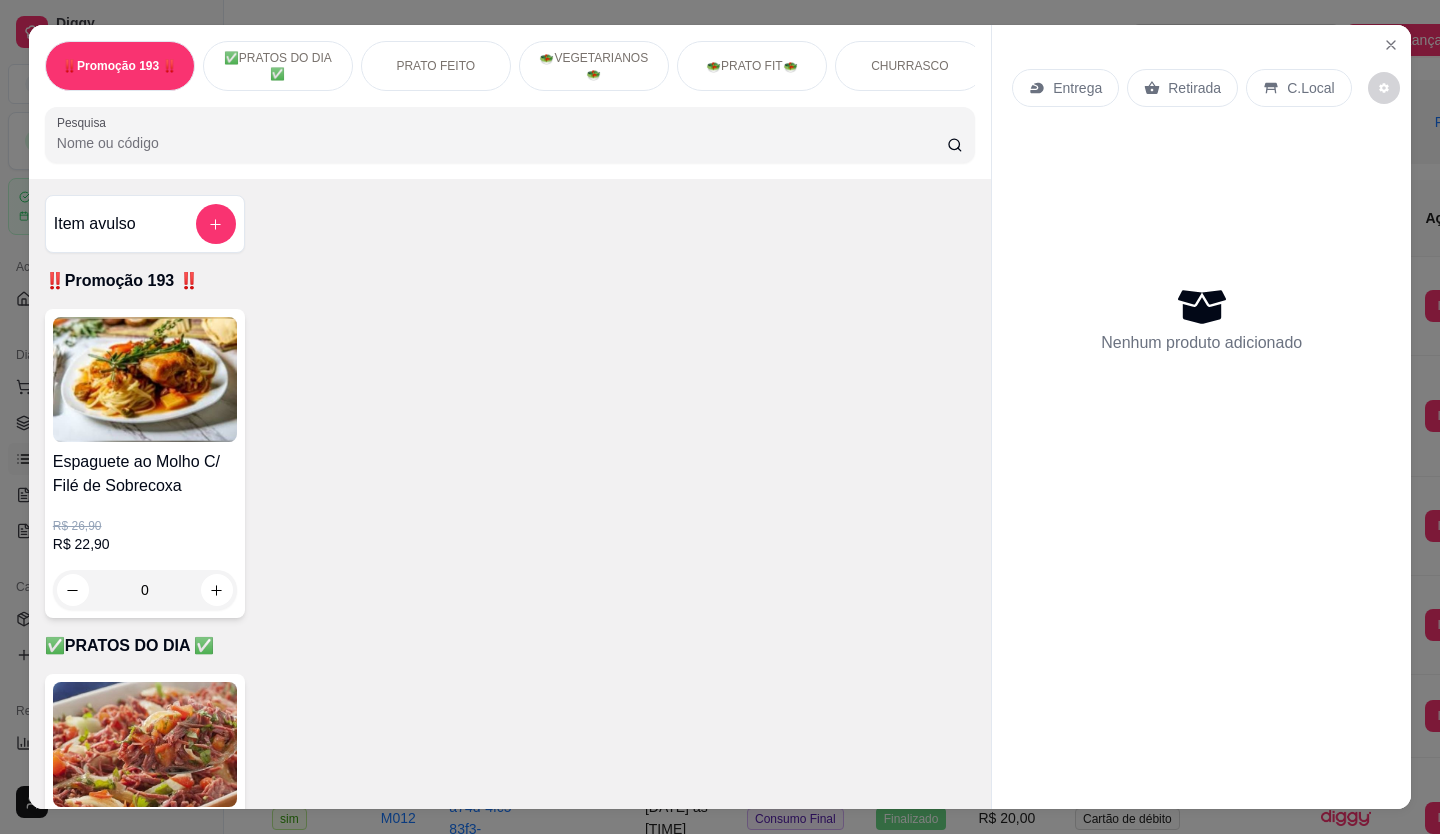 click on "Retirada" at bounding box center (1194, 88) 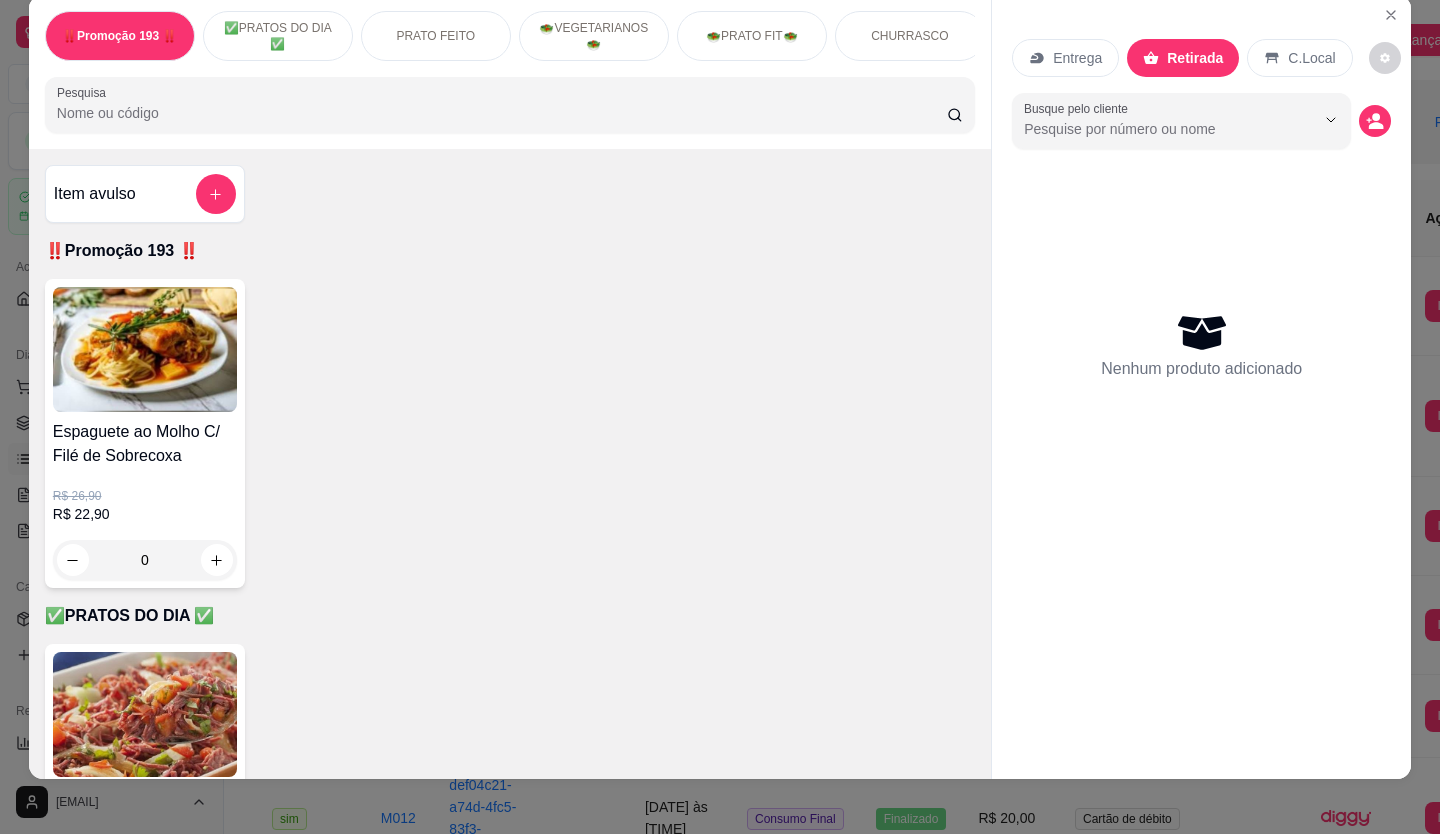 scroll, scrollTop: 46, scrollLeft: 0, axis: vertical 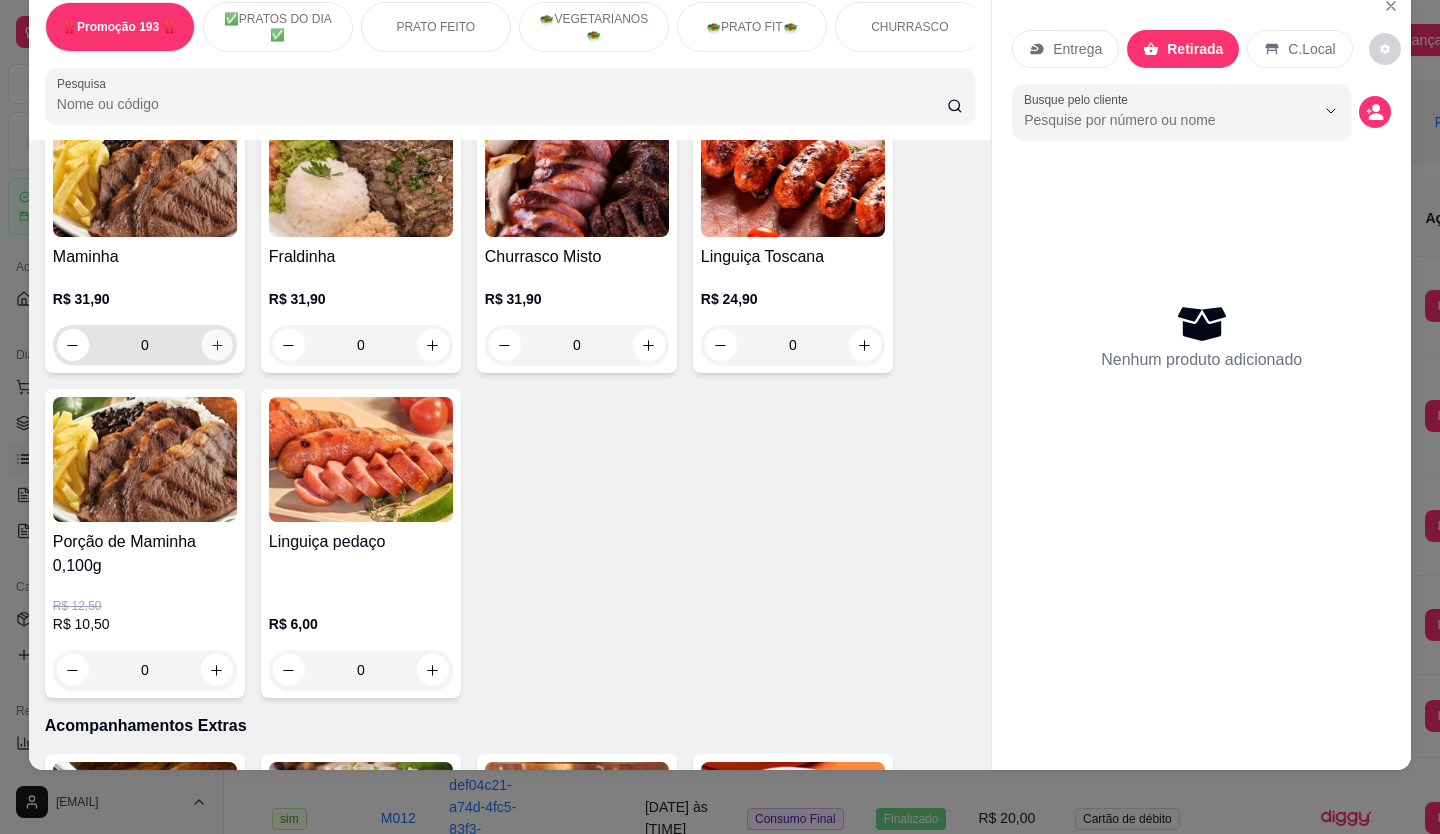 click 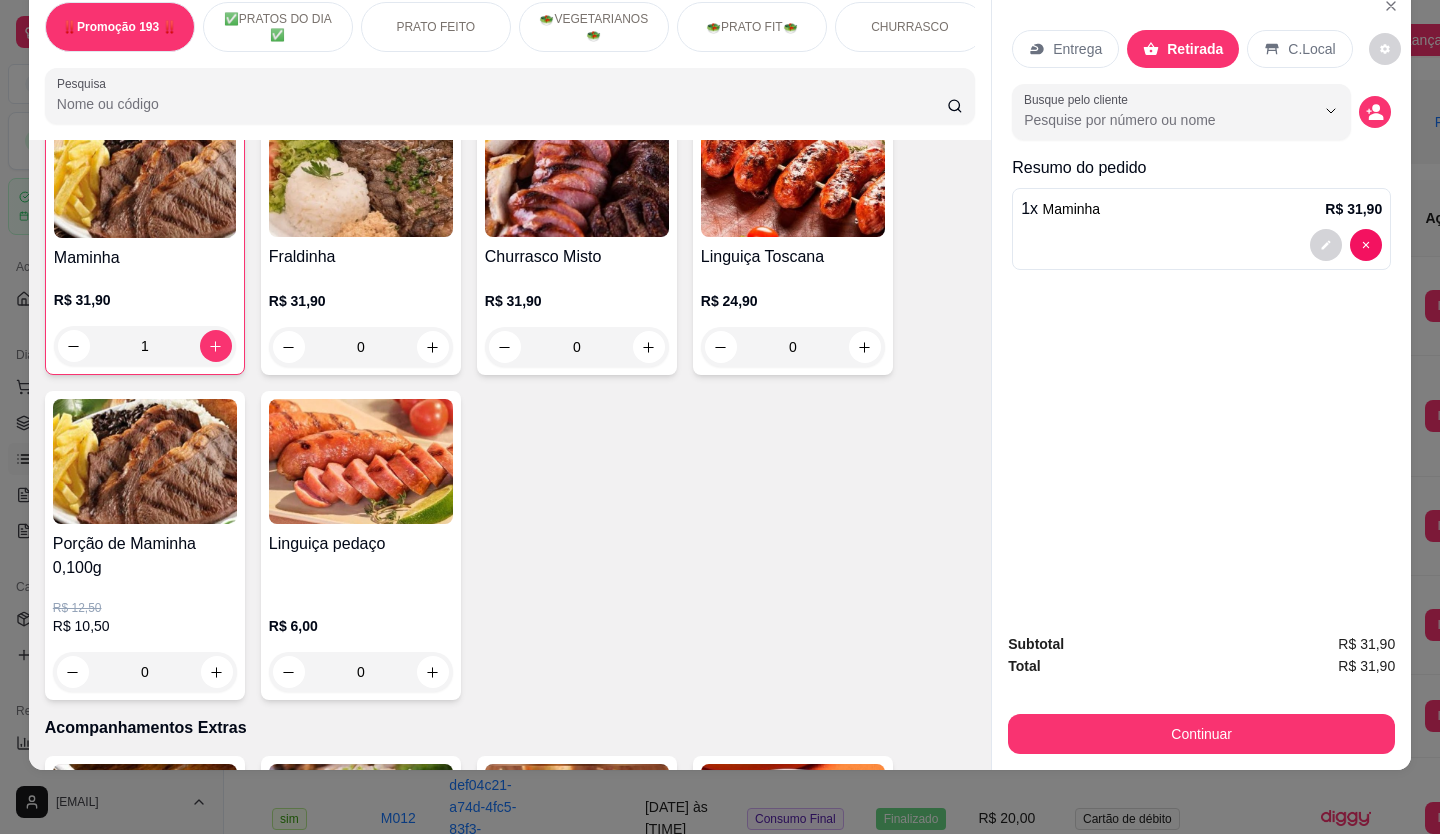 scroll, scrollTop: 3401, scrollLeft: 0, axis: vertical 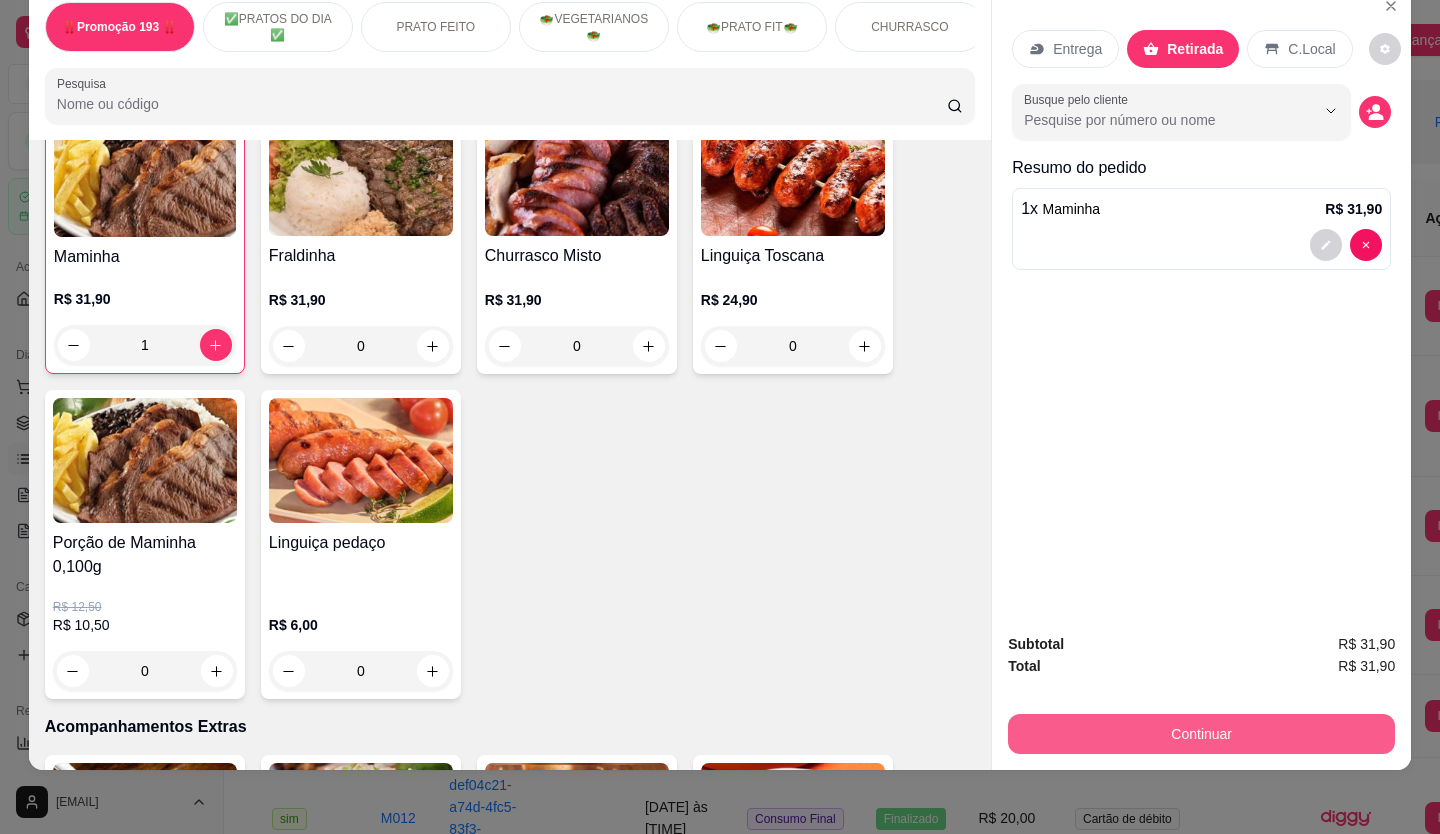 click on "Continuar" at bounding box center [1201, 734] 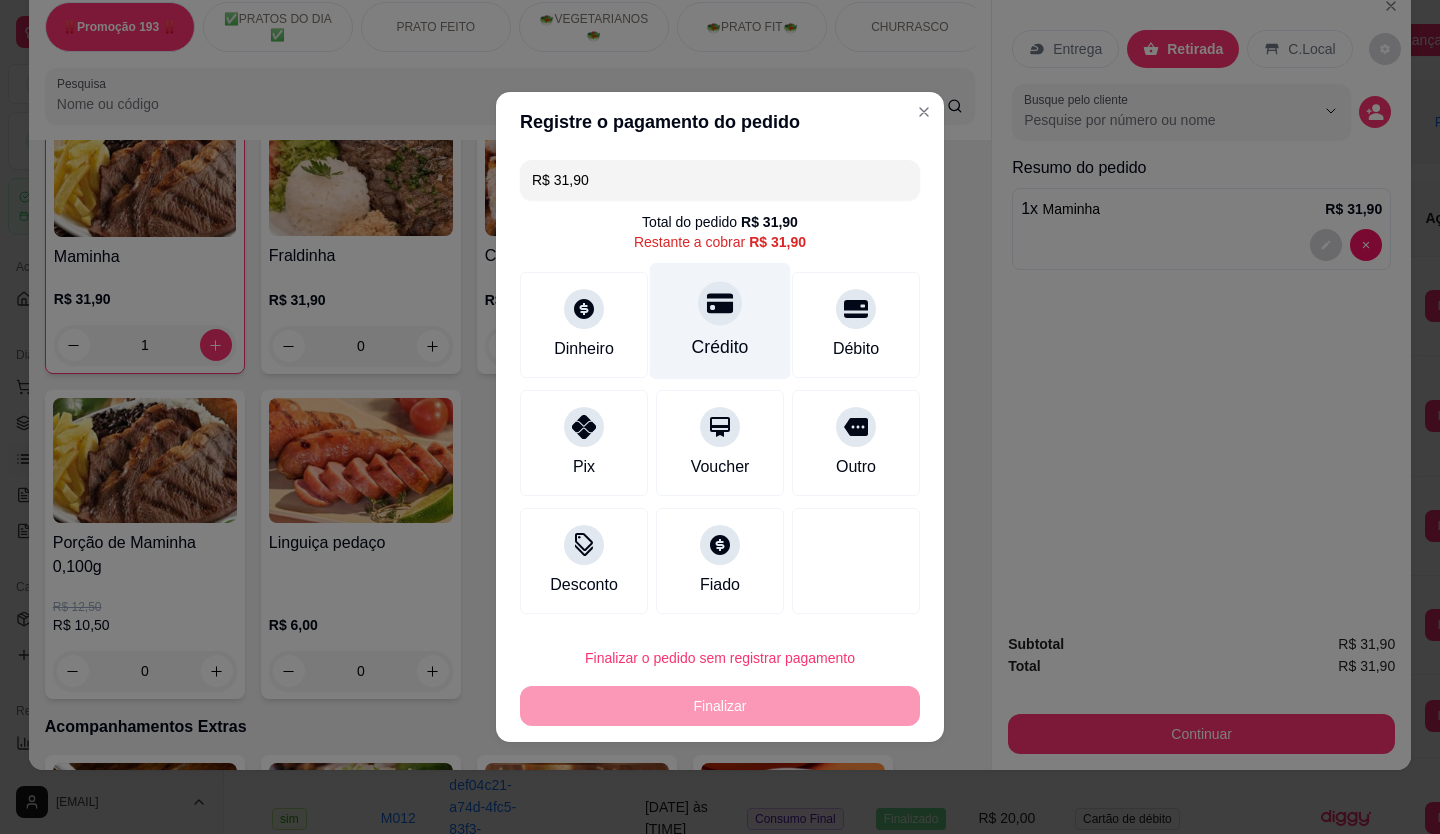 click on "Crédito" at bounding box center (720, 321) 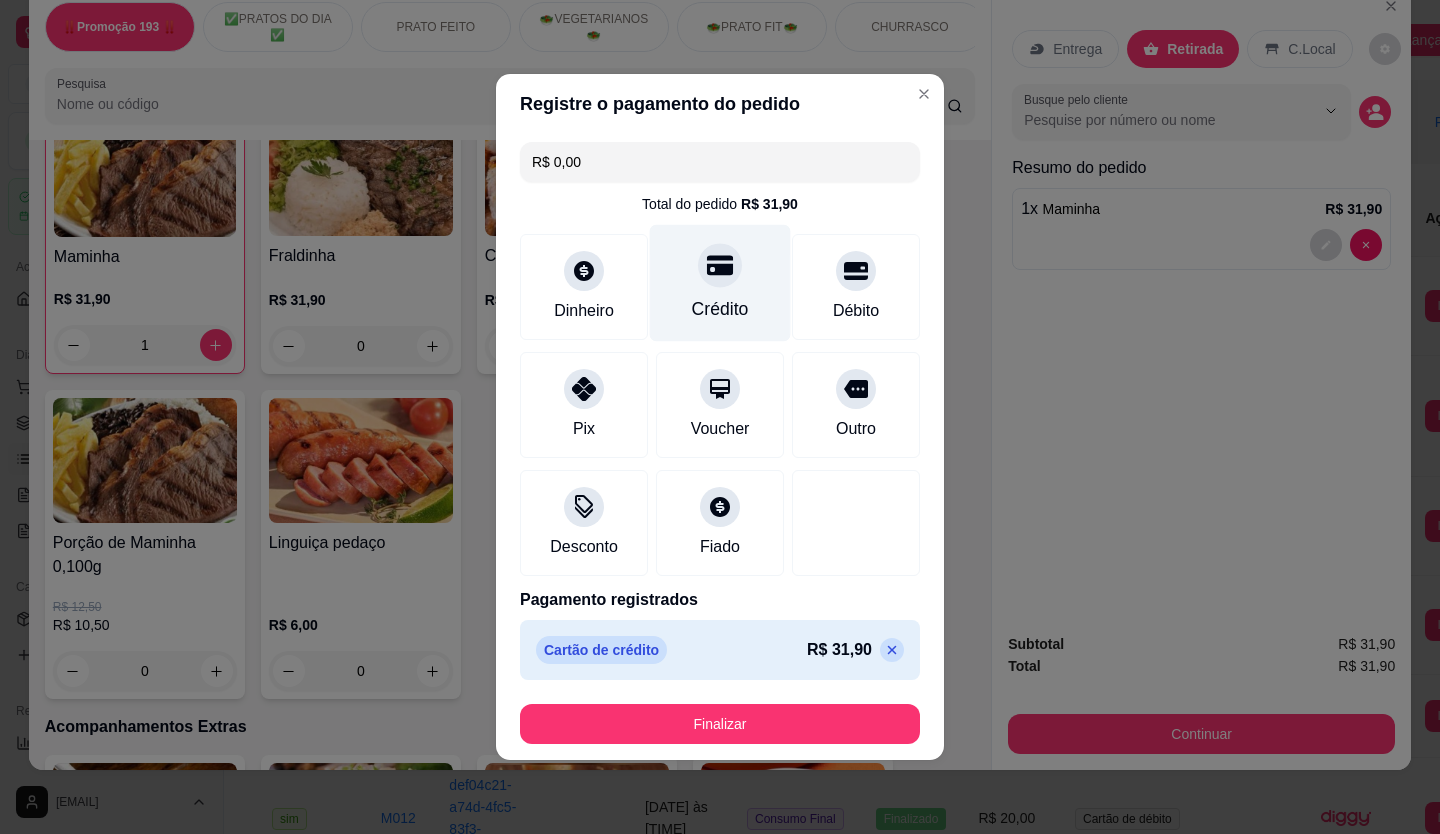 type on "R$ 0,00" 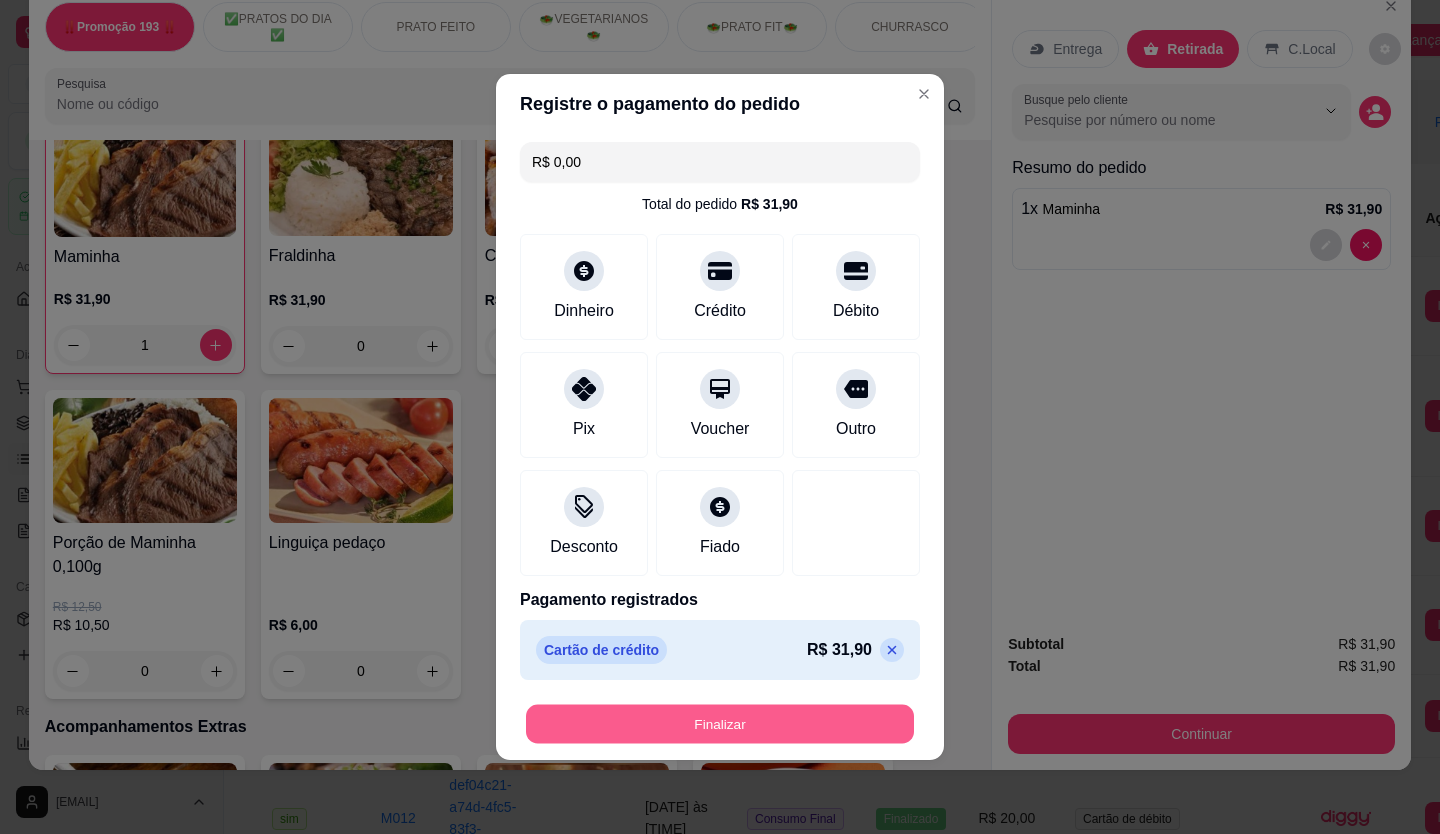 click on "Finalizar" at bounding box center (720, 724) 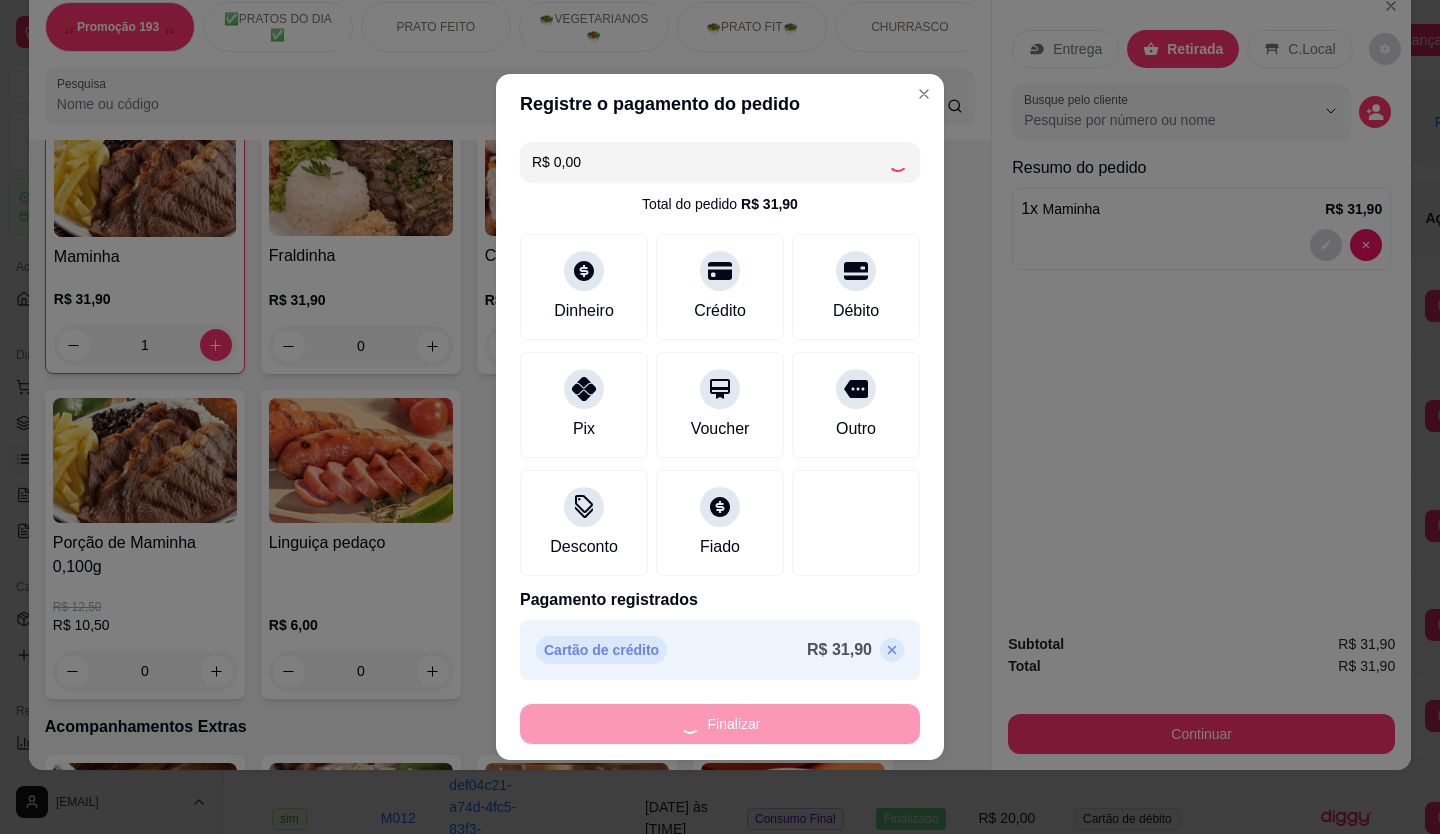 type on "0" 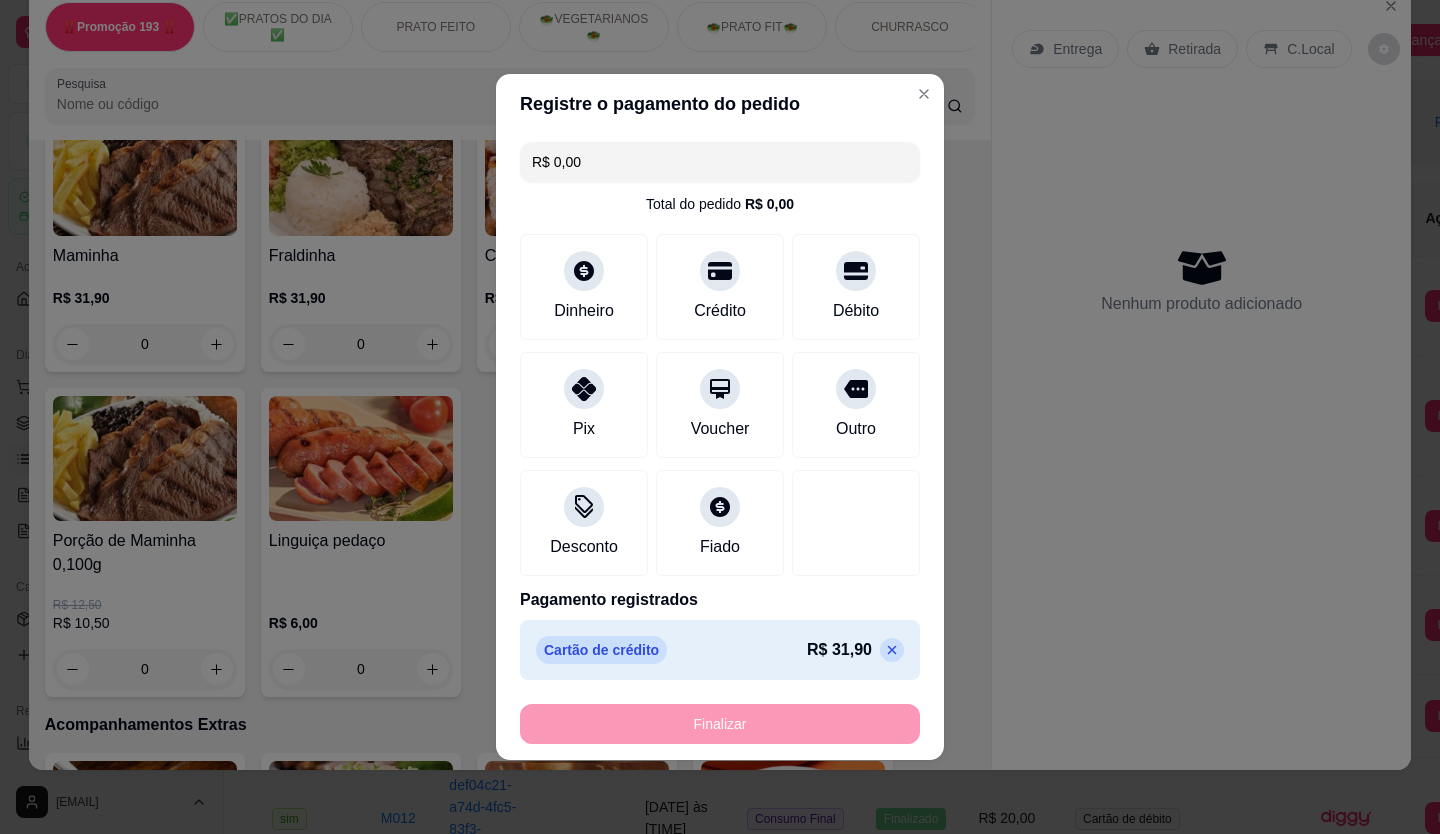 type on "-R$ 31,90" 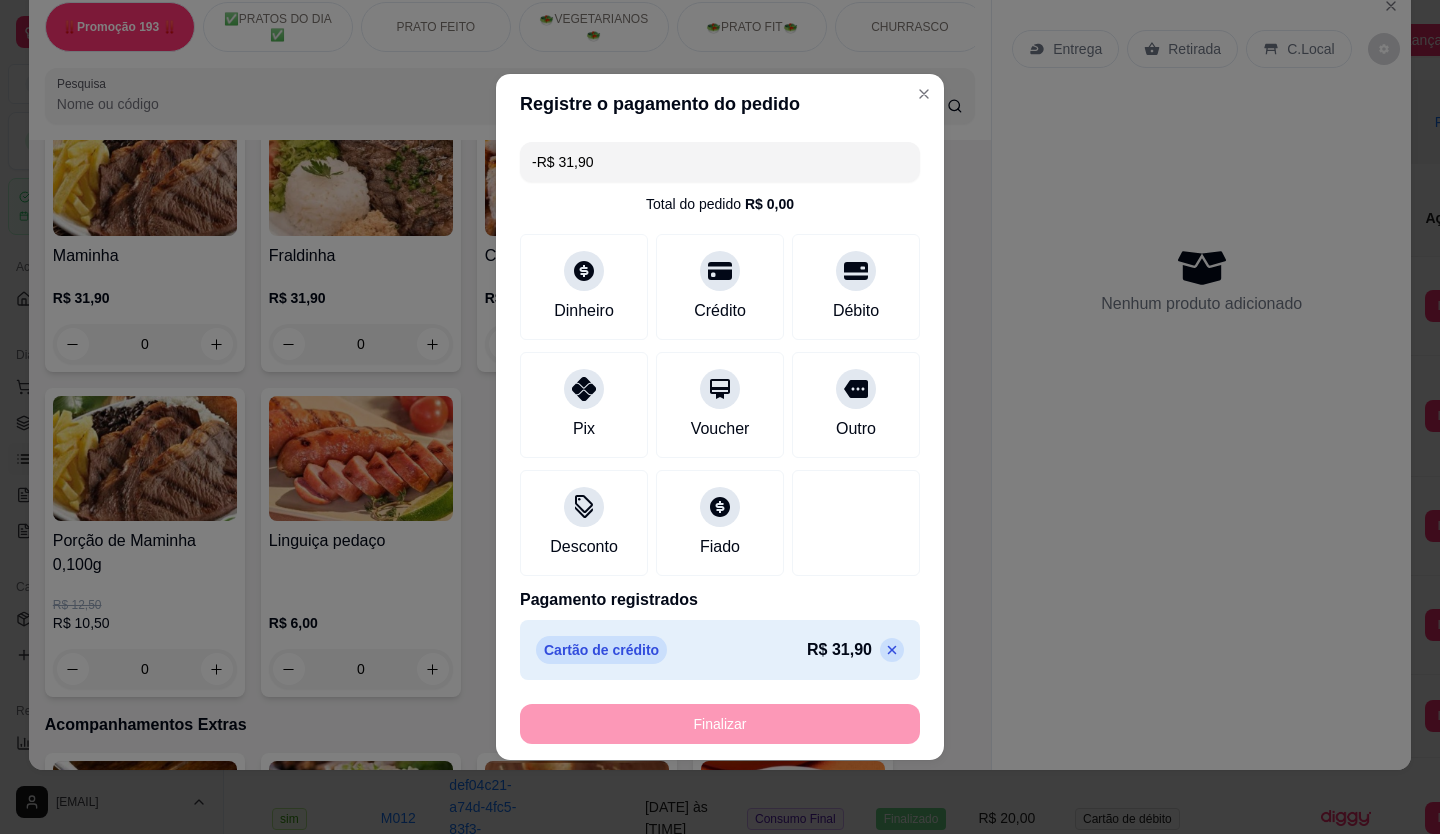 scroll, scrollTop: 3400, scrollLeft: 0, axis: vertical 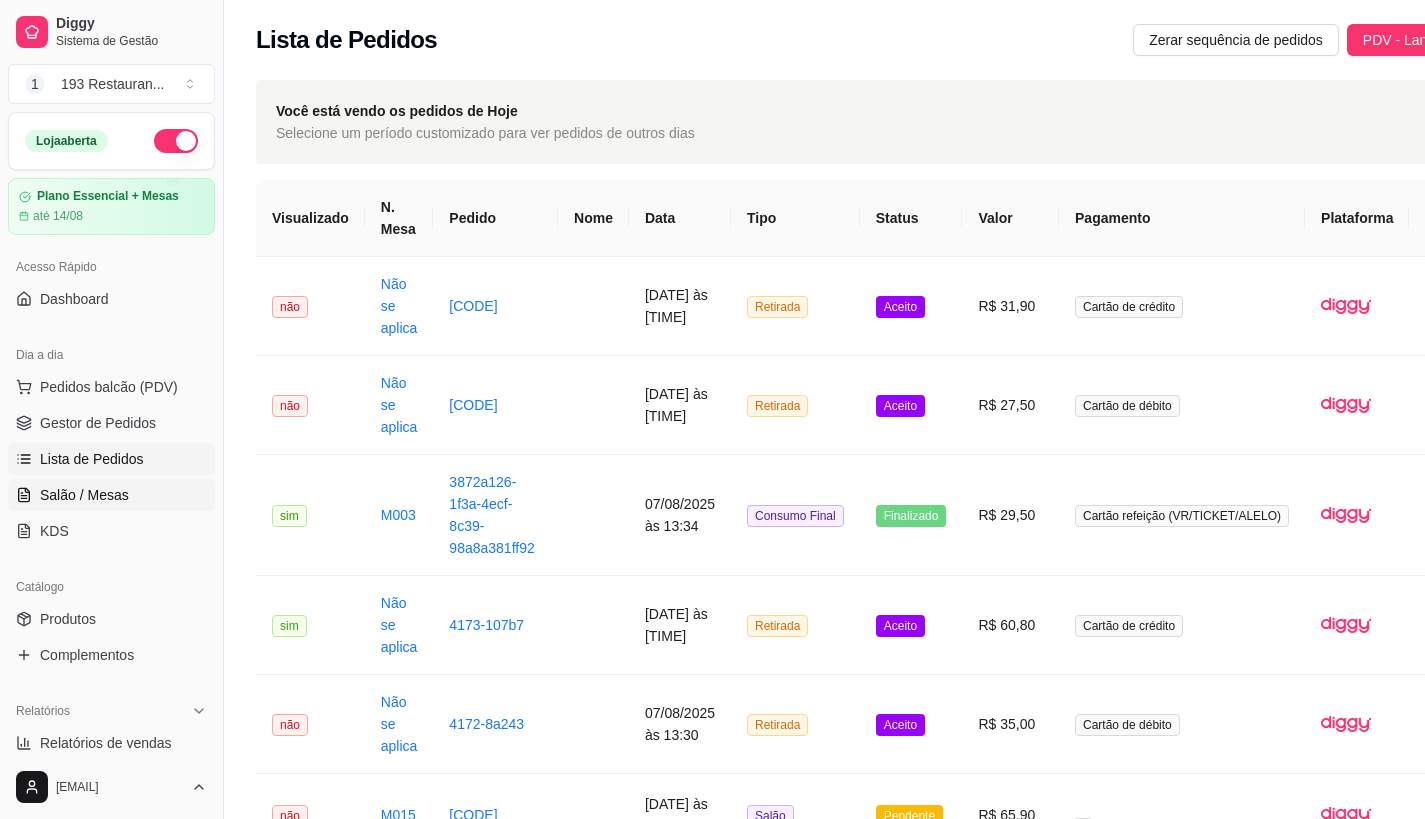 click on "Salão / Mesas" at bounding box center (84, 495) 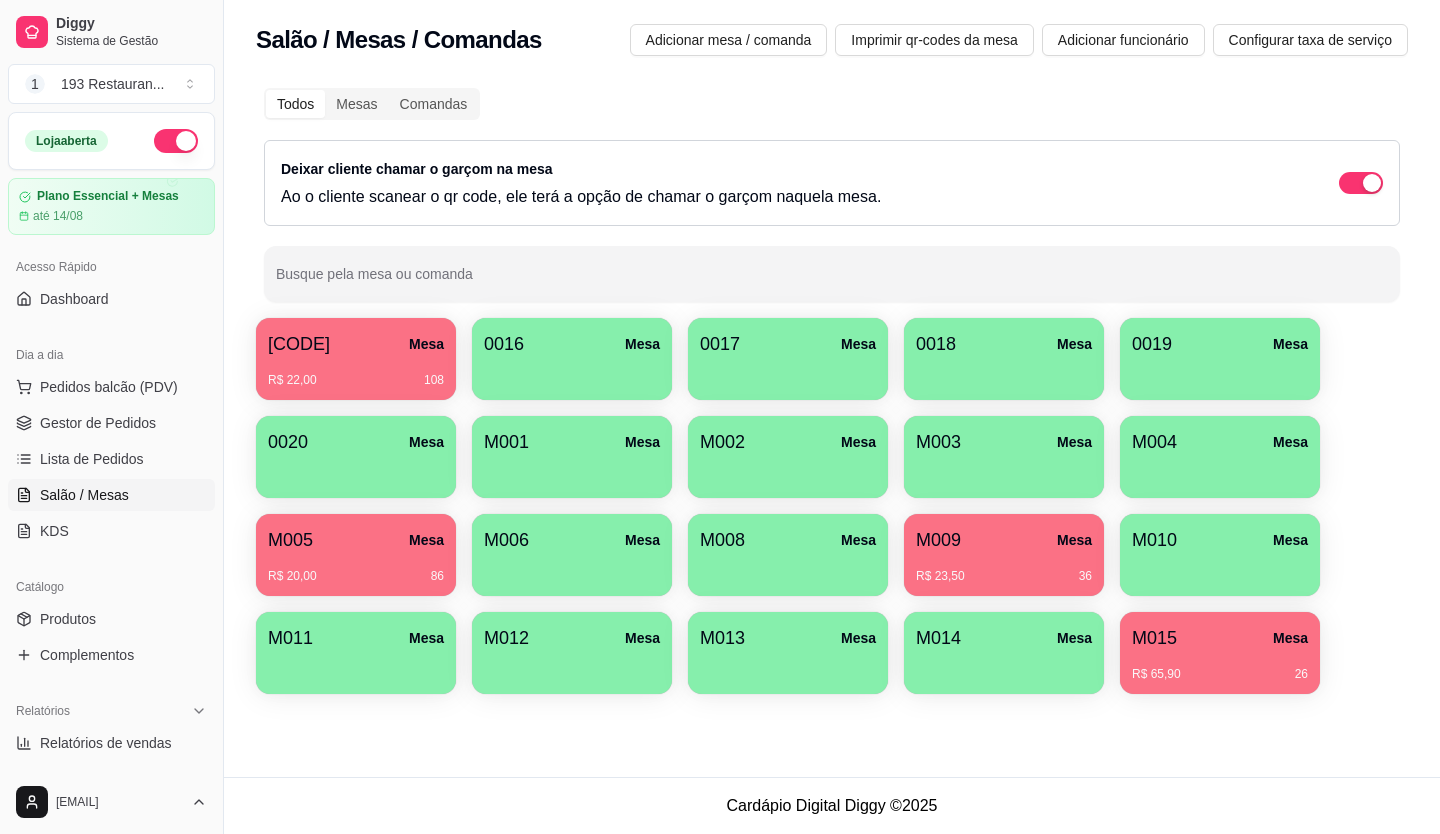 click on "0019 Mesa" at bounding box center [1220, 344] 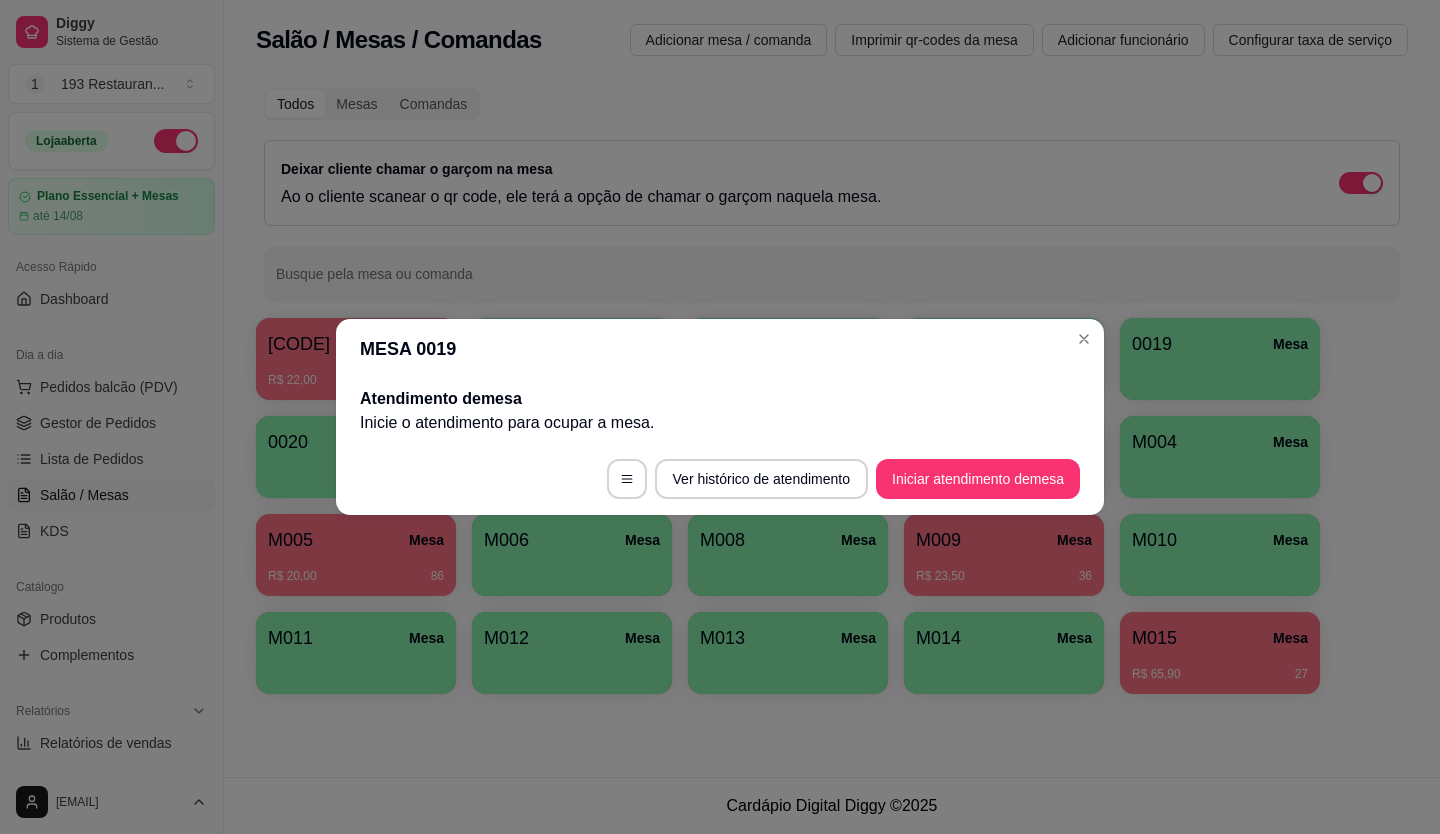 drag, startPoint x: 1209, startPoint y: 349, endPoint x: 686, endPoint y: 376, distance: 523.6965 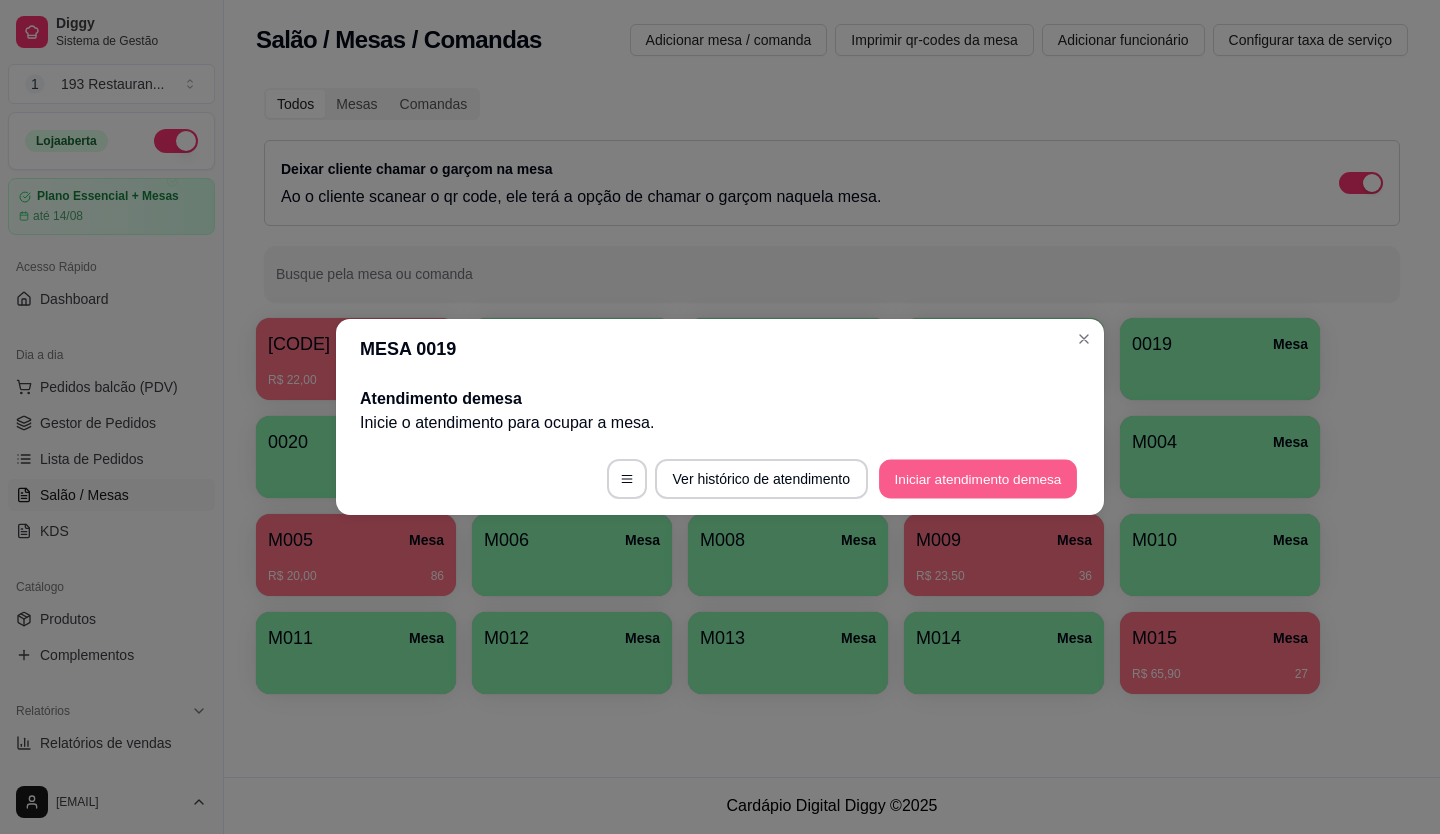click on "Iniciar atendimento de  mesa" at bounding box center (978, 479) 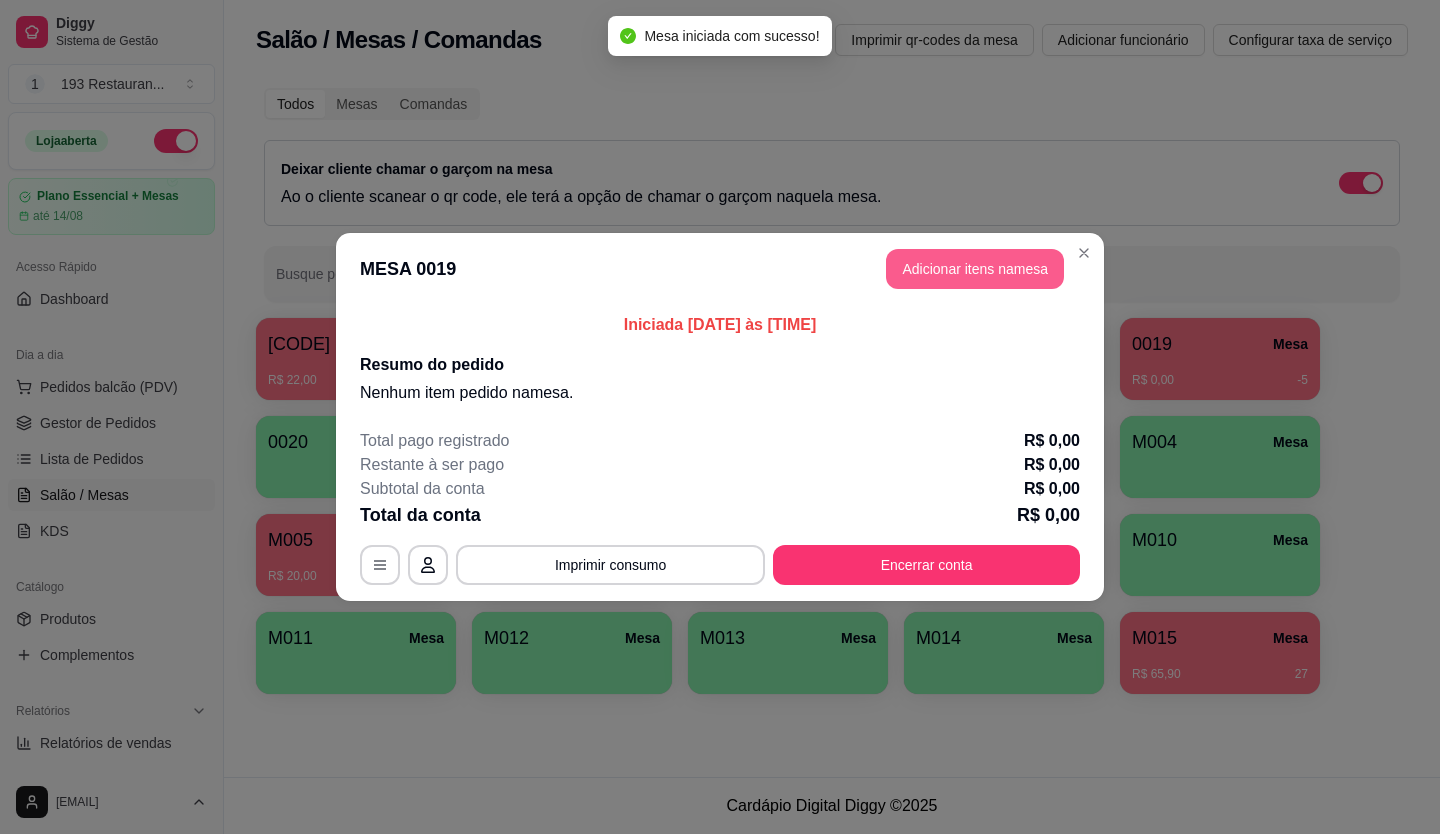 click on "Adicionar itens na  mesa" at bounding box center (975, 269) 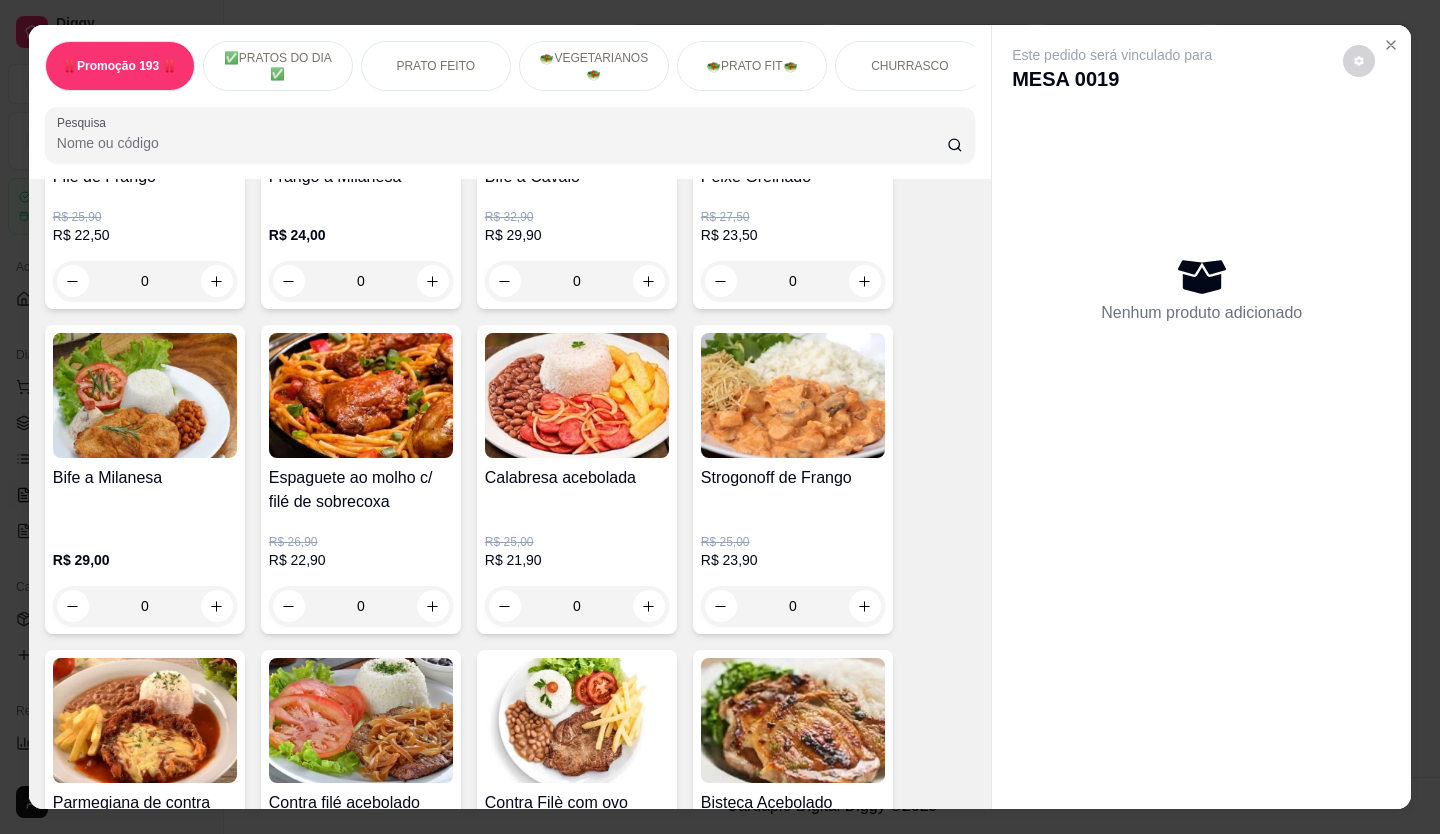 scroll, scrollTop: 1000, scrollLeft: 0, axis: vertical 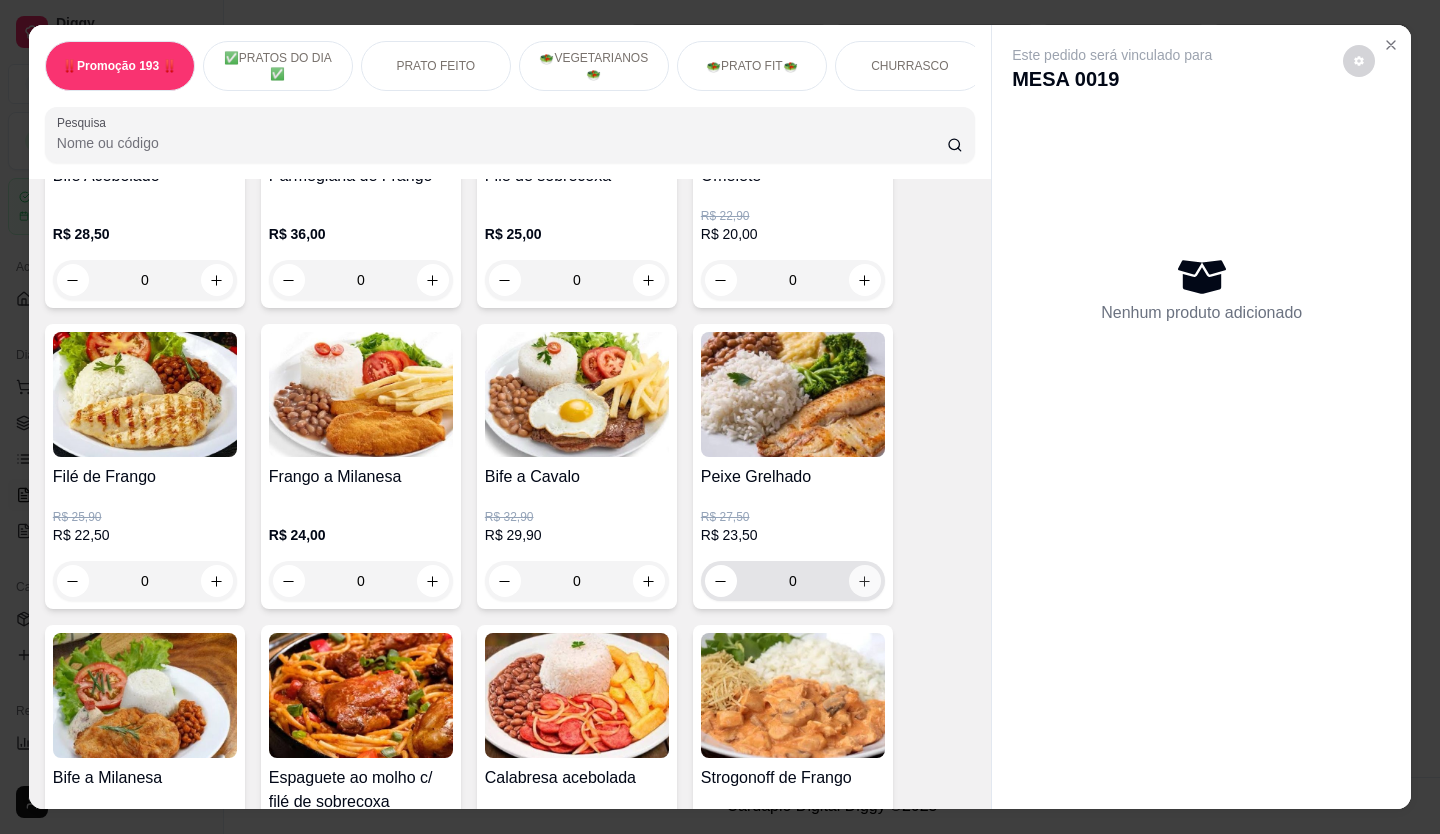 click at bounding box center [865, 581] 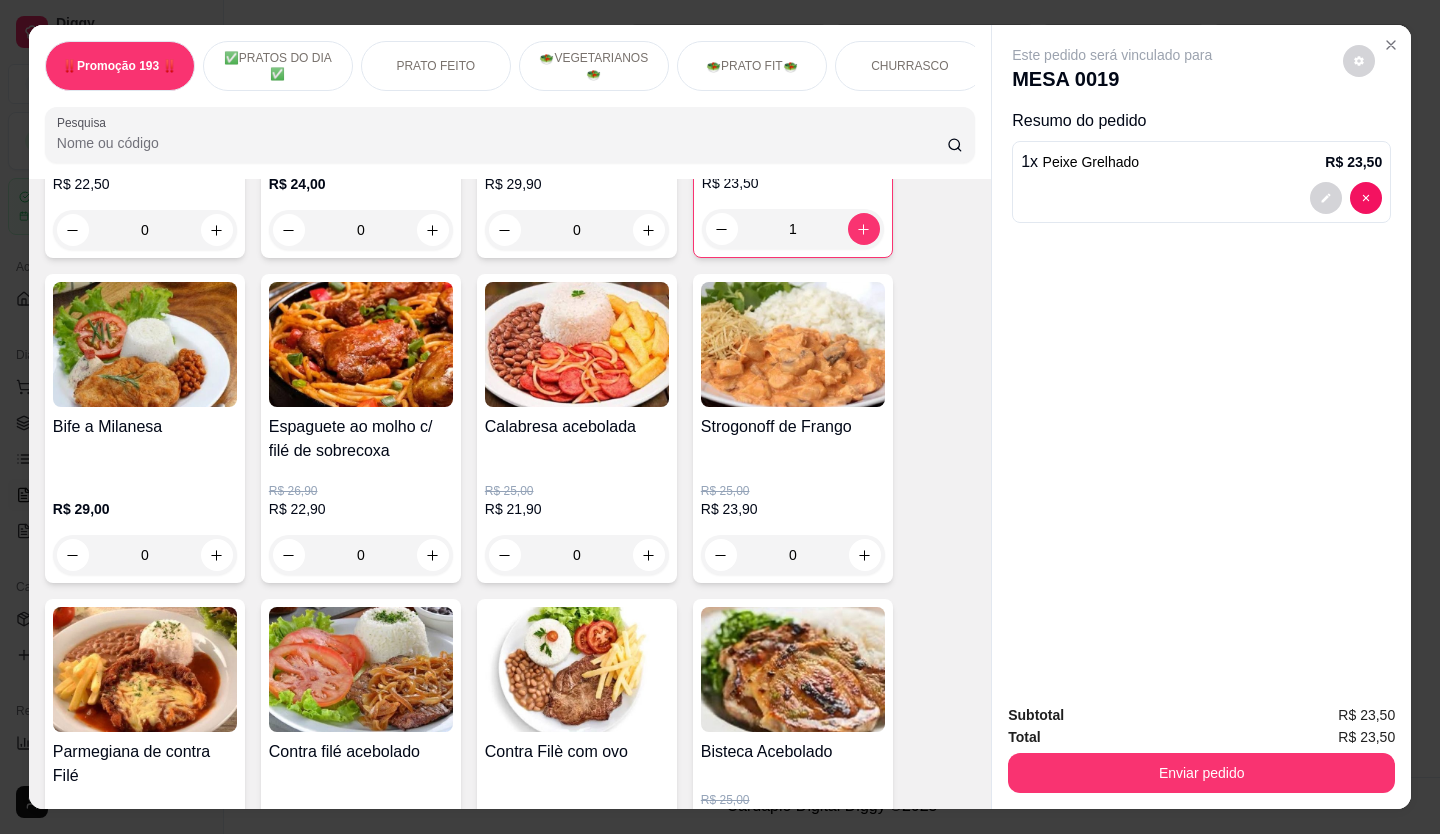 scroll, scrollTop: 1400, scrollLeft: 0, axis: vertical 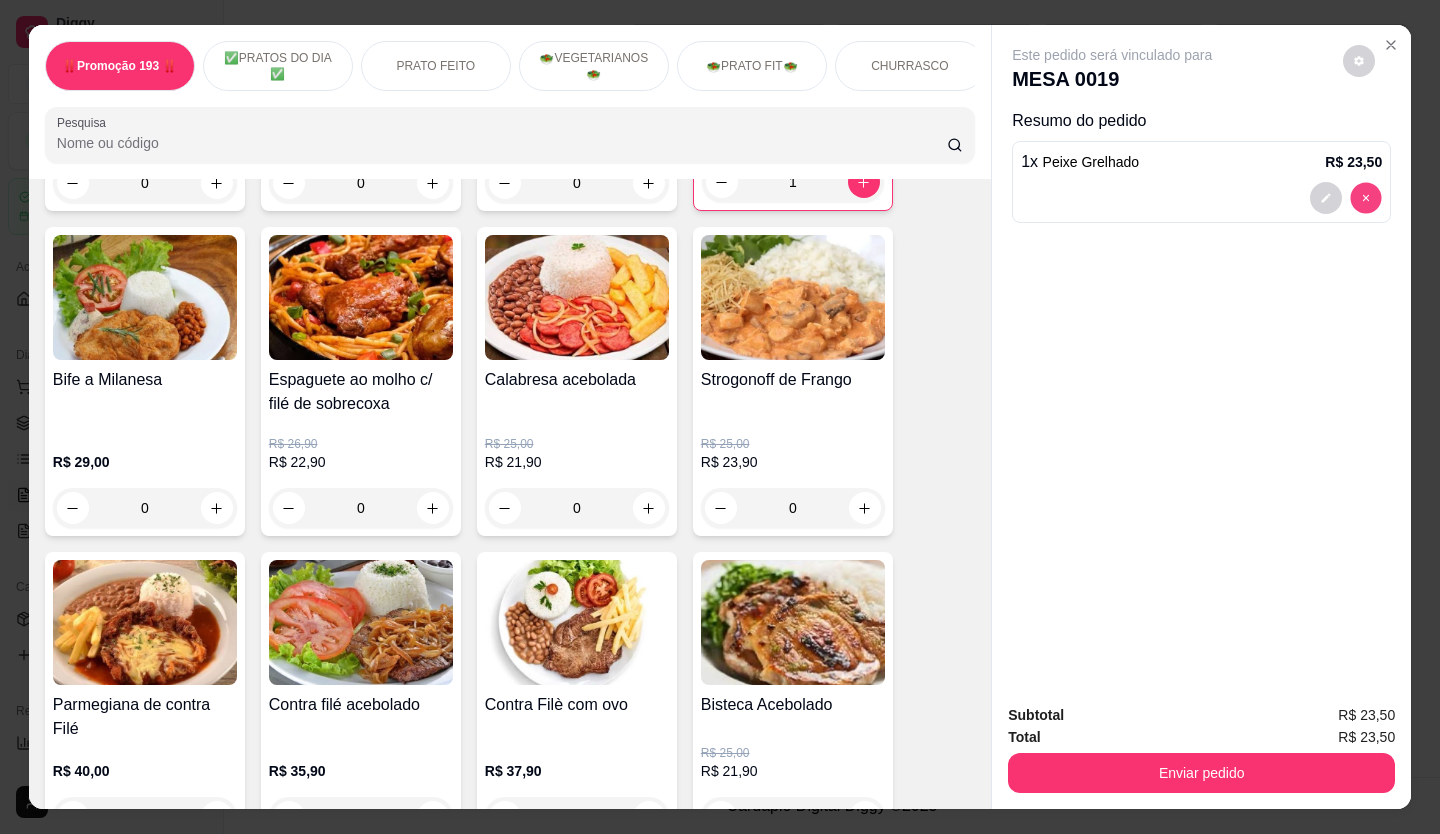 type on "0" 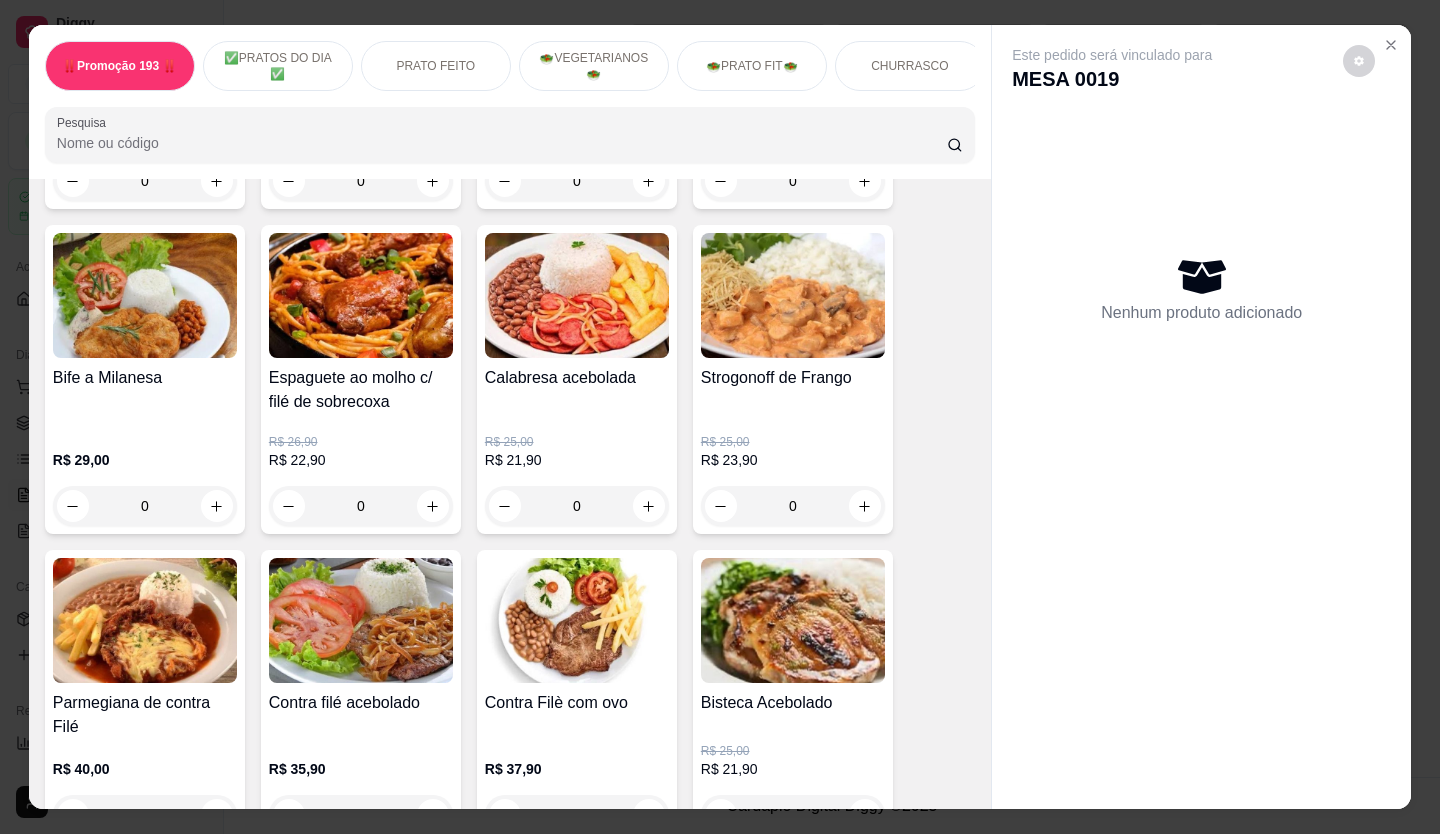 scroll, scrollTop: 1398, scrollLeft: 0, axis: vertical 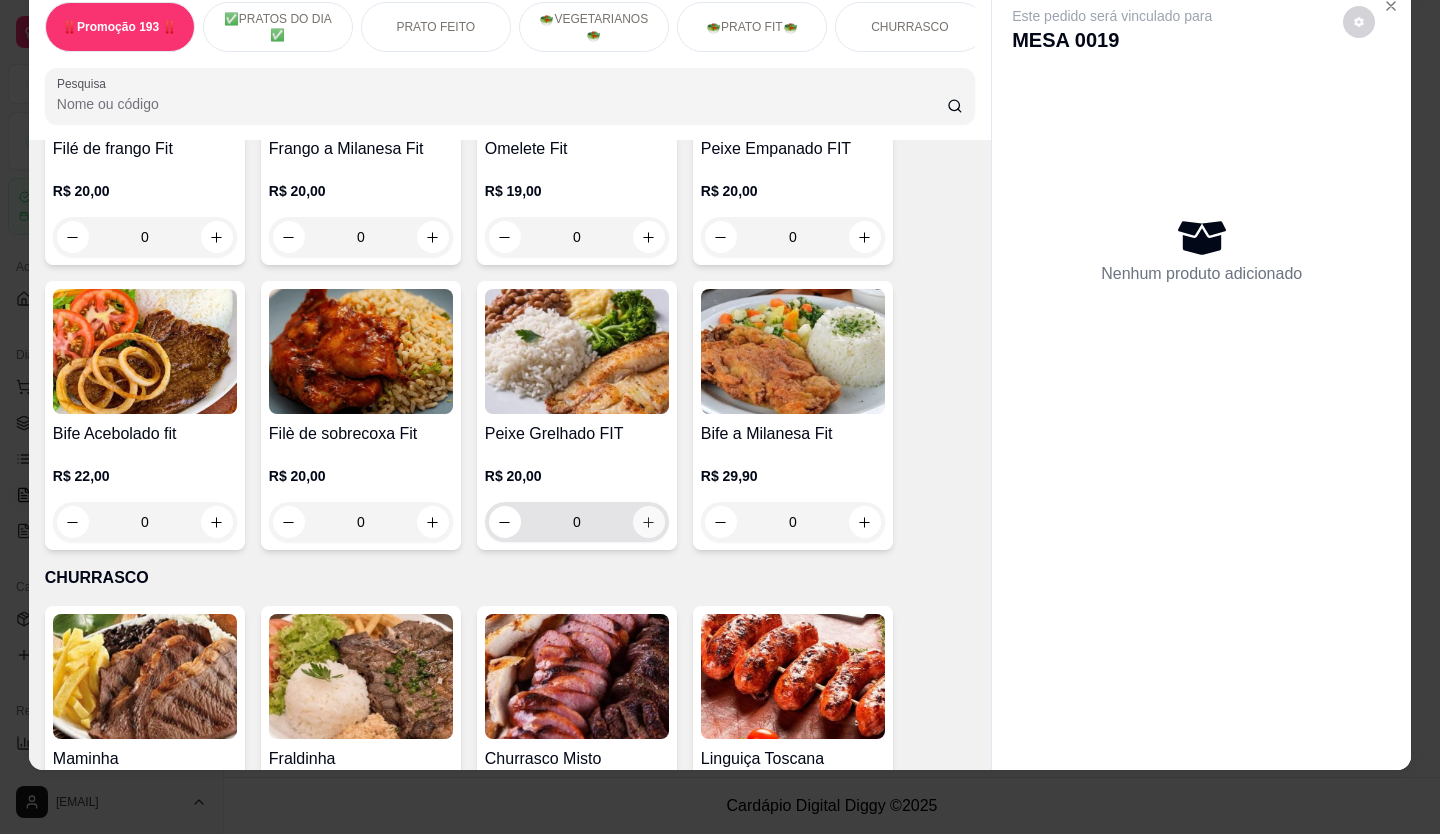 click 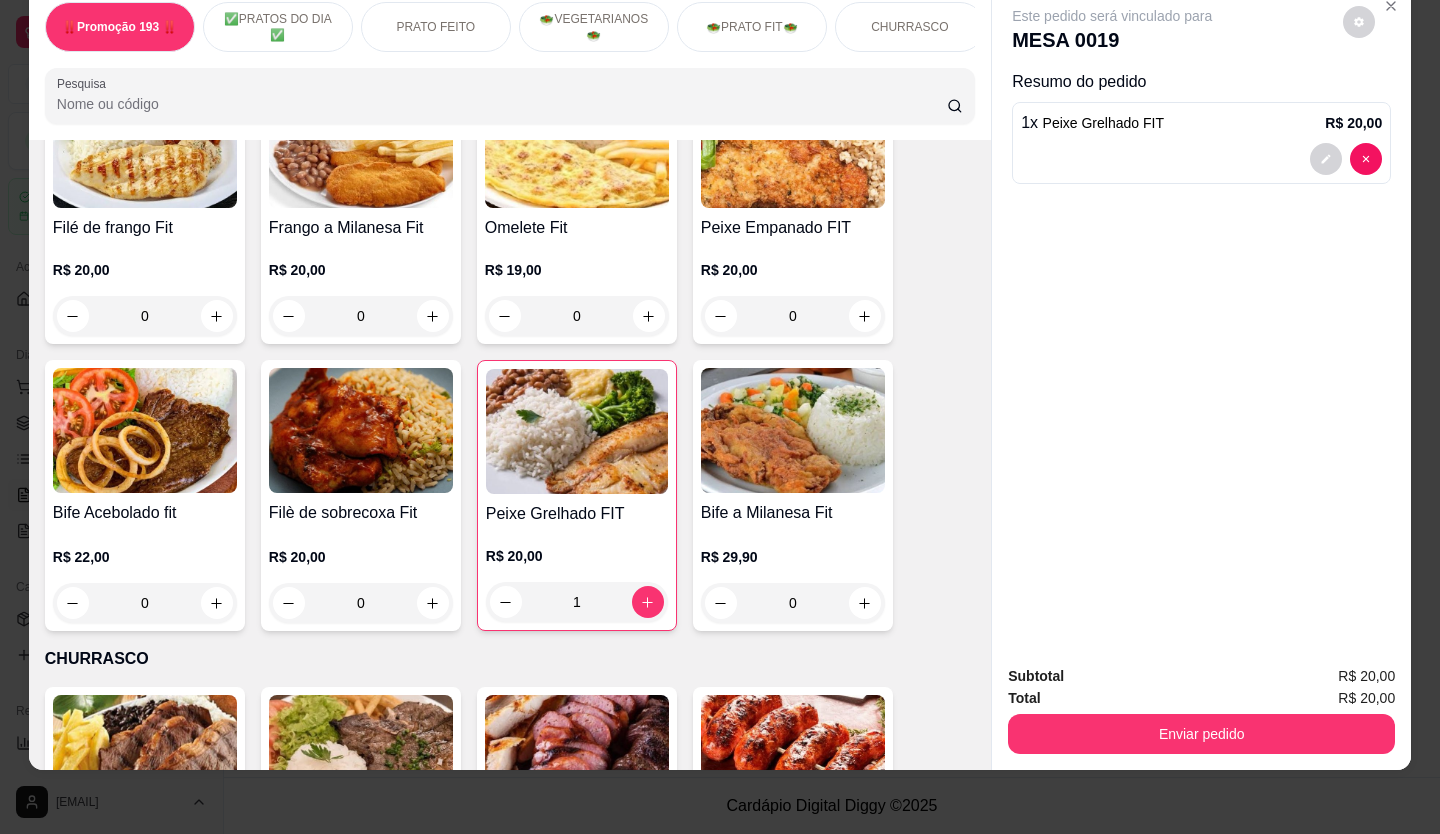 scroll, scrollTop: 2898, scrollLeft: 0, axis: vertical 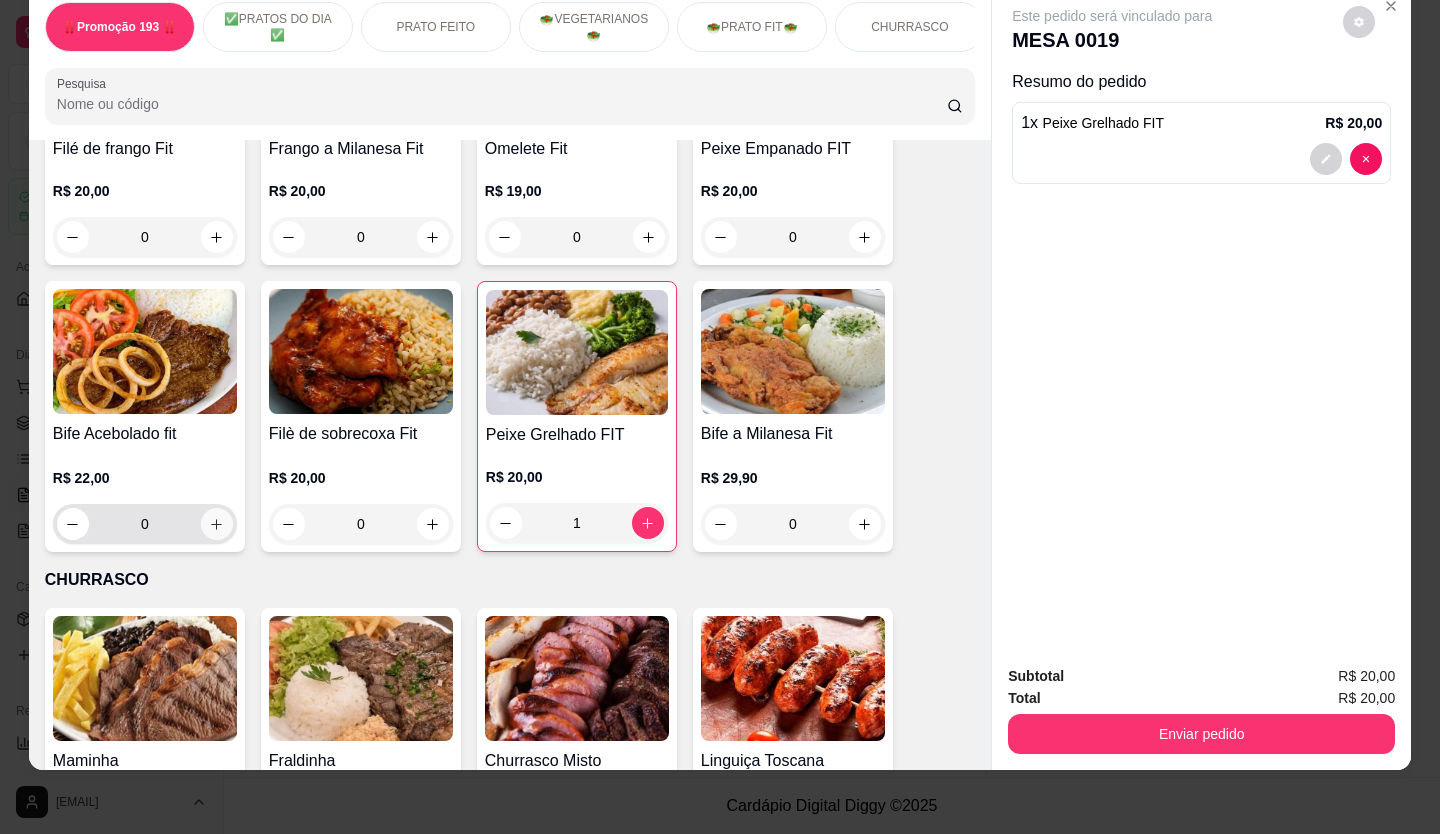 click at bounding box center (217, 524) 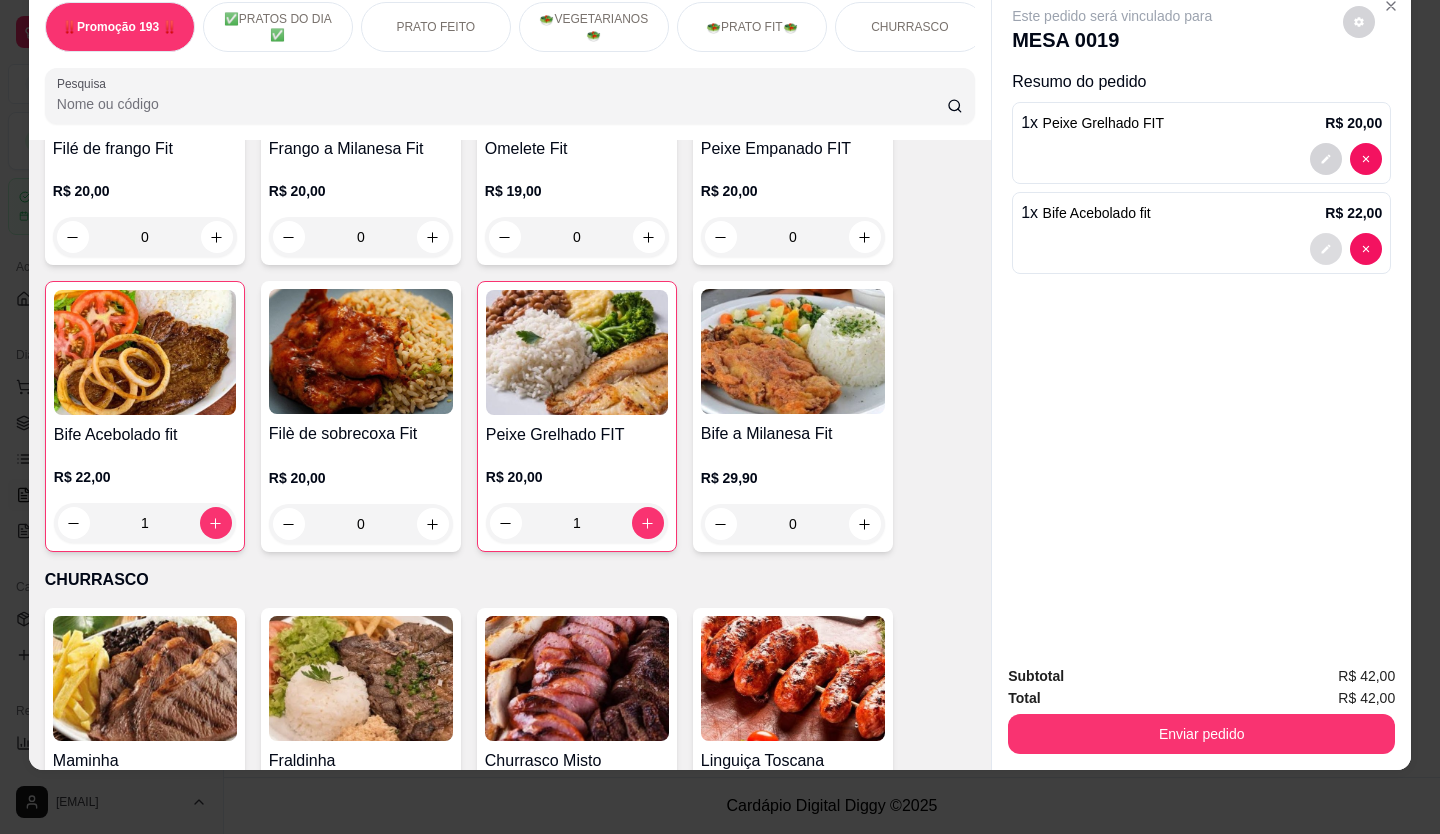 click at bounding box center (1326, 249) 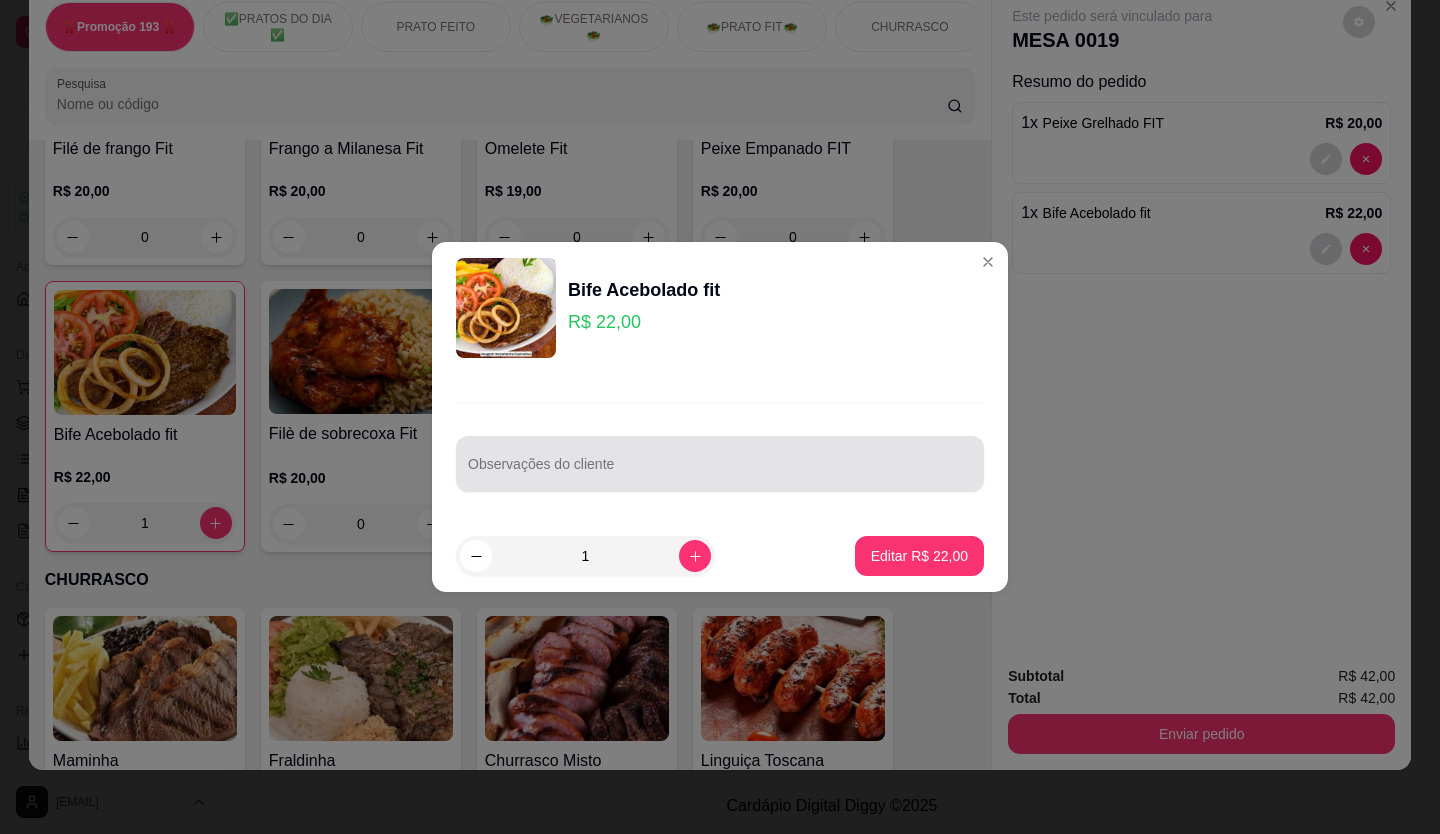 click at bounding box center [720, 464] 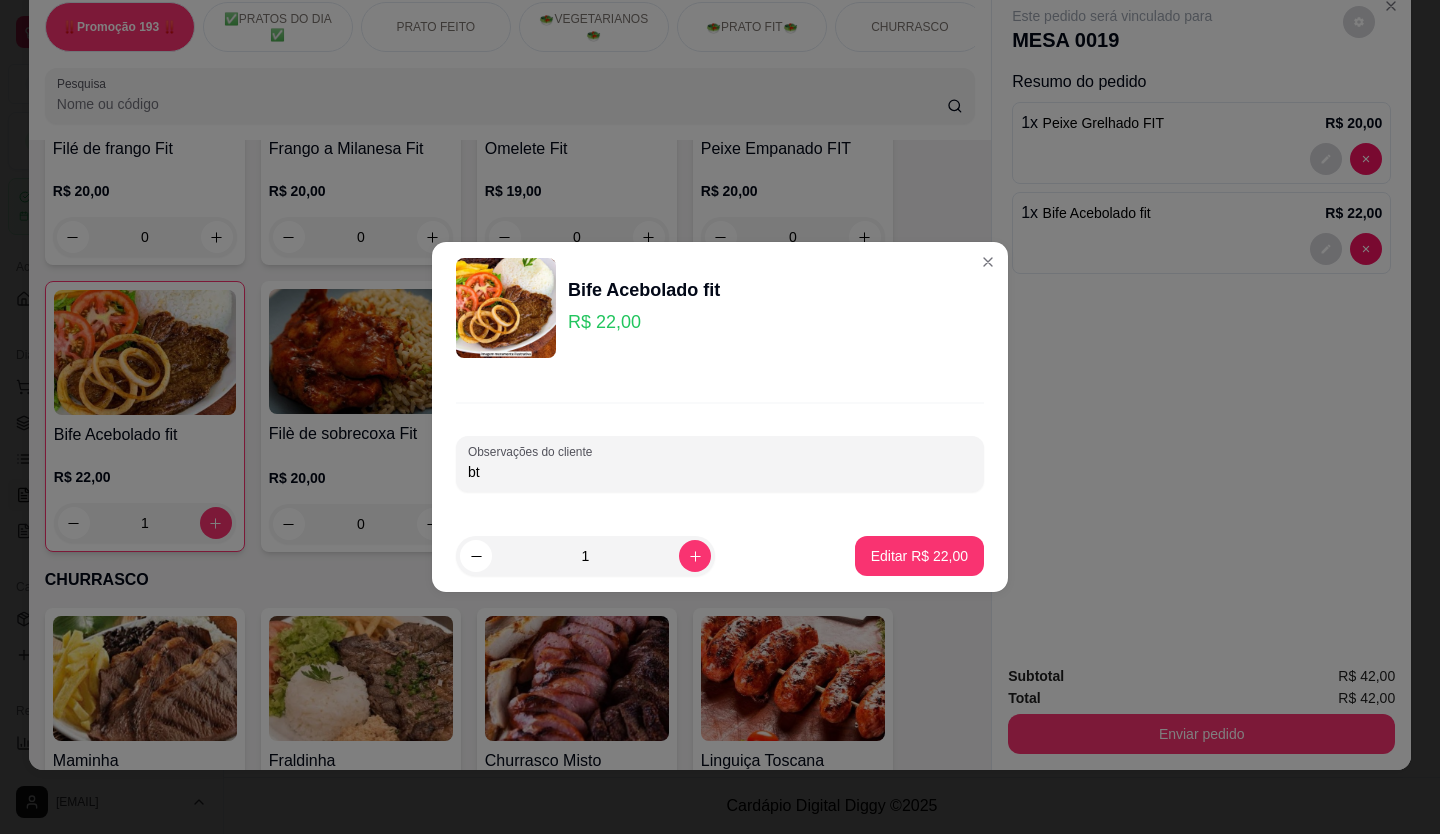 type on "b" 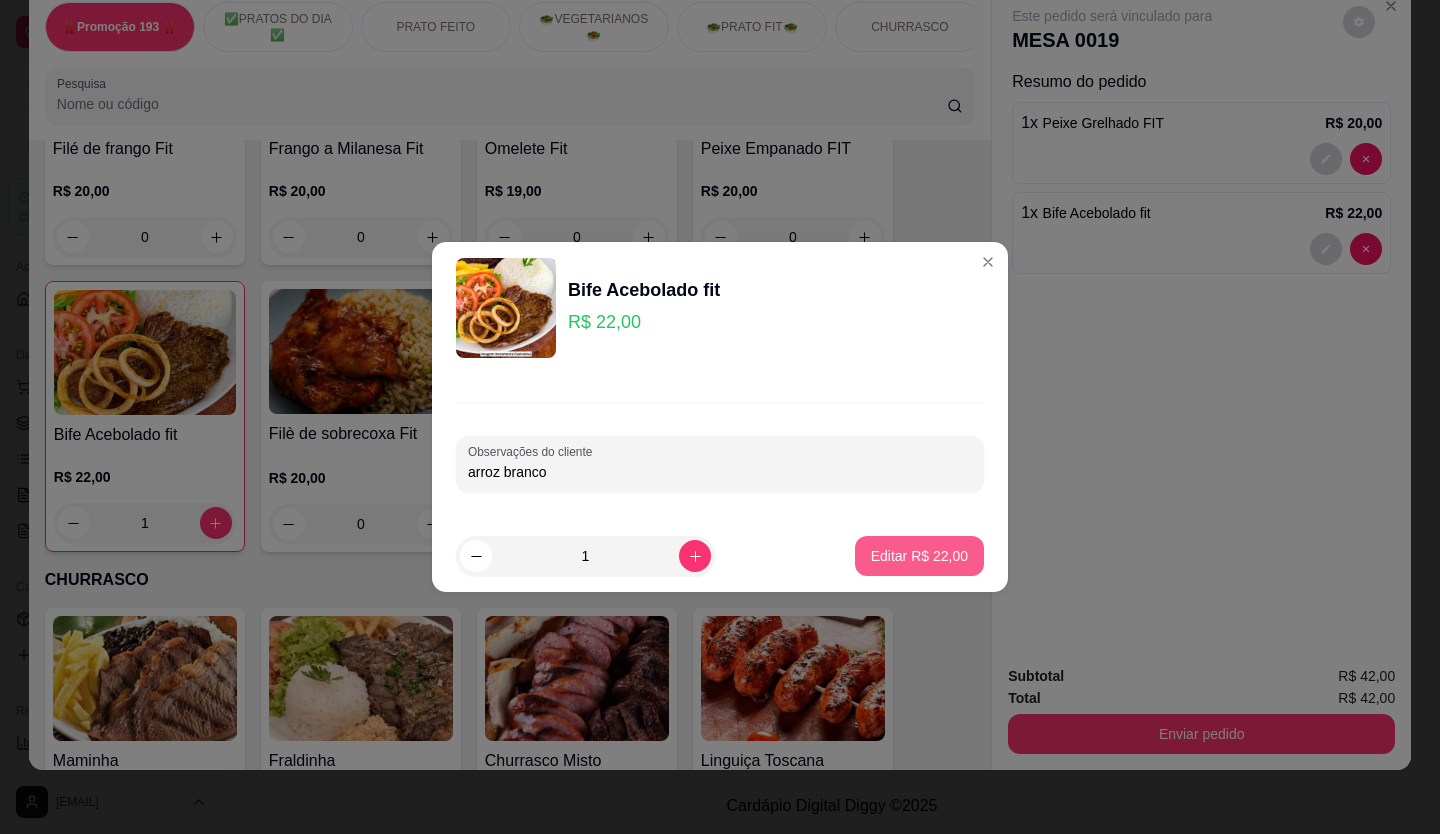 type on "arroz branco" 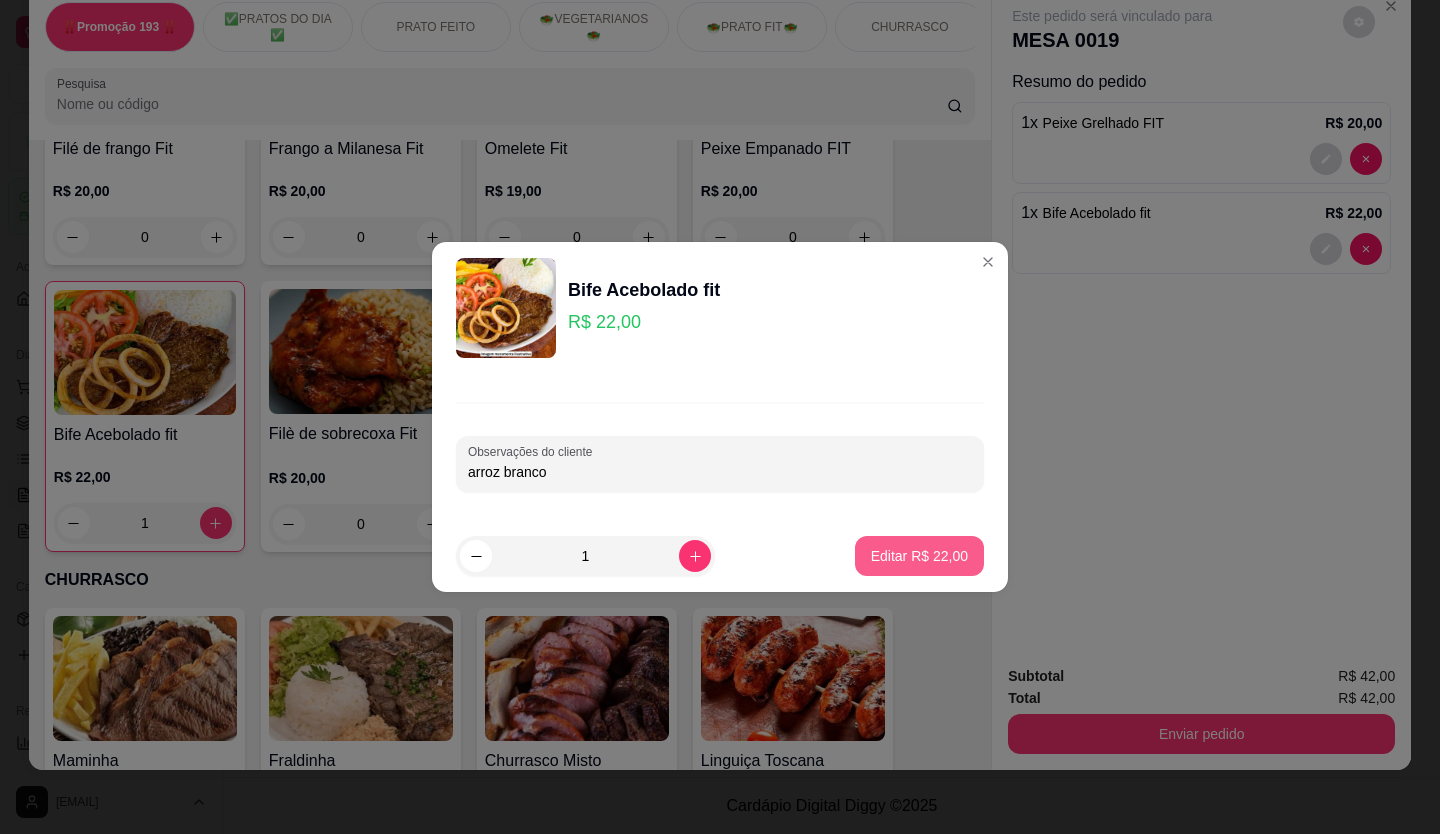click on "Editar   R$ 22,00" at bounding box center (919, 556) 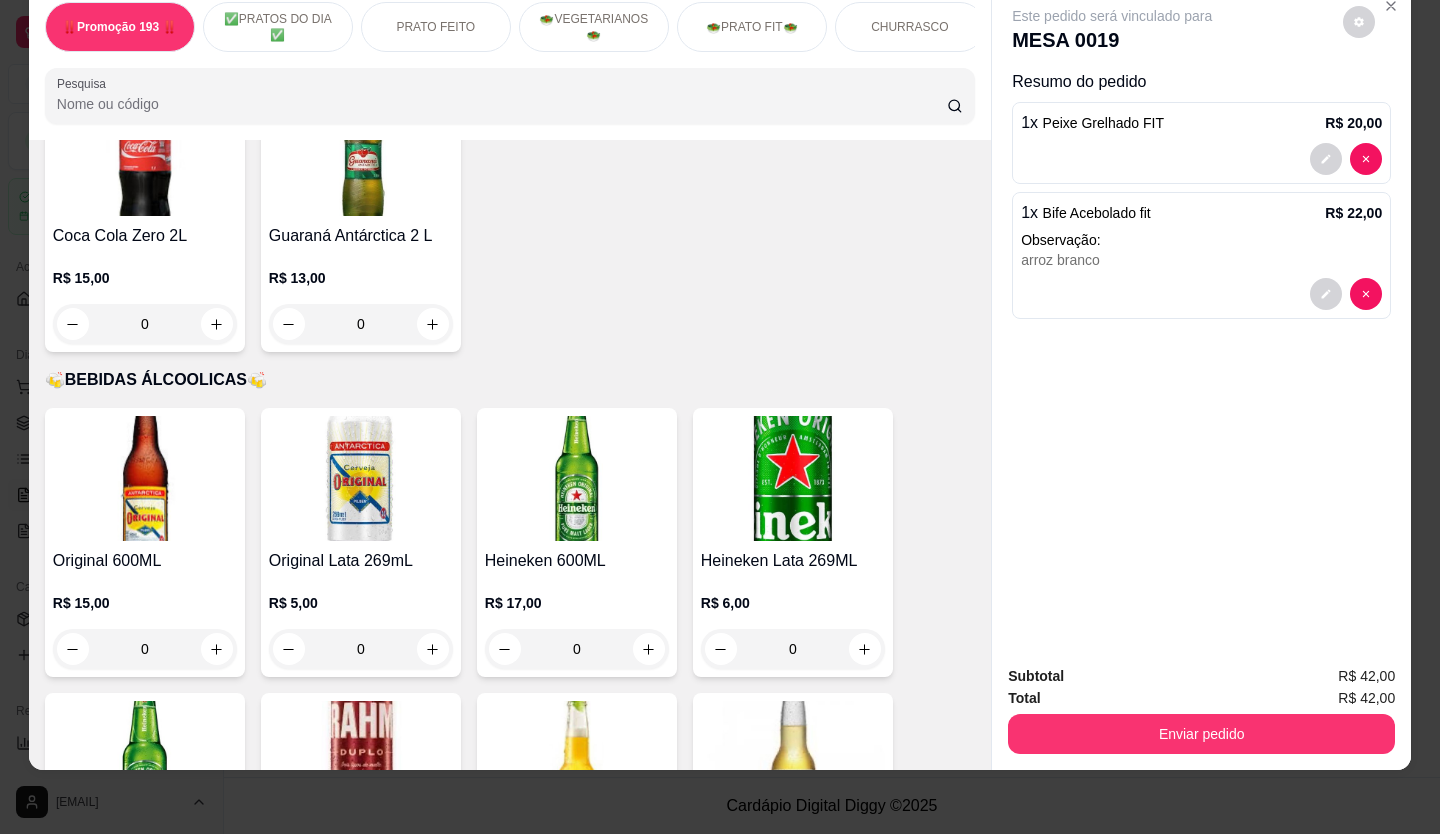 scroll, scrollTop: 7498, scrollLeft: 0, axis: vertical 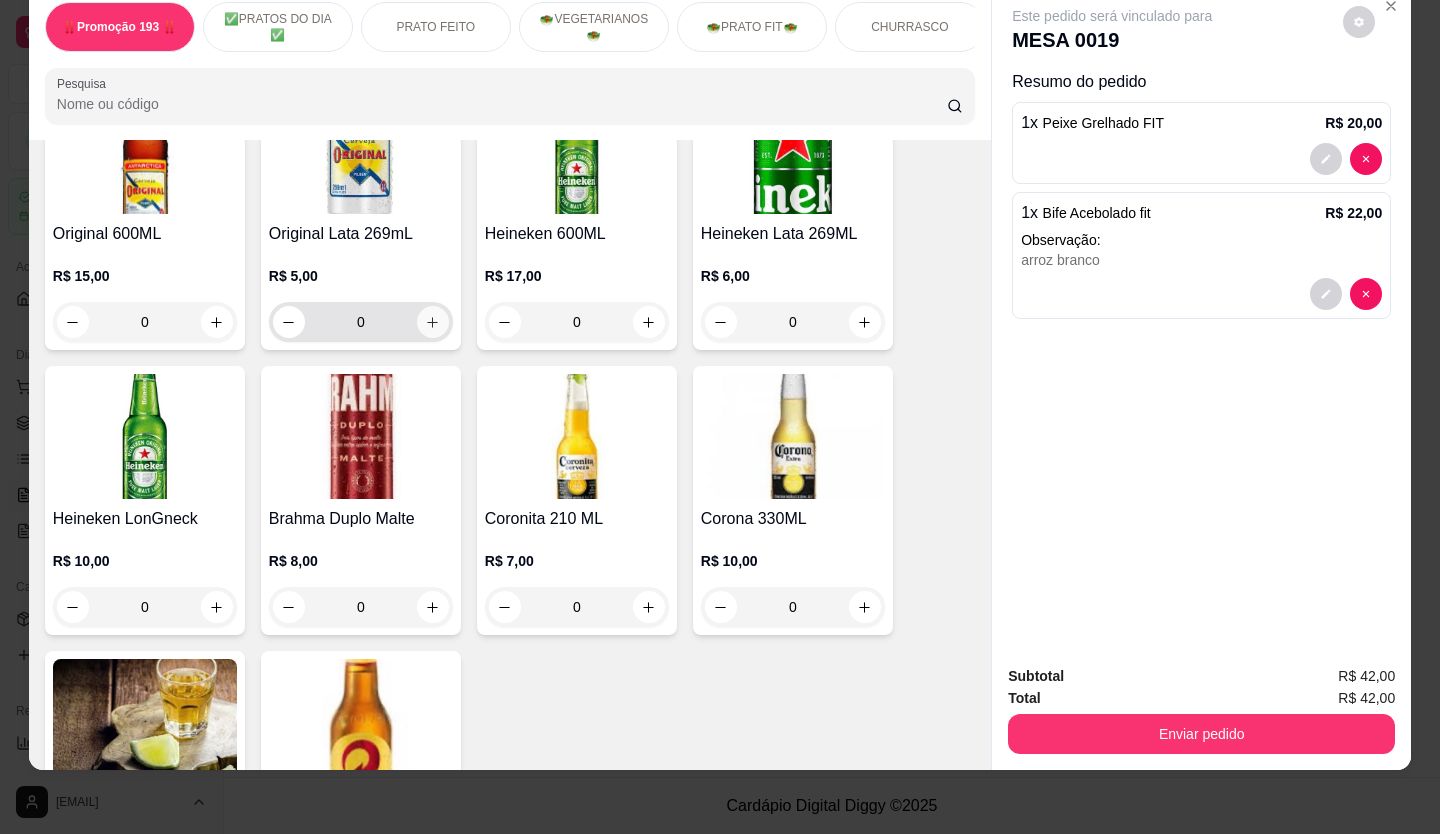 click 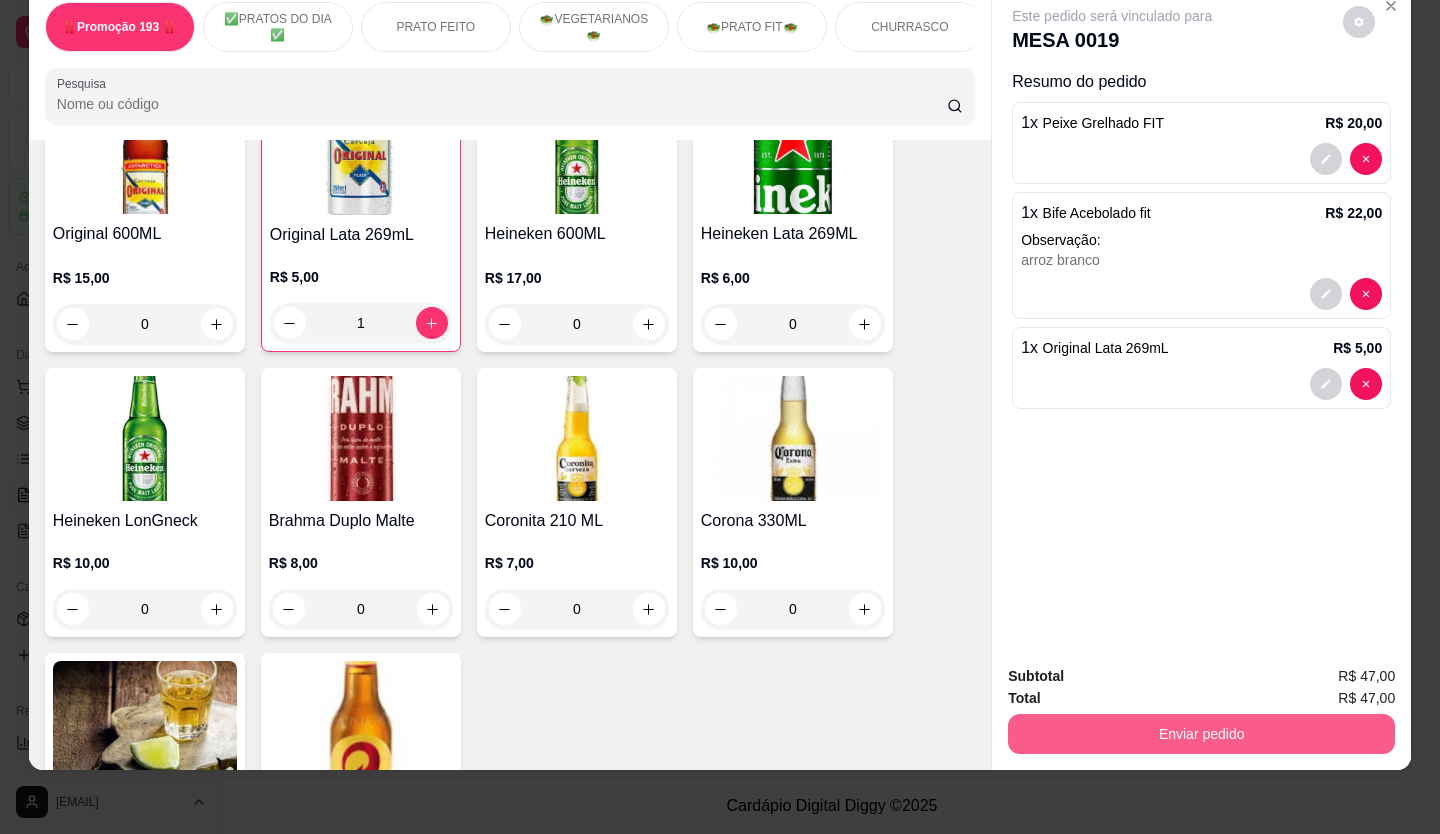 click on "Enviar pedido" at bounding box center [1201, 734] 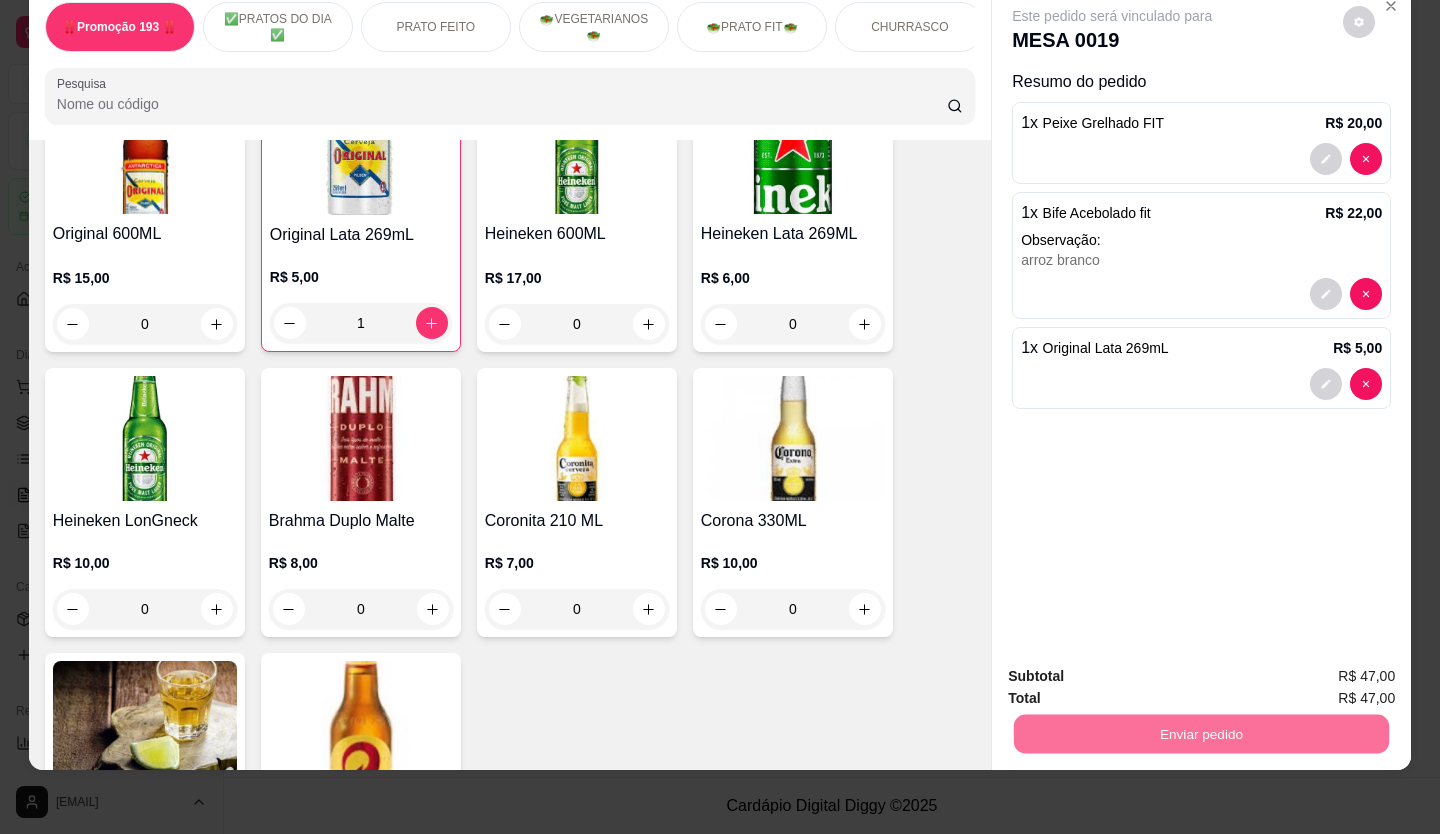 click on "Não registrar e enviar pedido" at bounding box center (1135, 670) 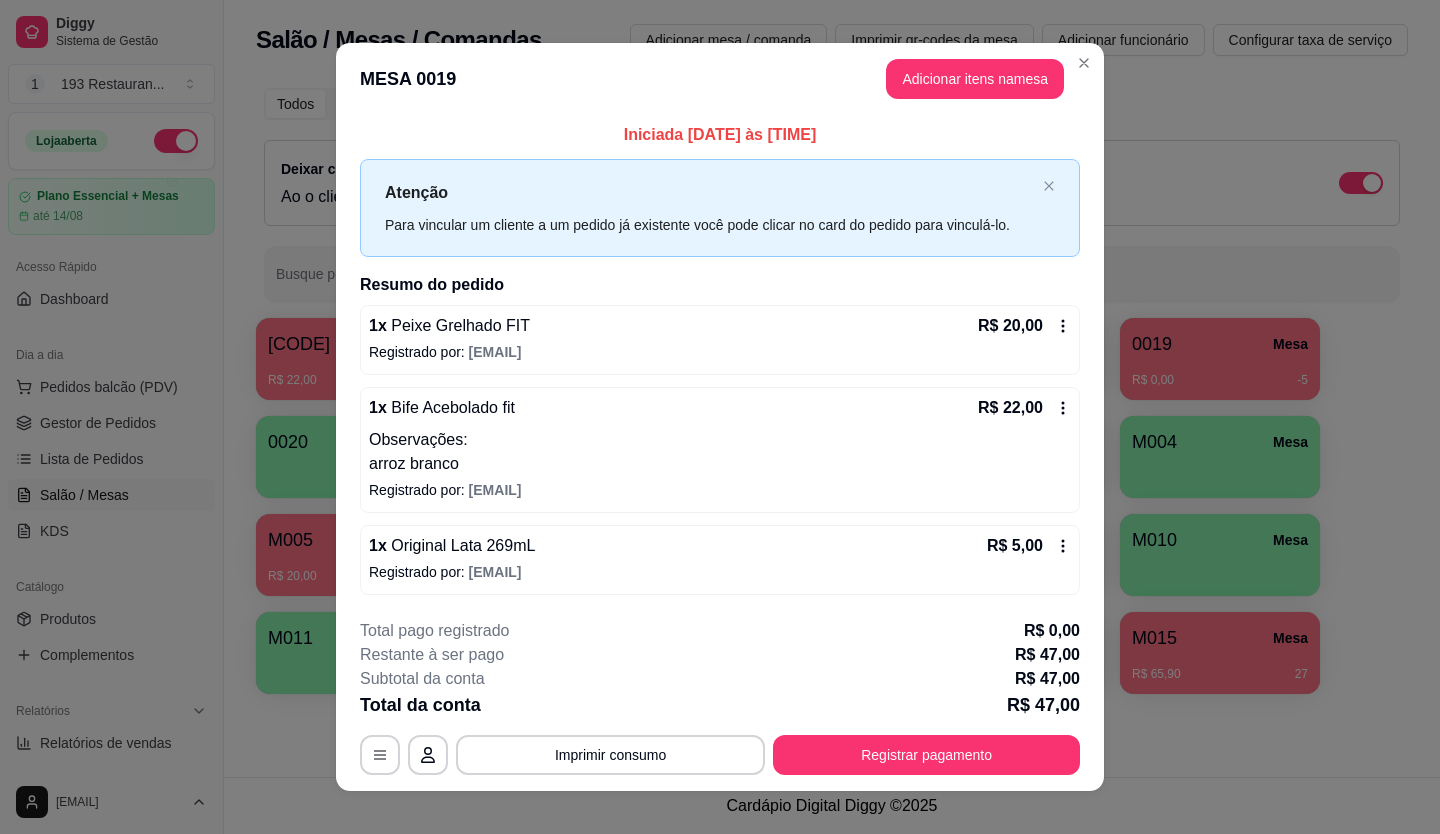 click on "**********" at bounding box center [720, 417] 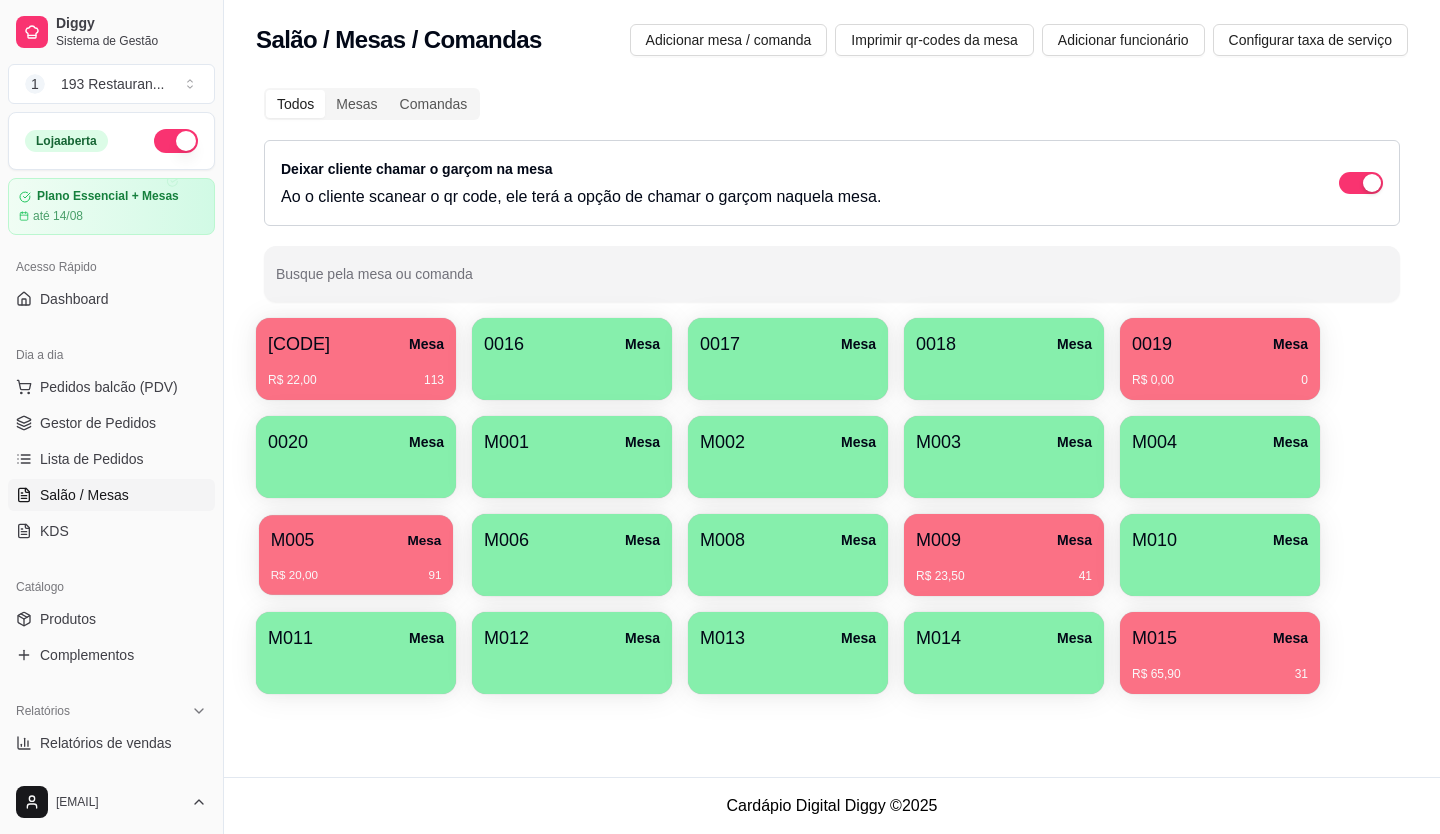 click on "M005 Mesa R$ 20,00 91" at bounding box center (356, 555) 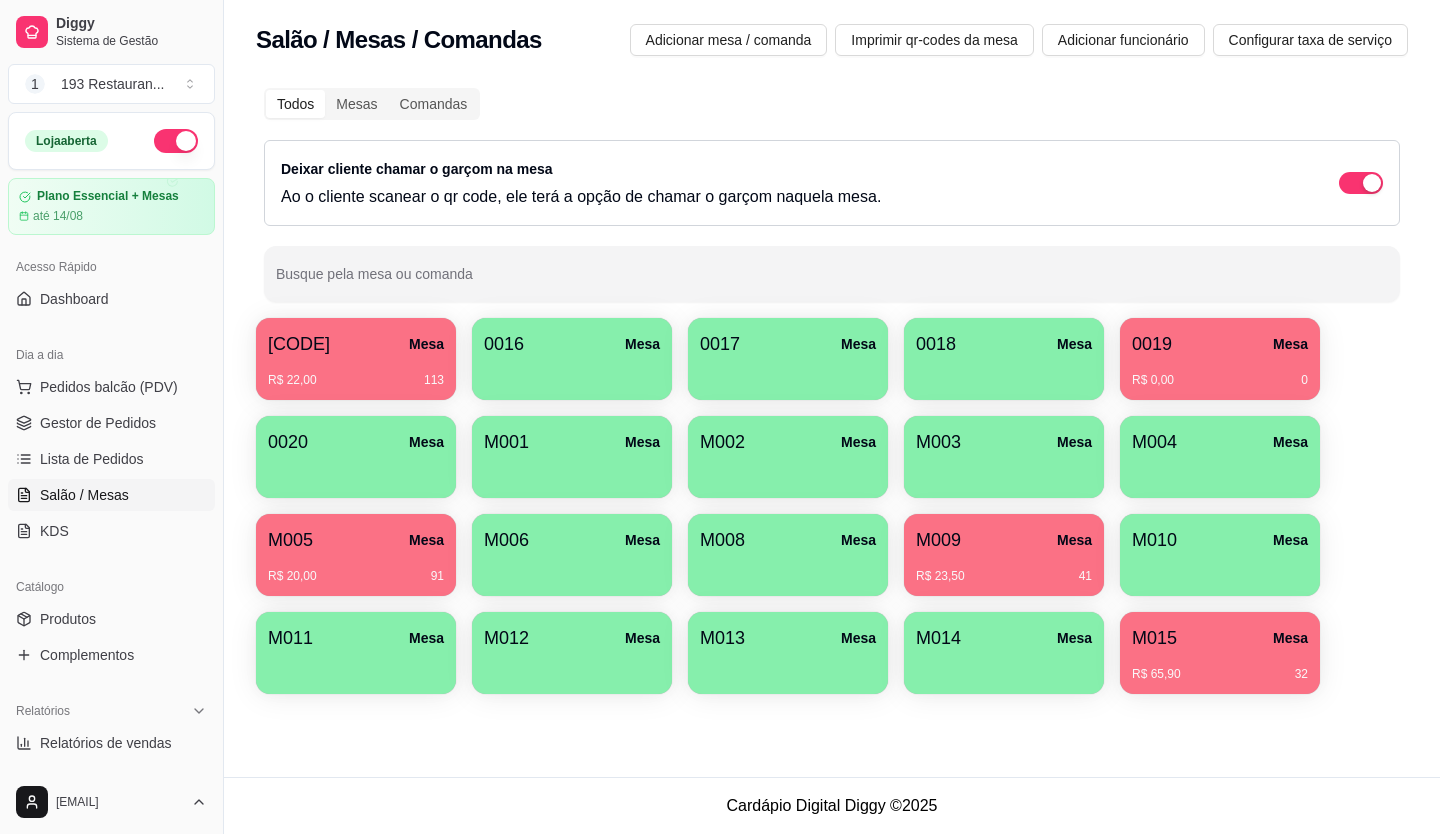 click on "R$ 65,90 32" at bounding box center [1220, 667] 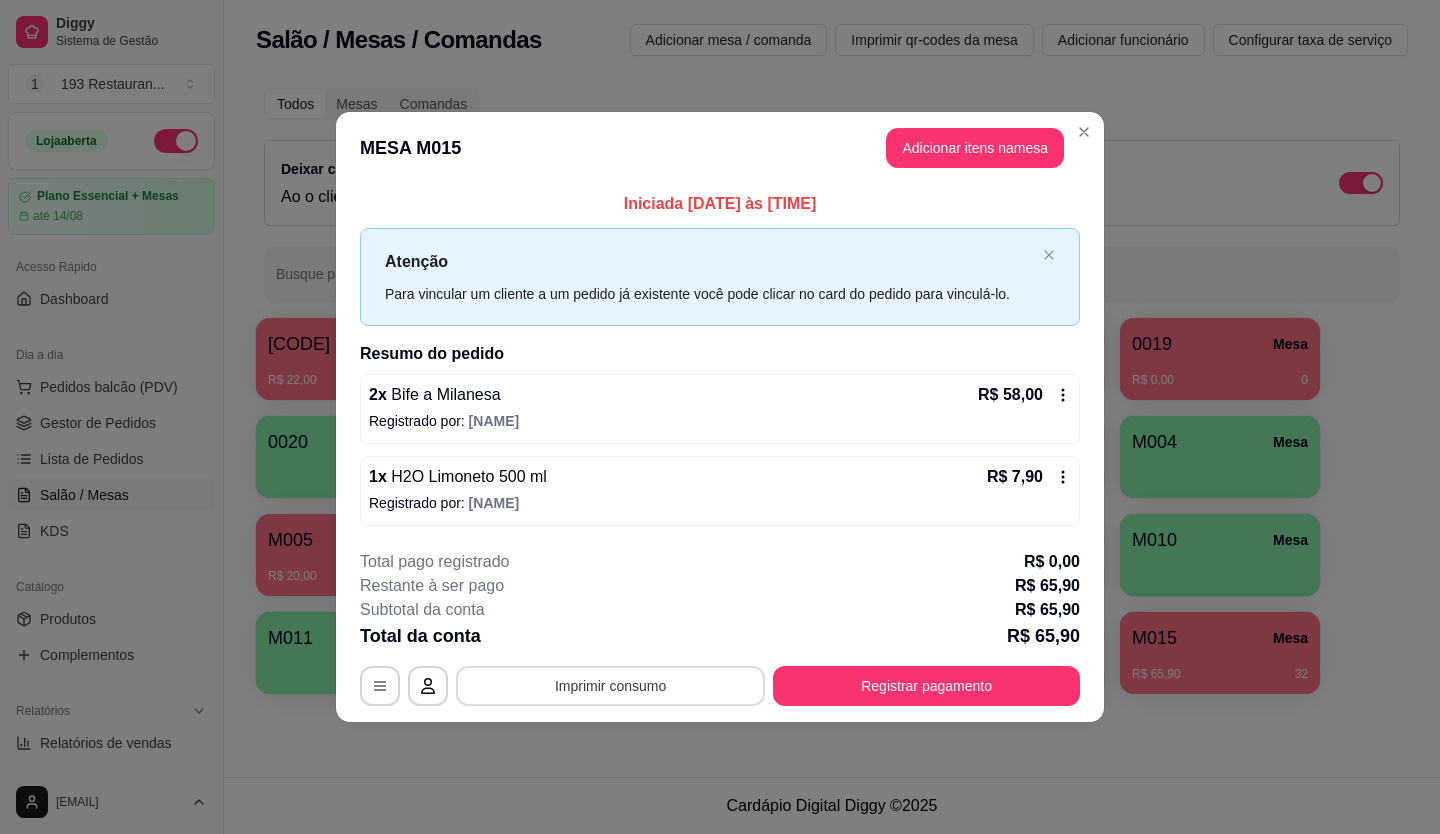 click on "Imprimir consumo" at bounding box center (610, 686) 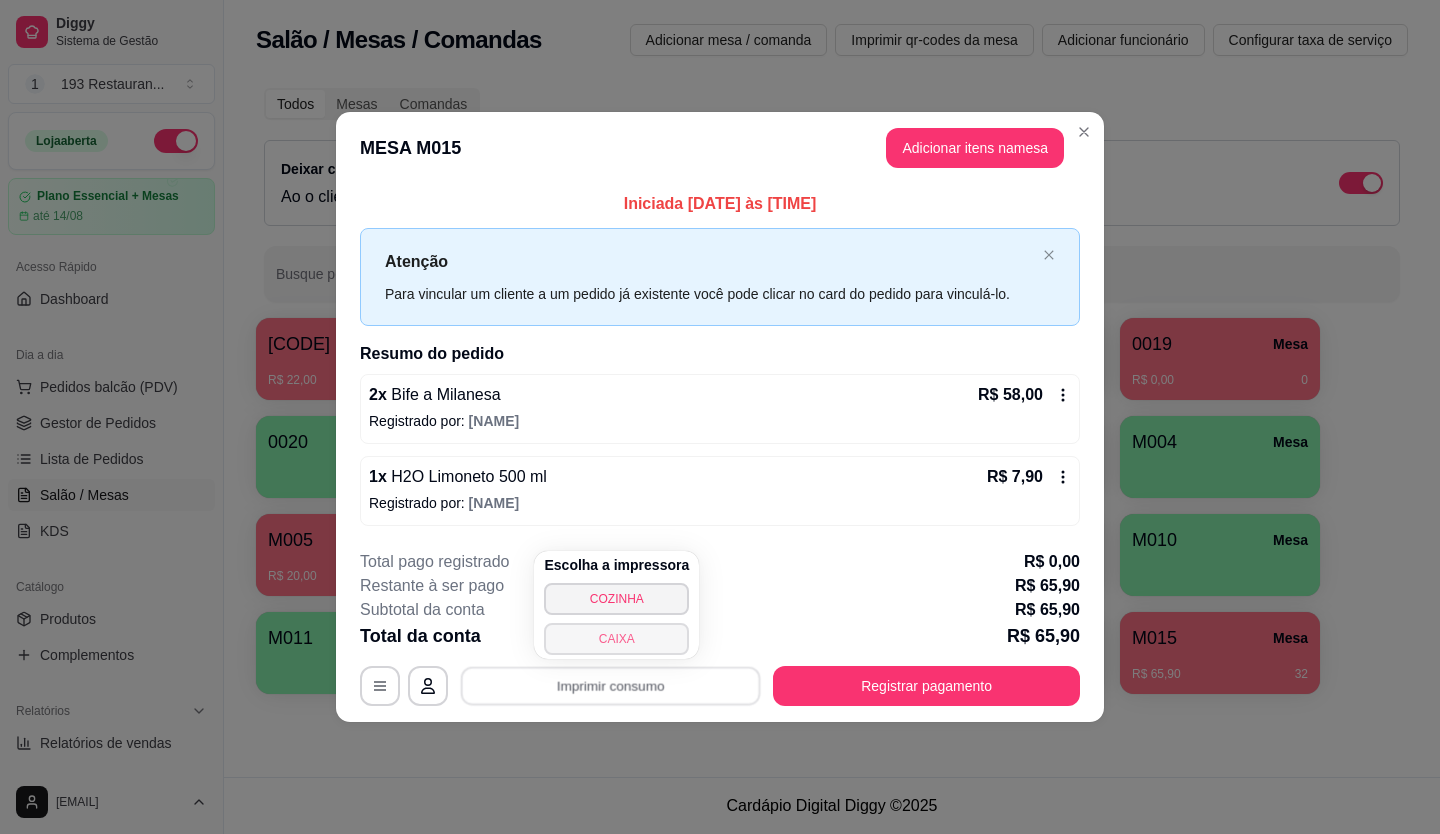 click on "CAIXA" at bounding box center [616, 639] 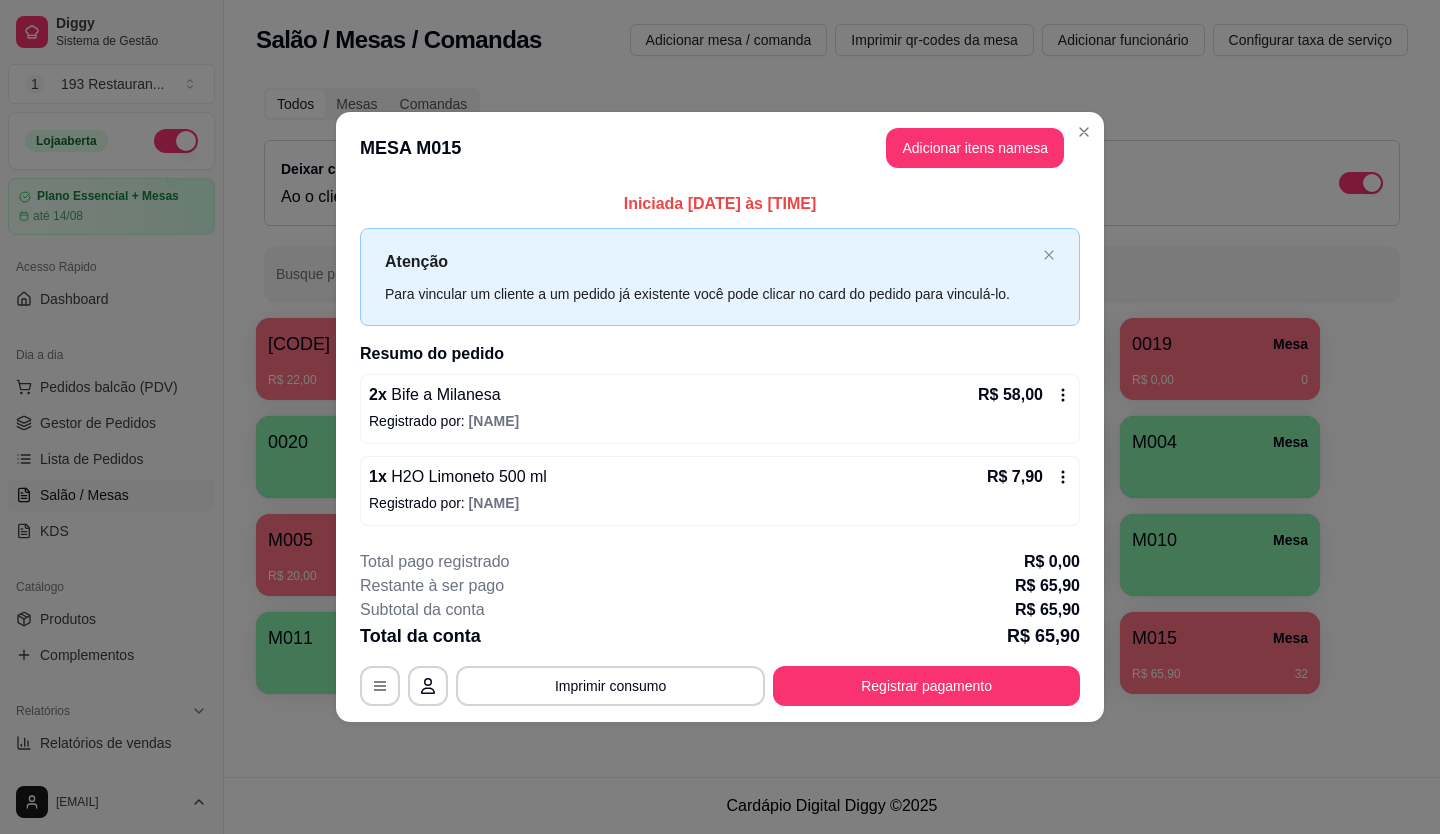 click on "Iniciada   [DATE] às [TIME] Atenção Para vincular um cliente a um pedido já existente você pode clicar no card do pedido para vinculá-lo. Resumo do pedido 2 x   Bife a Milanesa  R$ 58,00 Registrado por:   [USERNAME] 1 x   H2O Limoneto 500 ml R$ 7,90 Registrado por:   [USERNAME]" at bounding box center (720, 358) 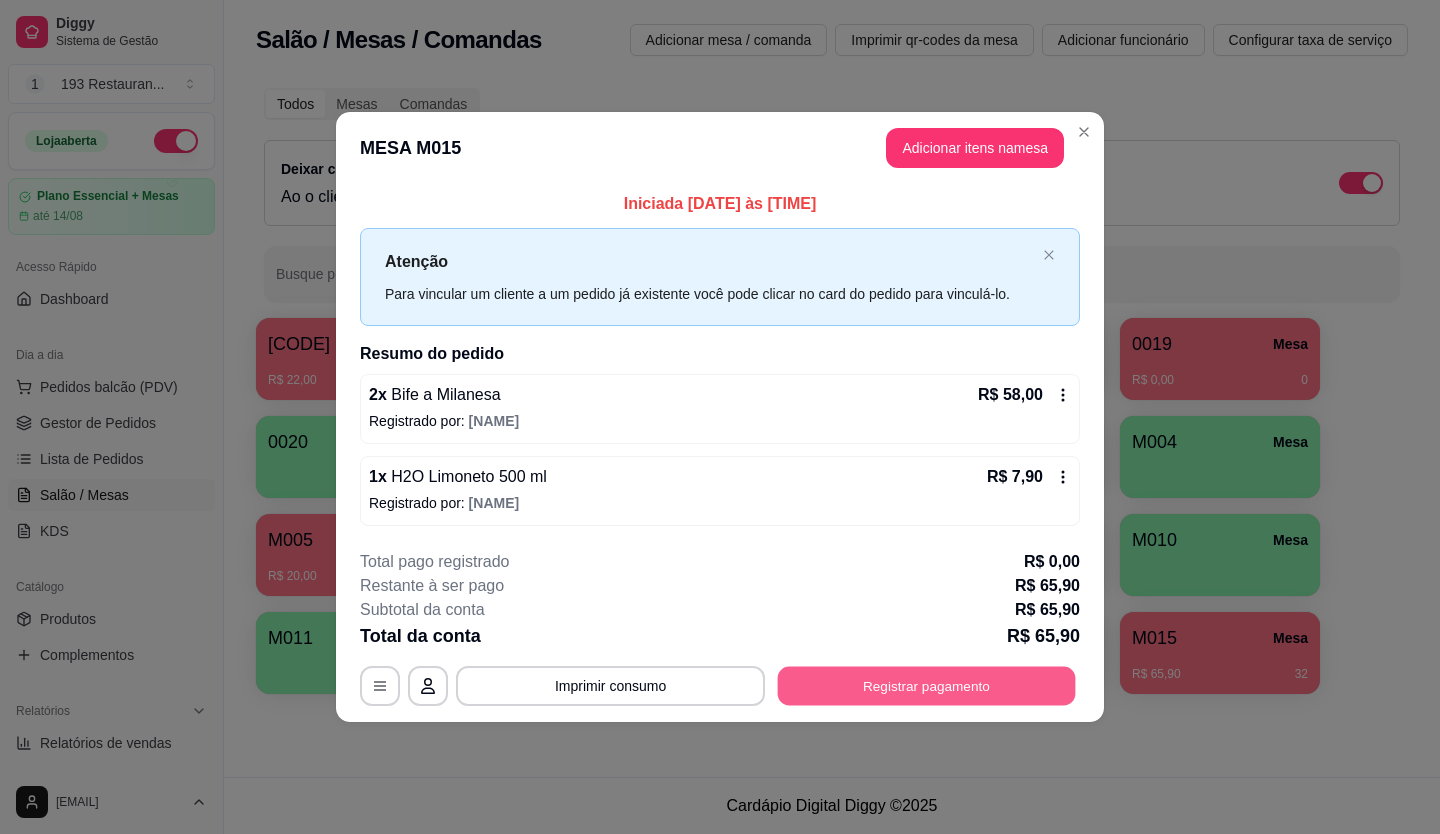 click on "Registrar pagamento" at bounding box center [927, 685] 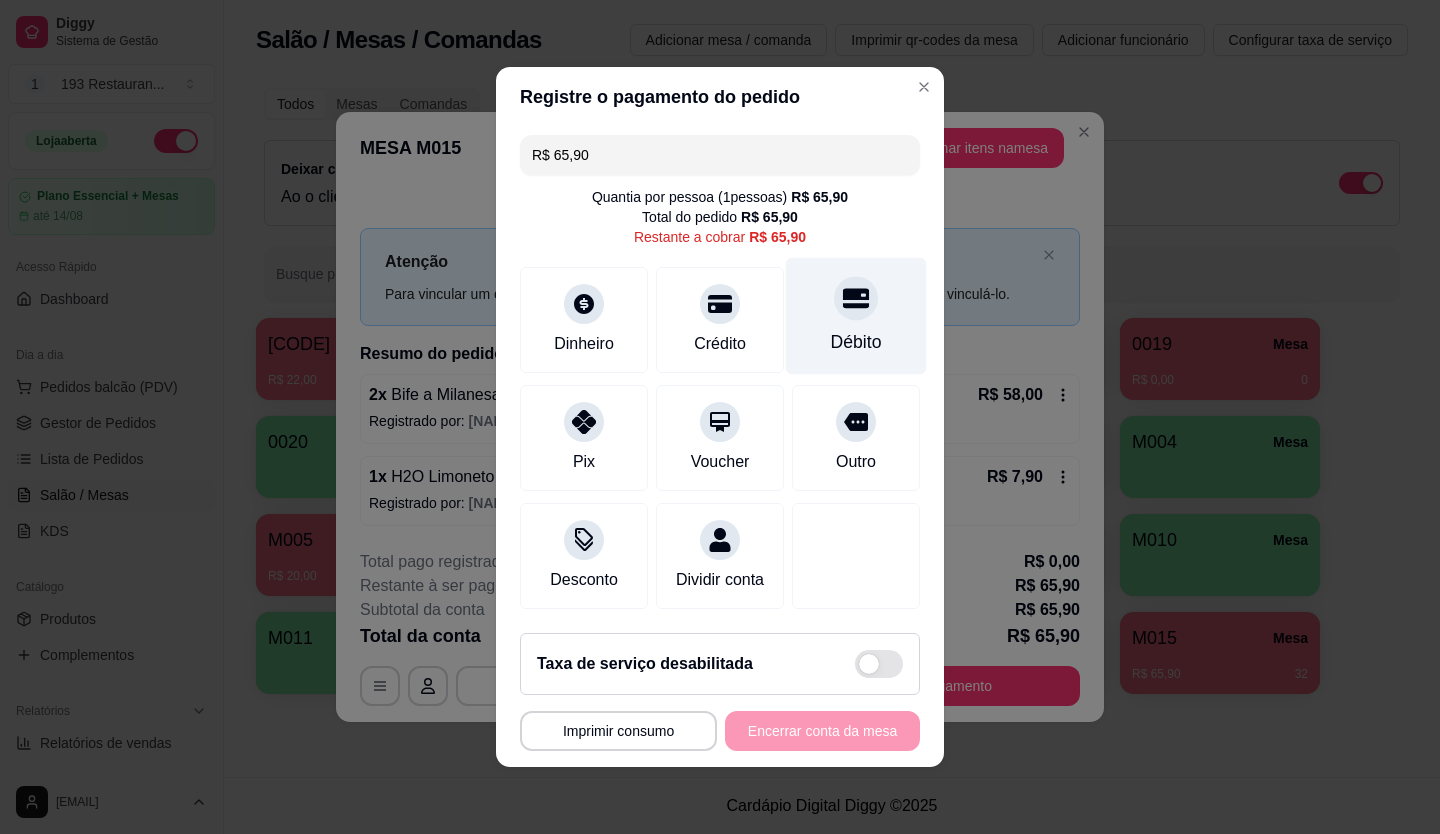 click on "Débito" at bounding box center [856, 316] 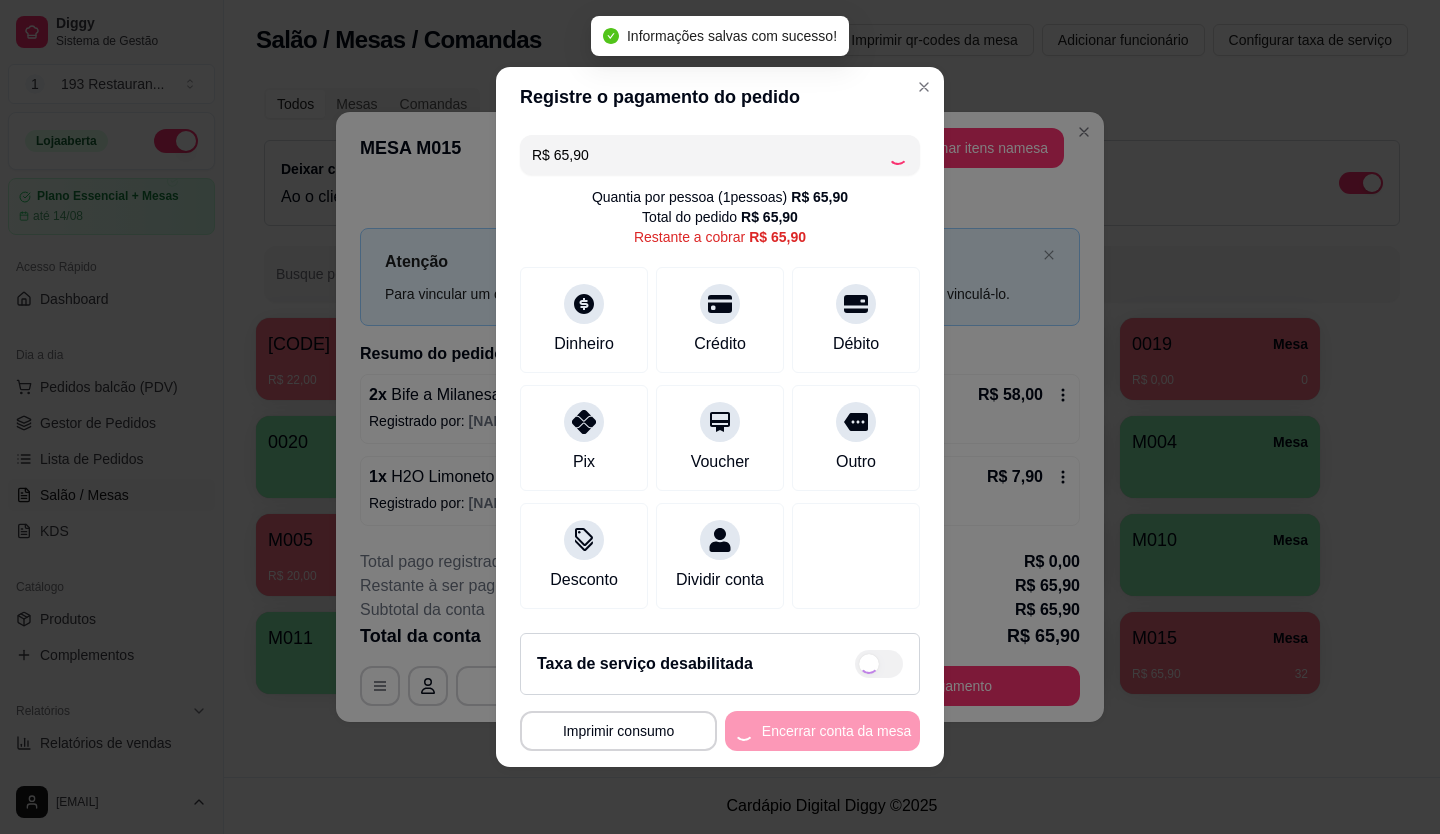 type on "R$ 0,00" 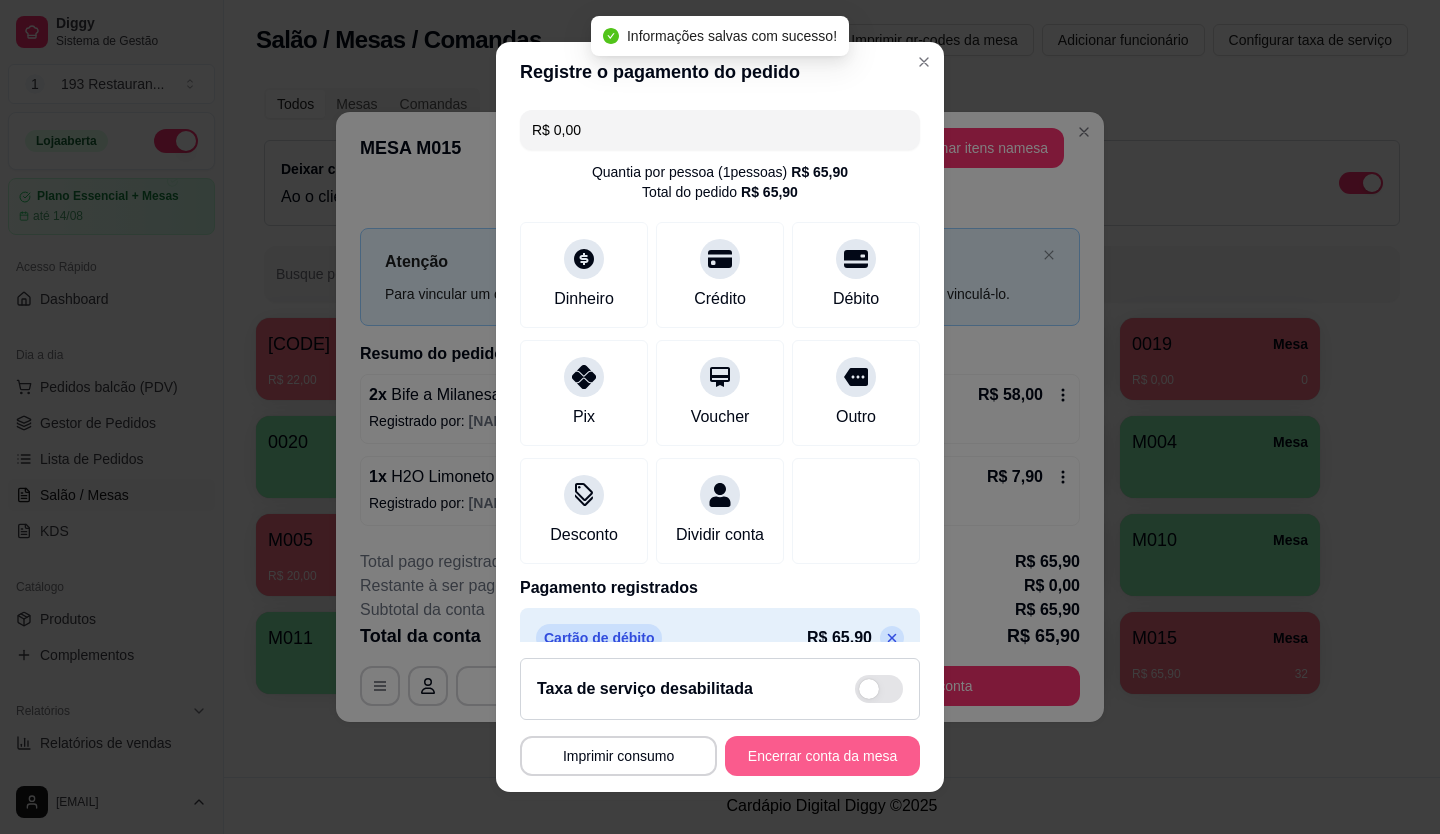 click on "Encerrar conta da mesa" at bounding box center [822, 756] 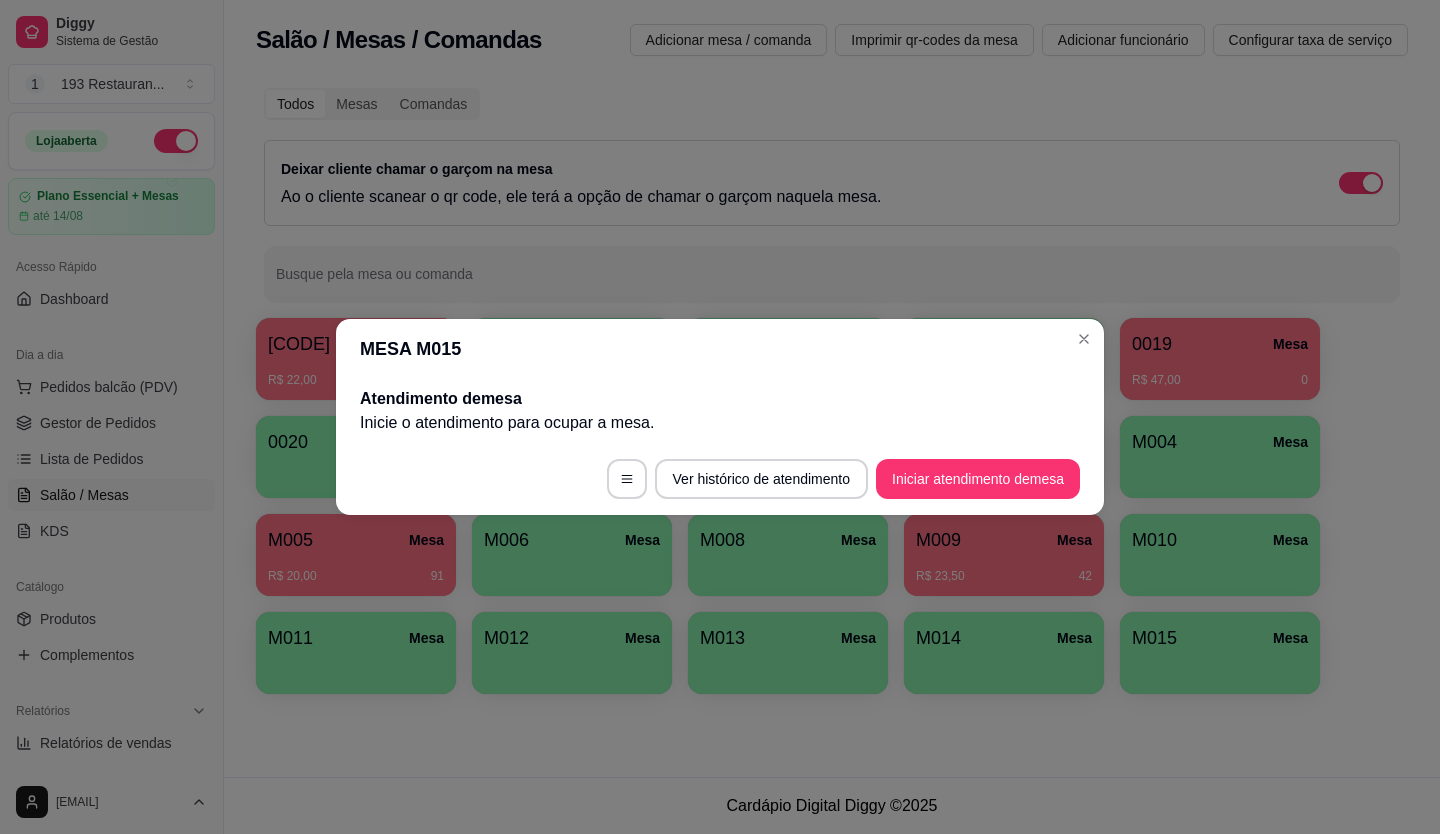 type 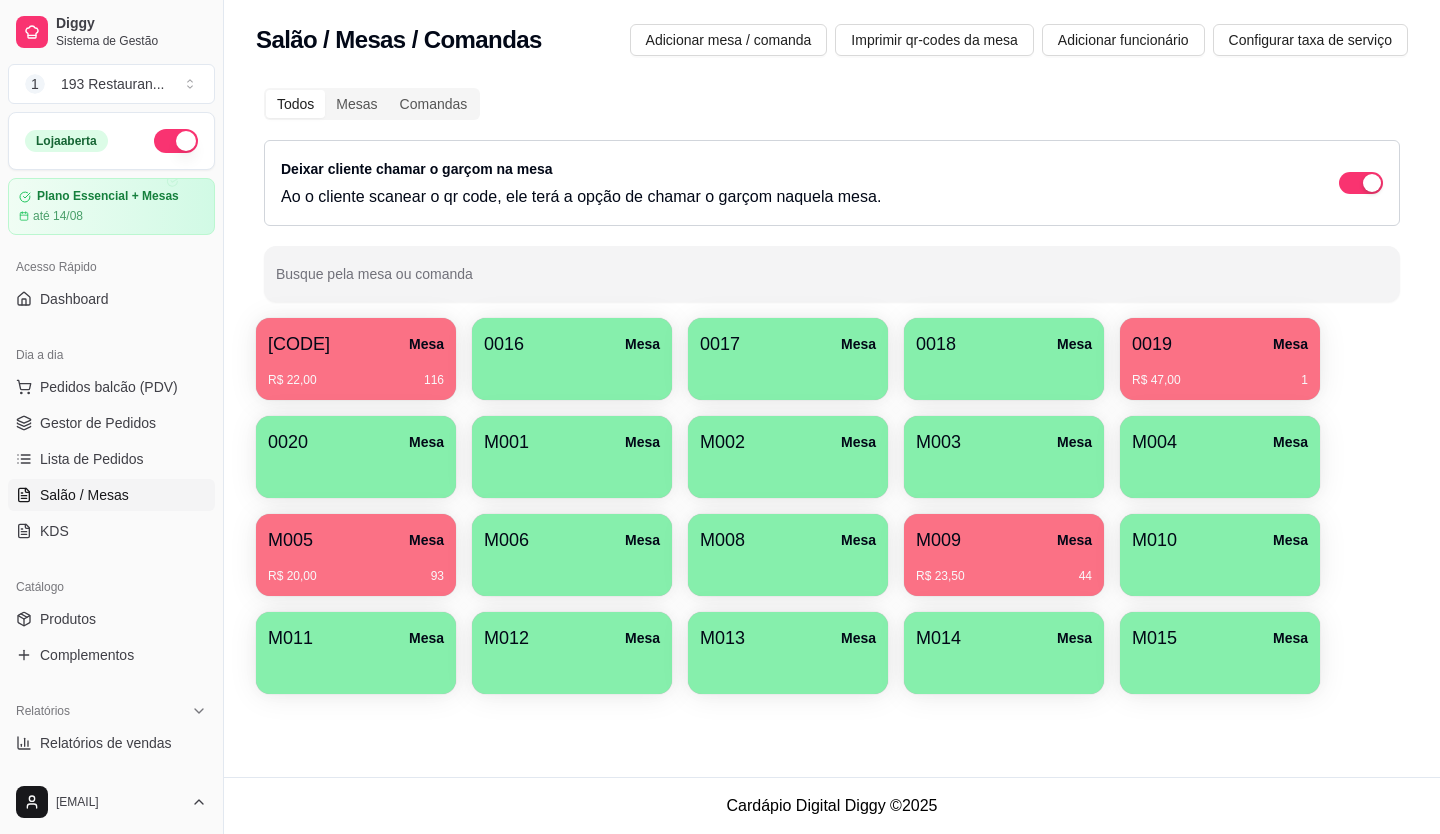 click on "R$ 47,00 1" at bounding box center (1220, 380) 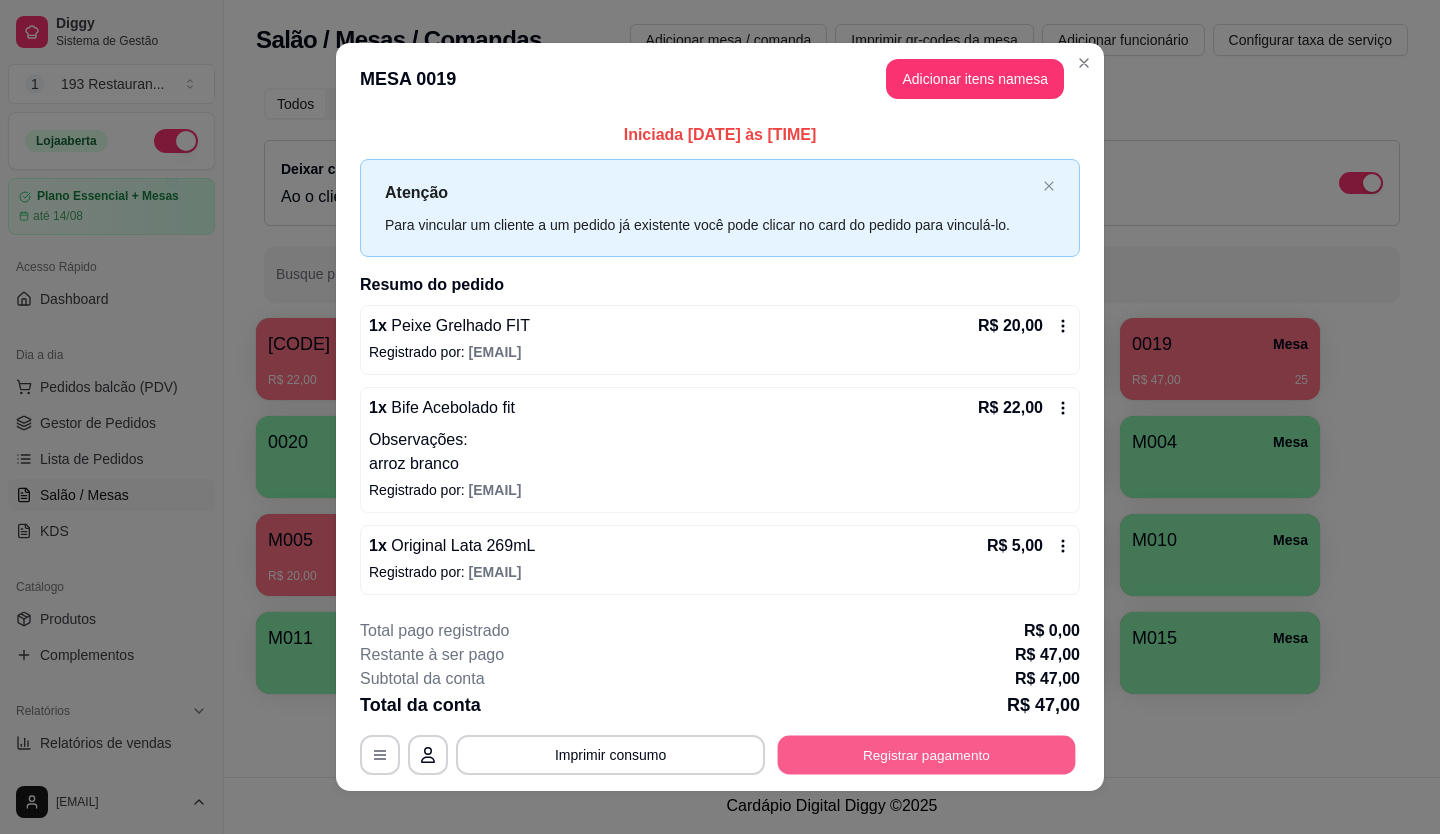 click on "Registrar pagamento" at bounding box center (927, 754) 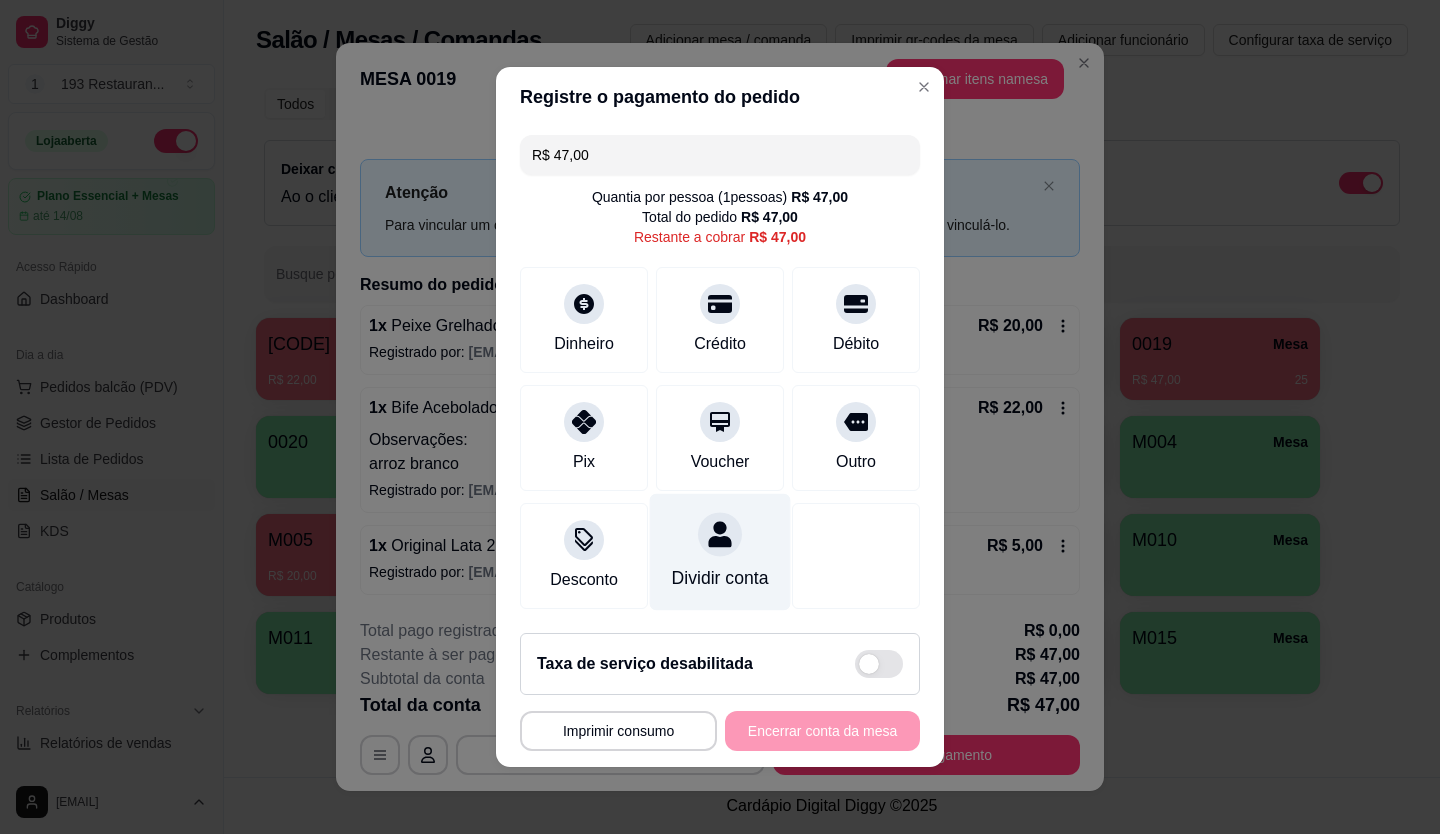 click on "Dividir conta" at bounding box center [720, 578] 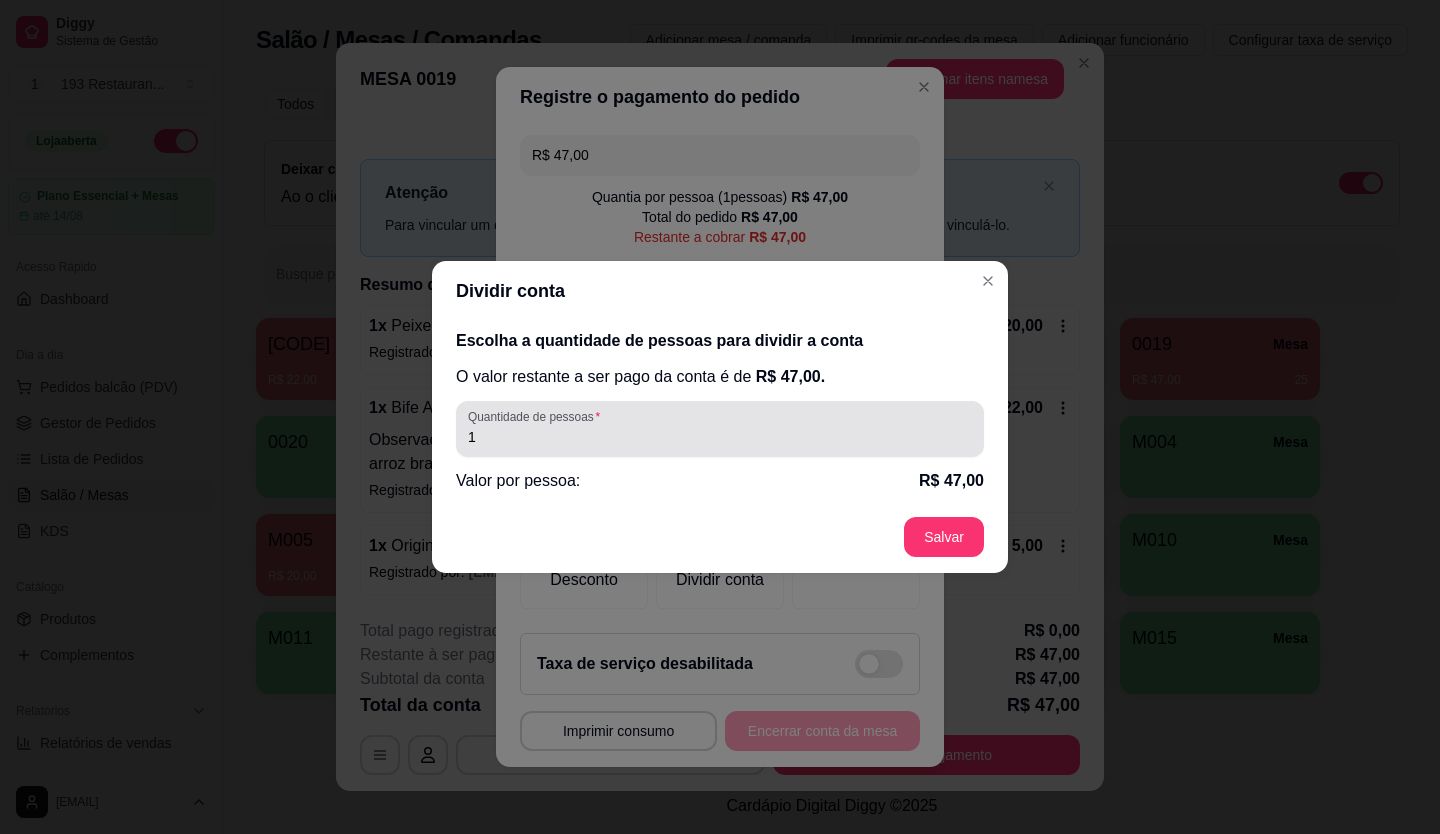 click on "1" at bounding box center (720, 437) 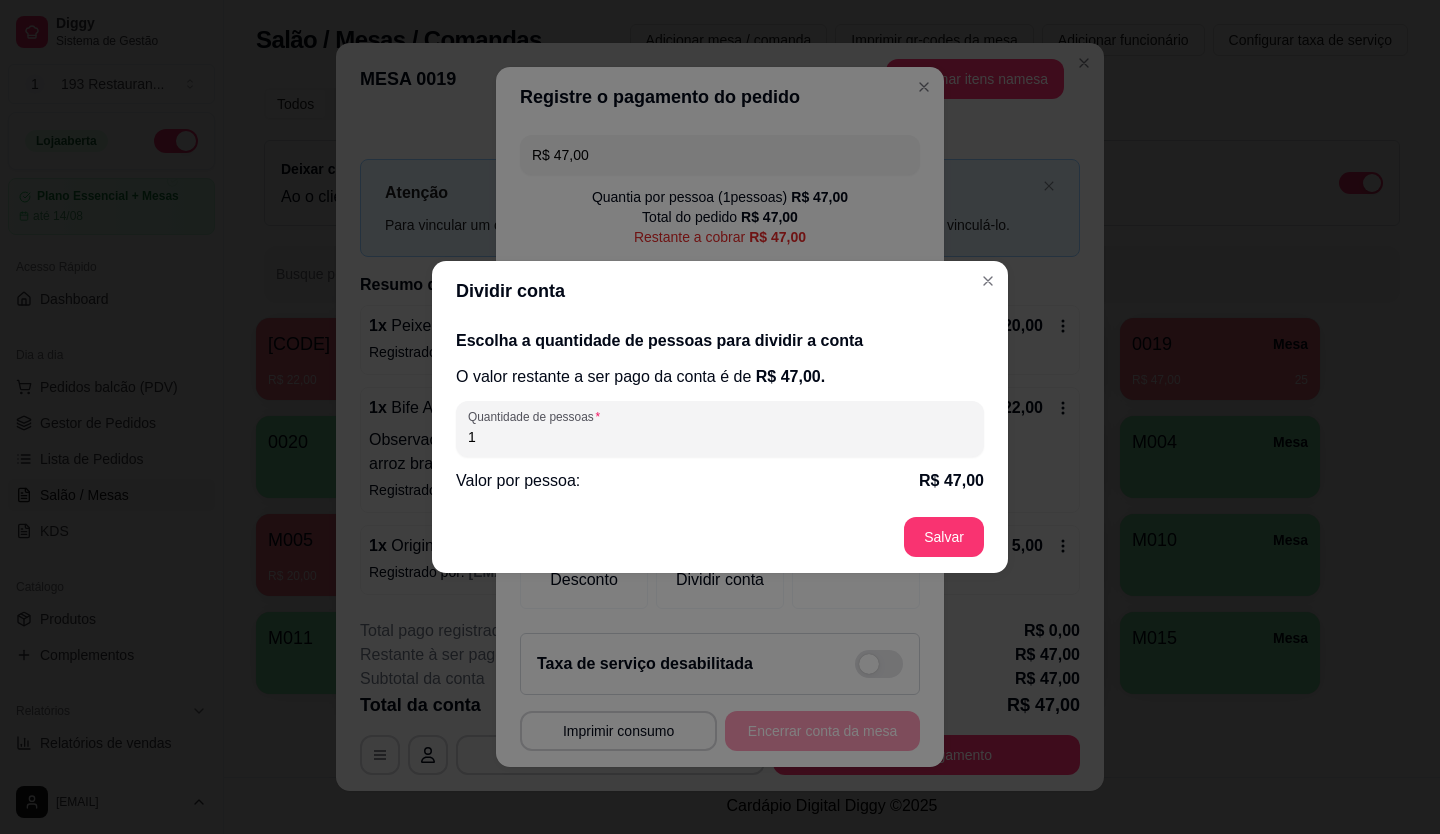 click on "Escolha a quantidade de pessoas para dividir a conta O valor restante a ser pago da conta é de   R$ 47,00 . Quantidade de pessoas 1 Valor por pessoa: R$ 47,00" at bounding box center (720, 411) 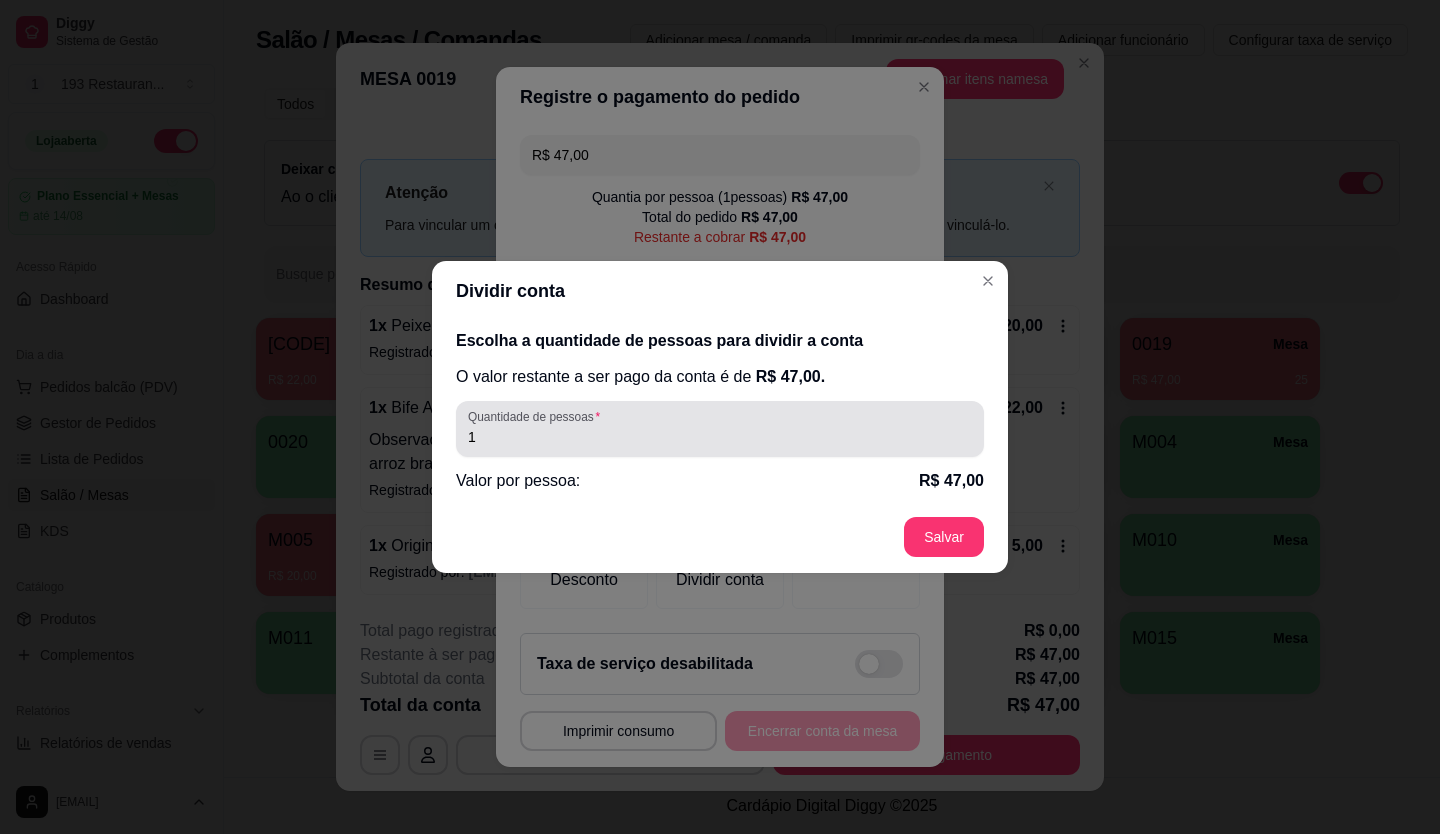 click on "Quantidade de pessoas" at bounding box center [537, 416] 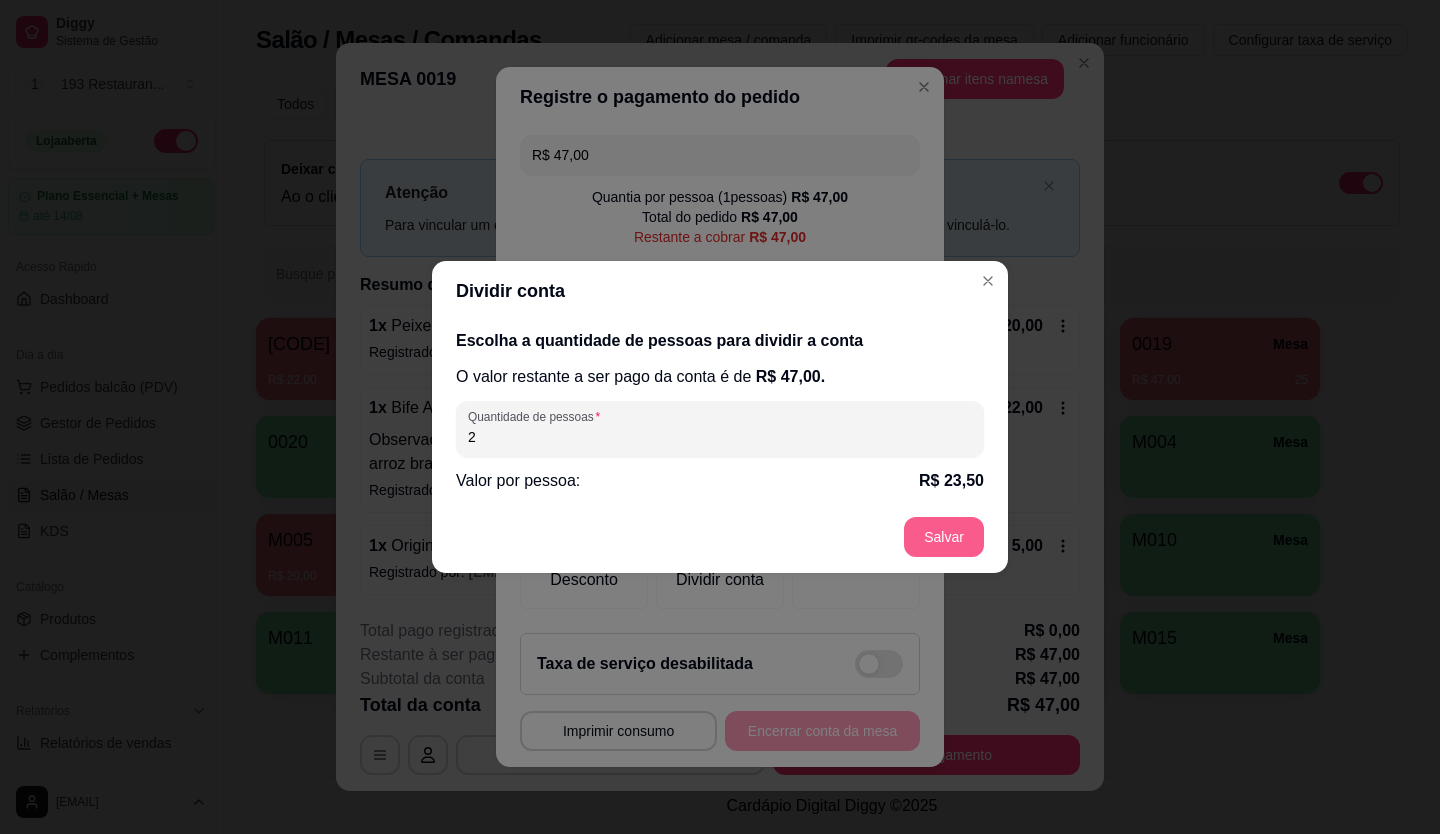 type on "2" 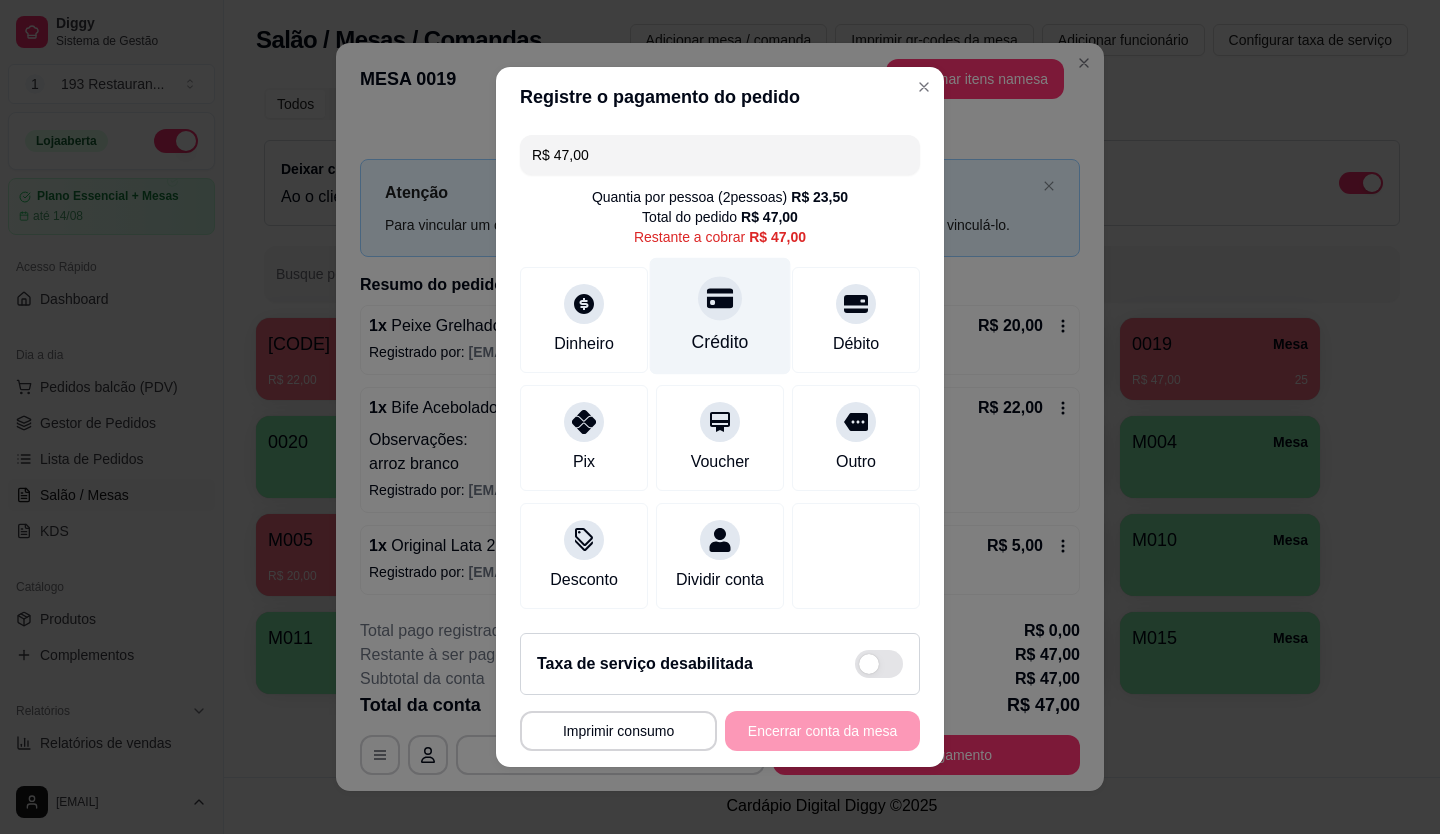 click at bounding box center (720, 298) 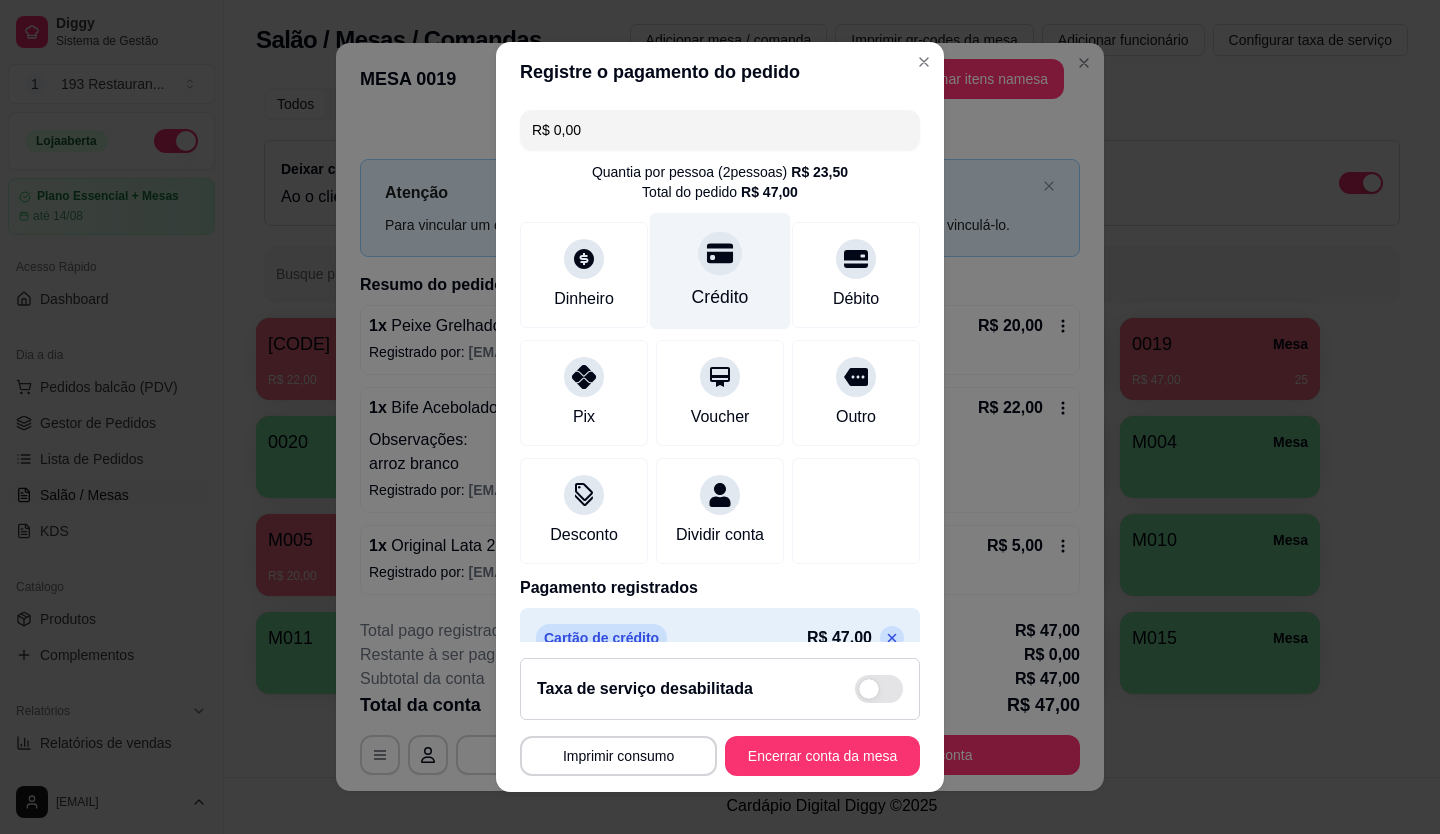 click at bounding box center (720, 253) 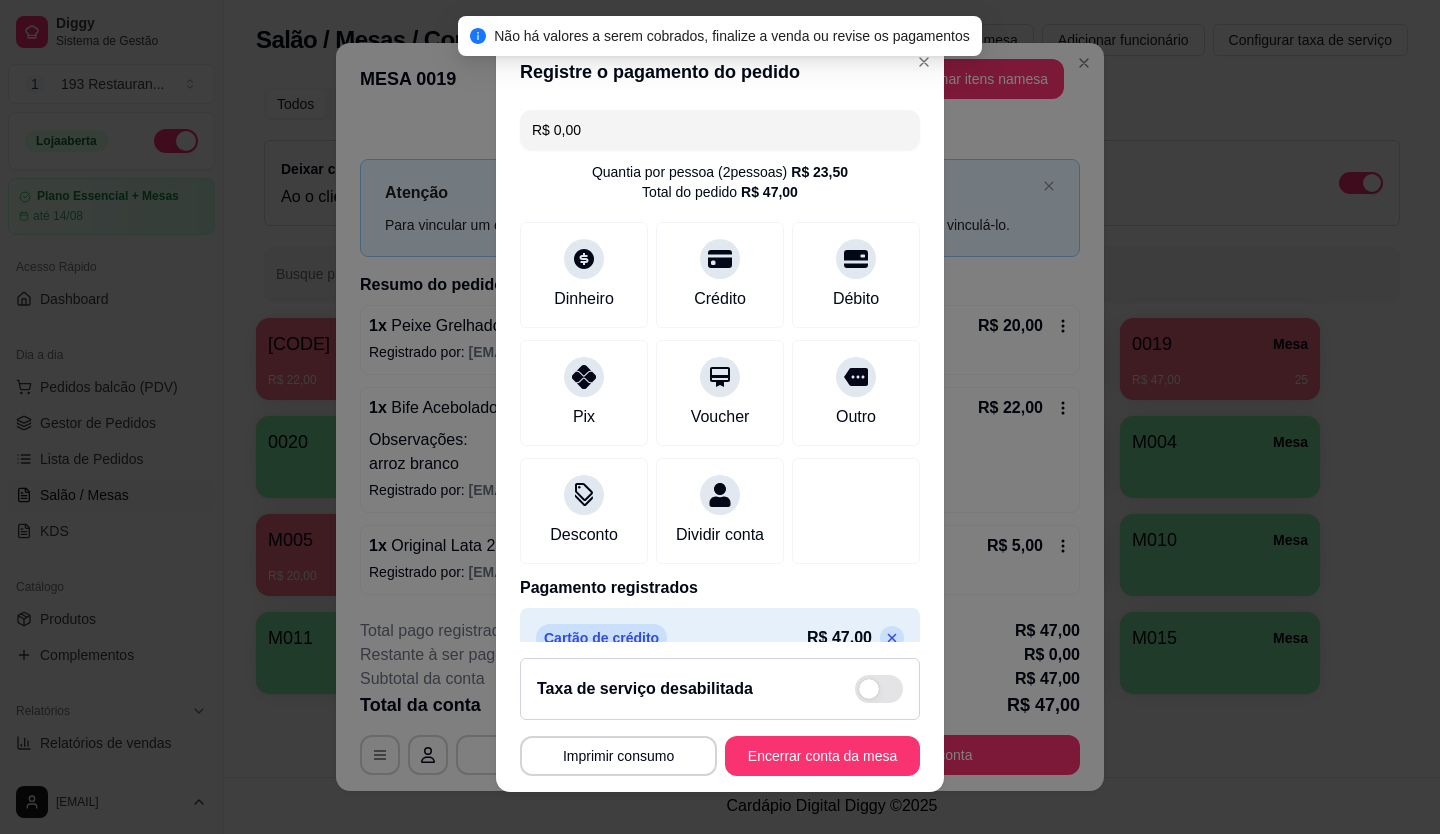 click on "R$ 0,00" at bounding box center [720, 130] 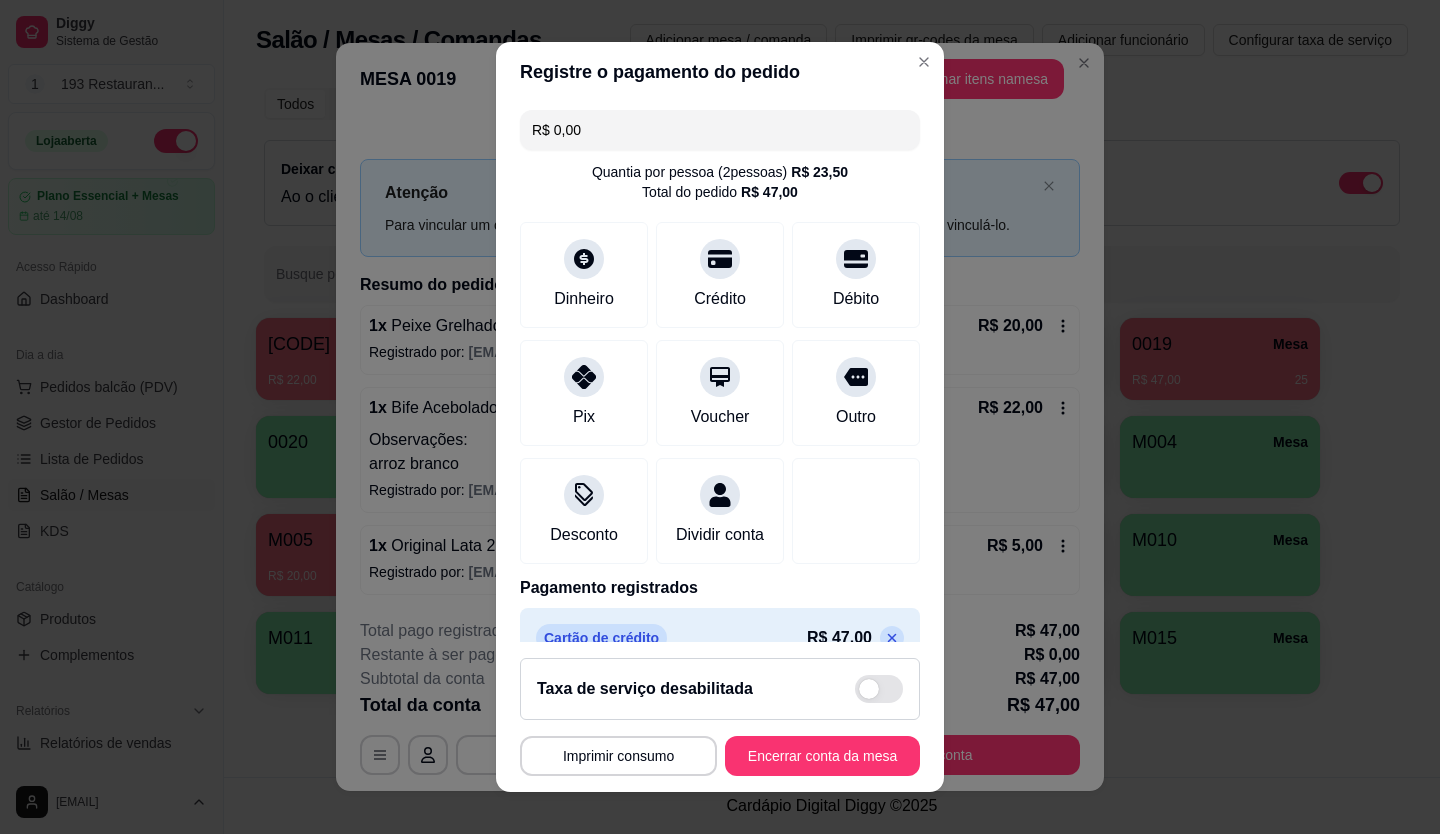 click on "R$ 0,00" at bounding box center [720, 130] 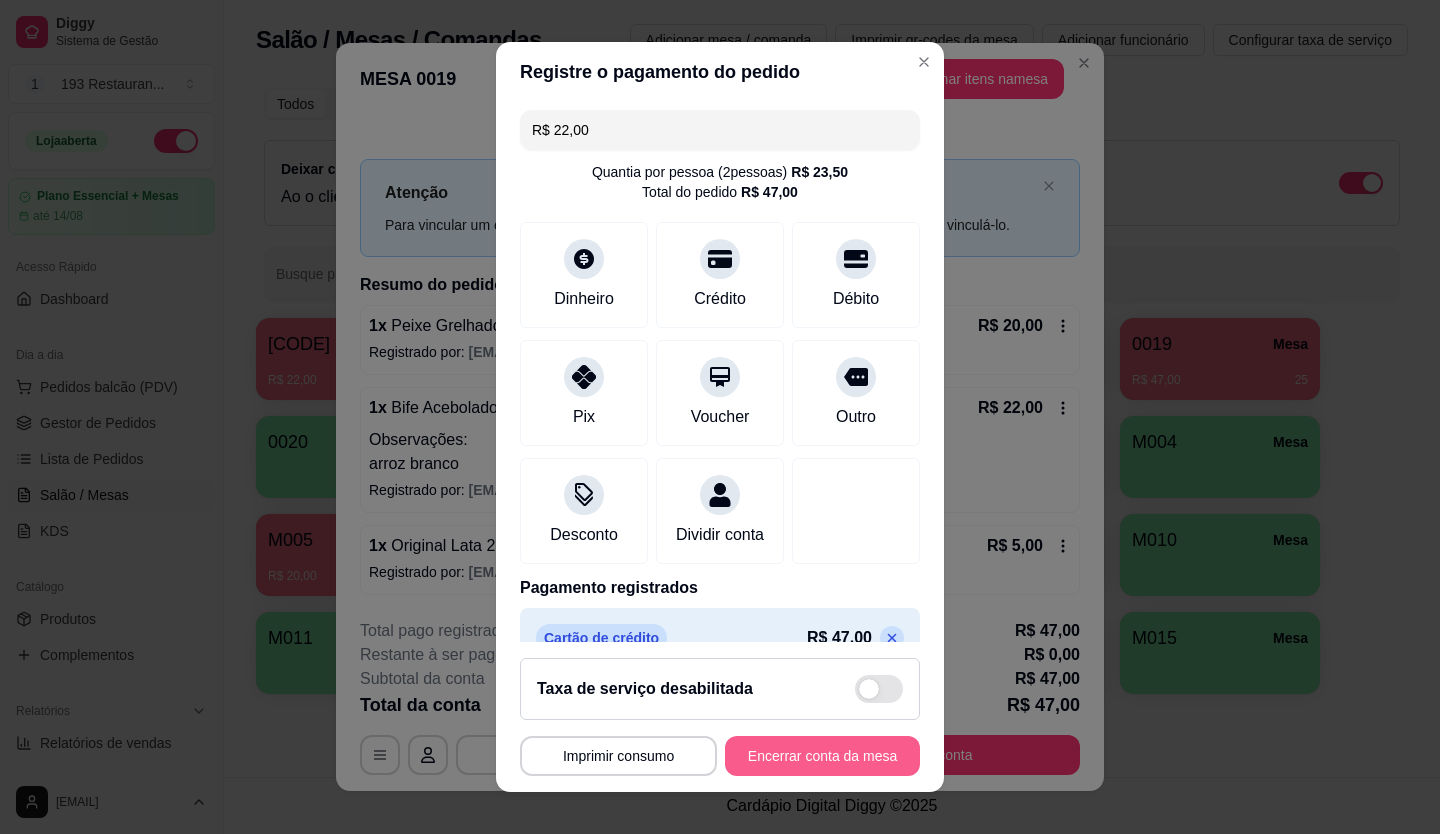 type on "R$ 22,00" 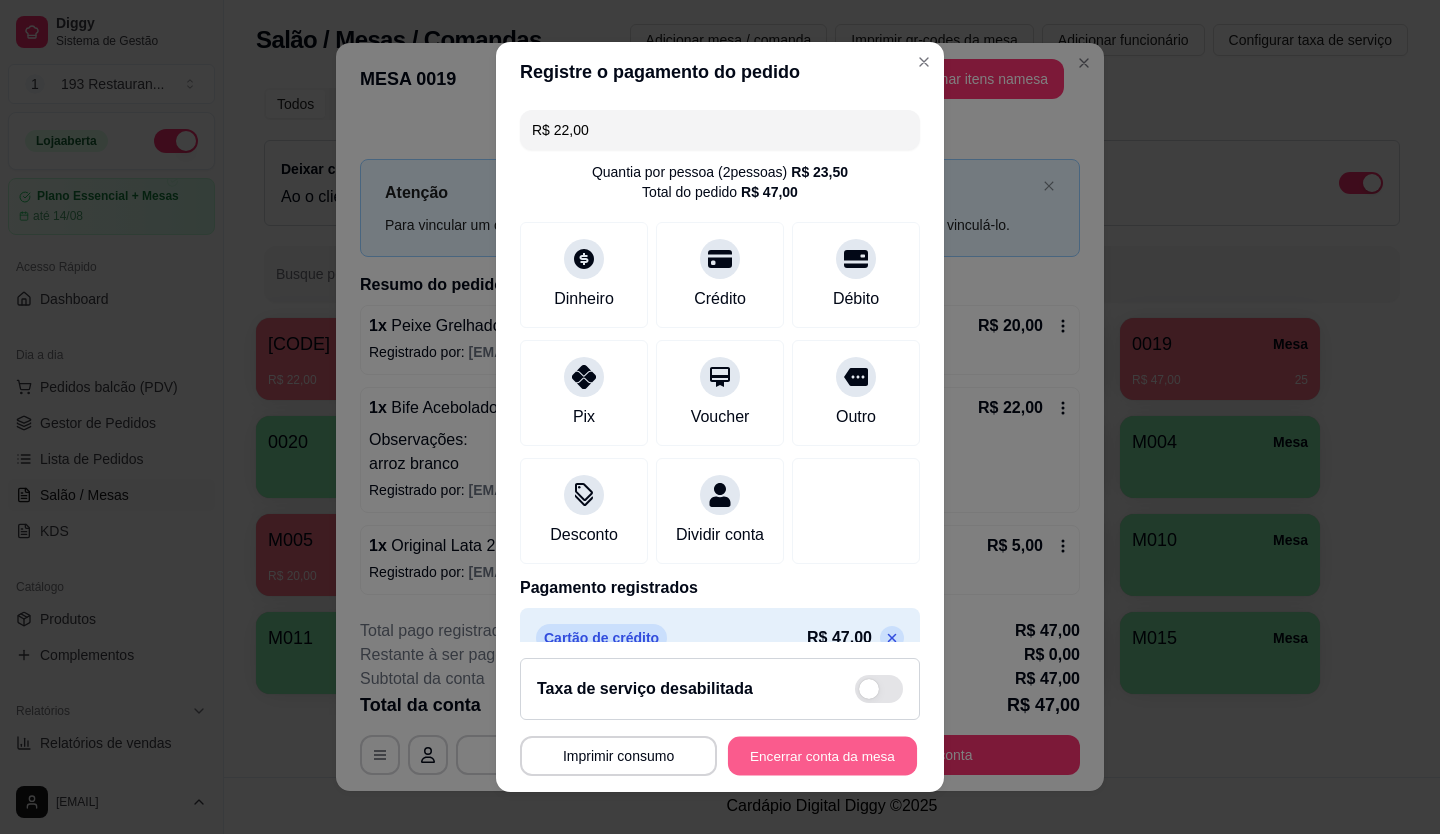 click on "Encerrar conta da mesa" at bounding box center [822, 756] 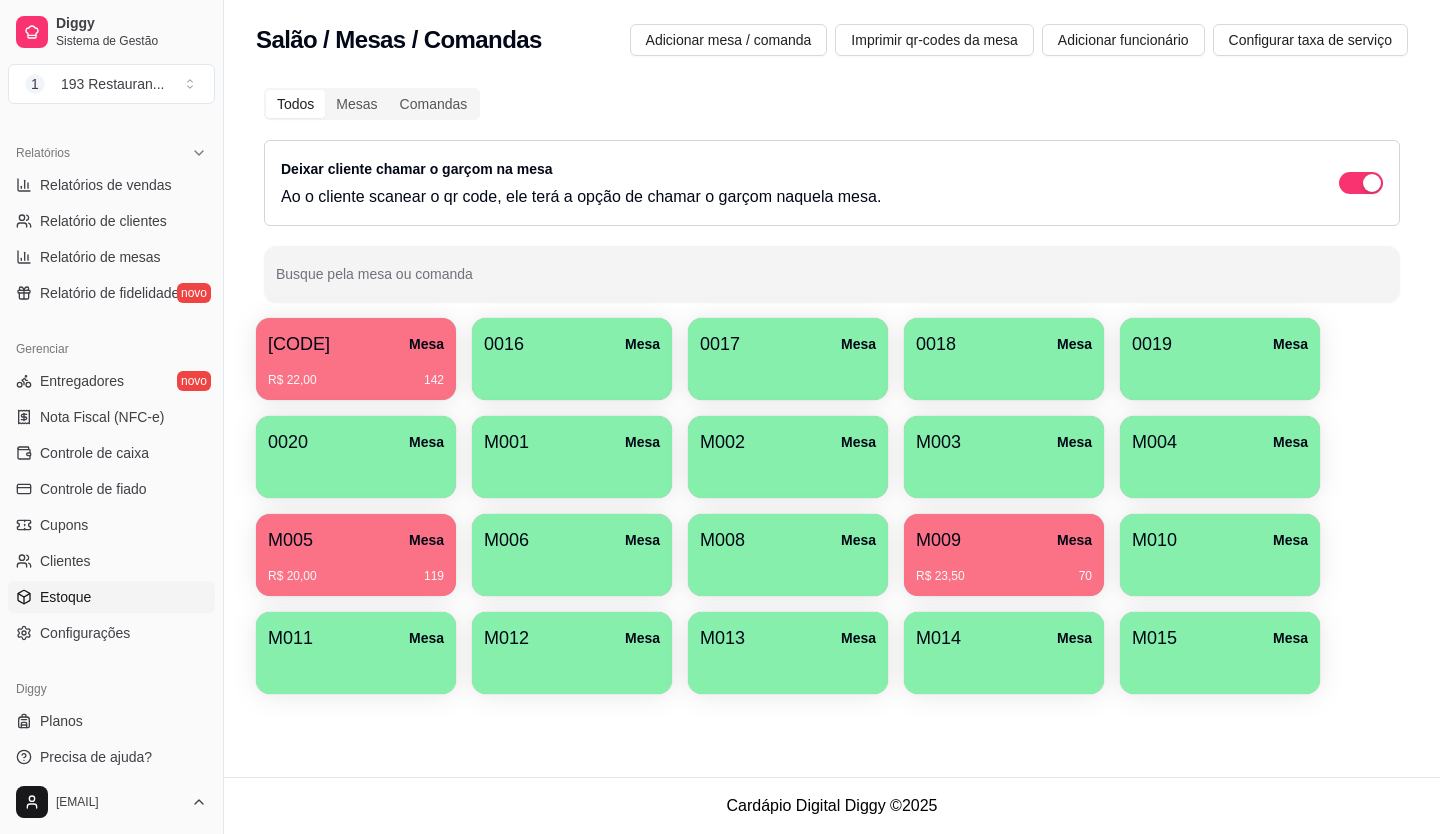 scroll, scrollTop: 569, scrollLeft: 0, axis: vertical 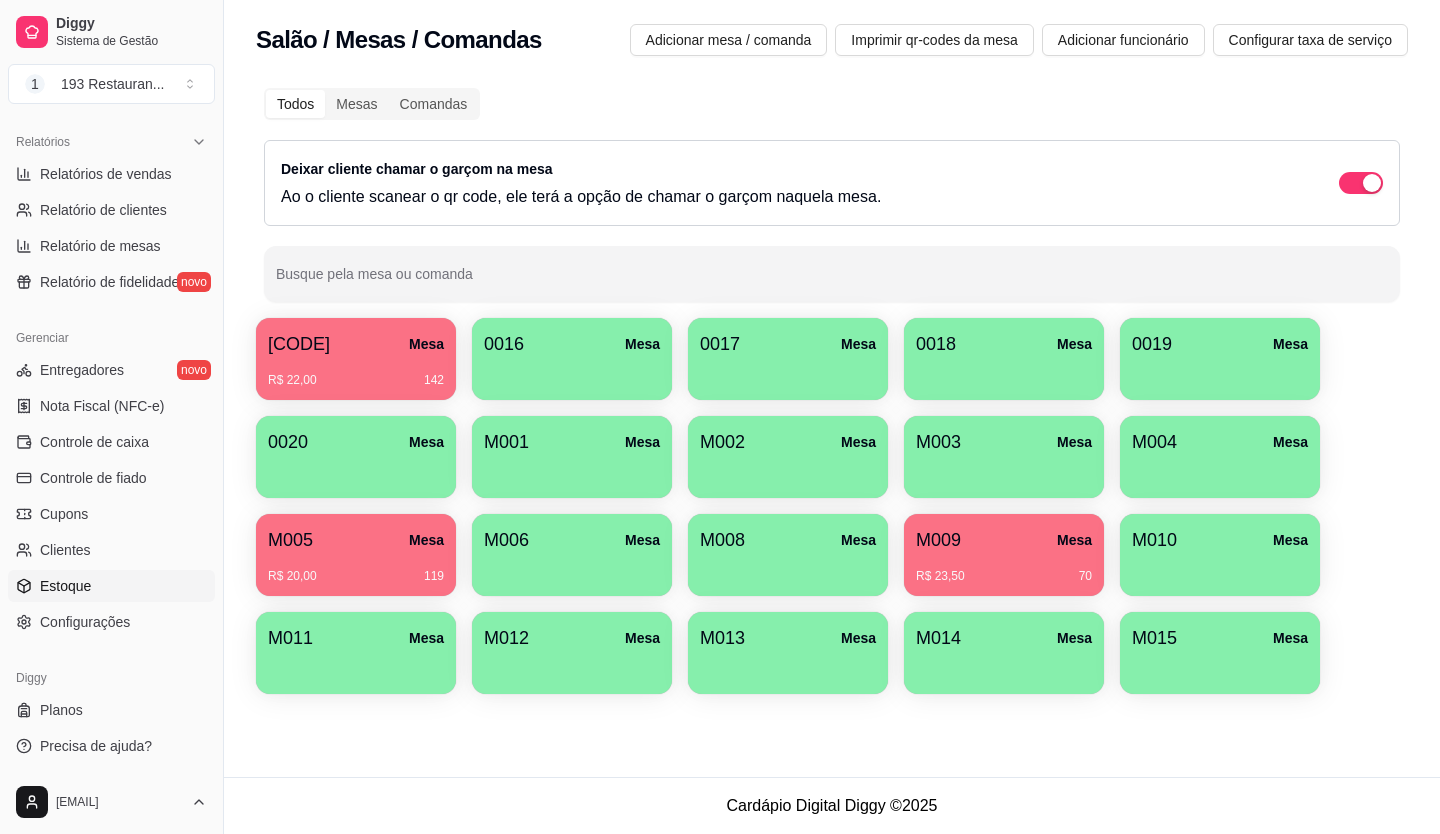 click on "Estoque" at bounding box center [65, 586] 